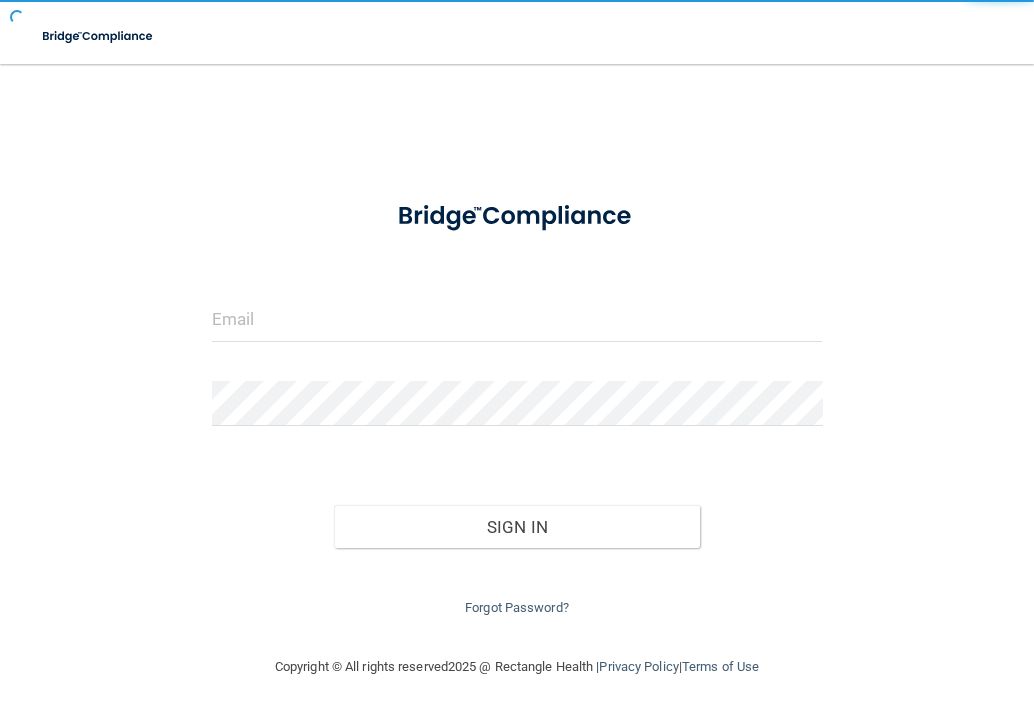 scroll, scrollTop: 0, scrollLeft: 0, axis: both 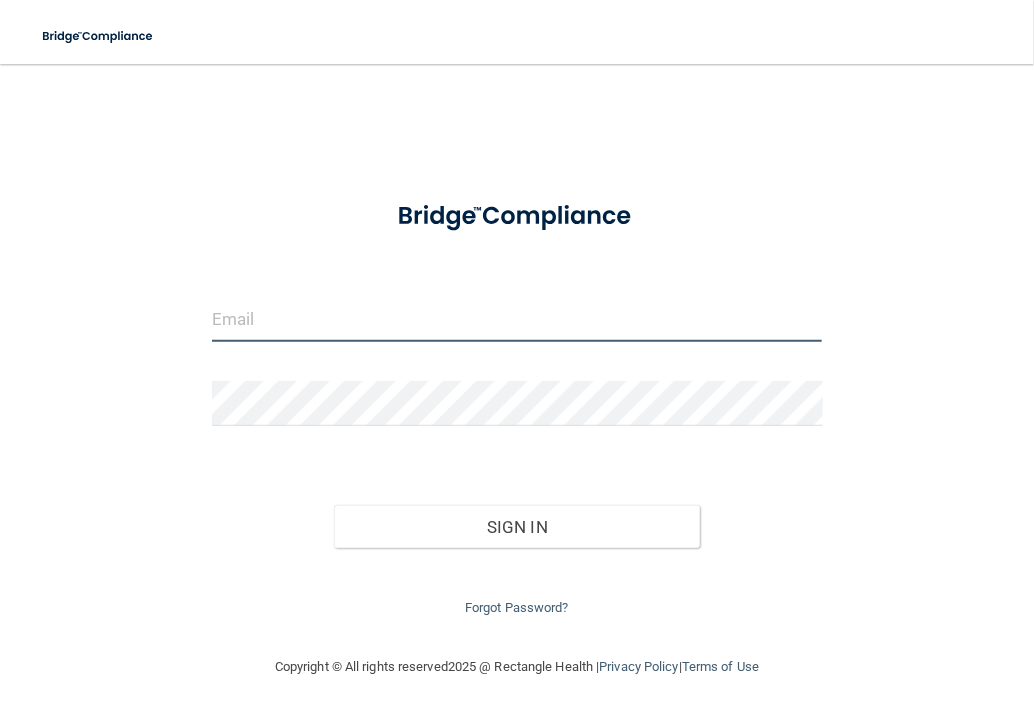 click at bounding box center (517, 319) 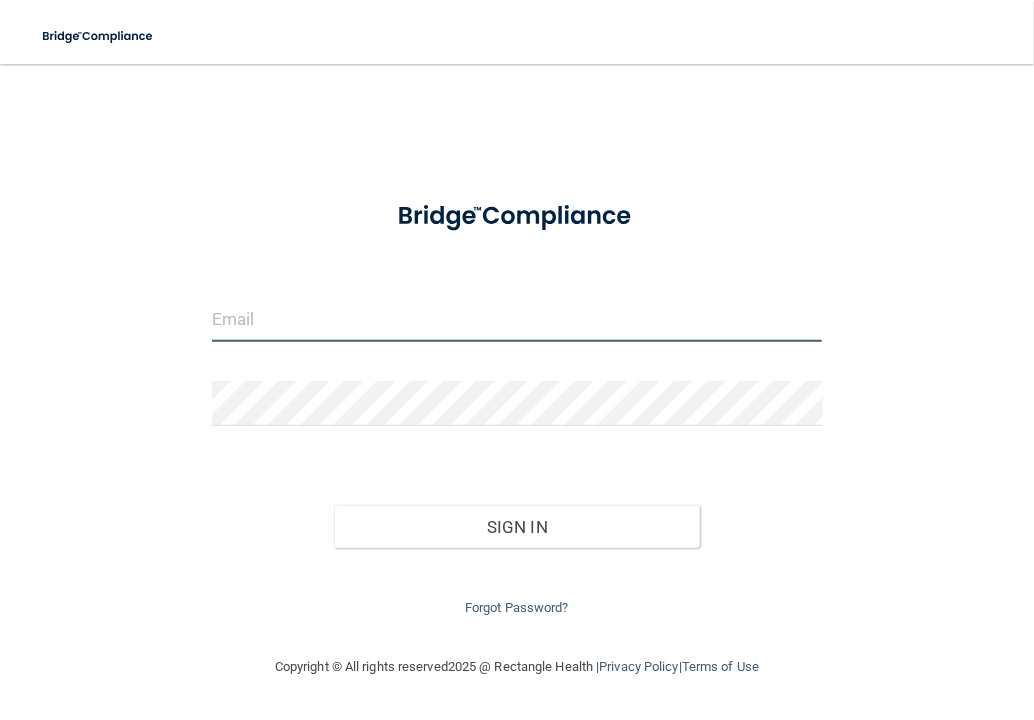 type on "[EMAIL_ADDRESS][DOMAIN_NAME]" 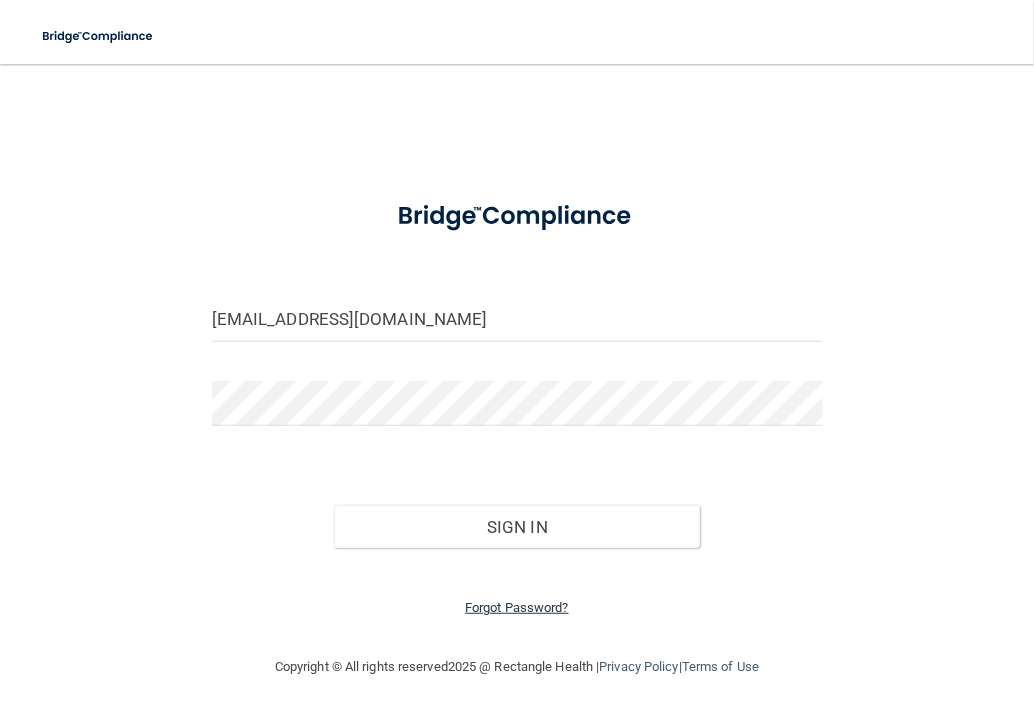 click on "Forgot Password?" at bounding box center (517, 607) 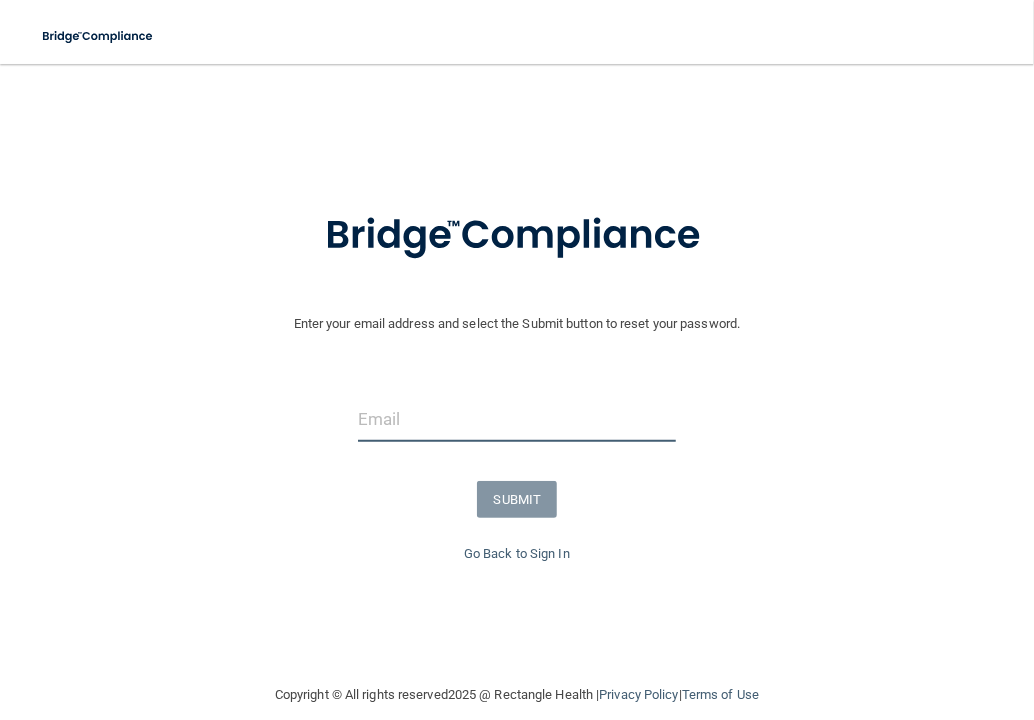 click at bounding box center [517, 419] 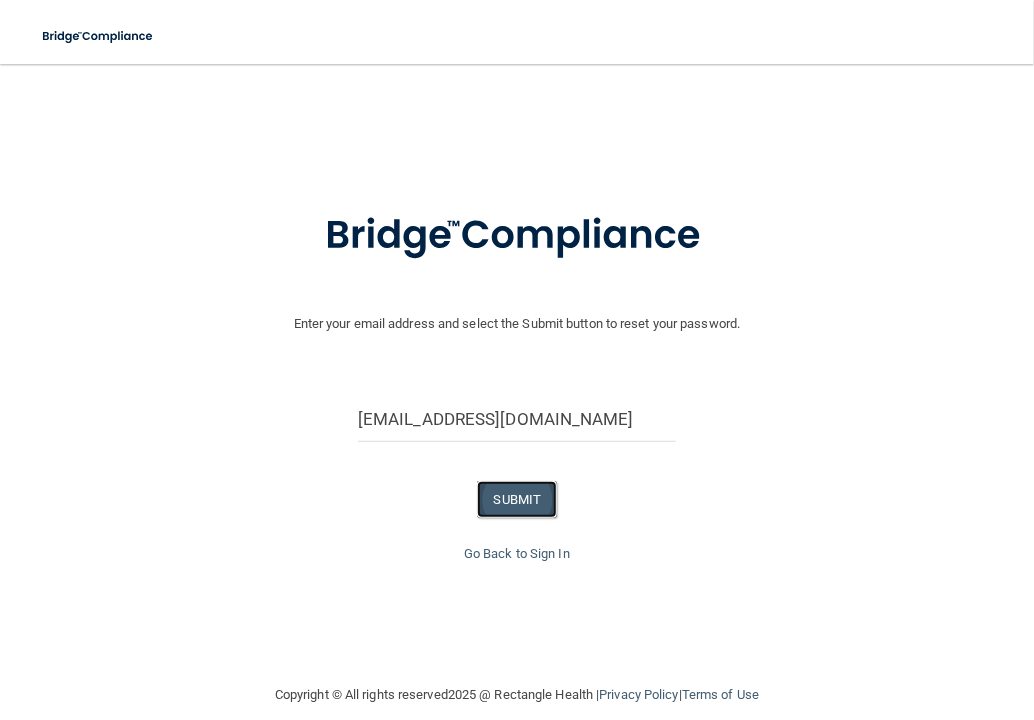 click on "SUBMIT" at bounding box center (517, 499) 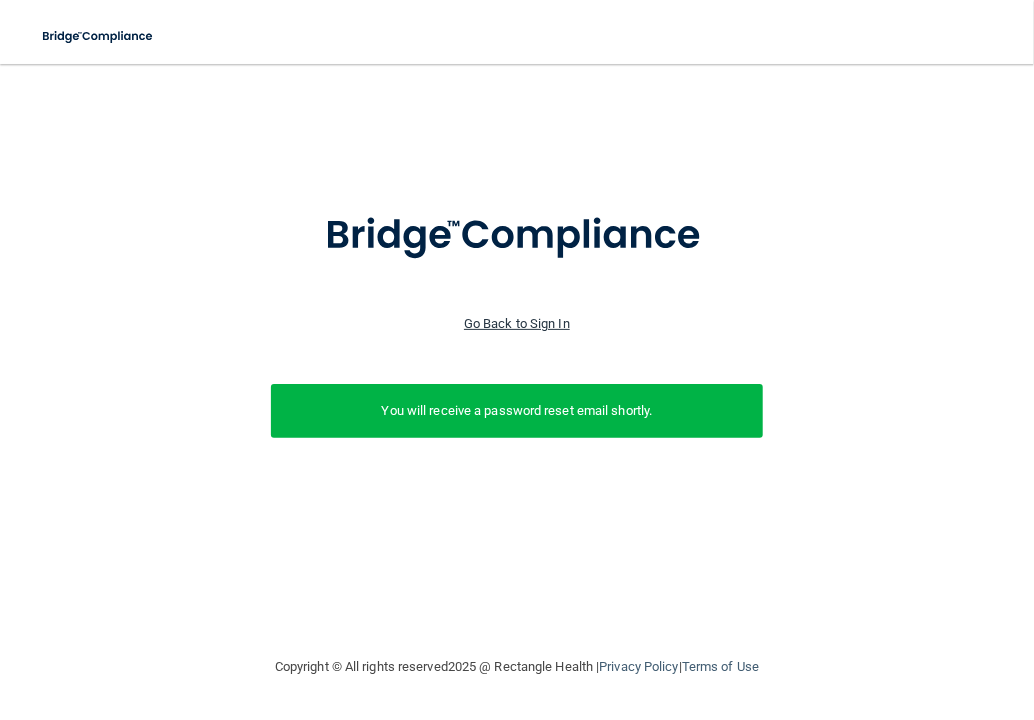 click on "Go Back to Sign In" at bounding box center (517, 323) 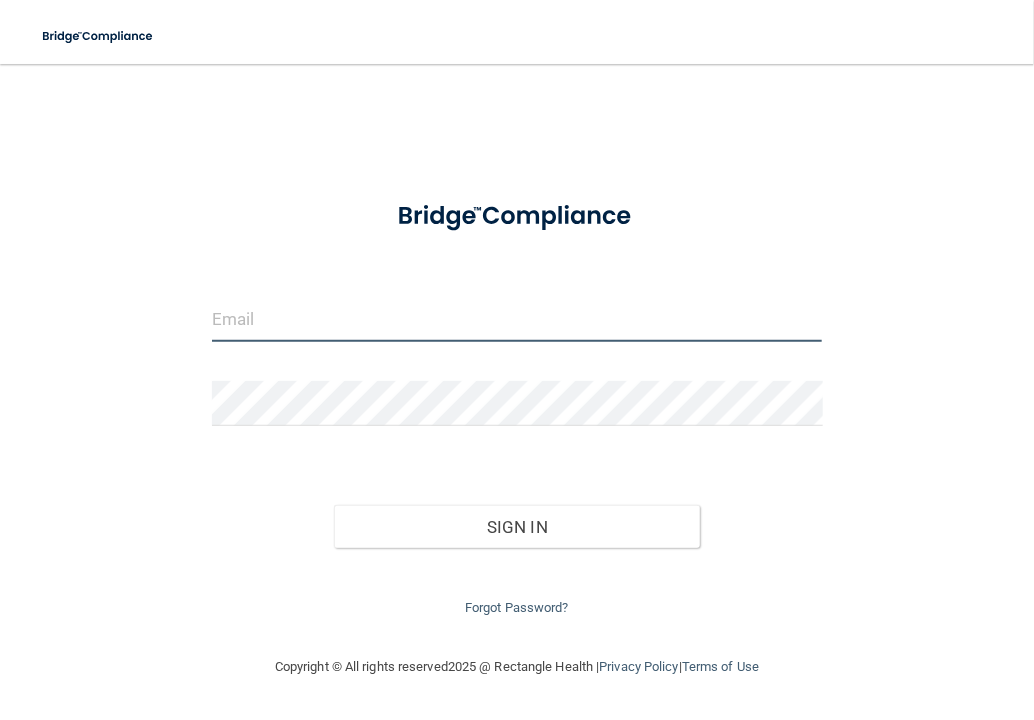 click at bounding box center [517, 319] 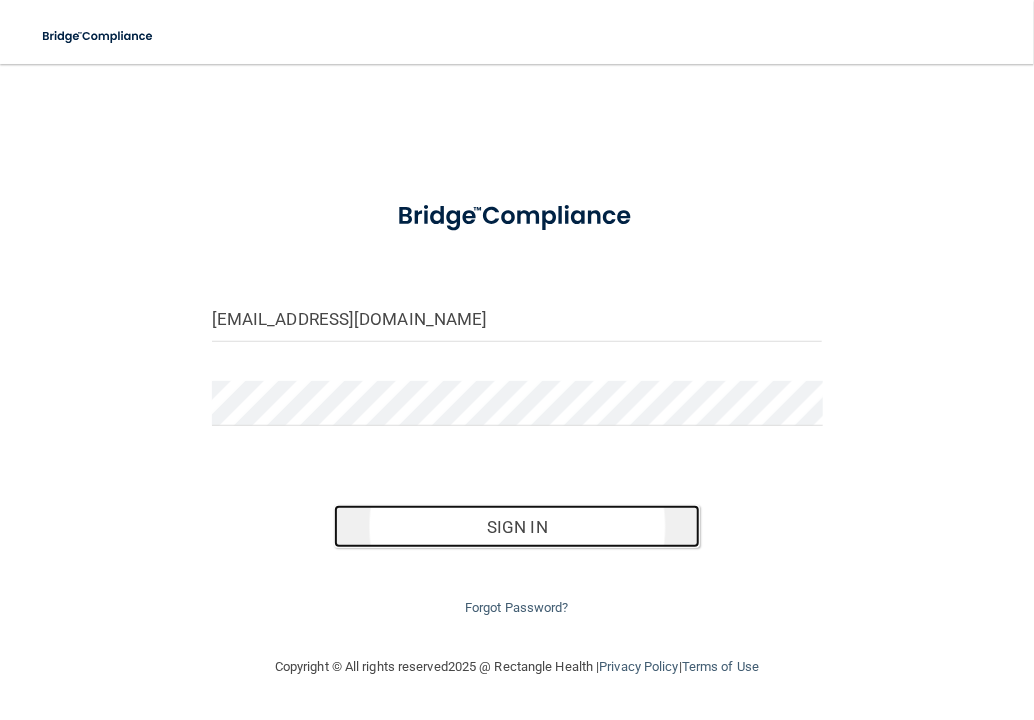click on "Sign In" at bounding box center (517, 527) 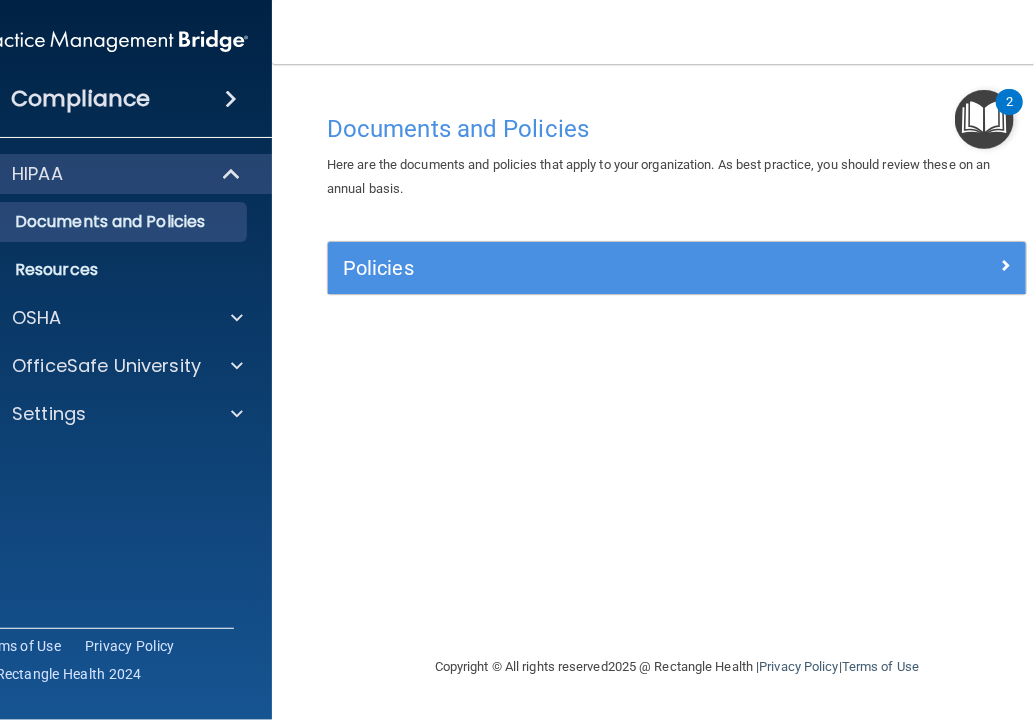 drag, startPoint x: 40, startPoint y: 188, endPoint x: 40, endPoint y: 243, distance: 55 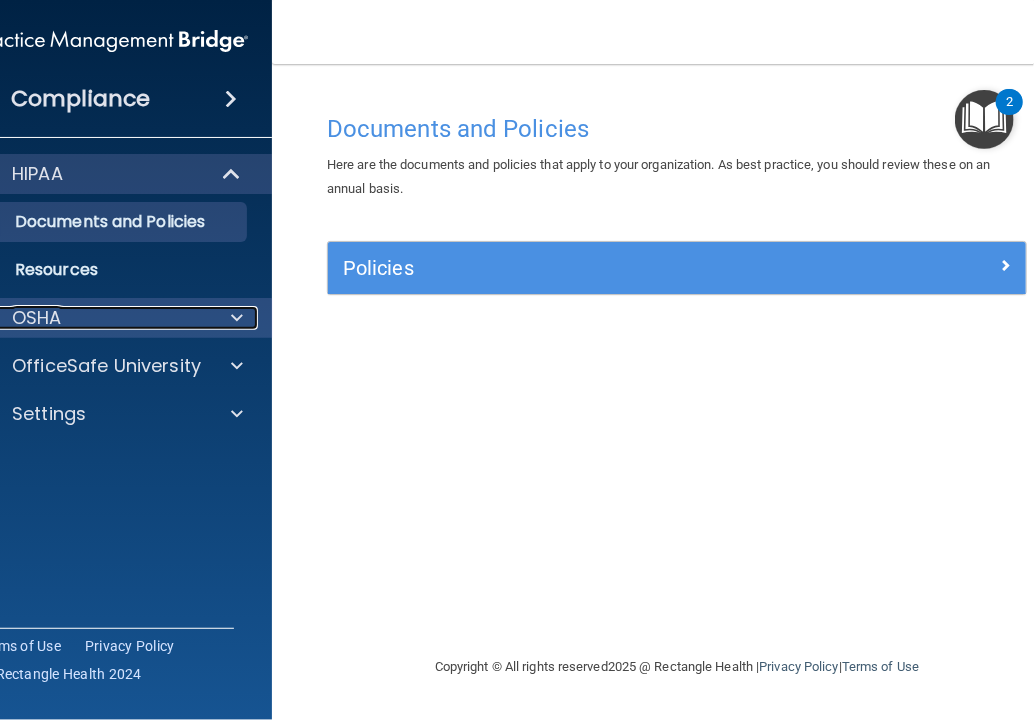 click at bounding box center [237, 318] 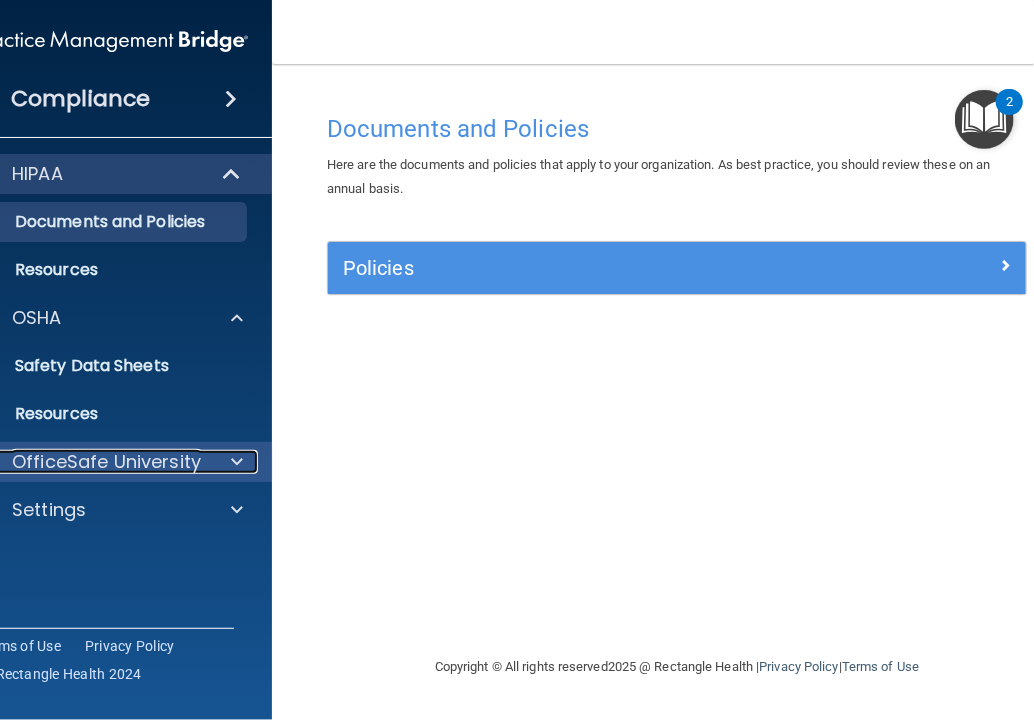 click at bounding box center [237, 462] 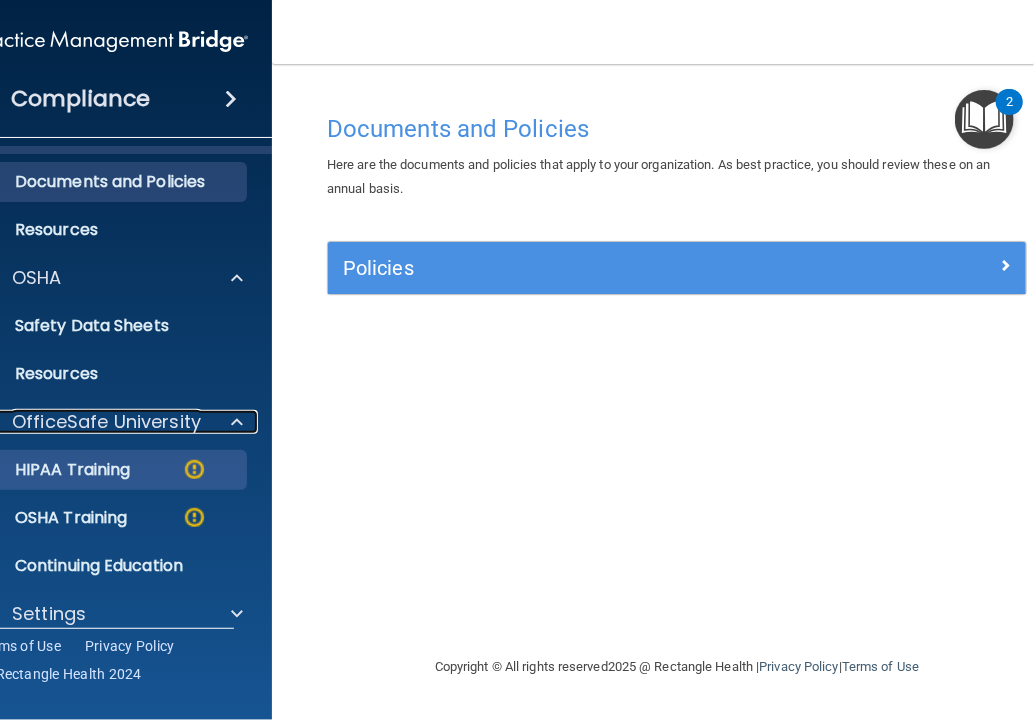 scroll, scrollTop: 61, scrollLeft: 0, axis: vertical 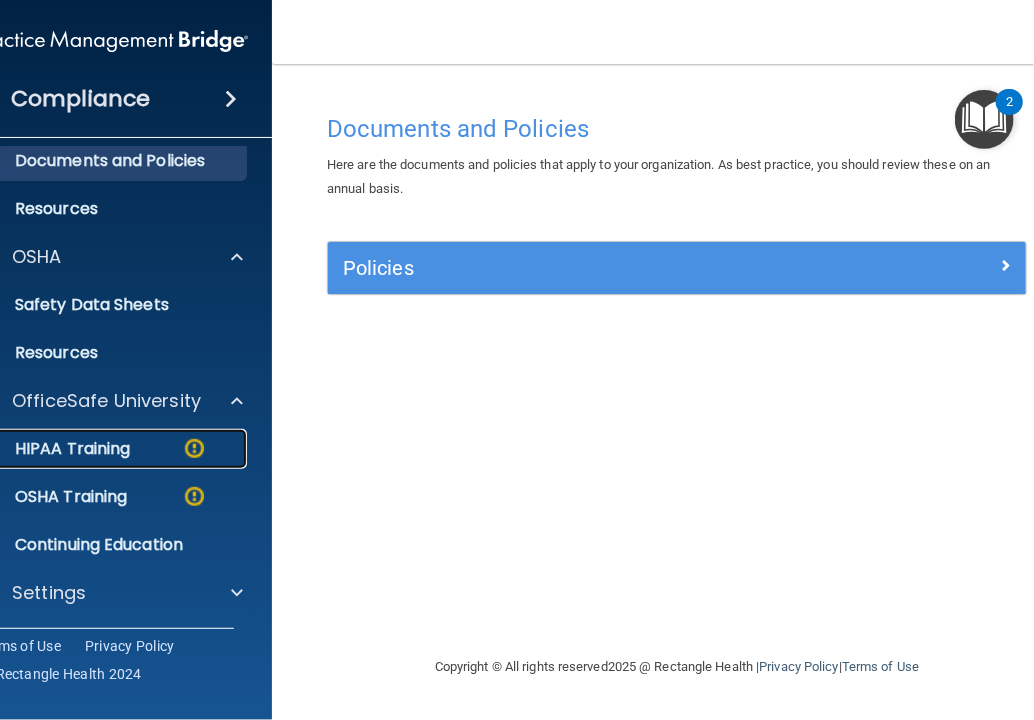 click at bounding box center [194, 448] 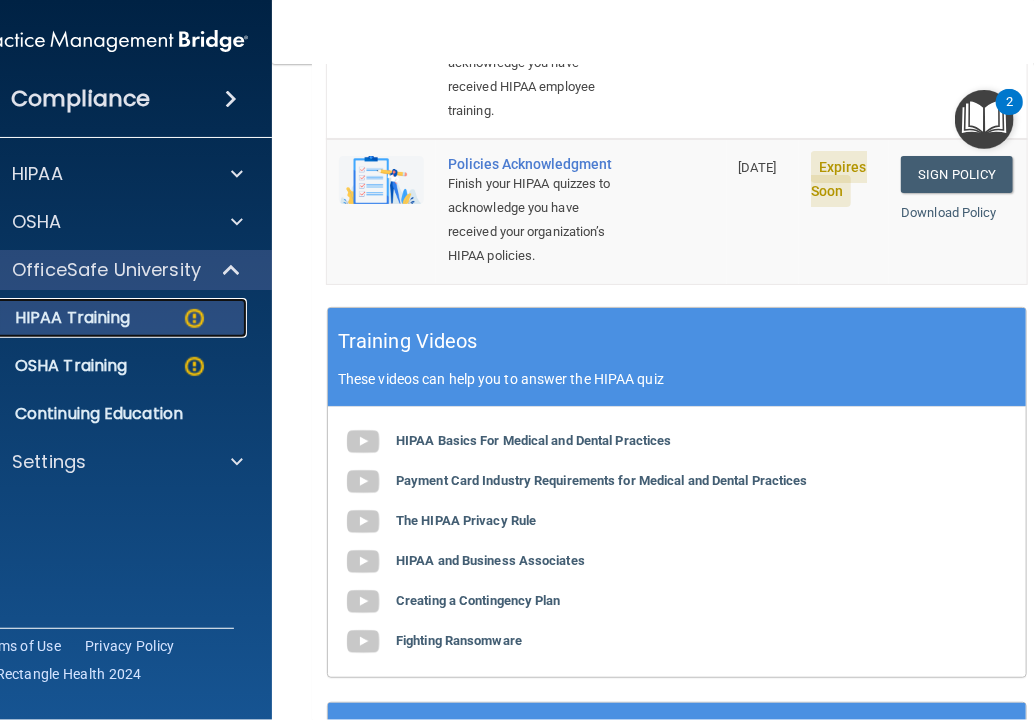 scroll, scrollTop: 800, scrollLeft: 0, axis: vertical 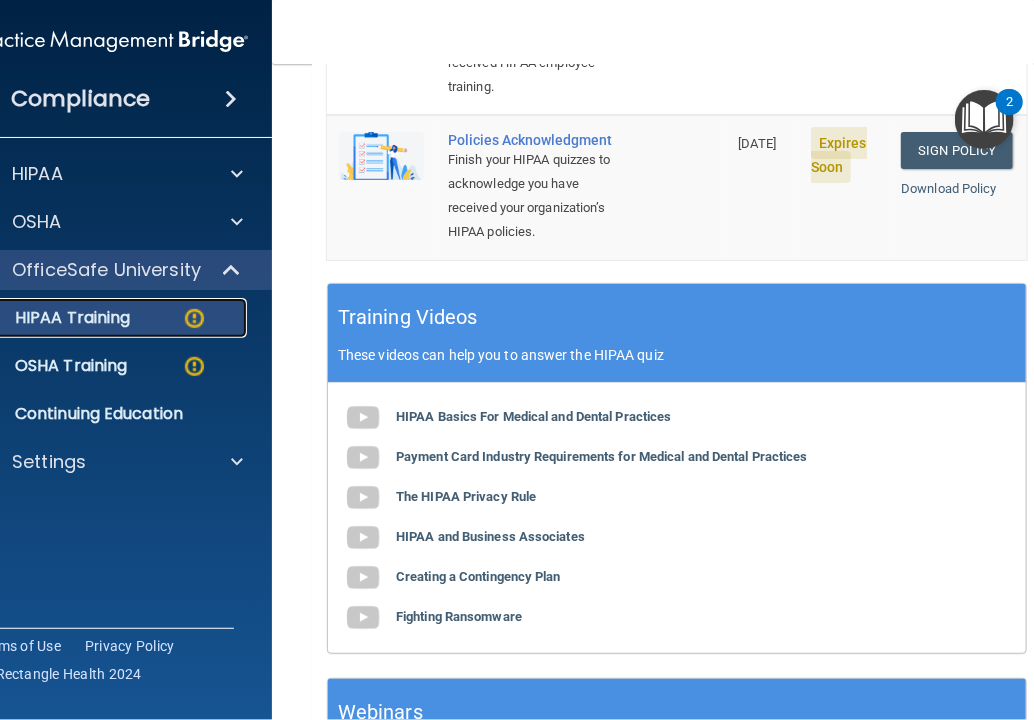 click on "HIPAA Training" at bounding box center [47, 318] 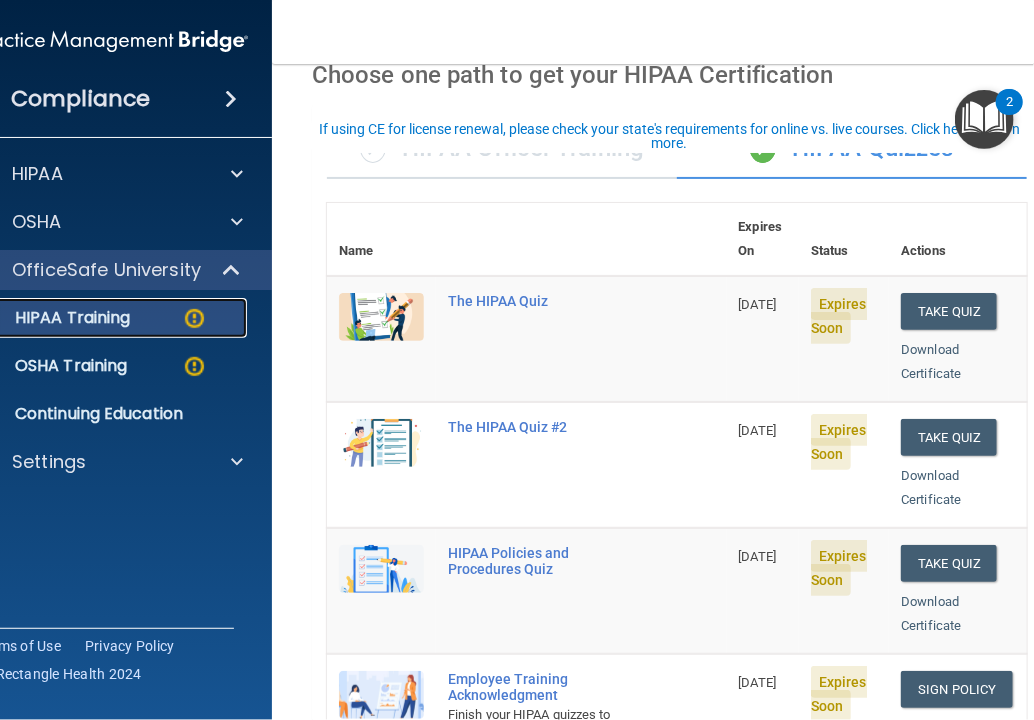 scroll, scrollTop: 0, scrollLeft: 0, axis: both 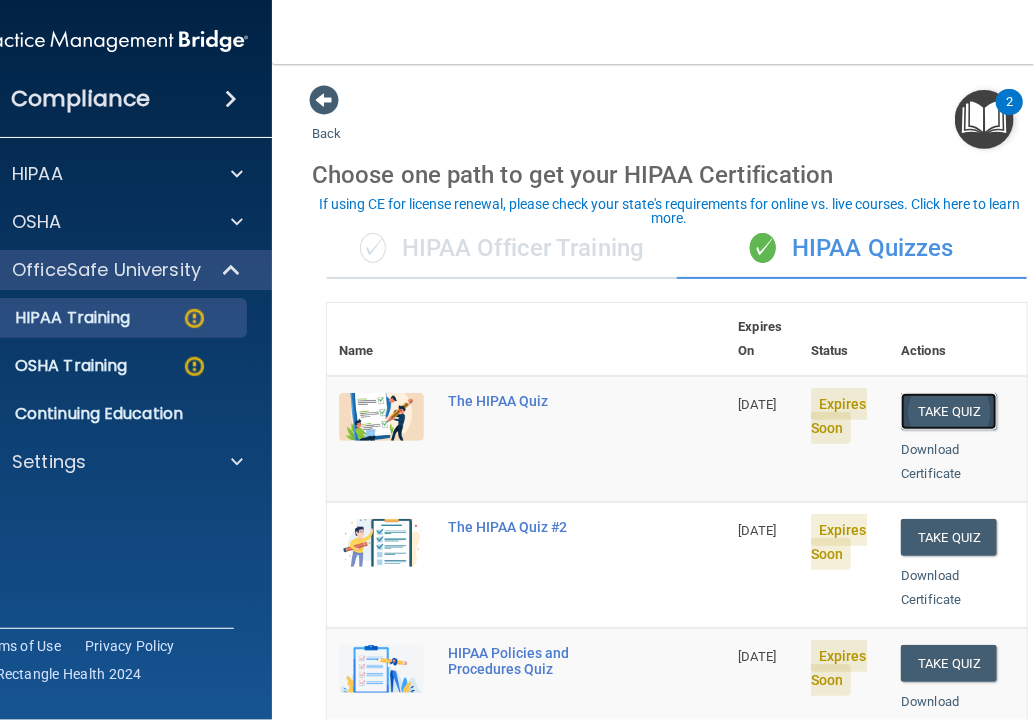click on "Take Quiz" at bounding box center [949, 411] 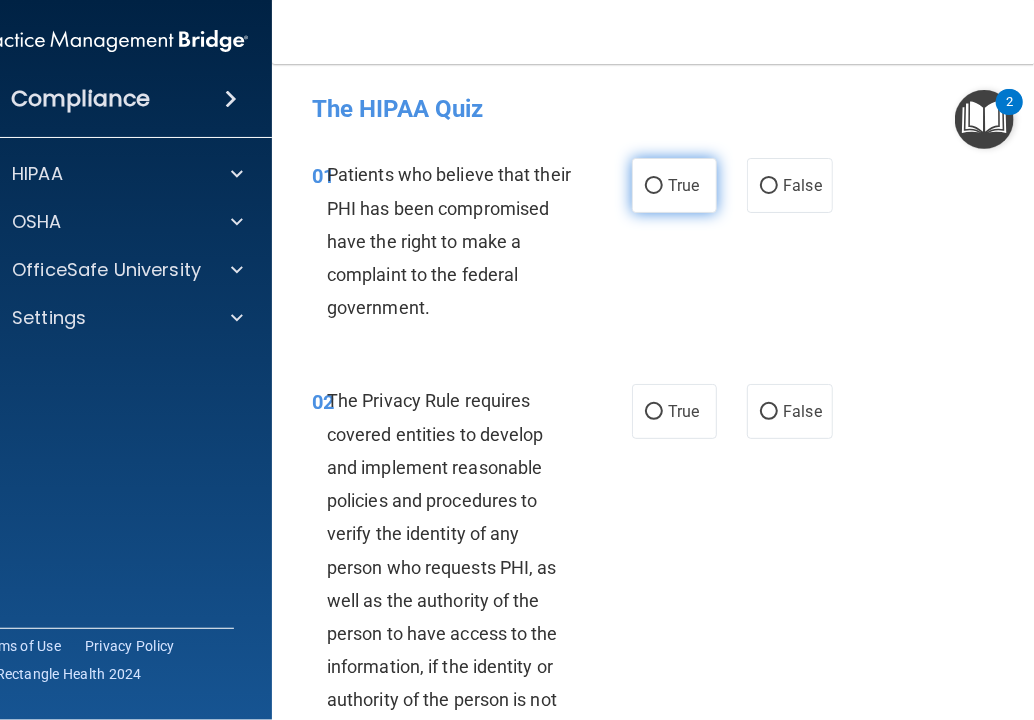 click on "True" at bounding box center [654, 186] 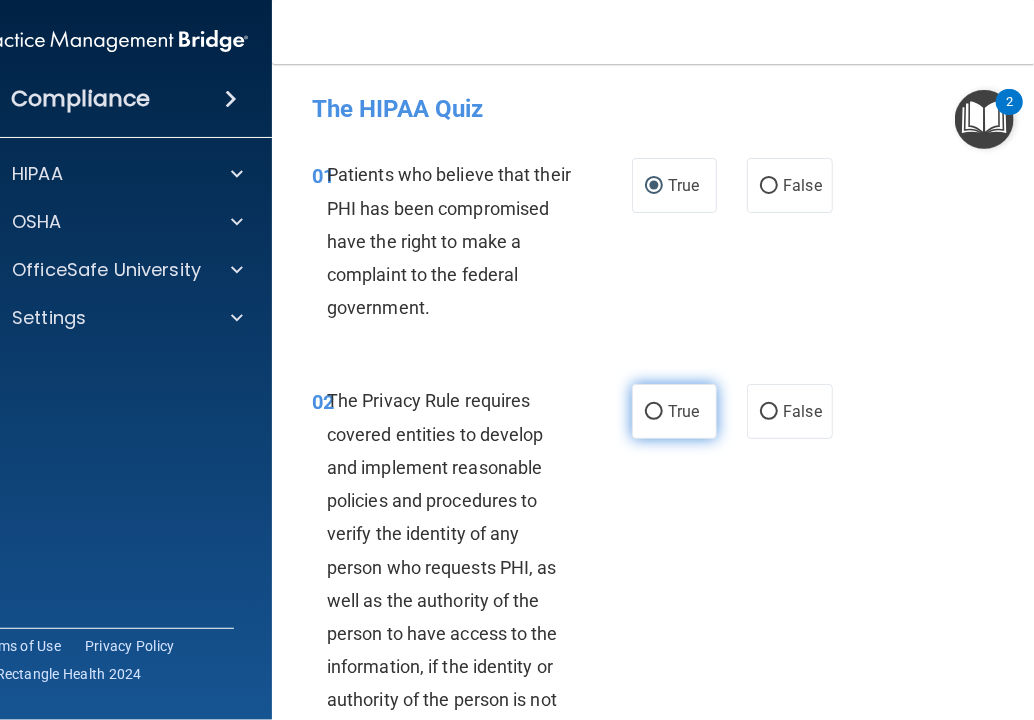 click on "True" at bounding box center (654, 412) 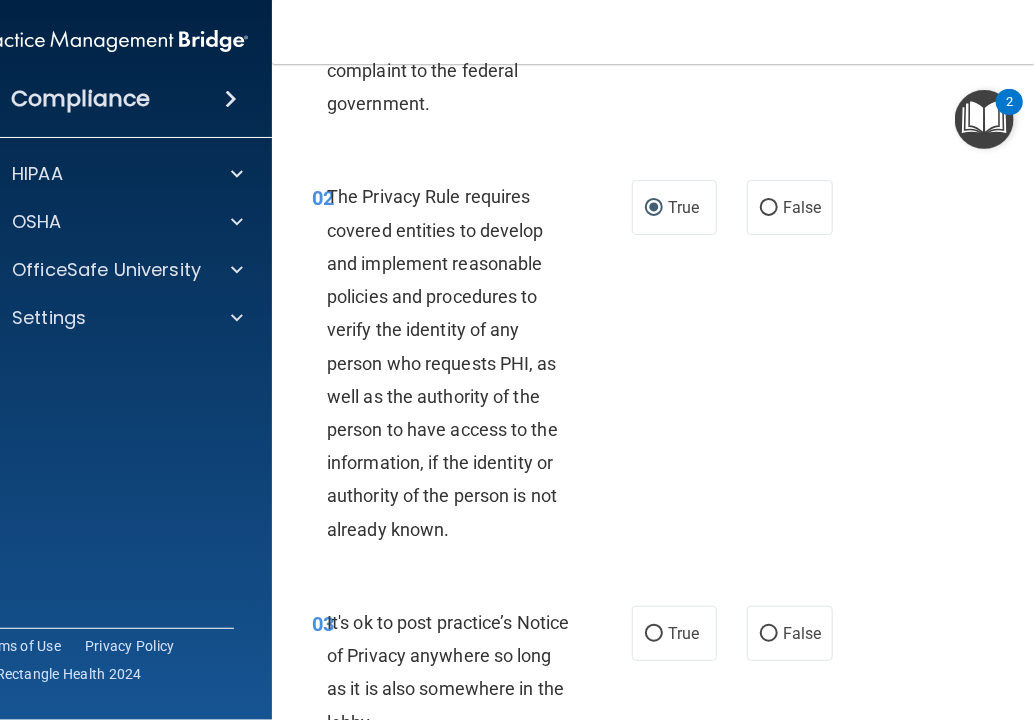 scroll, scrollTop: 300, scrollLeft: 0, axis: vertical 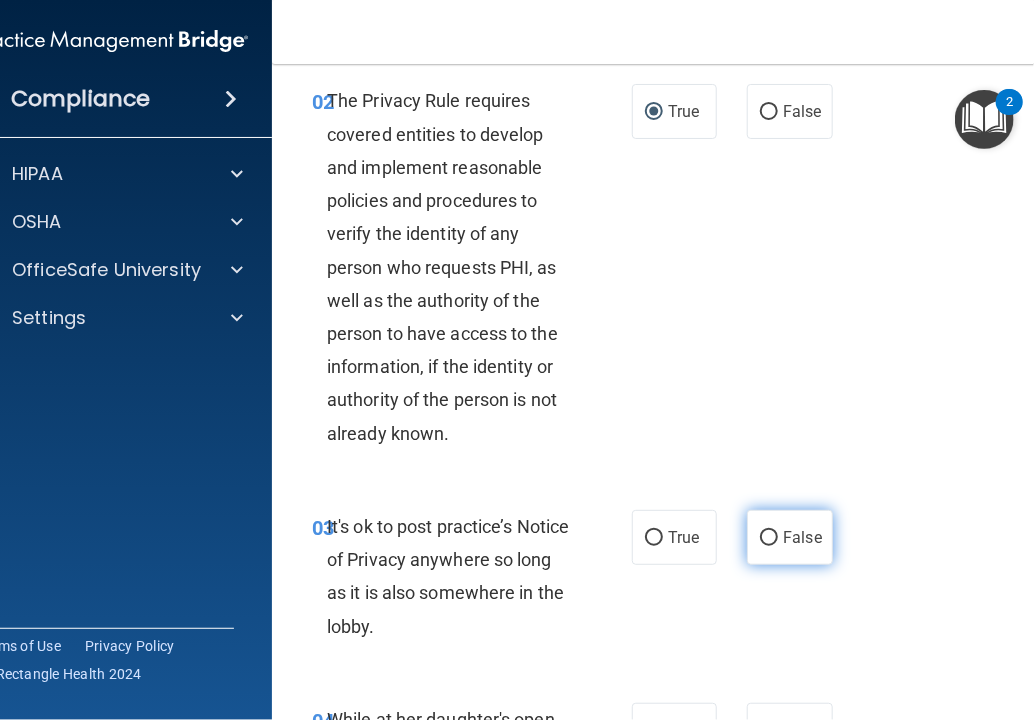 click on "False" at bounding box center (769, 538) 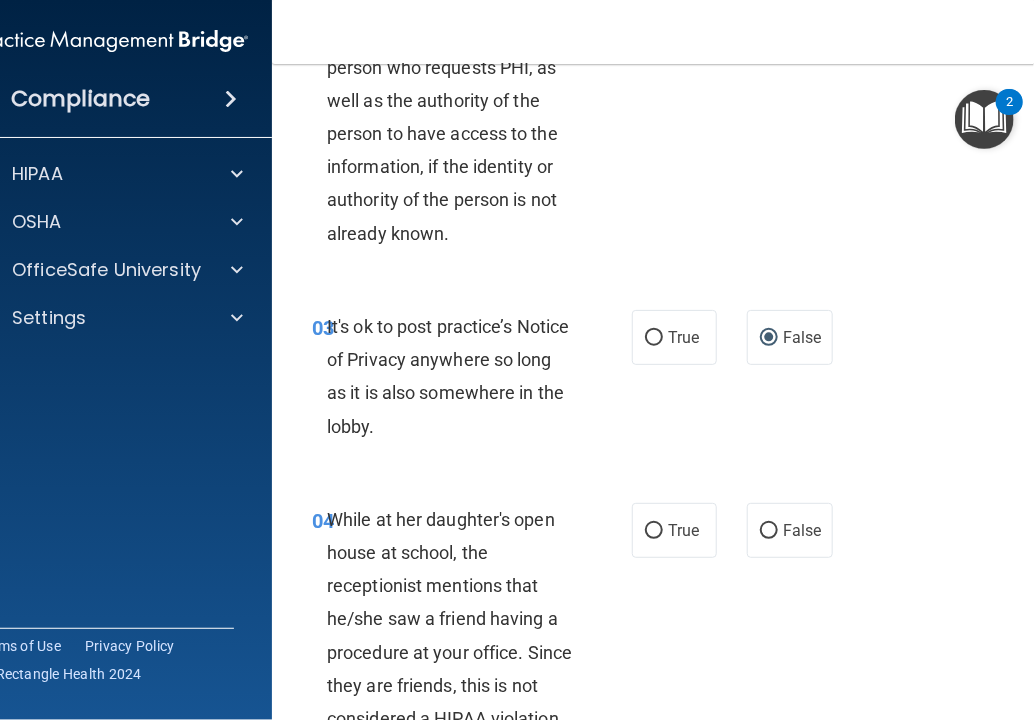 scroll, scrollTop: 600, scrollLeft: 0, axis: vertical 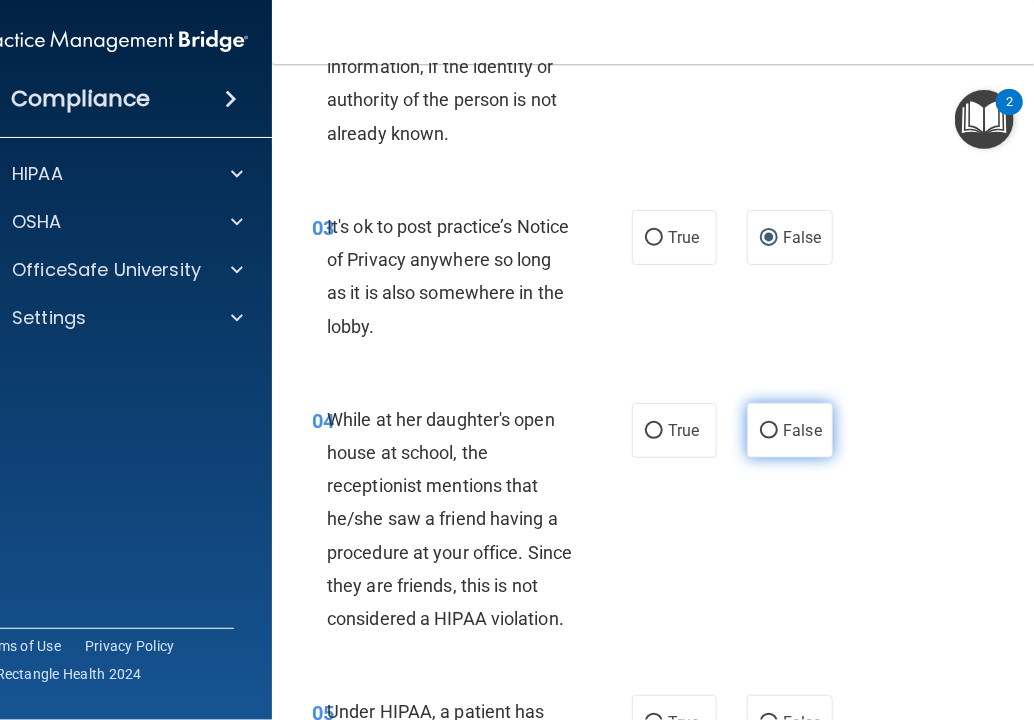 click on "False" at bounding box center (769, 431) 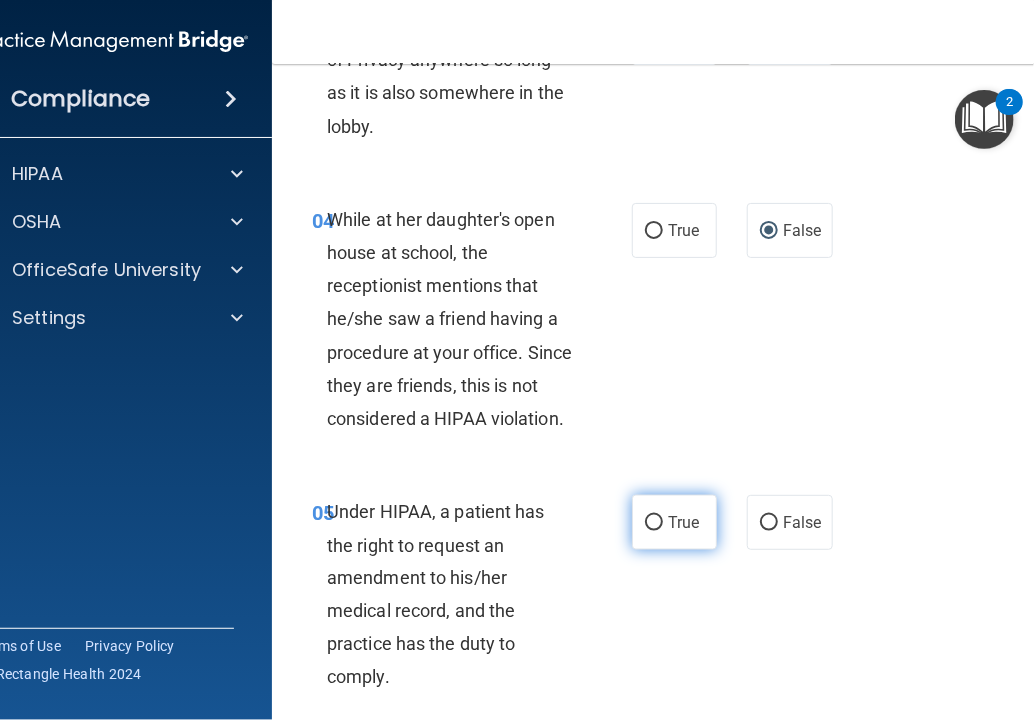 scroll, scrollTop: 900, scrollLeft: 0, axis: vertical 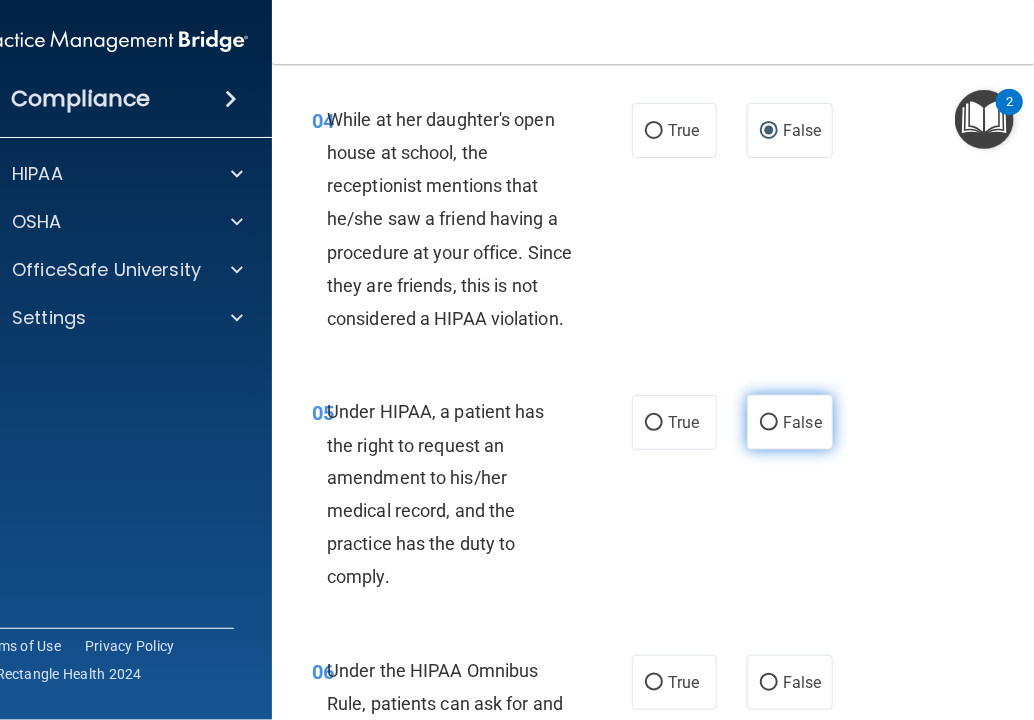 click on "False" at bounding box center (769, 423) 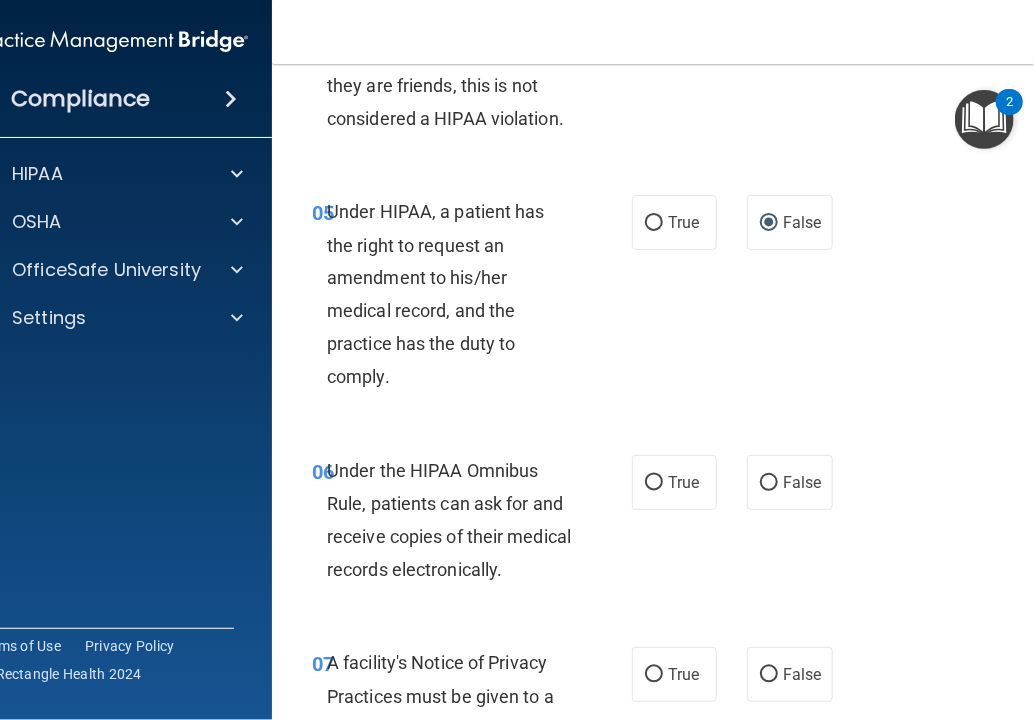 scroll, scrollTop: 1300, scrollLeft: 0, axis: vertical 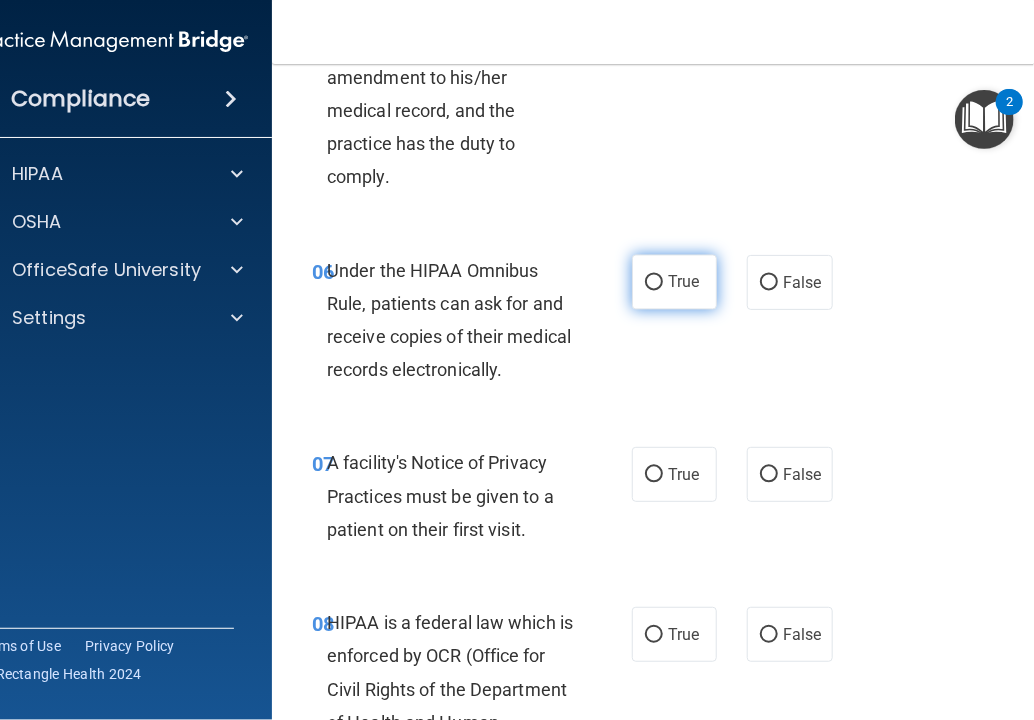 click on "True" at bounding box center (674, 282) 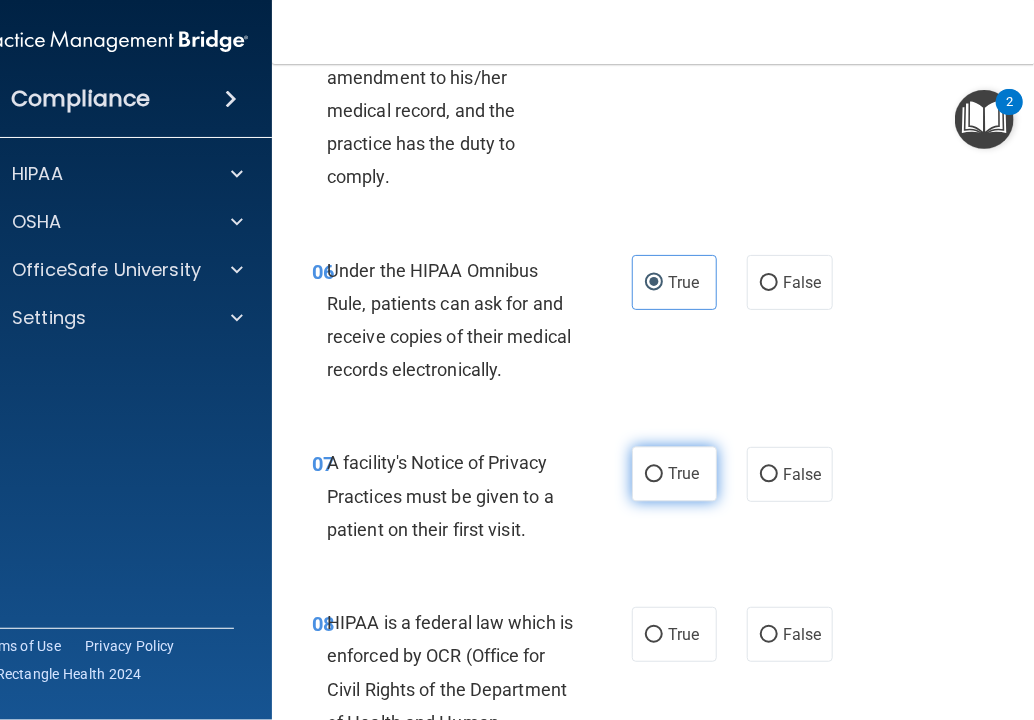 click on "True" at bounding box center [654, 475] 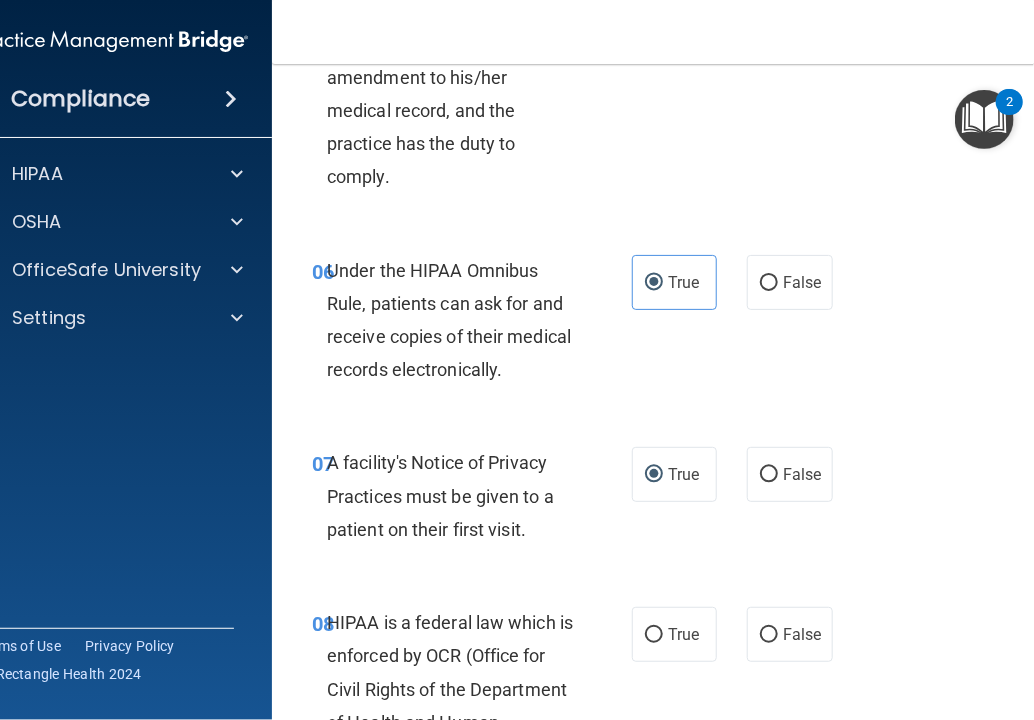 scroll, scrollTop: 1500, scrollLeft: 0, axis: vertical 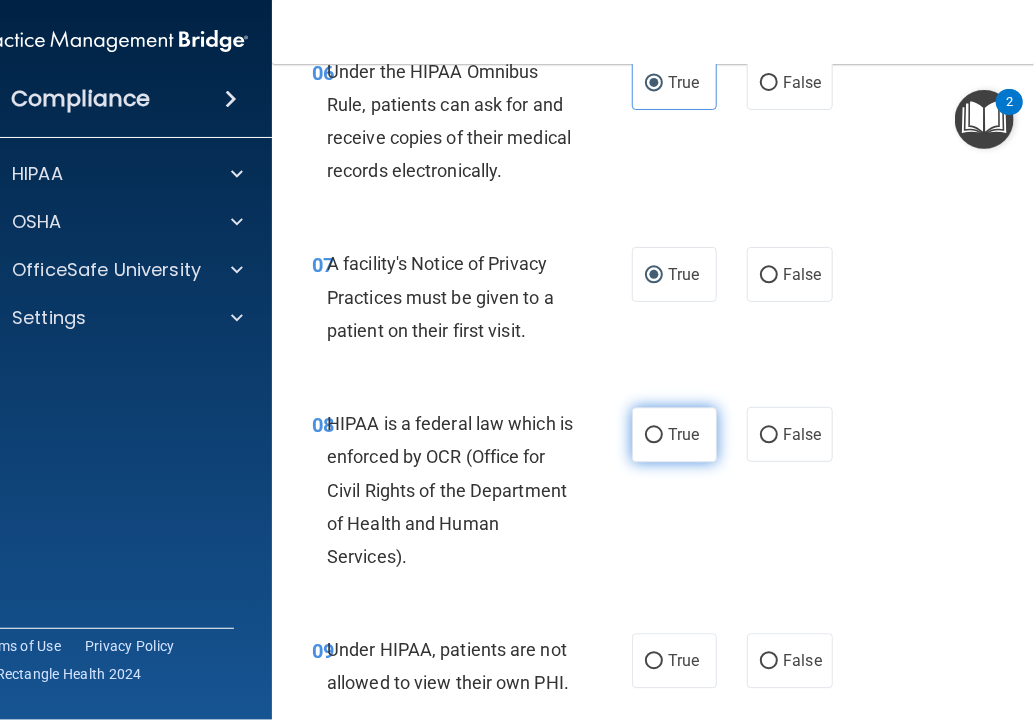click on "True" at bounding box center [654, 435] 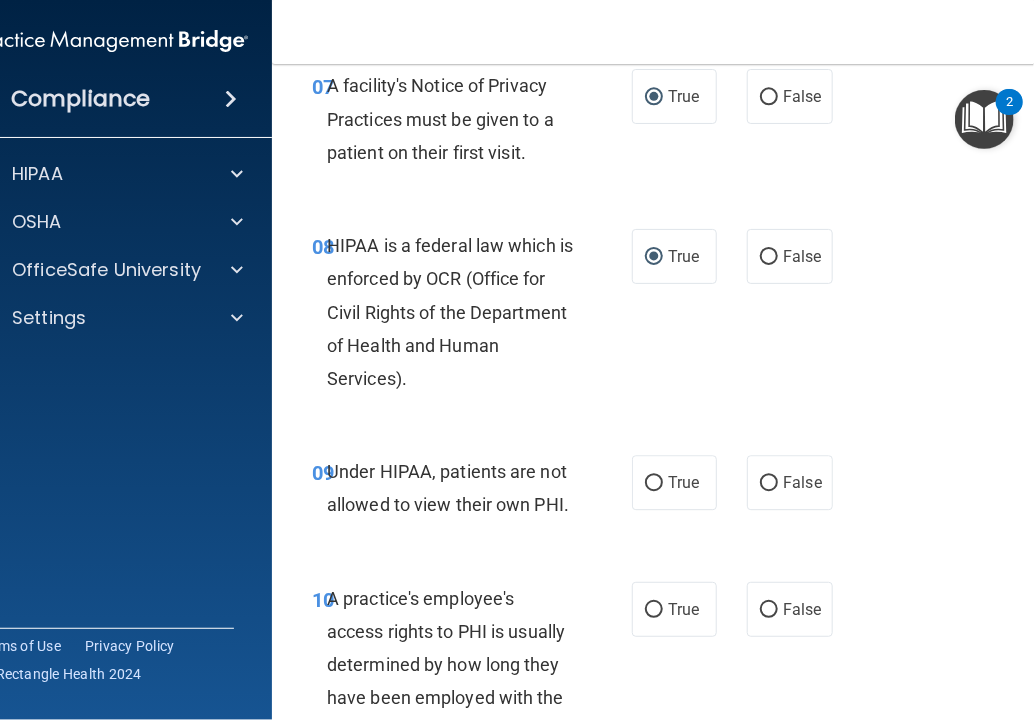 scroll, scrollTop: 1900, scrollLeft: 0, axis: vertical 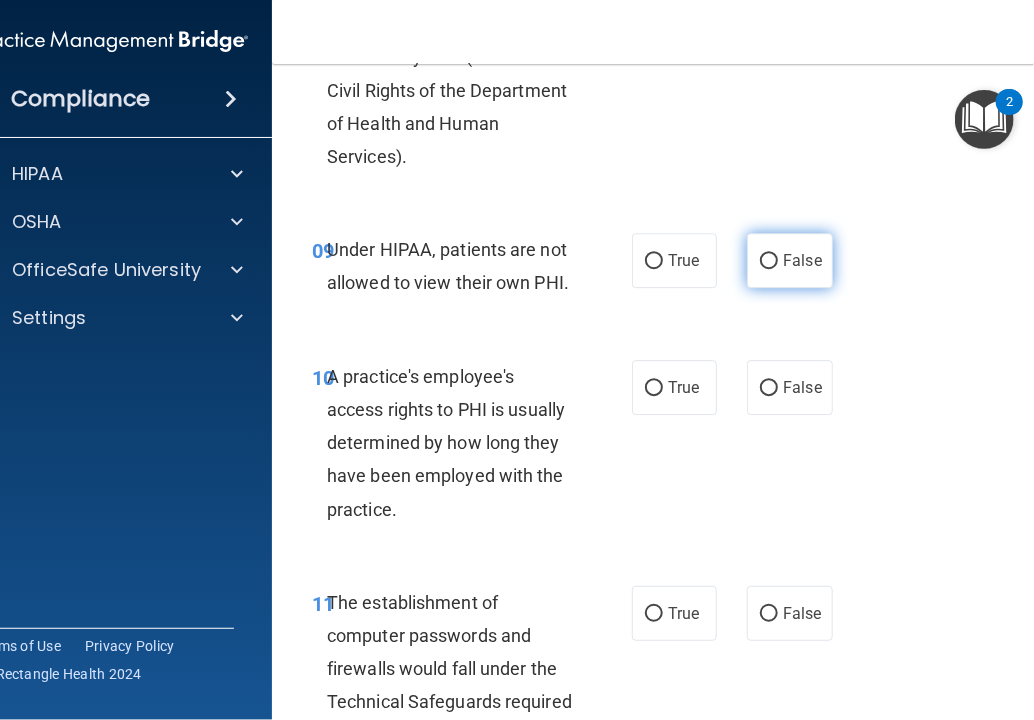 click on "False" at bounding box center (769, 261) 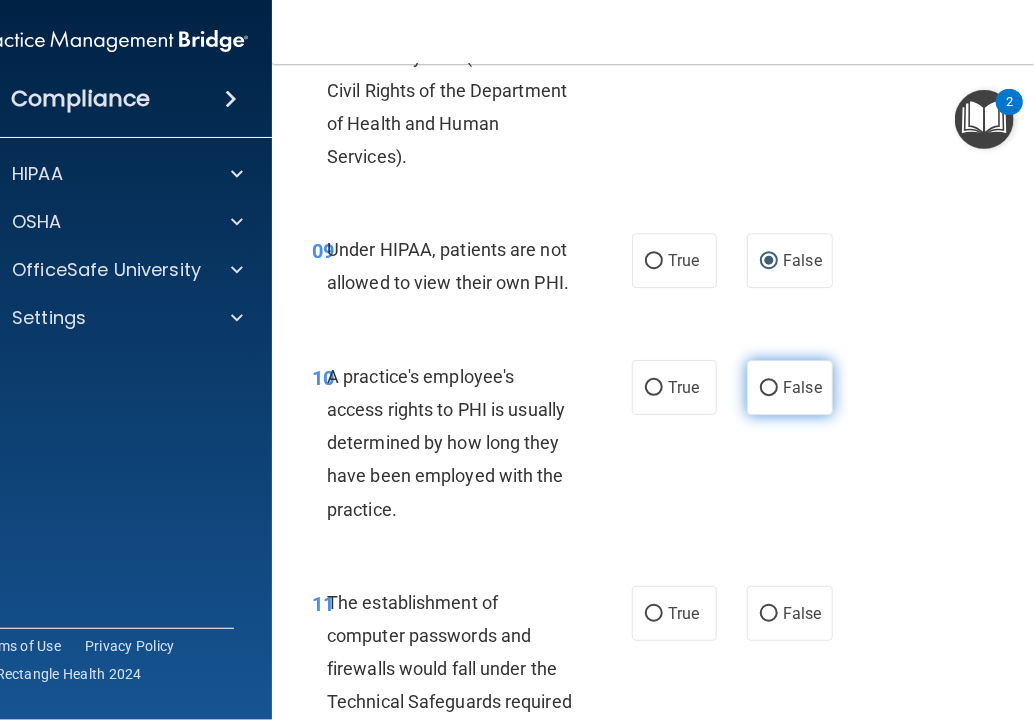 click on "False" at bounding box center [769, 388] 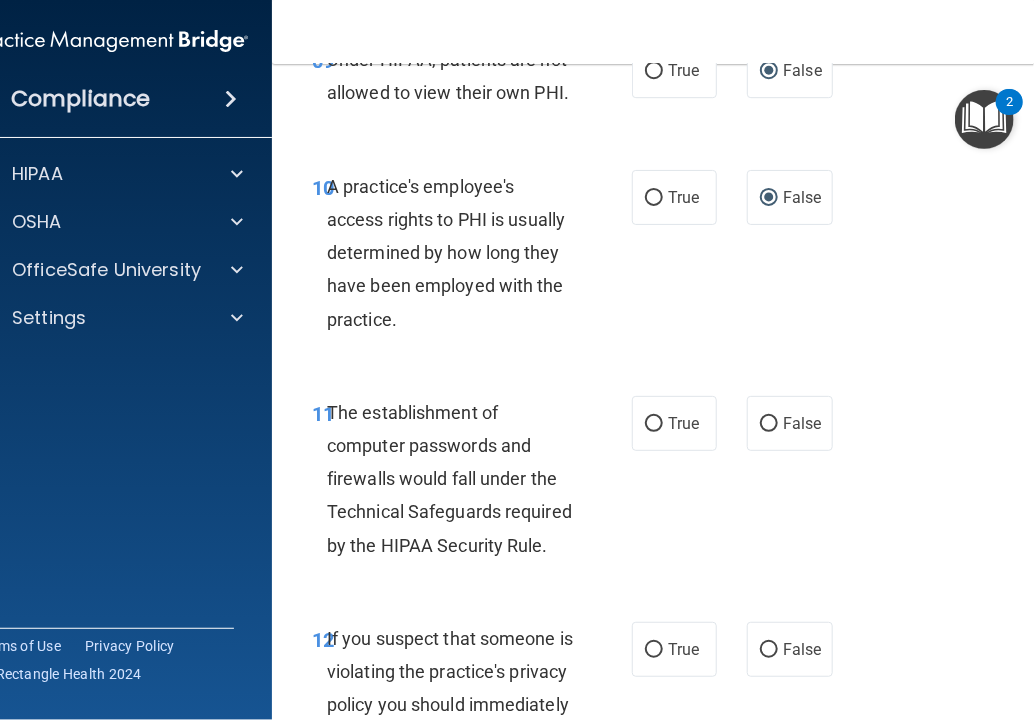 scroll, scrollTop: 2100, scrollLeft: 0, axis: vertical 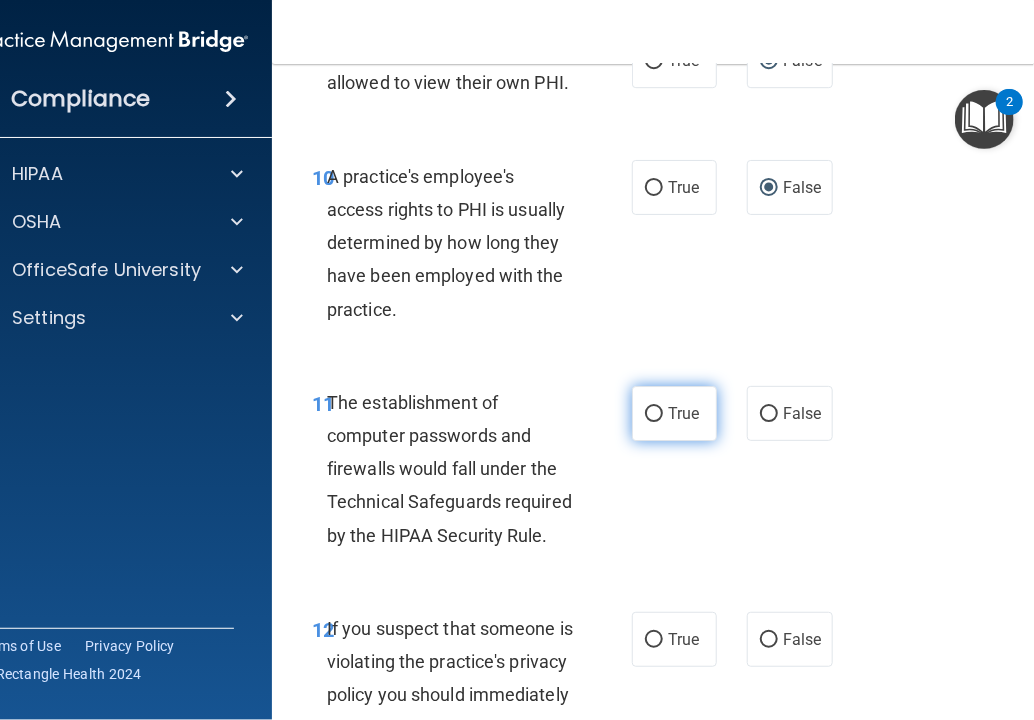 click on "True" at bounding box center (654, 414) 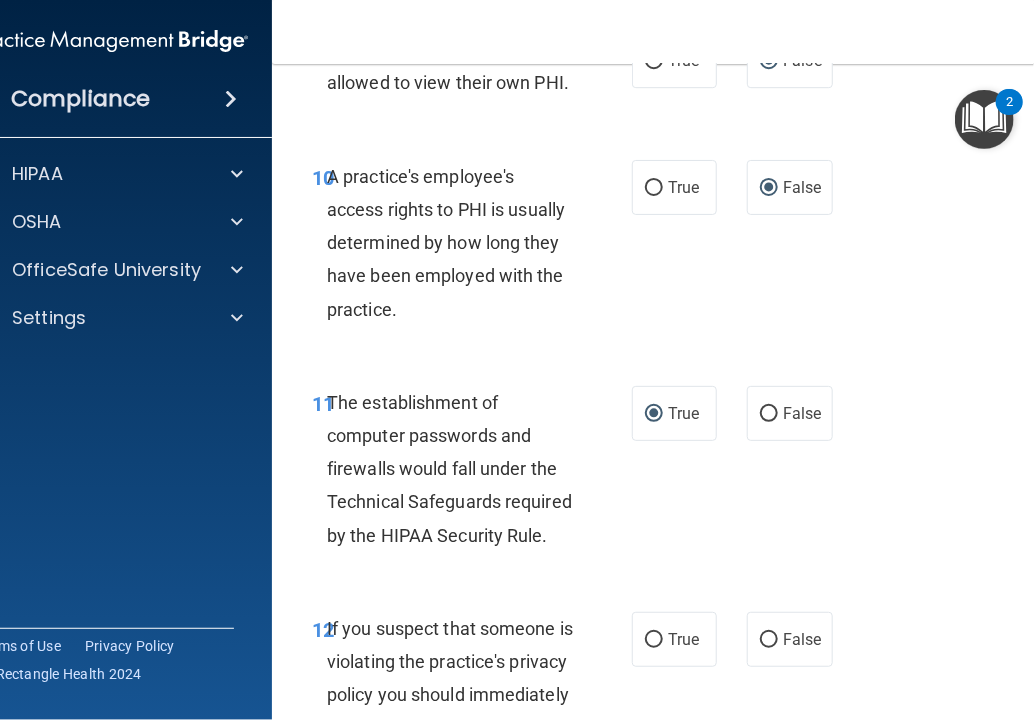 scroll, scrollTop: 2300, scrollLeft: 0, axis: vertical 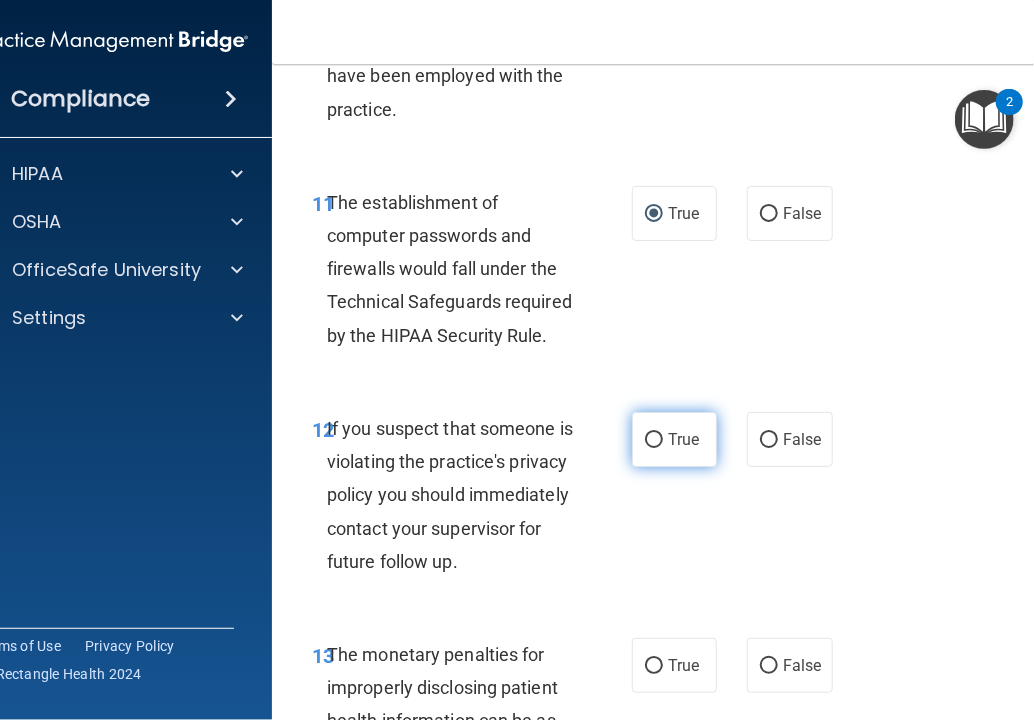 click on "True" at bounding box center [654, 440] 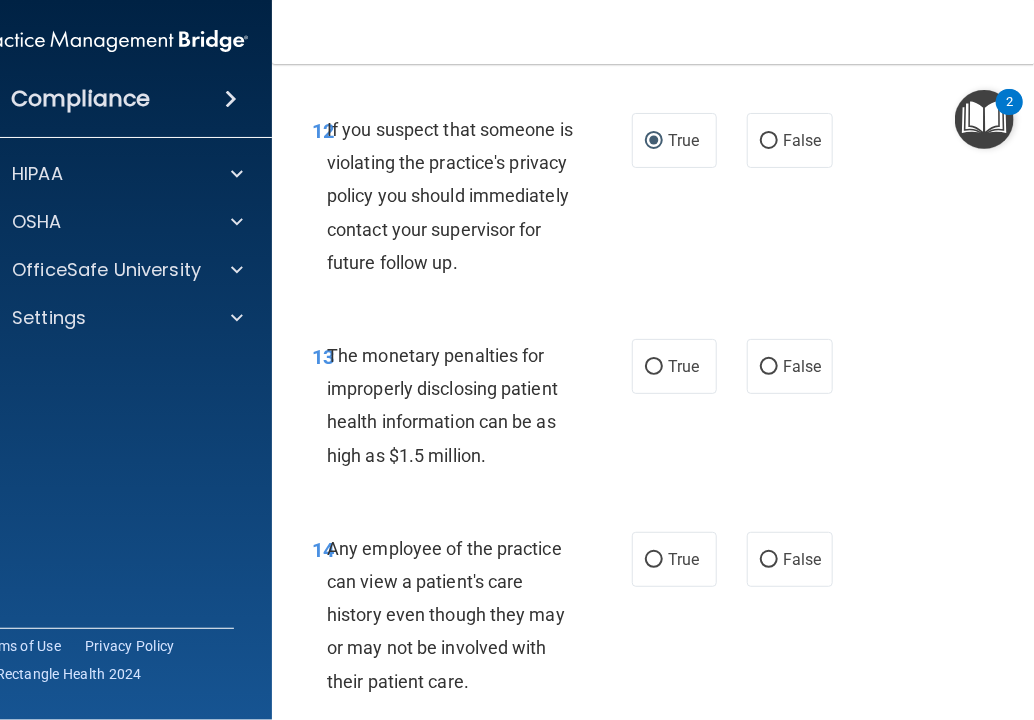scroll, scrollTop: 2600, scrollLeft: 0, axis: vertical 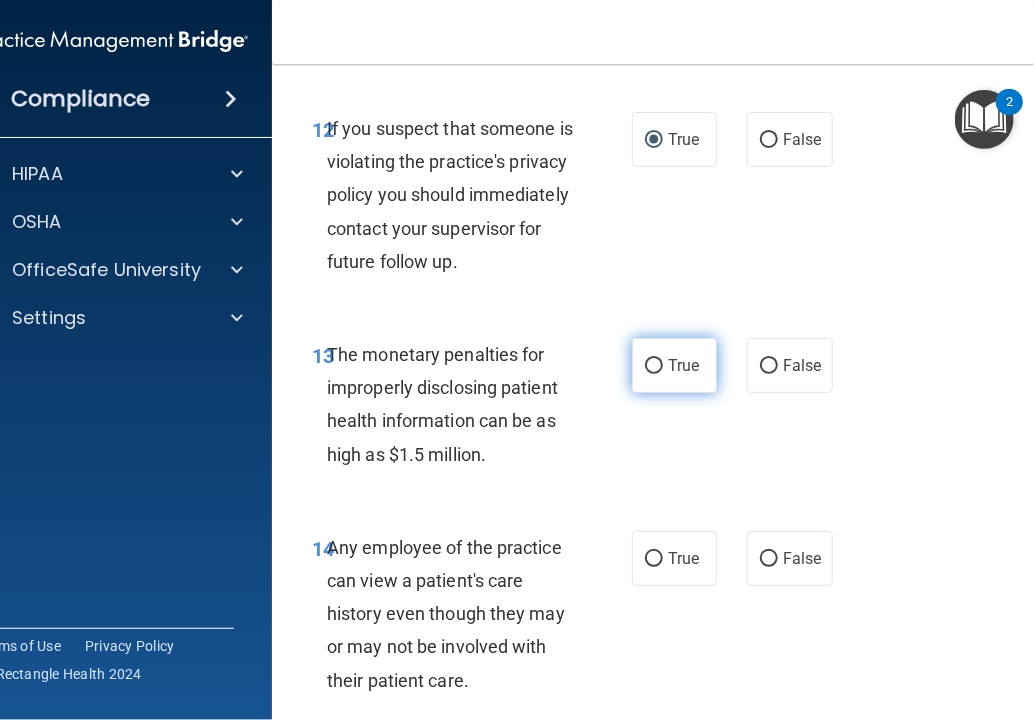 click on "True" at bounding box center (674, 365) 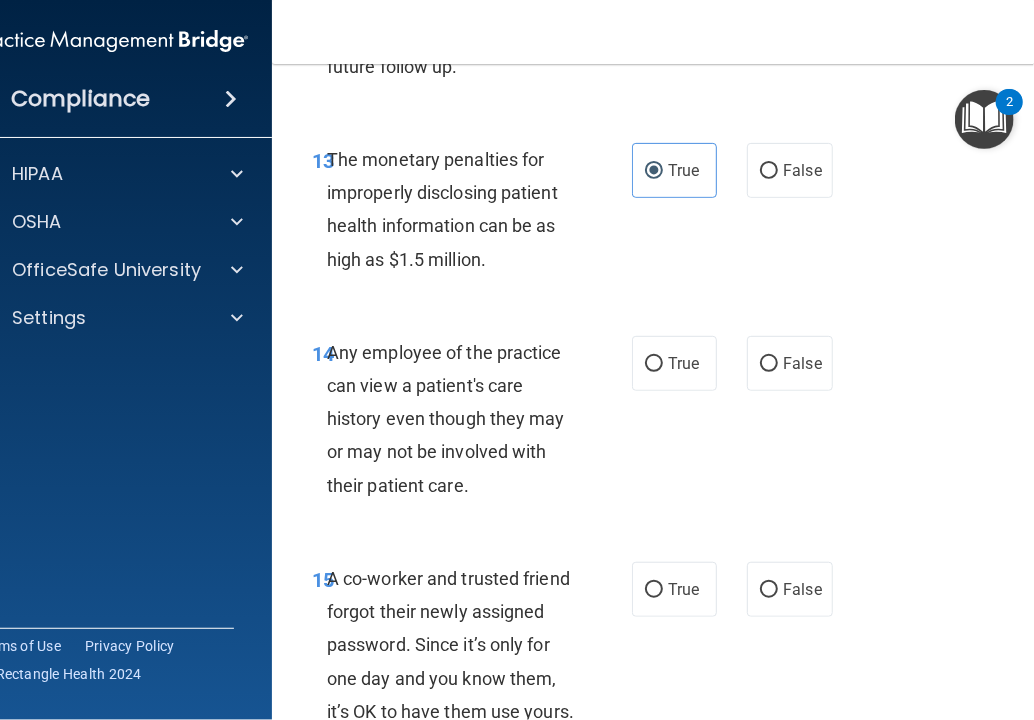 scroll, scrollTop: 2800, scrollLeft: 0, axis: vertical 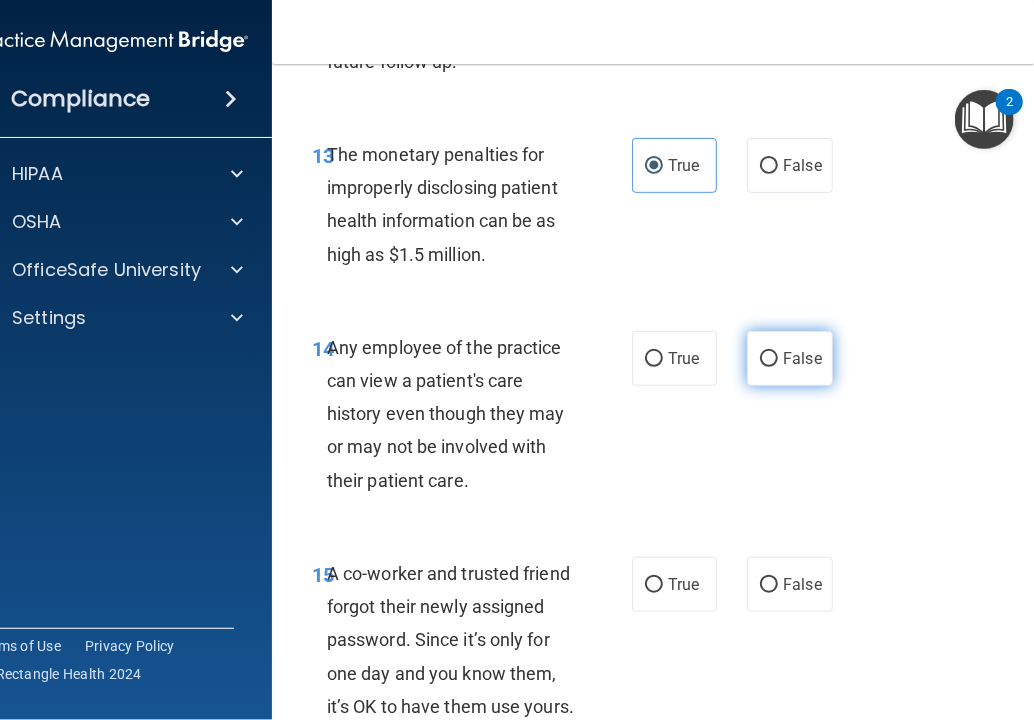 click on "False" at bounding box center (769, 359) 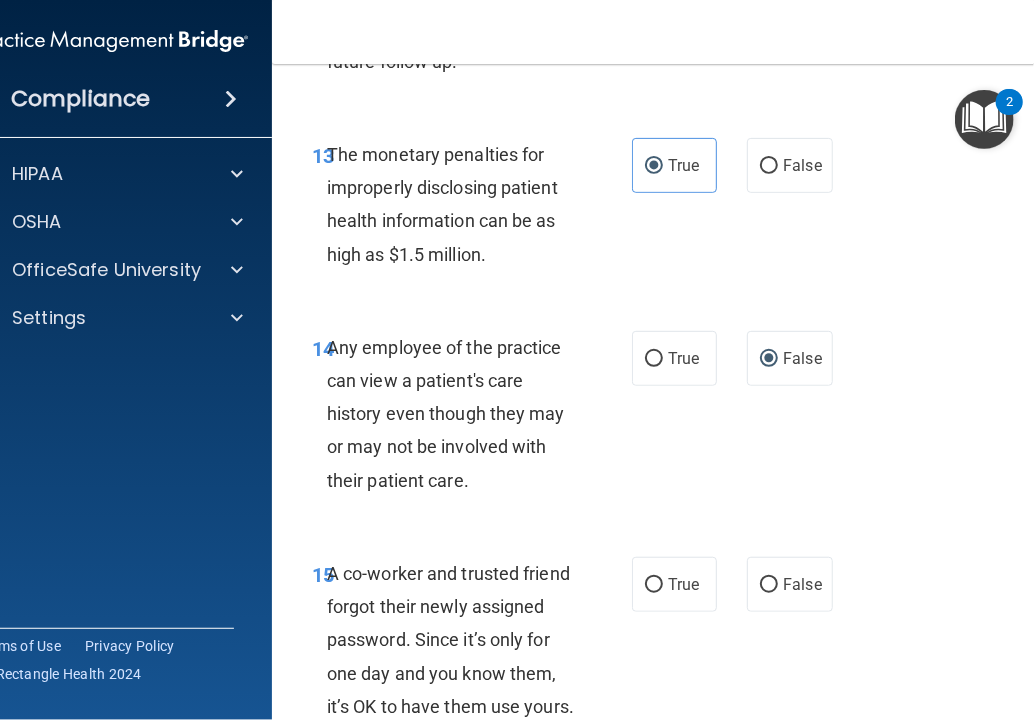 scroll, scrollTop: 3000, scrollLeft: 0, axis: vertical 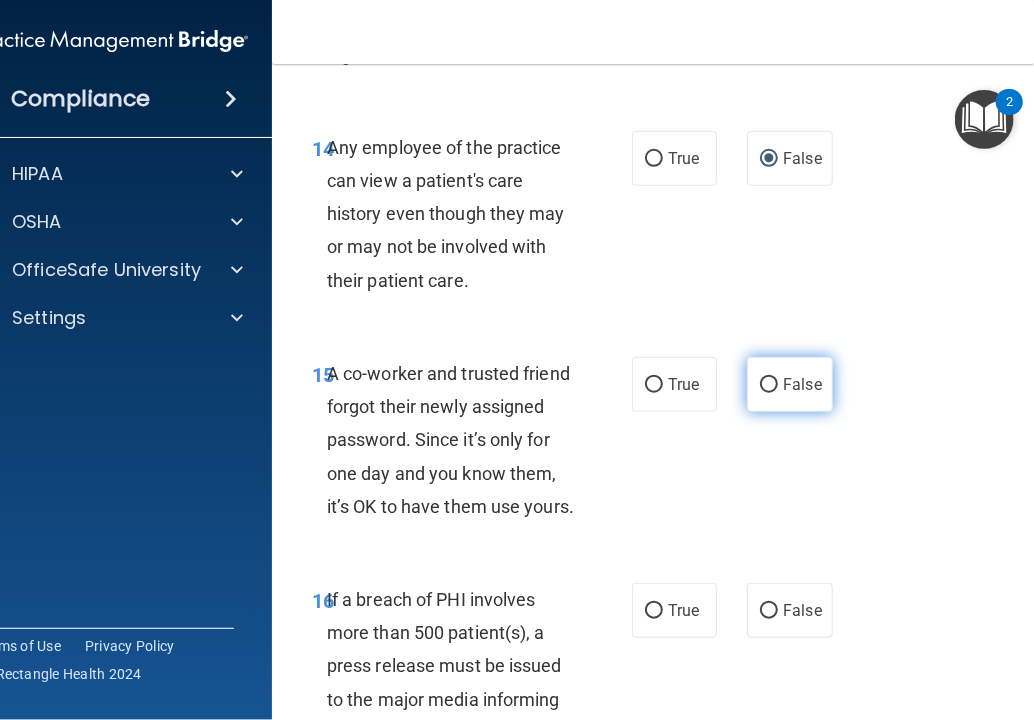 click on "False" at bounding box center [769, 385] 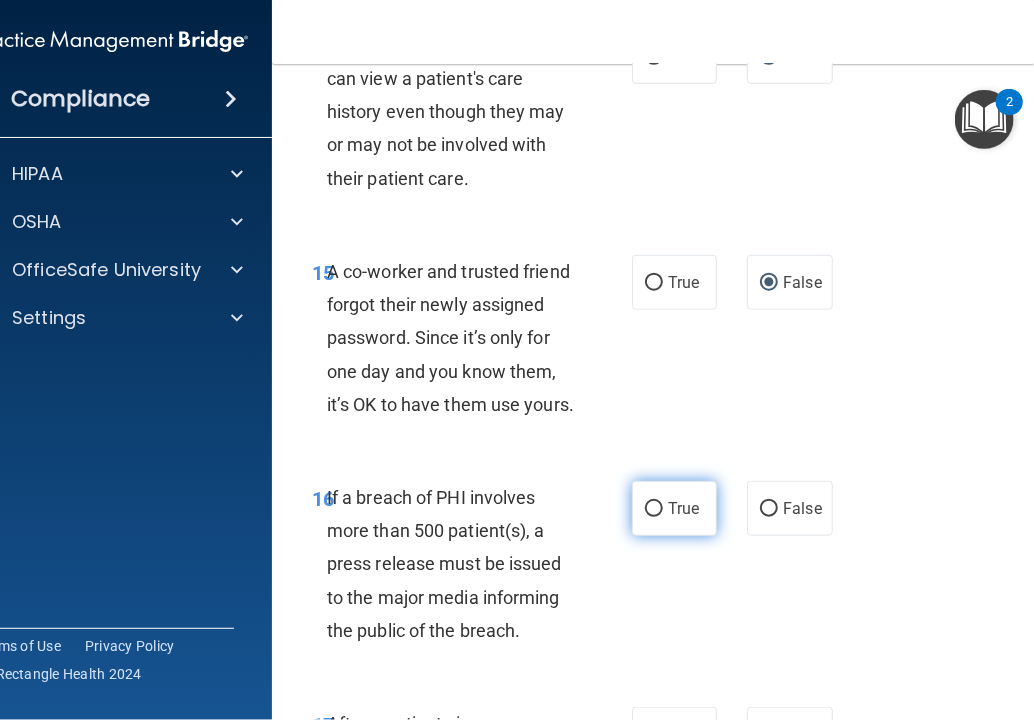 scroll, scrollTop: 3200, scrollLeft: 0, axis: vertical 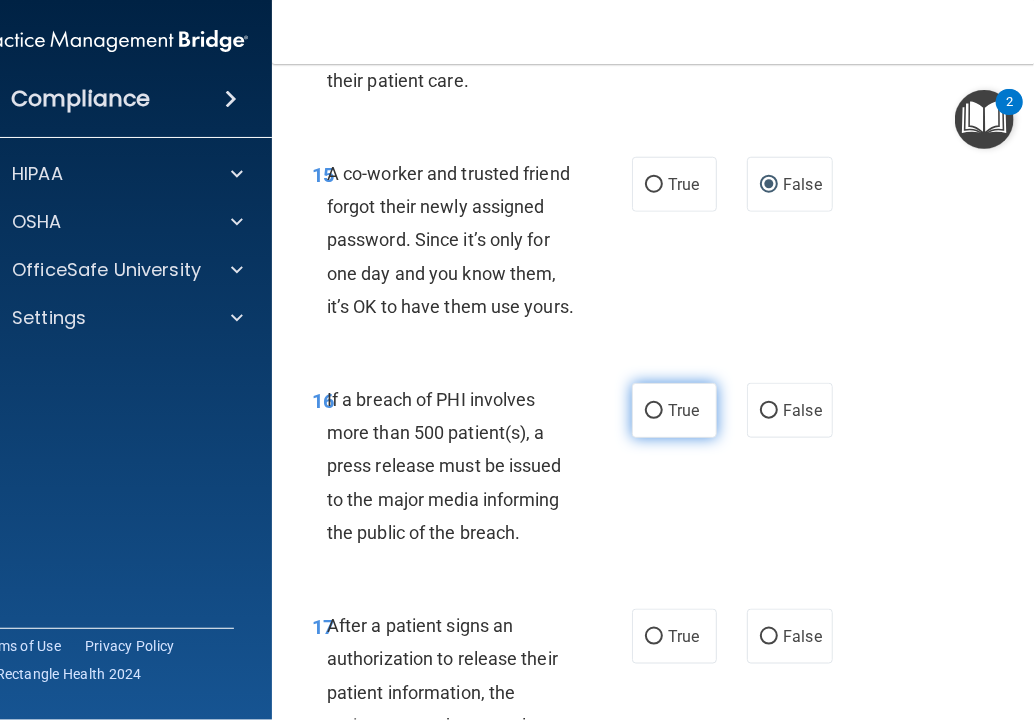 click on "True" at bounding box center [654, 411] 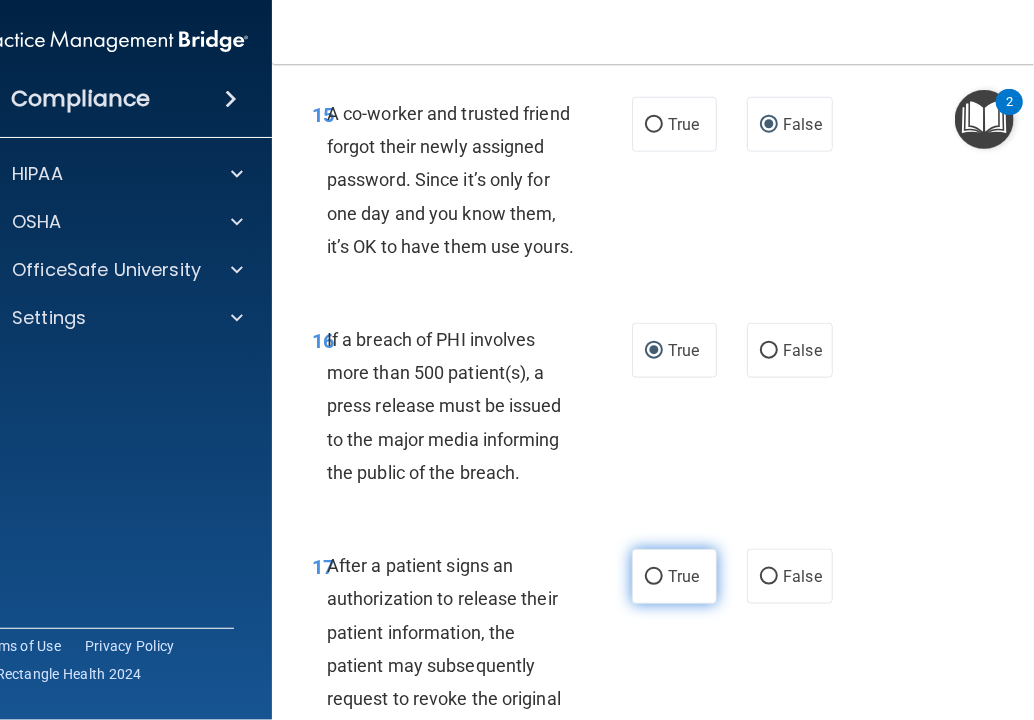 scroll, scrollTop: 3400, scrollLeft: 0, axis: vertical 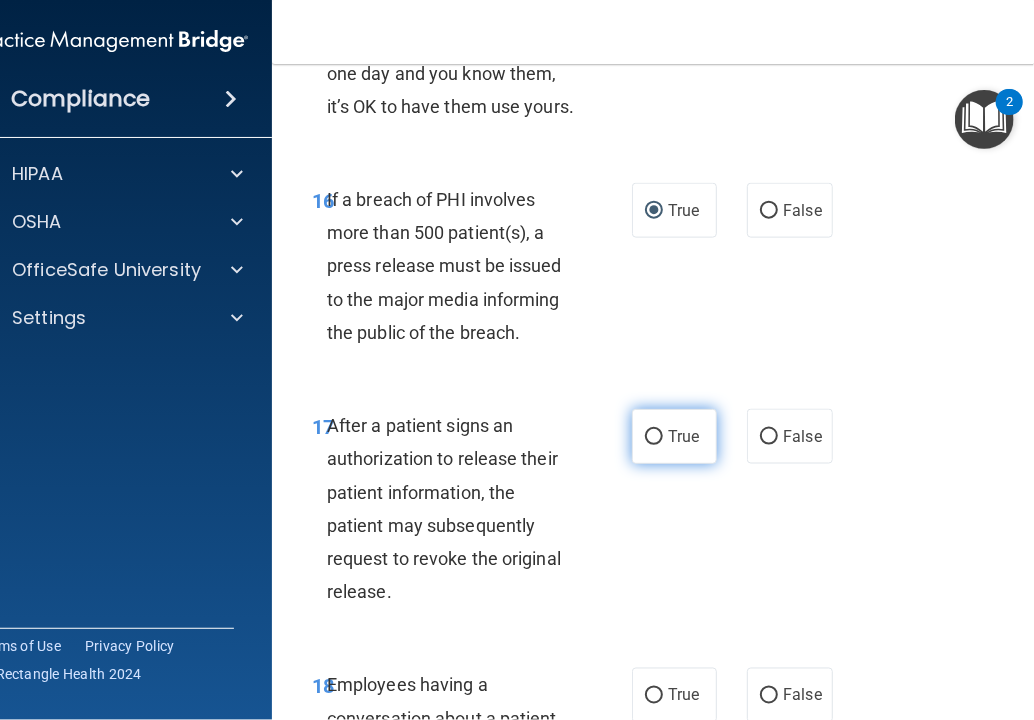 click on "True" at bounding box center [654, 437] 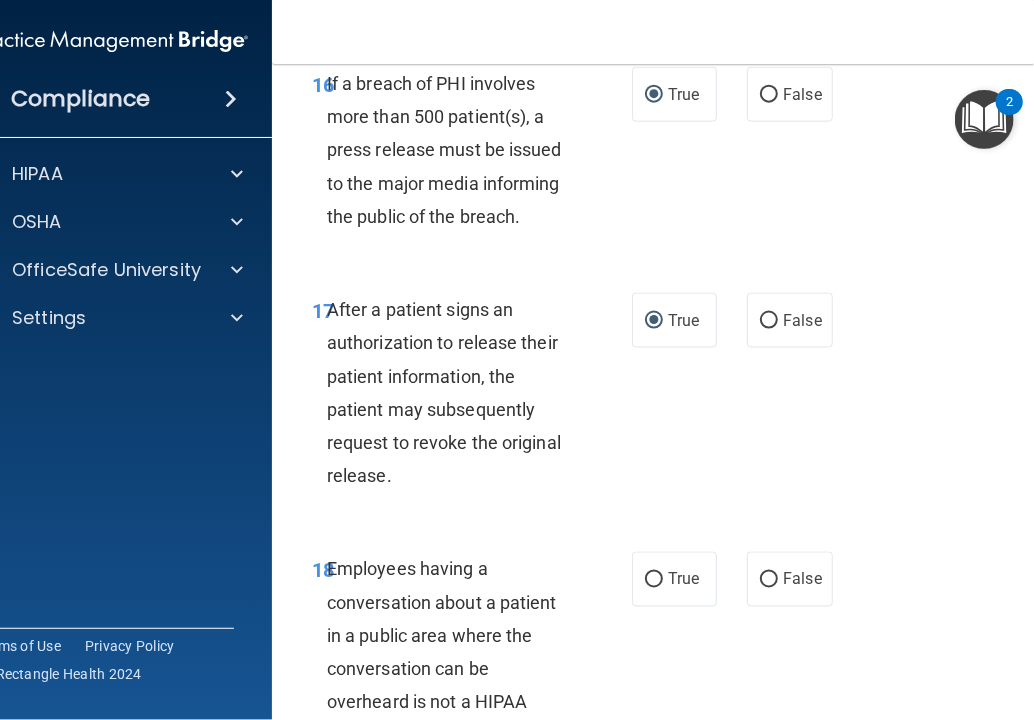 scroll, scrollTop: 3700, scrollLeft: 0, axis: vertical 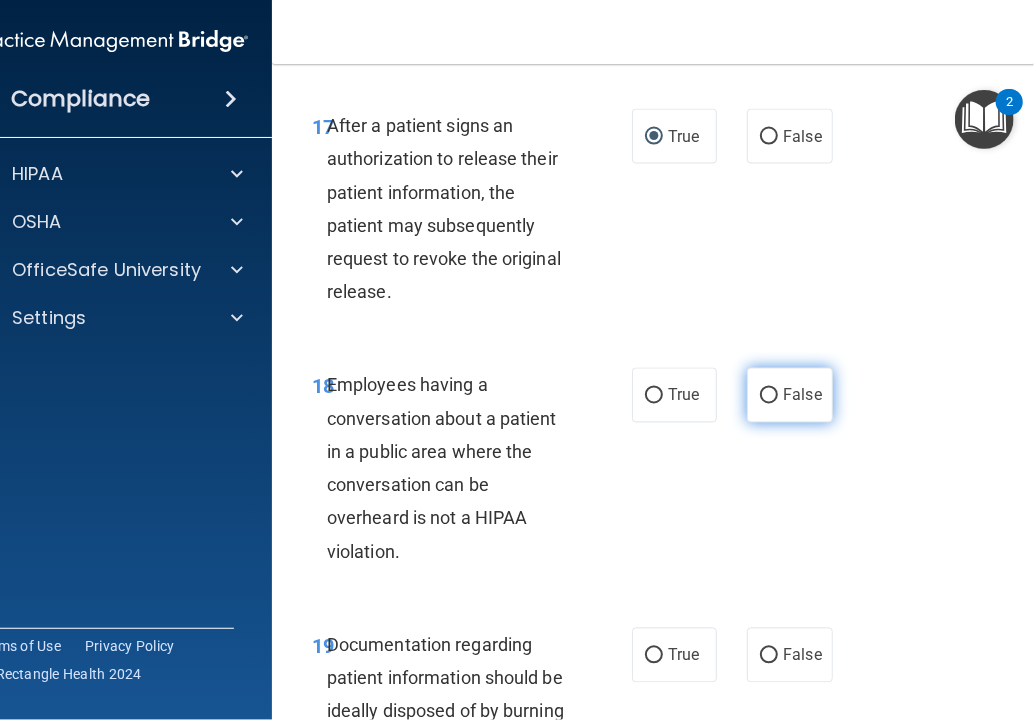 click on "False" at bounding box center [769, 396] 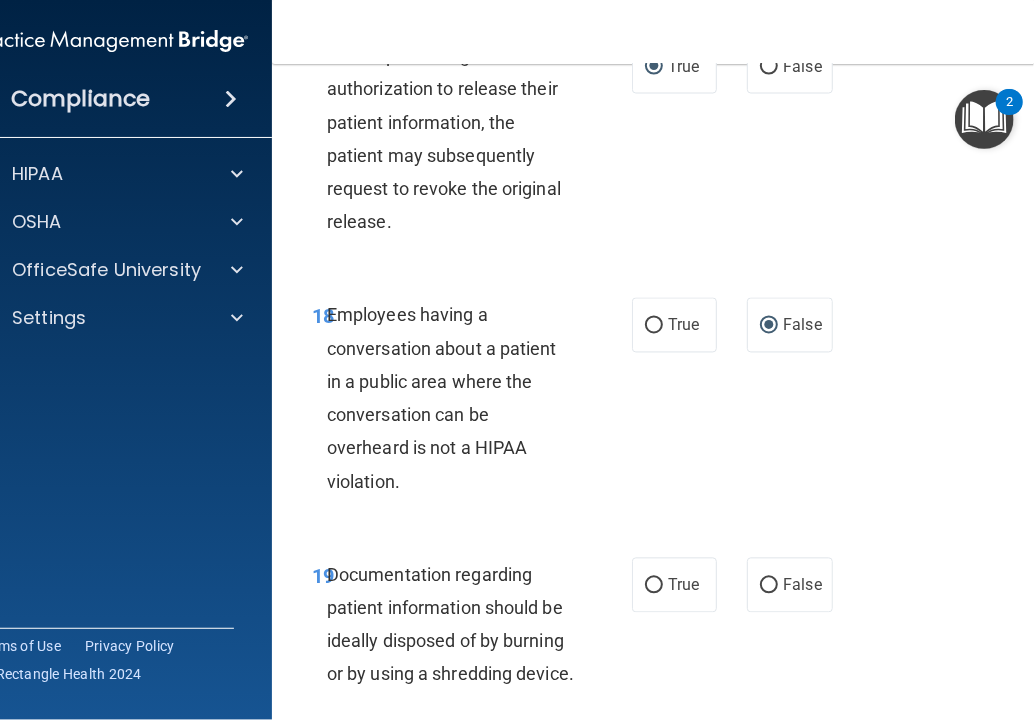 scroll, scrollTop: 4000, scrollLeft: 0, axis: vertical 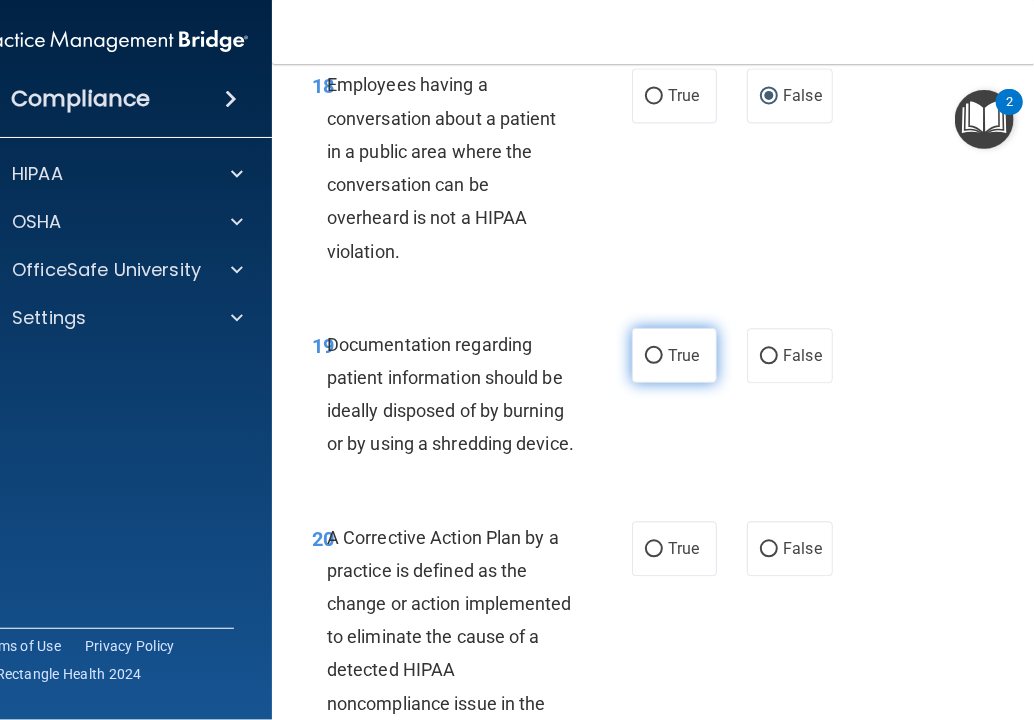 click on "True" at bounding box center [654, 356] 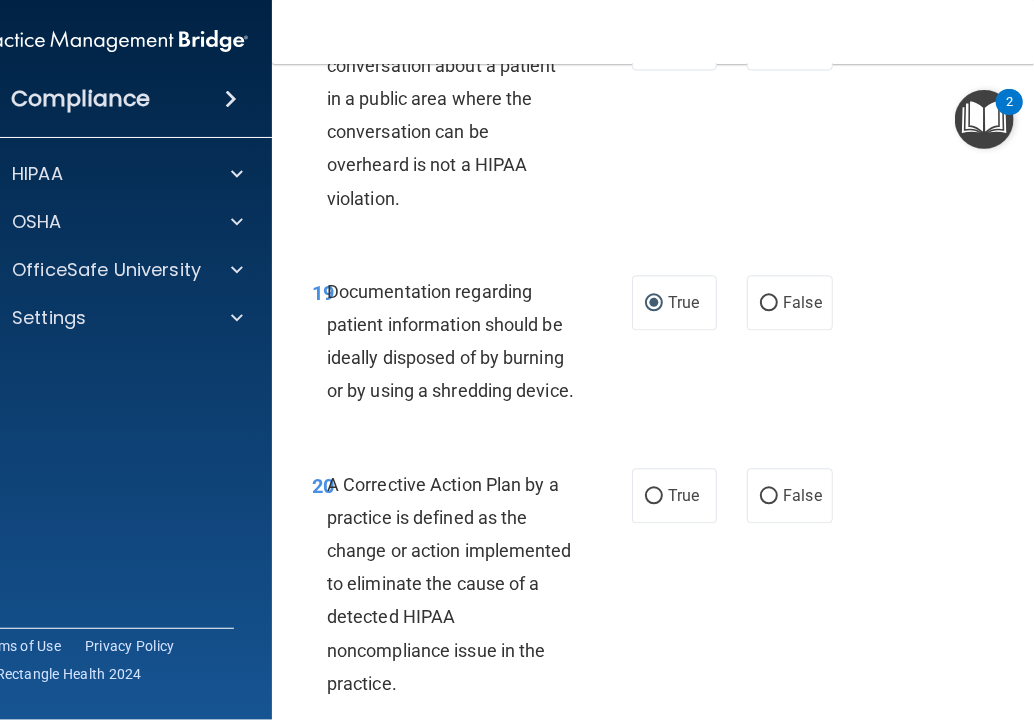 scroll, scrollTop: 4100, scrollLeft: 0, axis: vertical 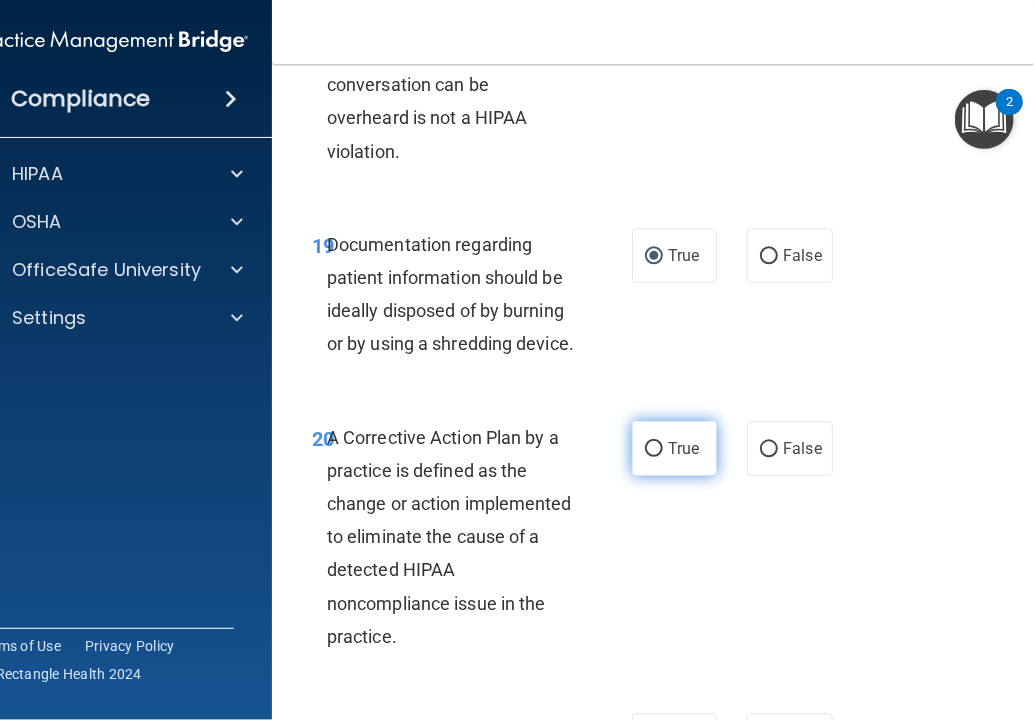 click on "True" at bounding box center [654, 449] 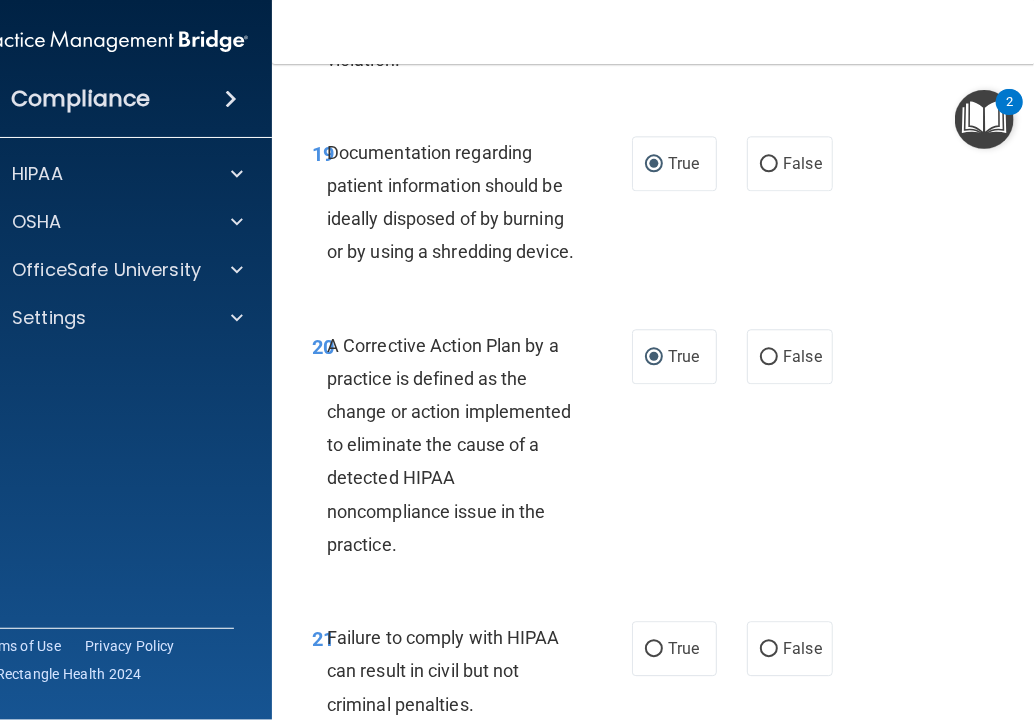 scroll, scrollTop: 4400, scrollLeft: 0, axis: vertical 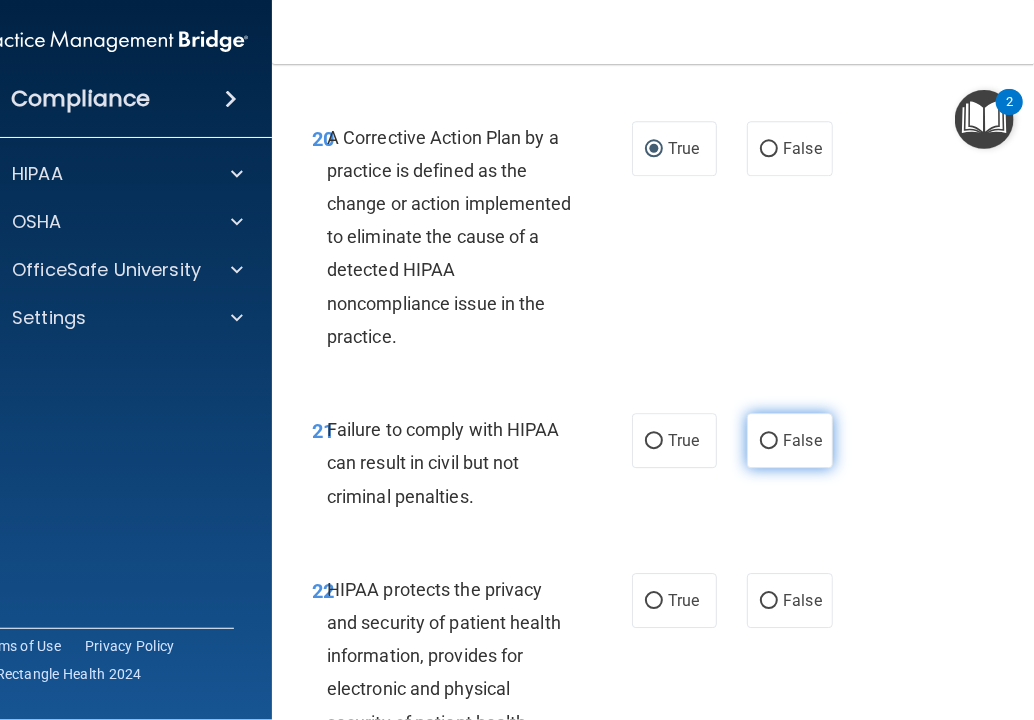 click on "False" at bounding box center [769, 441] 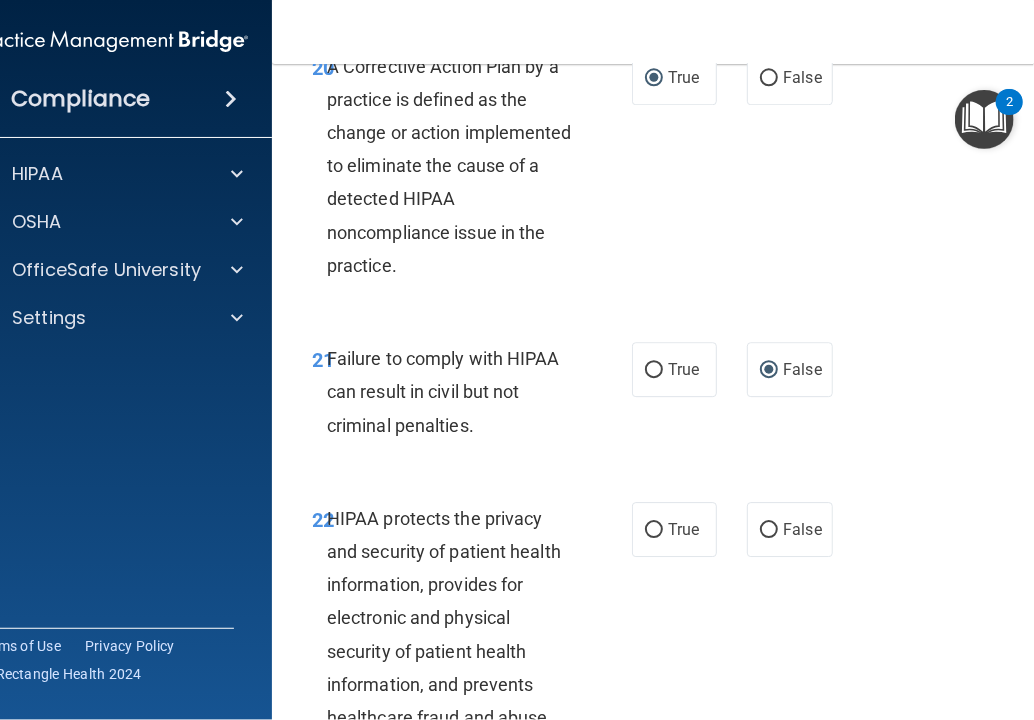 scroll, scrollTop: 4600, scrollLeft: 0, axis: vertical 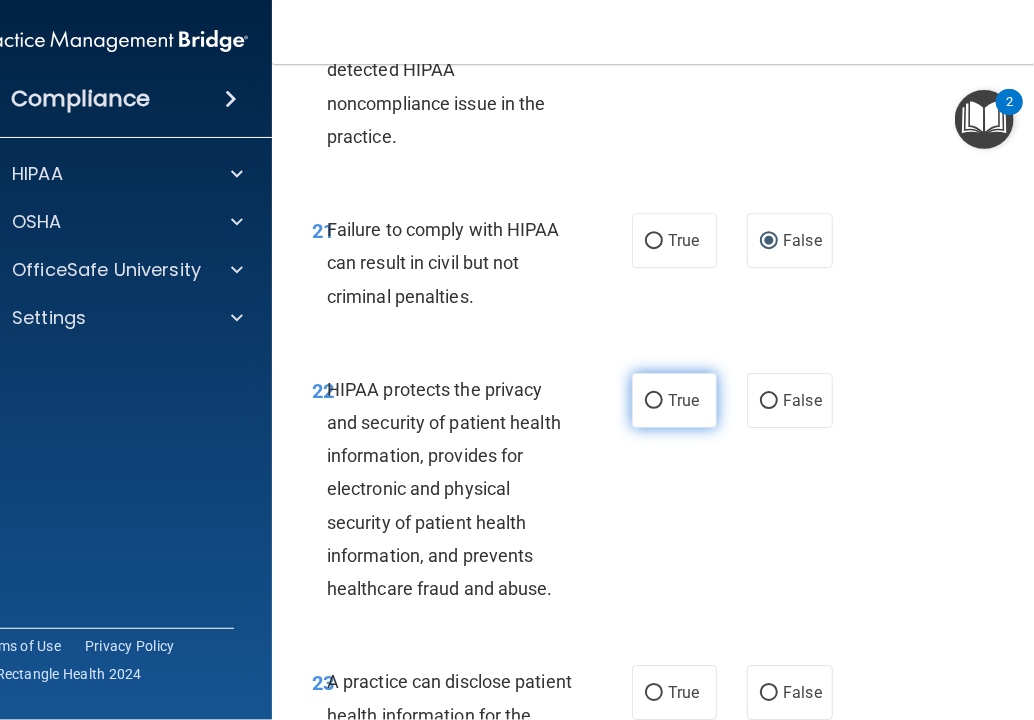 click on "True" at bounding box center [654, 401] 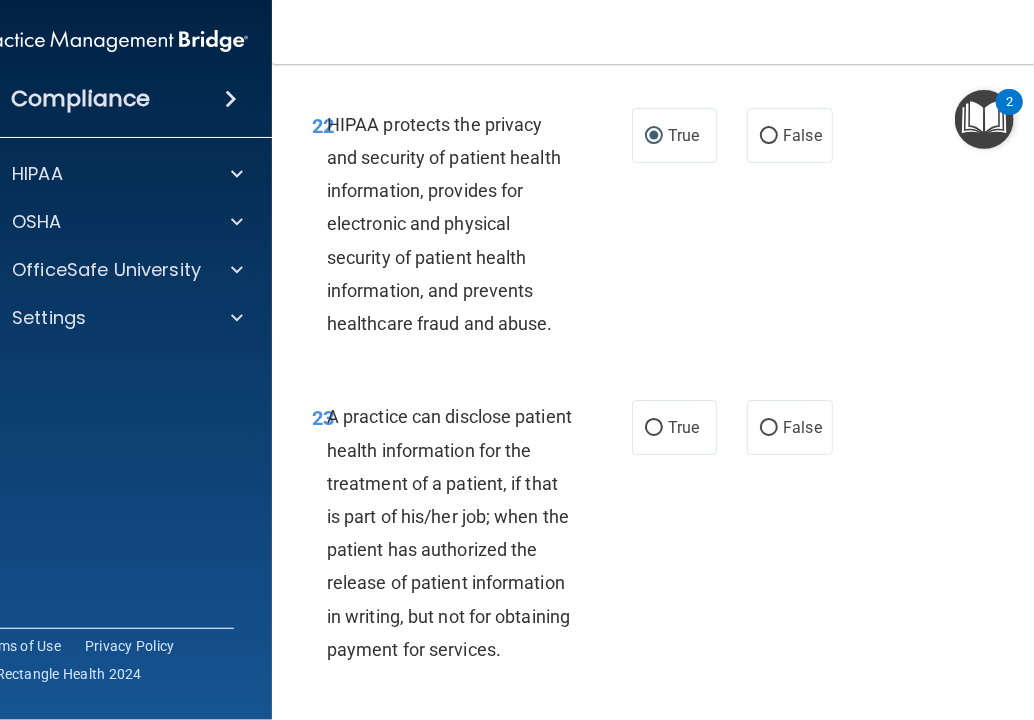 scroll, scrollTop: 4900, scrollLeft: 0, axis: vertical 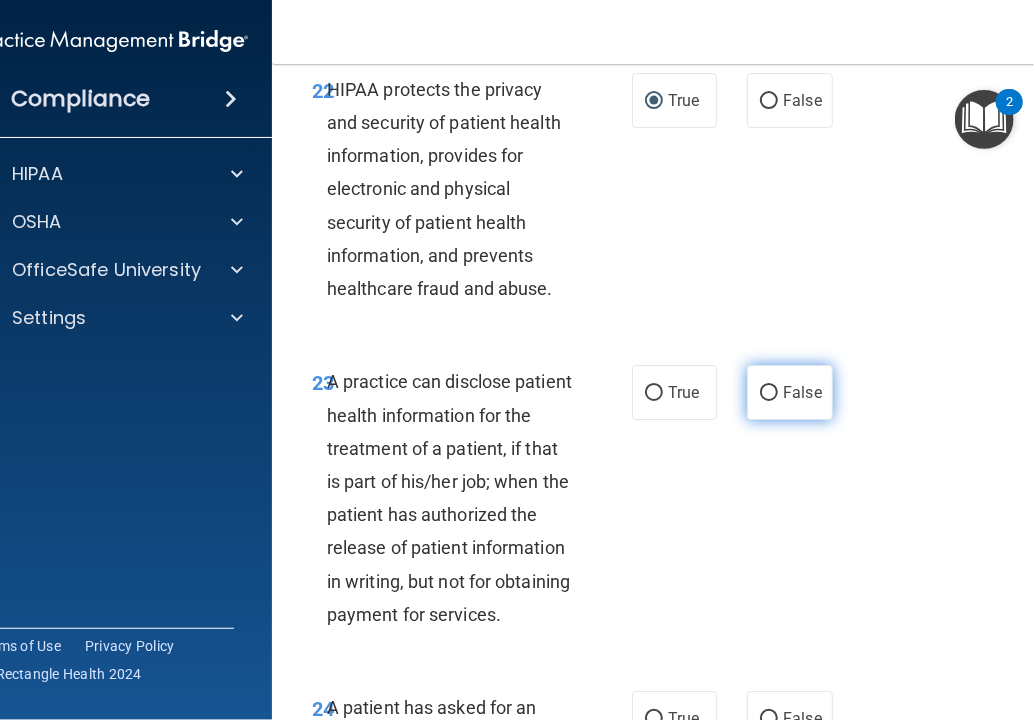 click on "False" at bounding box center (769, 393) 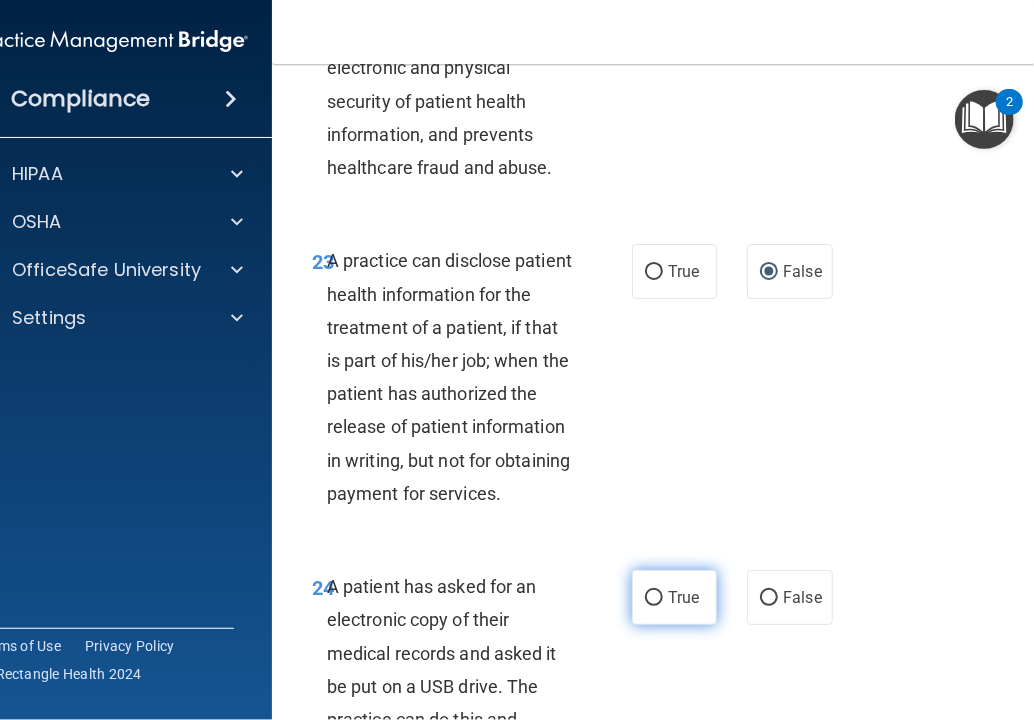 scroll, scrollTop: 5200, scrollLeft: 0, axis: vertical 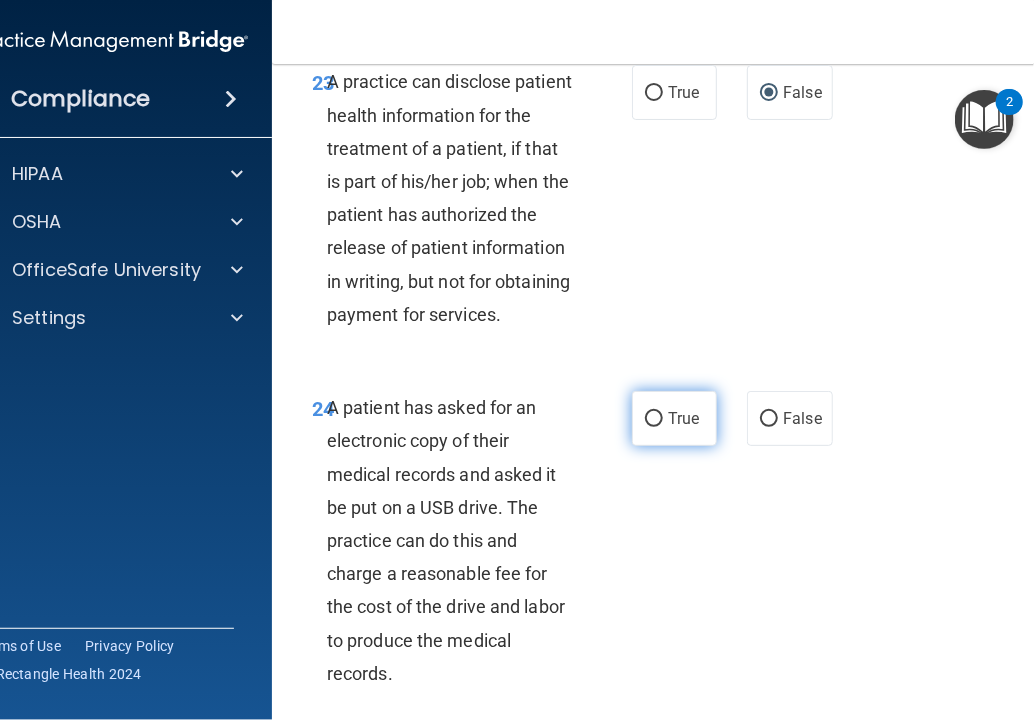 click on "True" at bounding box center (654, 419) 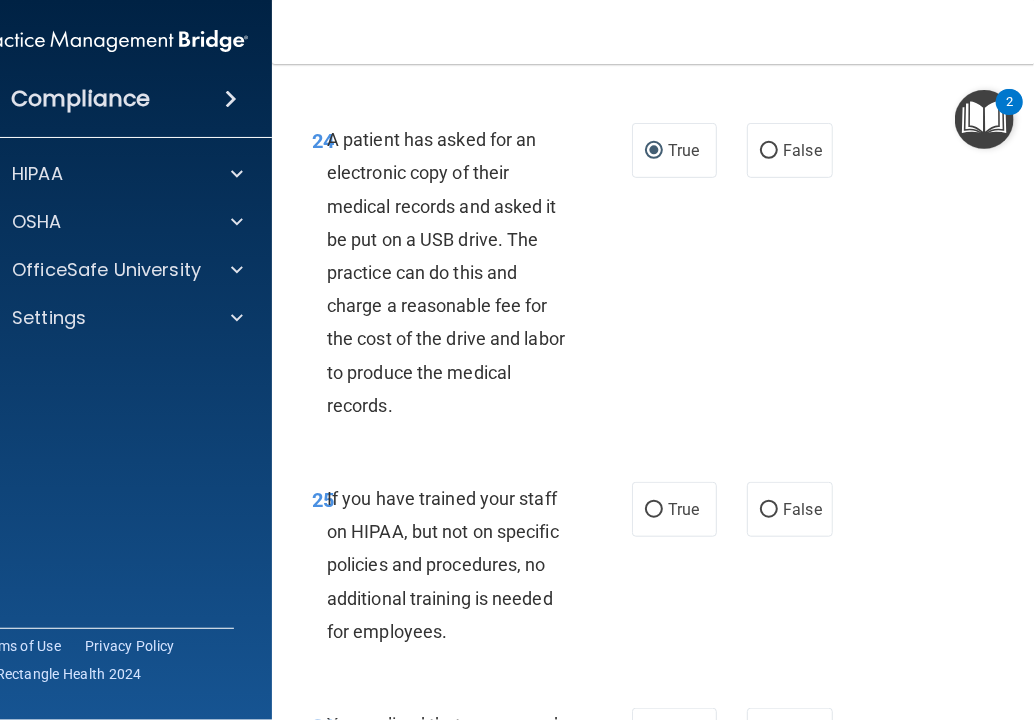 scroll, scrollTop: 5600, scrollLeft: 0, axis: vertical 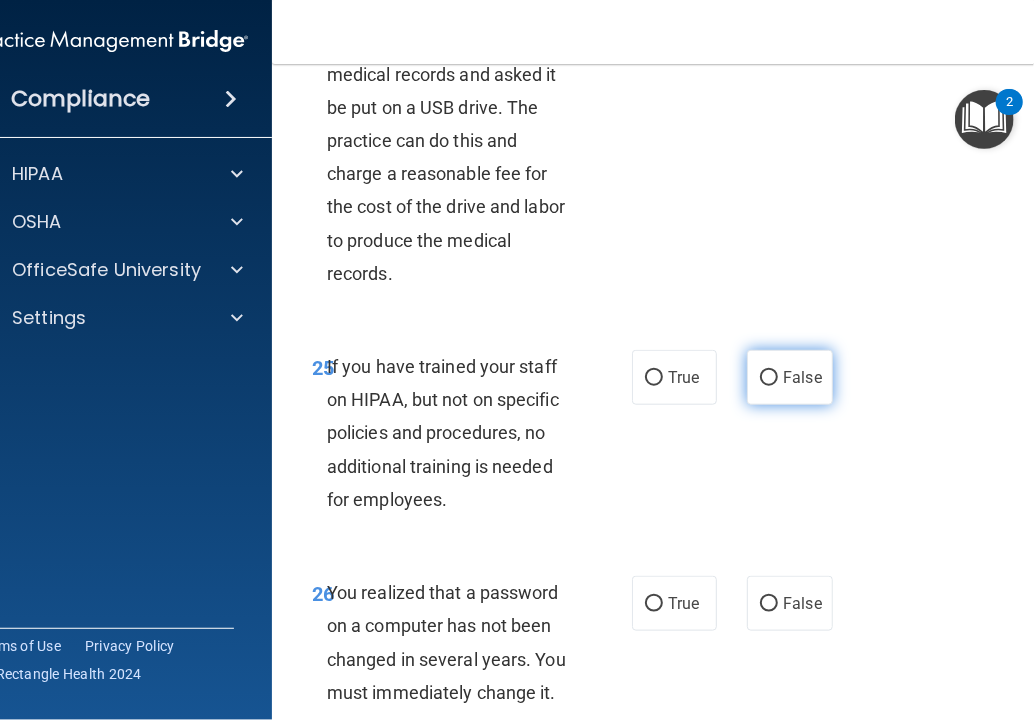 click on "False" at bounding box center (769, 378) 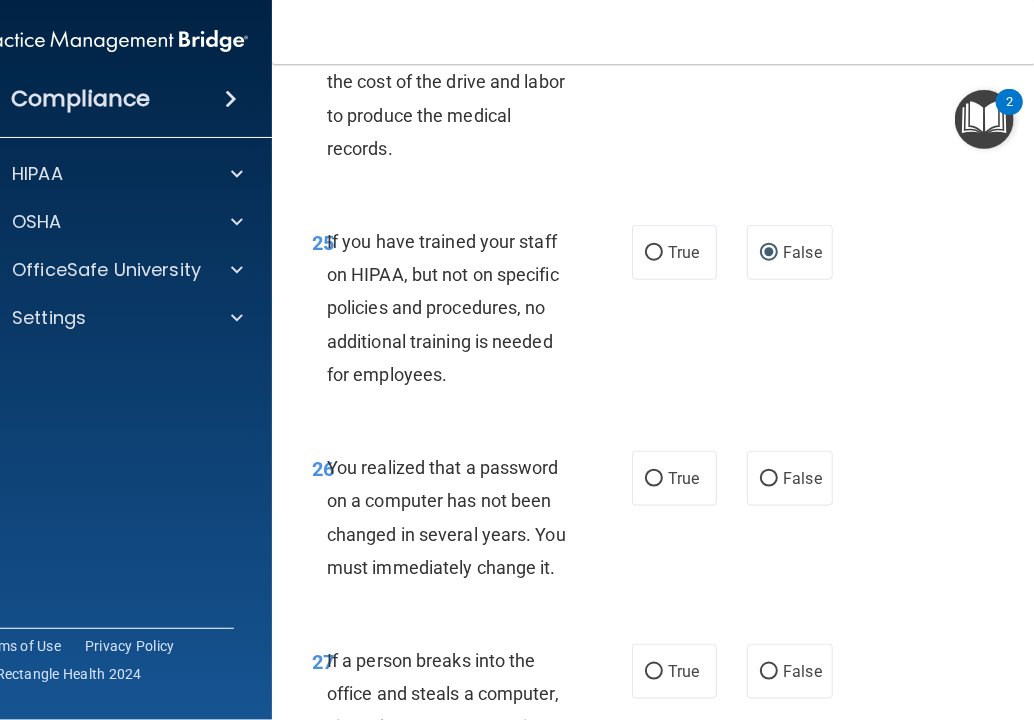 scroll, scrollTop: 5900, scrollLeft: 0, axis: vertical 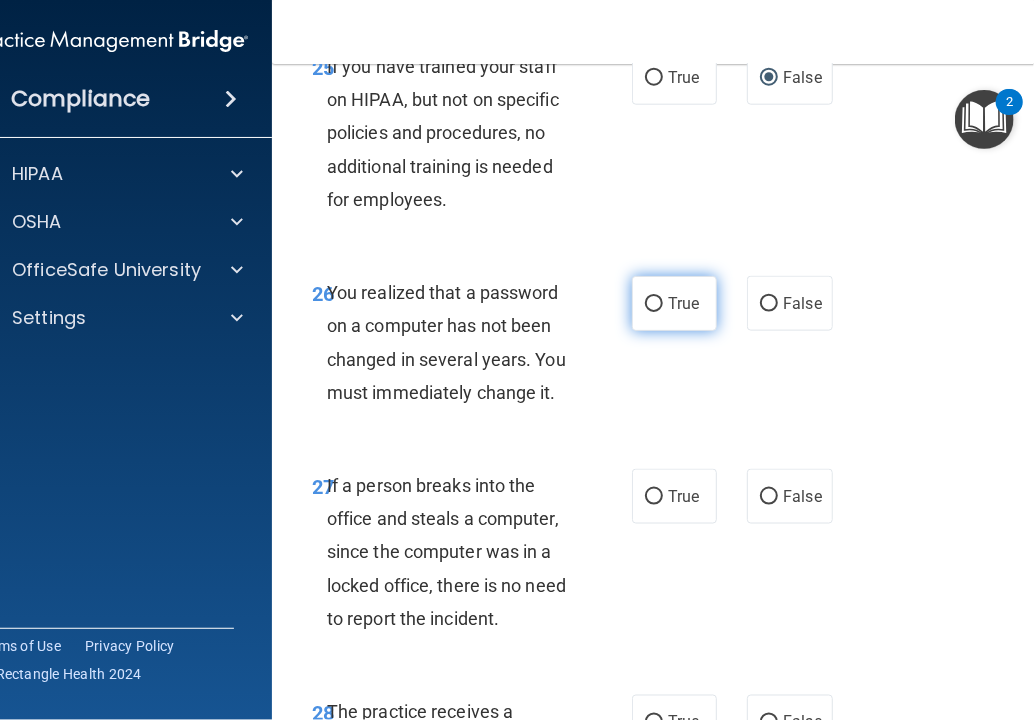 click on "True" at bounding box center [654, 304] 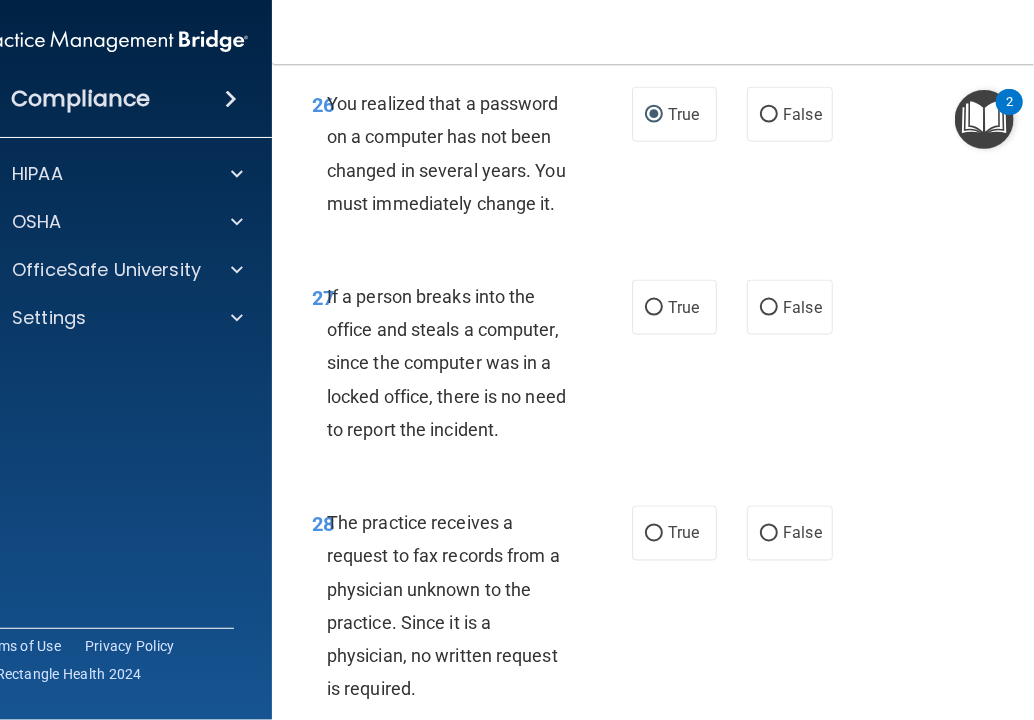 scroll, scrollTop: 6100, scrollLeft: 0, axis: vertical 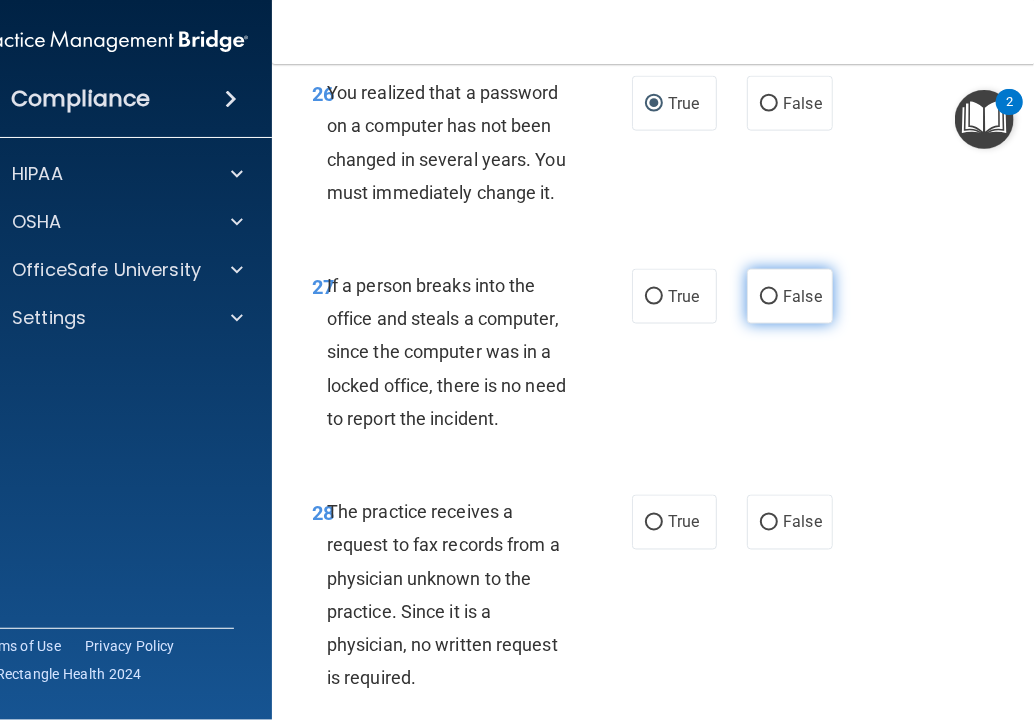 click on "False" at bounding box center (769, 297) 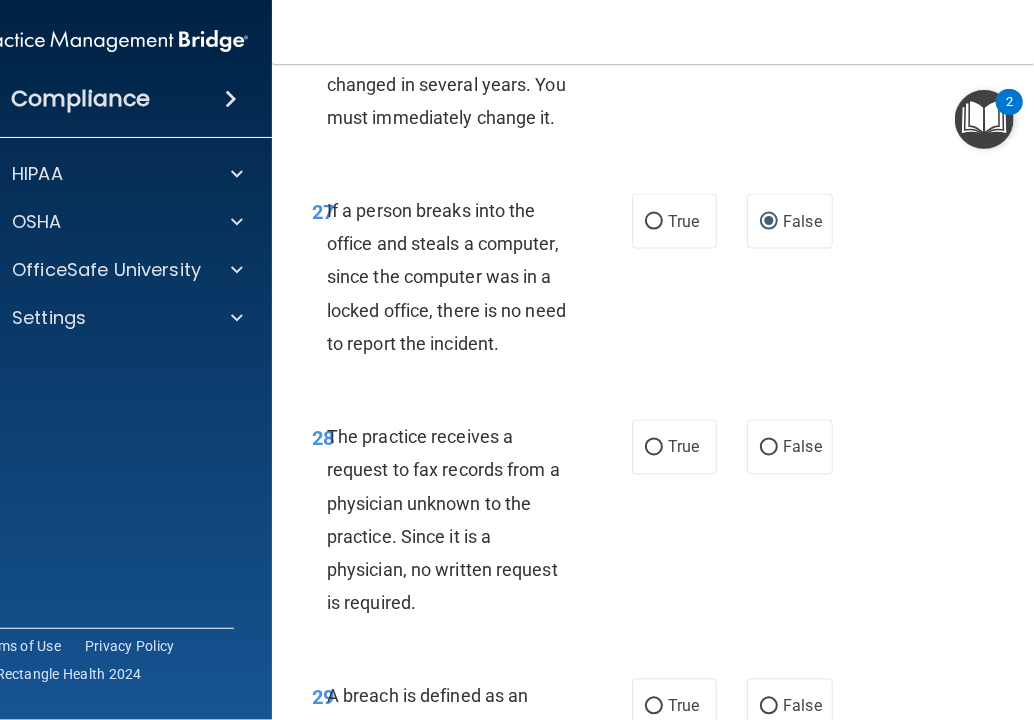 scroll, scrollTop: 6400, scrollLeft: 0, axis: vertical 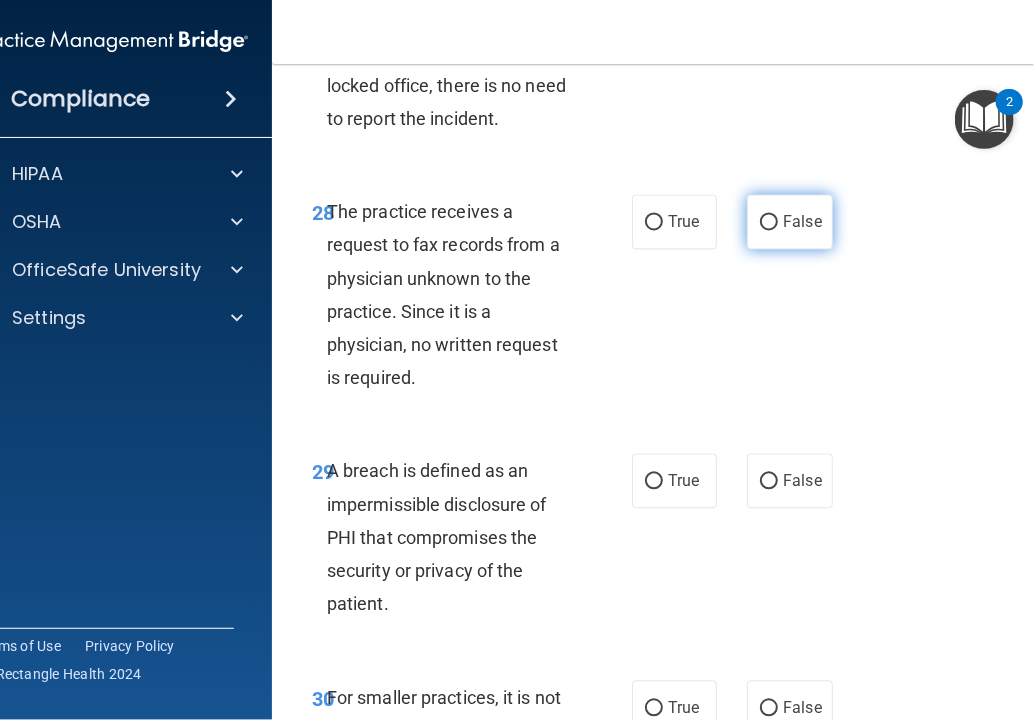 click on "False" at bounding box center [769, 223] 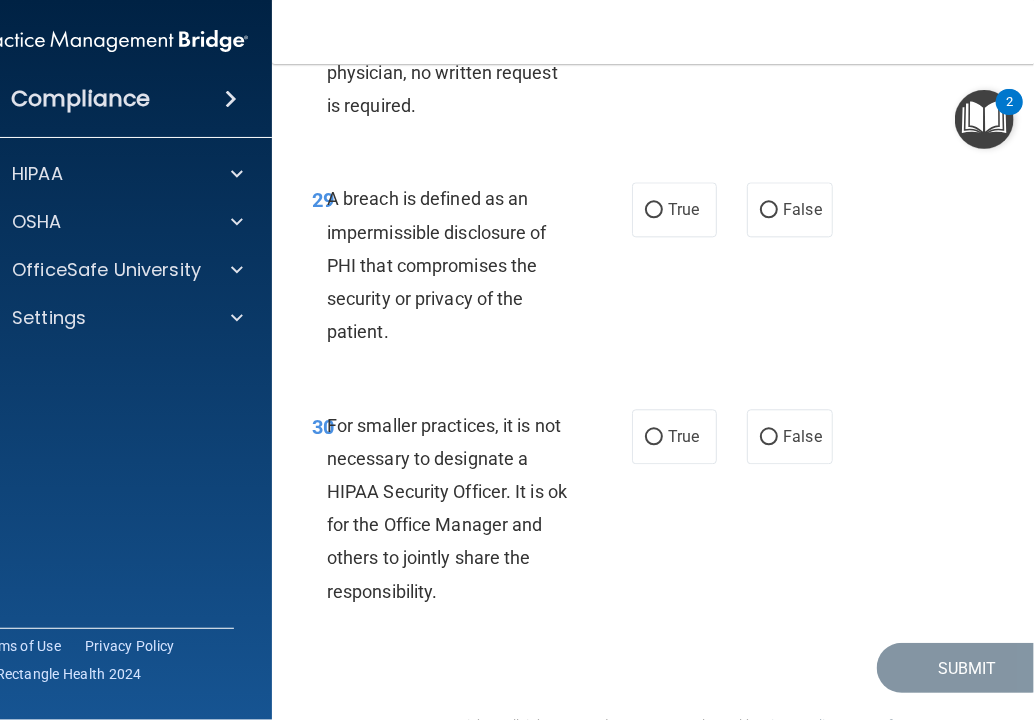 scroll, scrollTop: 6700, scrollLeft: 0, axis: vertical 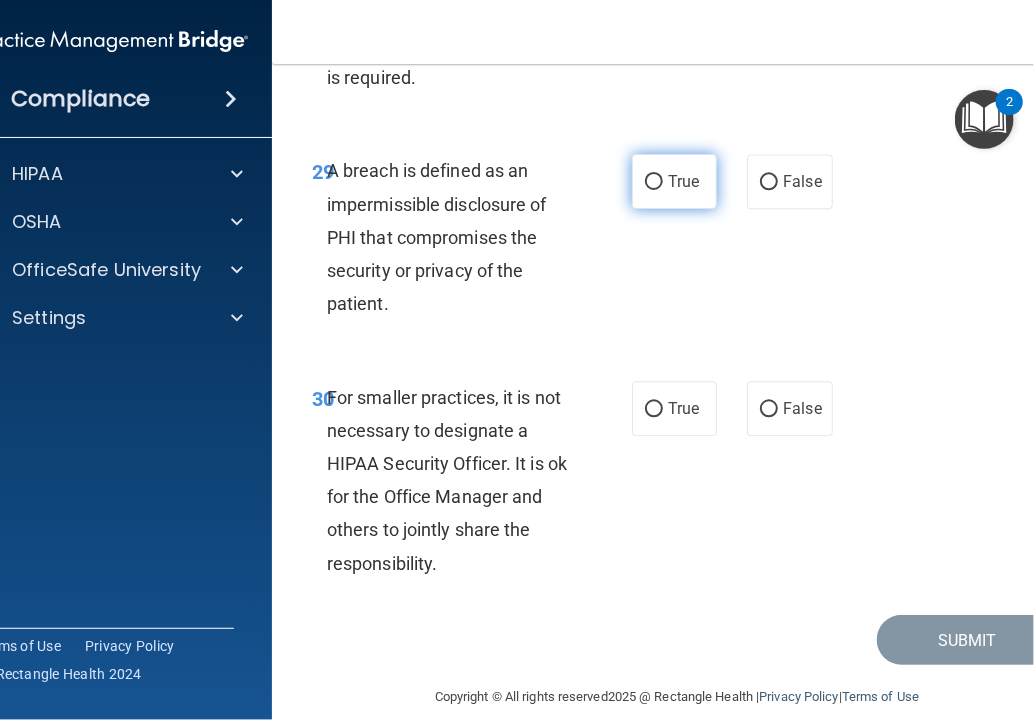 click on "True" at bounding box center (654, 182) 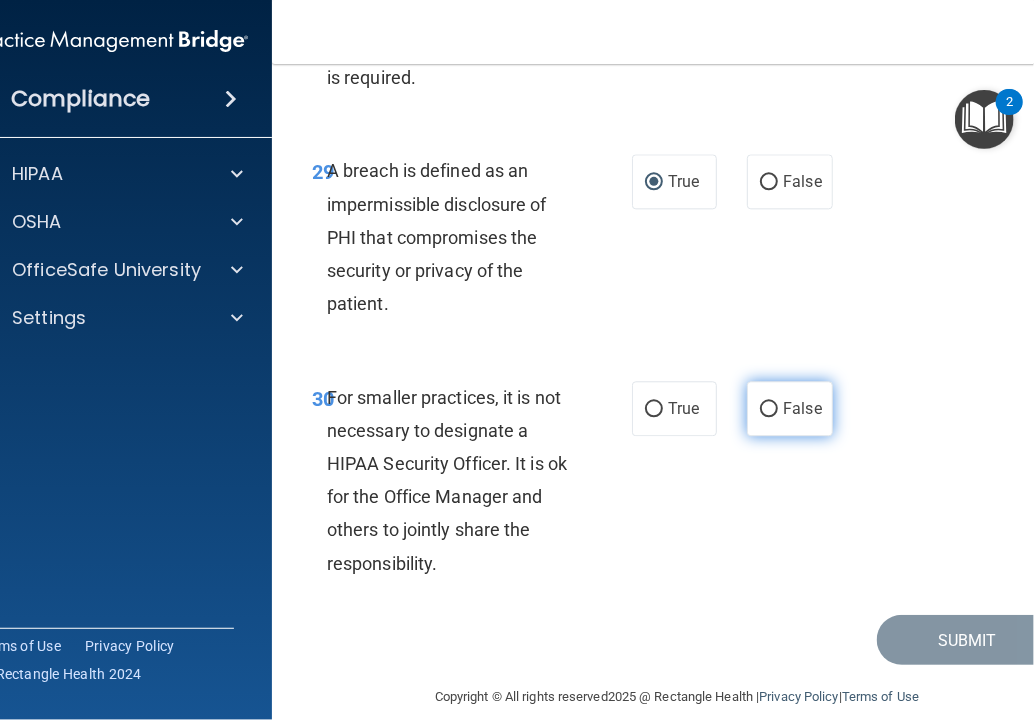 click on "False" at bounding box center [769, 409] 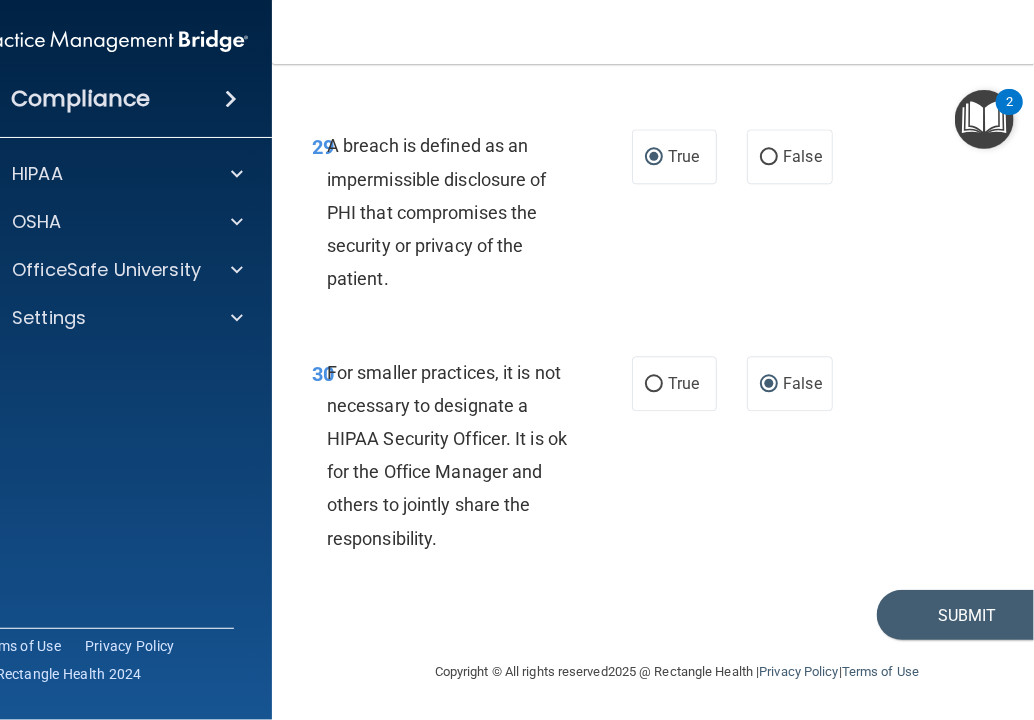 scroll, scrollTop: 6859, scrollLeft: 0, axis: vertical 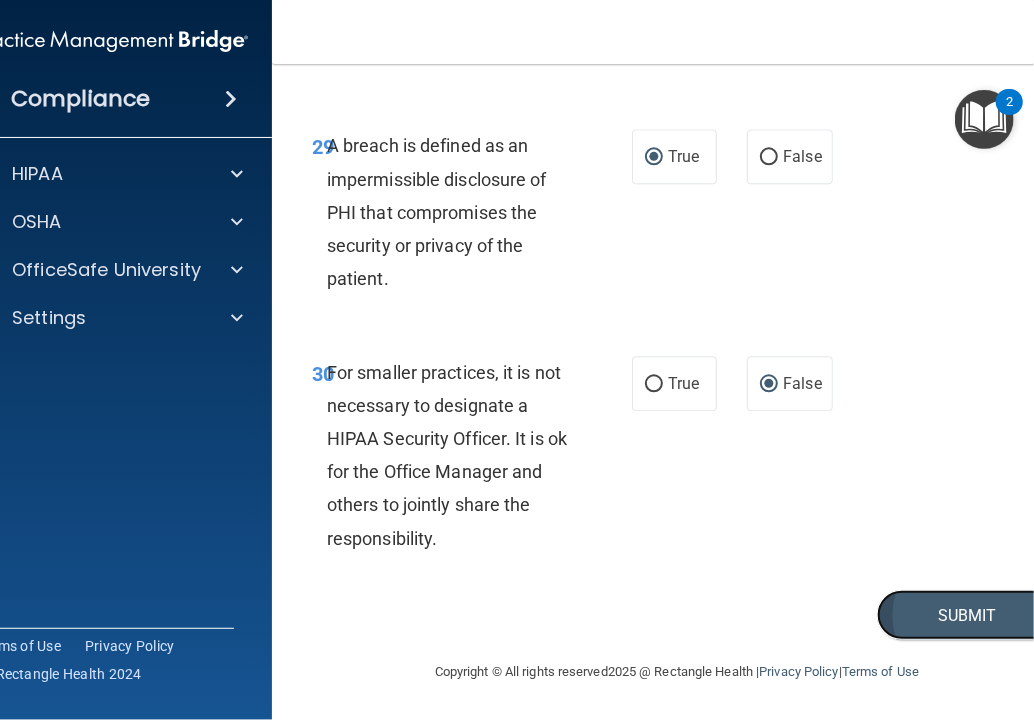 click on "Submit" at bounding box center (967, 615) 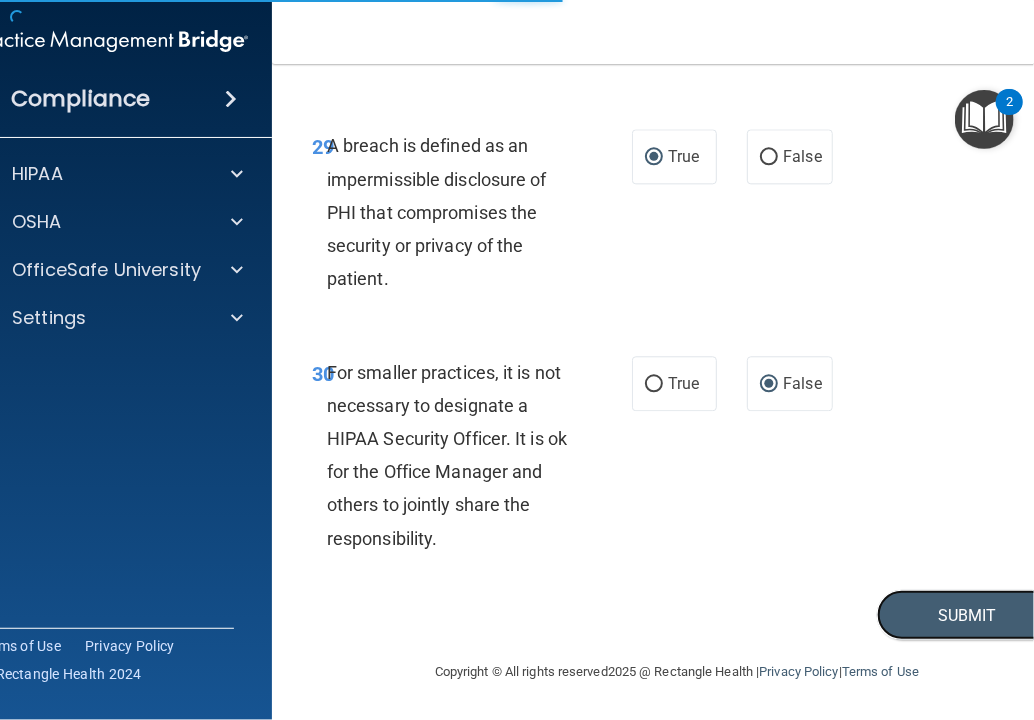 scroll, scrollTop: 6759, scrollLeft: 0, axis: vertical 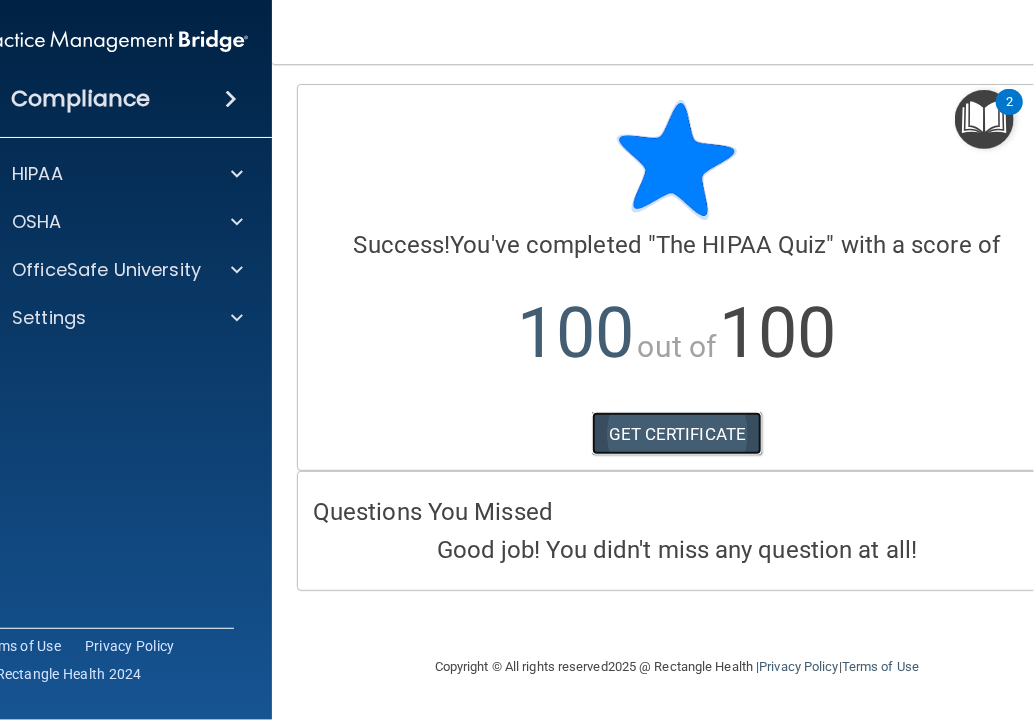 click on "GET CERTIFICATE" at bounding box center [677, 434] 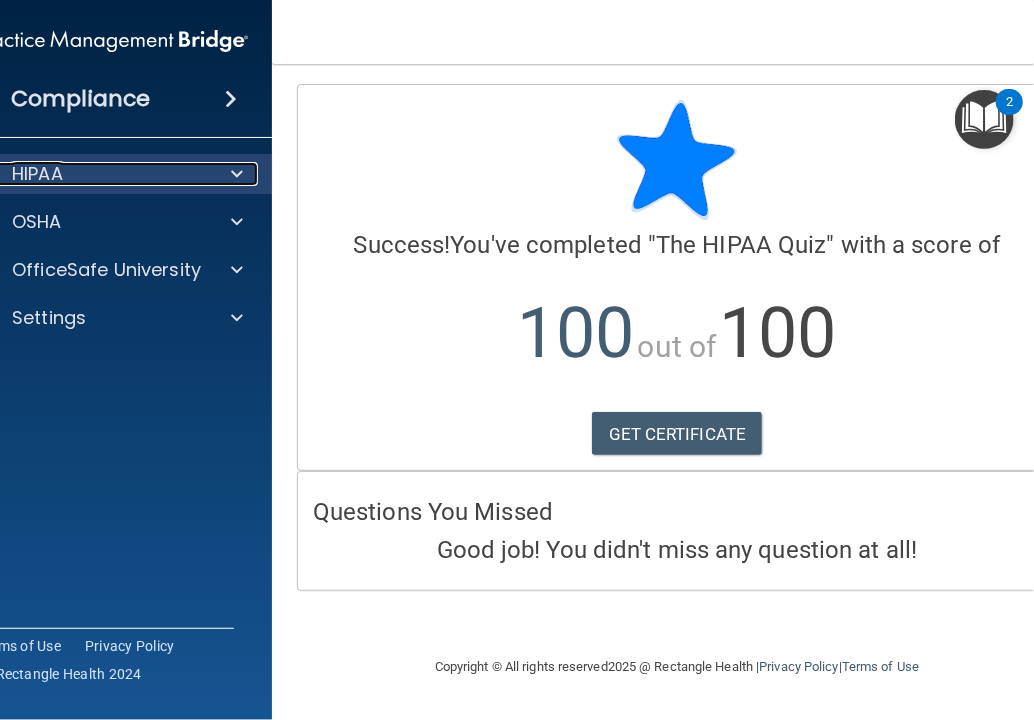 click at bounding box center (237, 174) 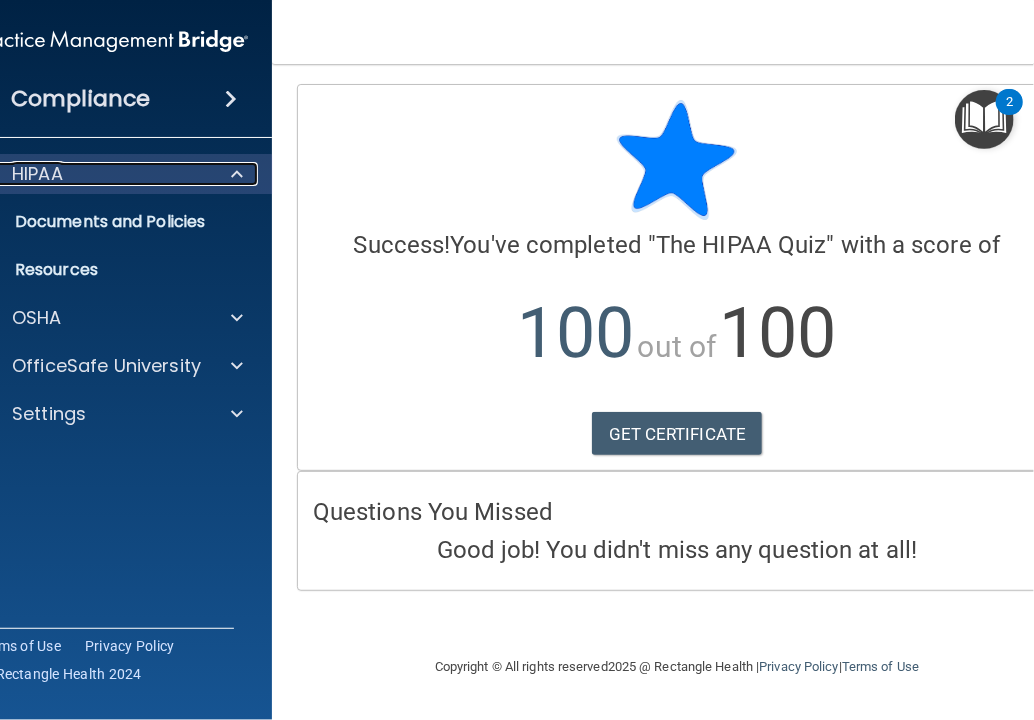 click on "HIPAA" at bounding box center [37, 174] 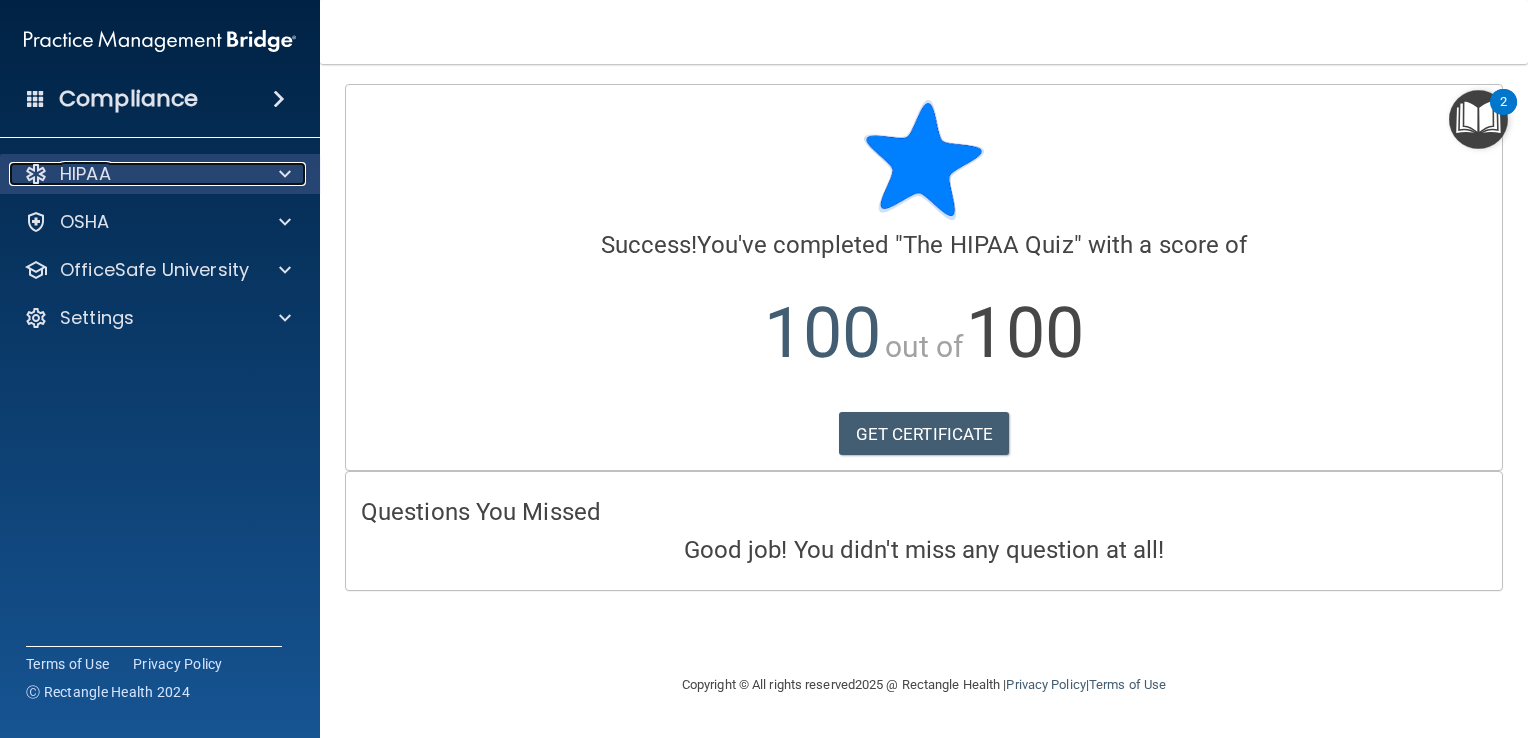 click on "HIPAA" at bounding box center (85, 174) 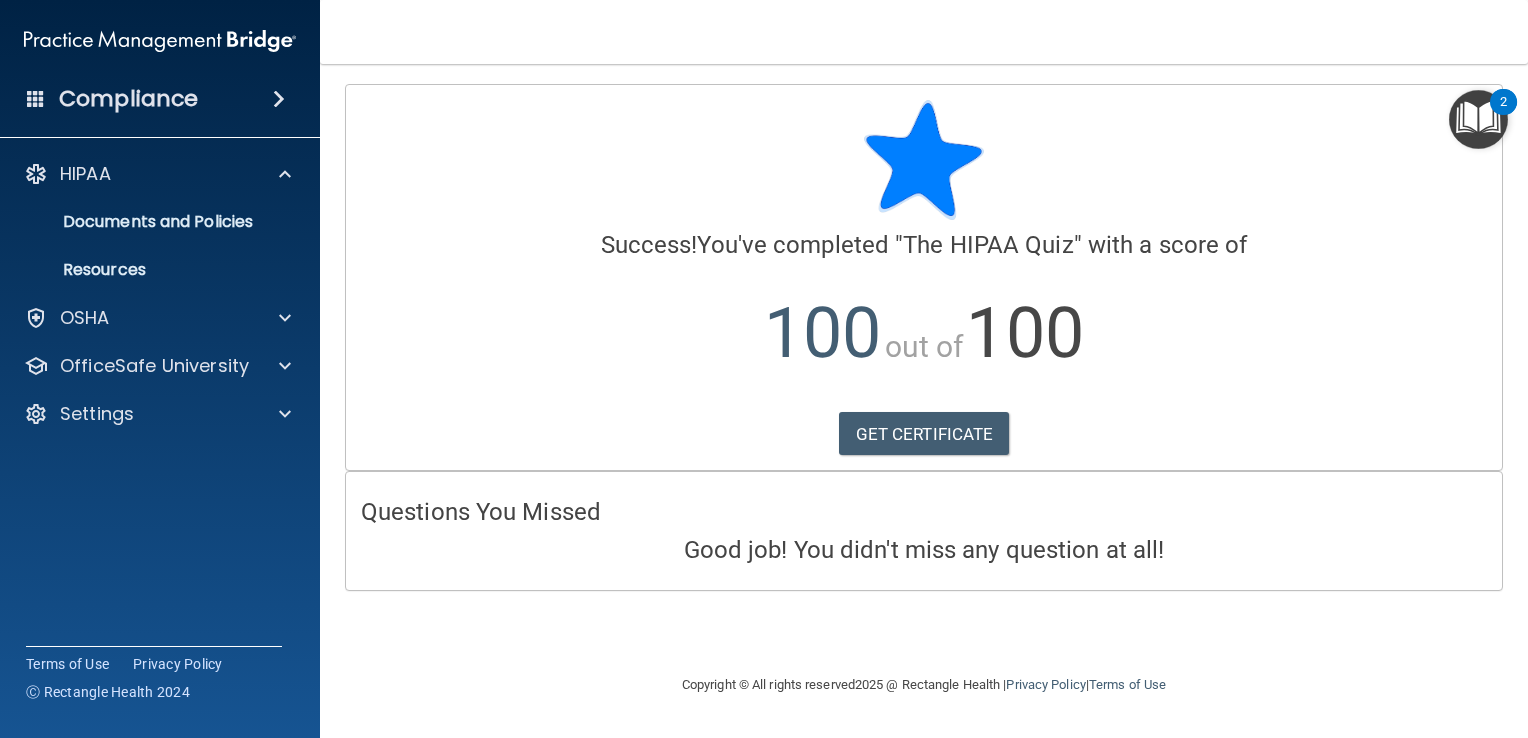click on "Compliance" at bounding box center (160, 99) 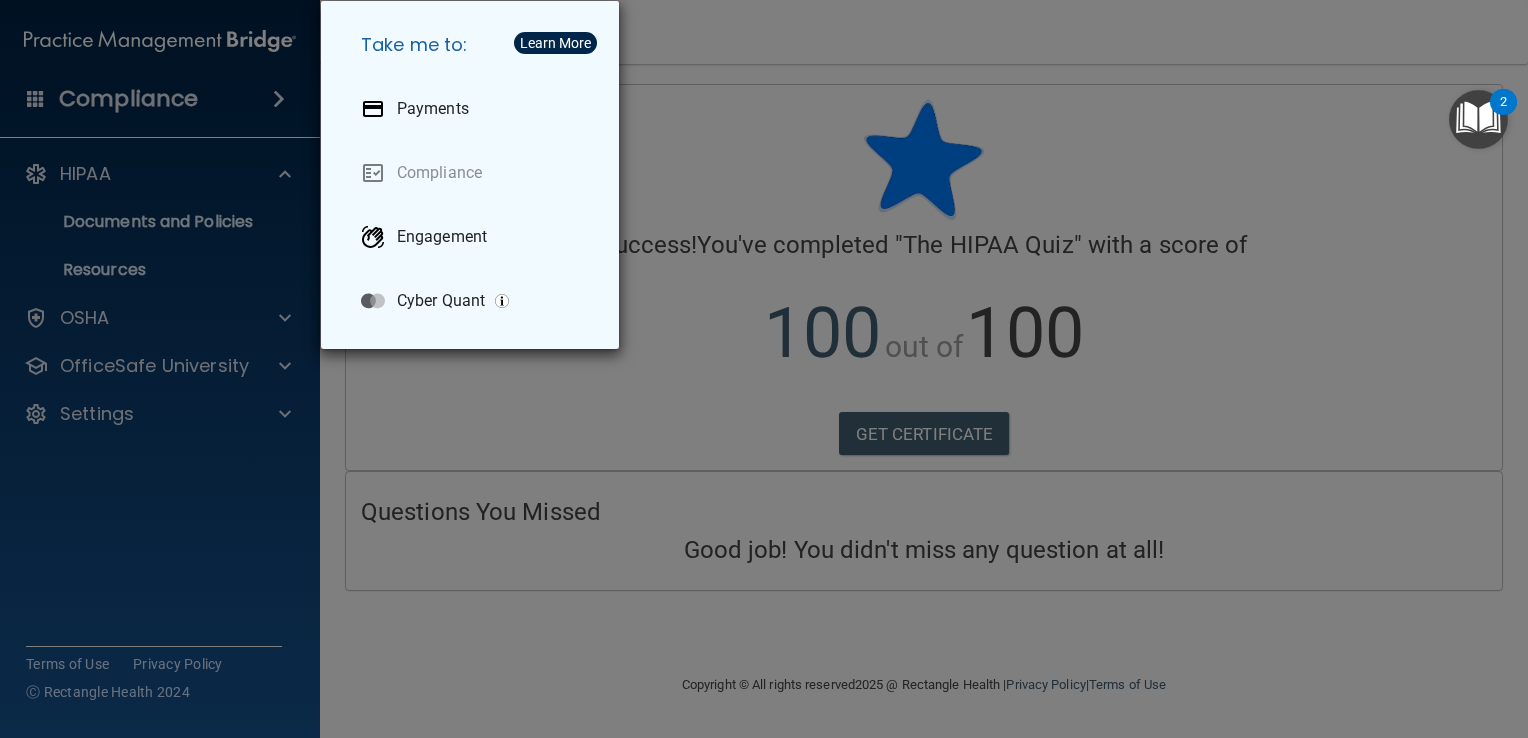 click on "Take me to:             Payments                   Compliance                     Engagement                     Cyber Quant" at bounding box center (764, 369) 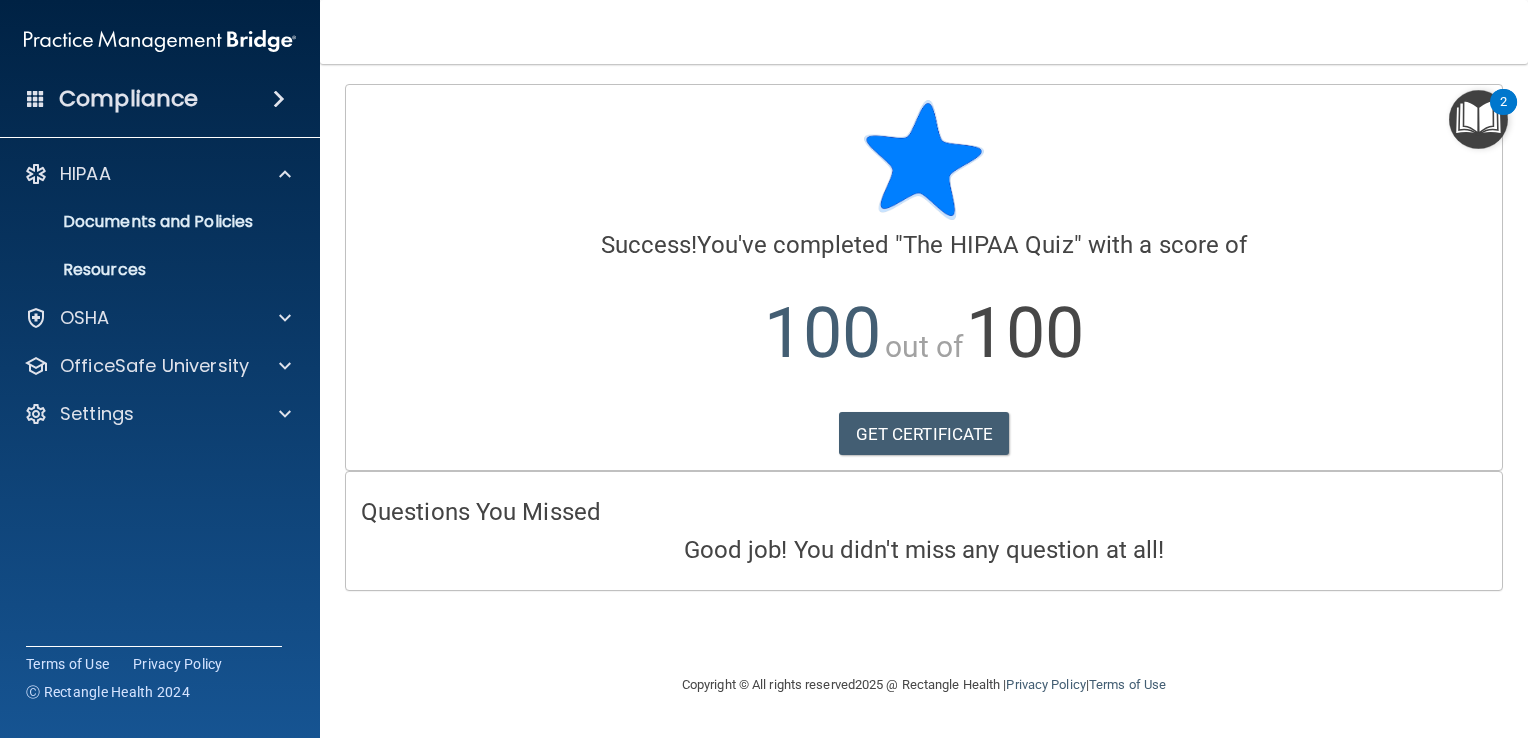 click on "Compliance" at bounding box center [160, 99] 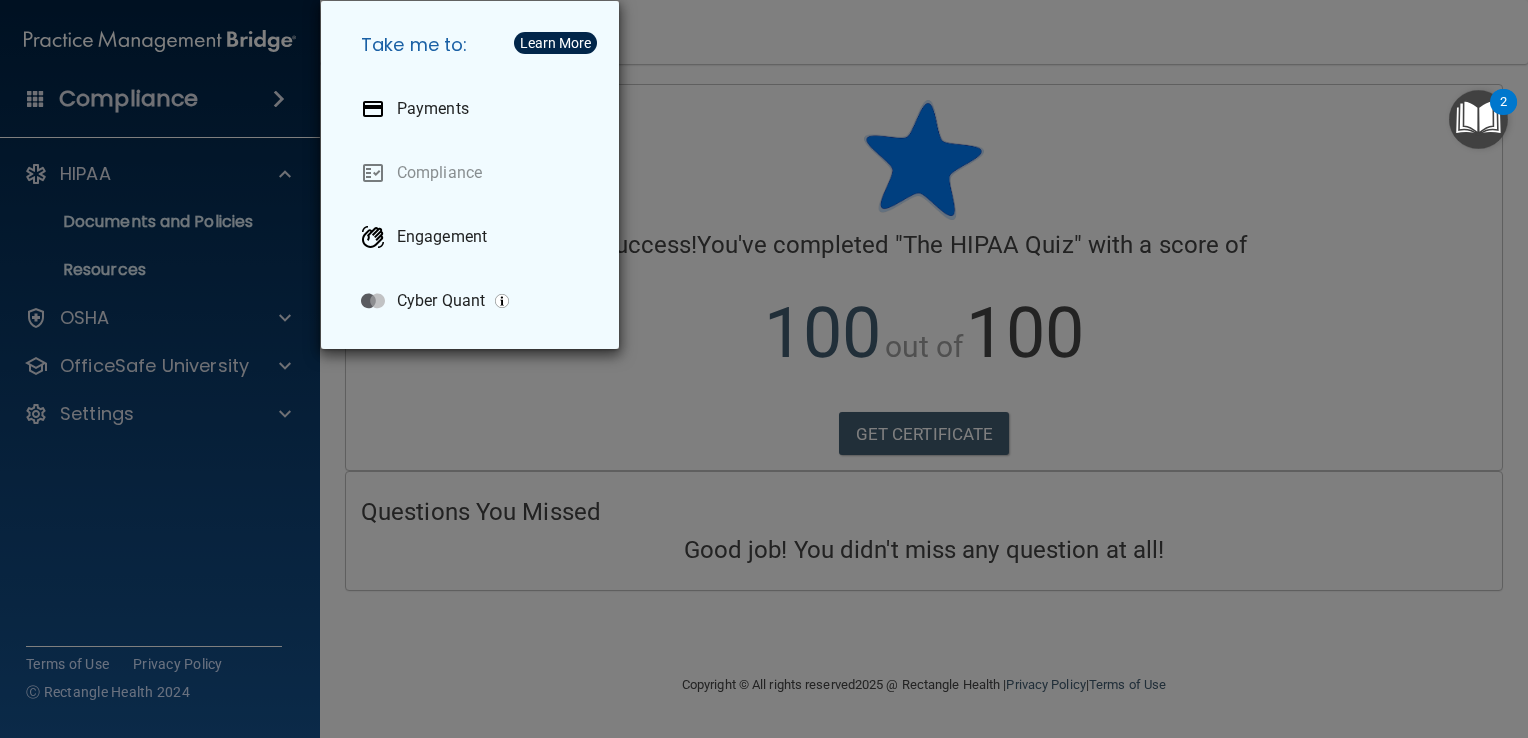 click on "Take me to:             Payments                   Compliance                     Engagement                     Cyber Quant" at bounding box center [764, 369] 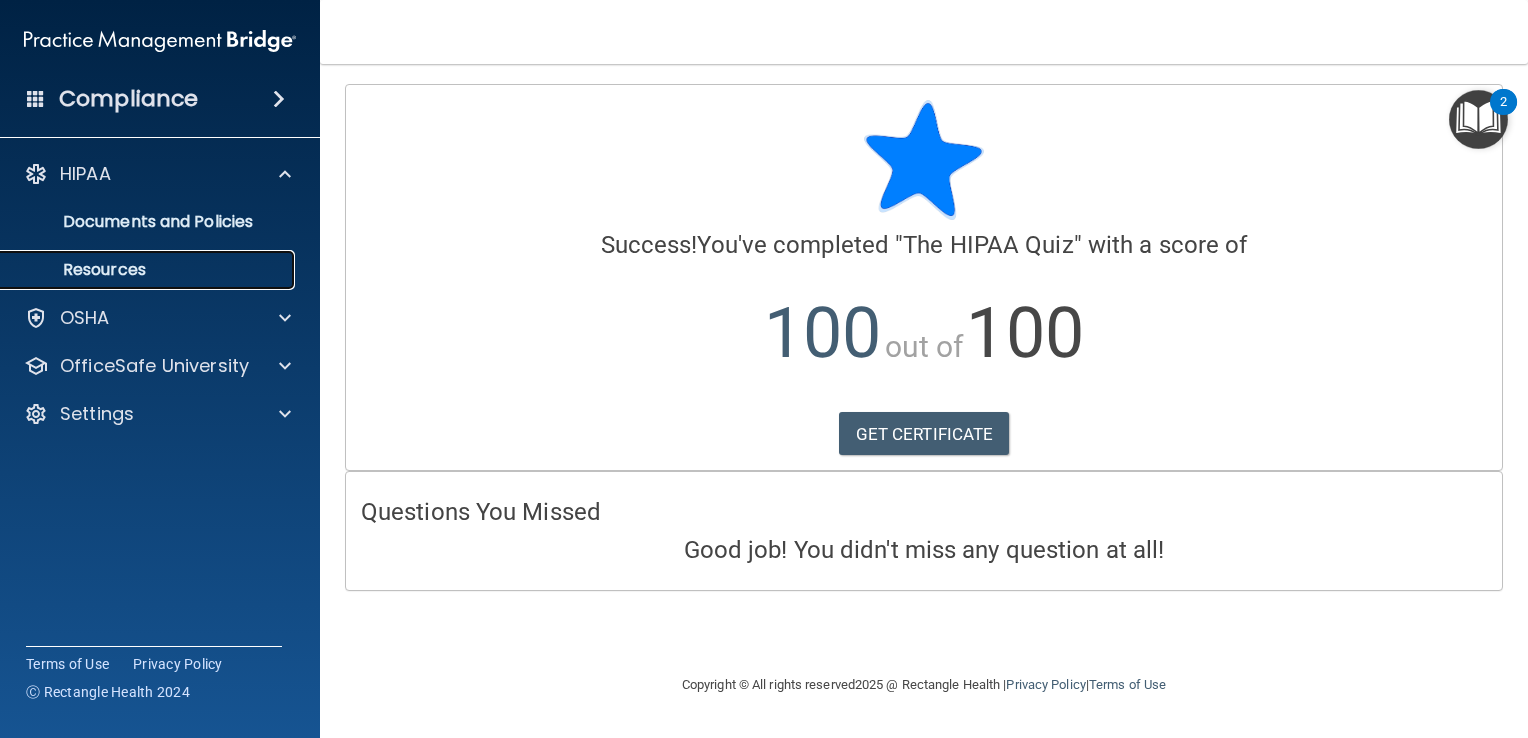 click on "Resources" at bounding box center [149, 270] 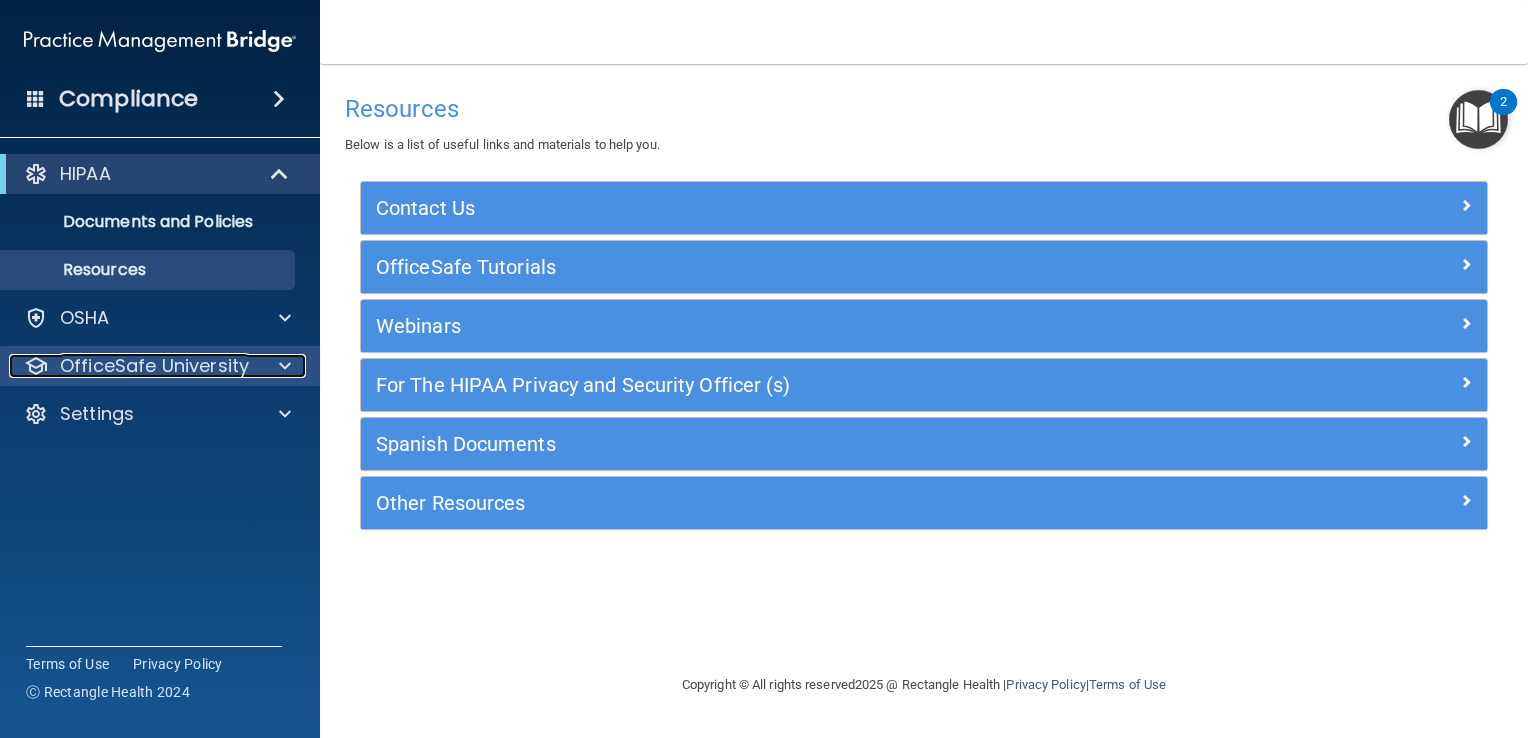 click on "OfficeSafe University" at bounding box center (154, 366) 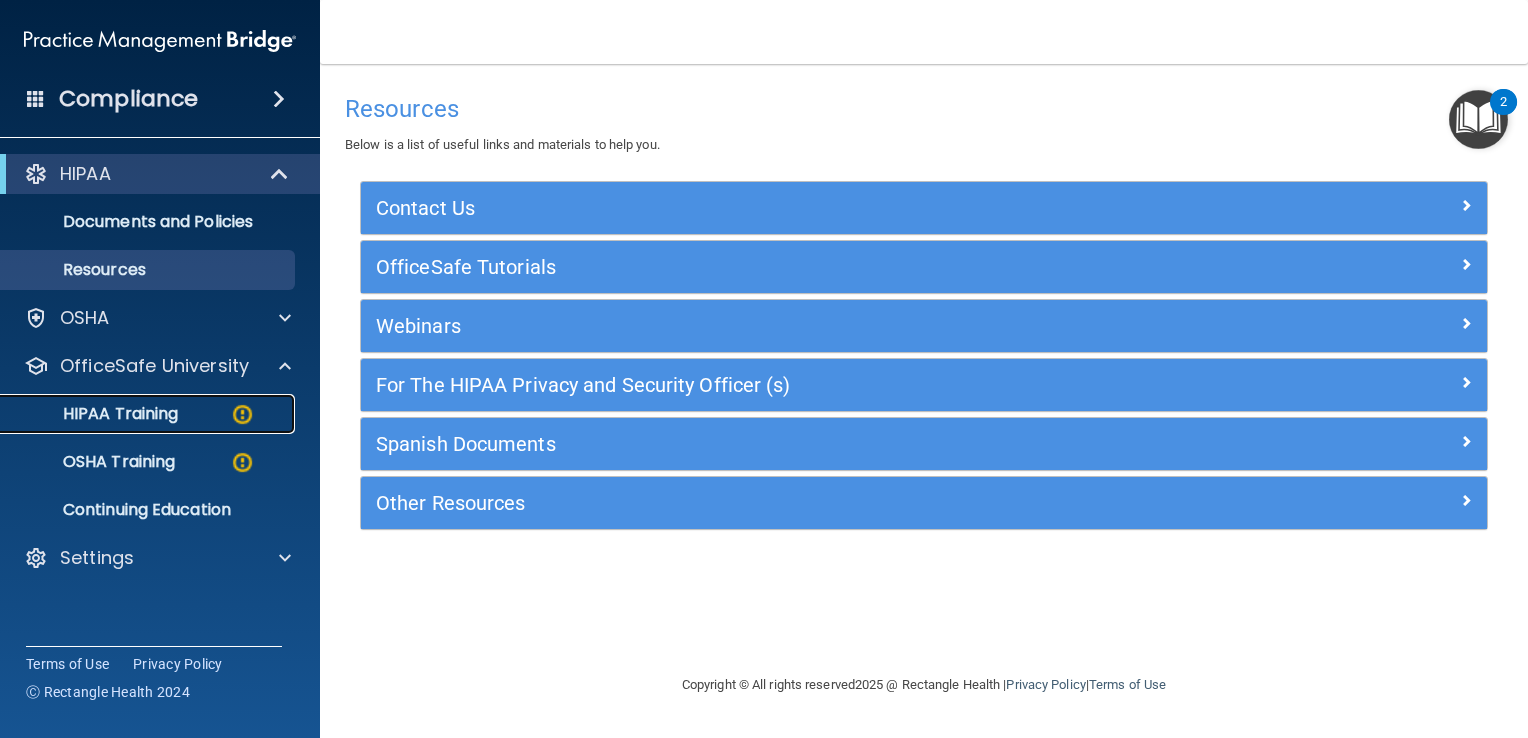click on "HIPAA Training" at bounding box center (95, 414) 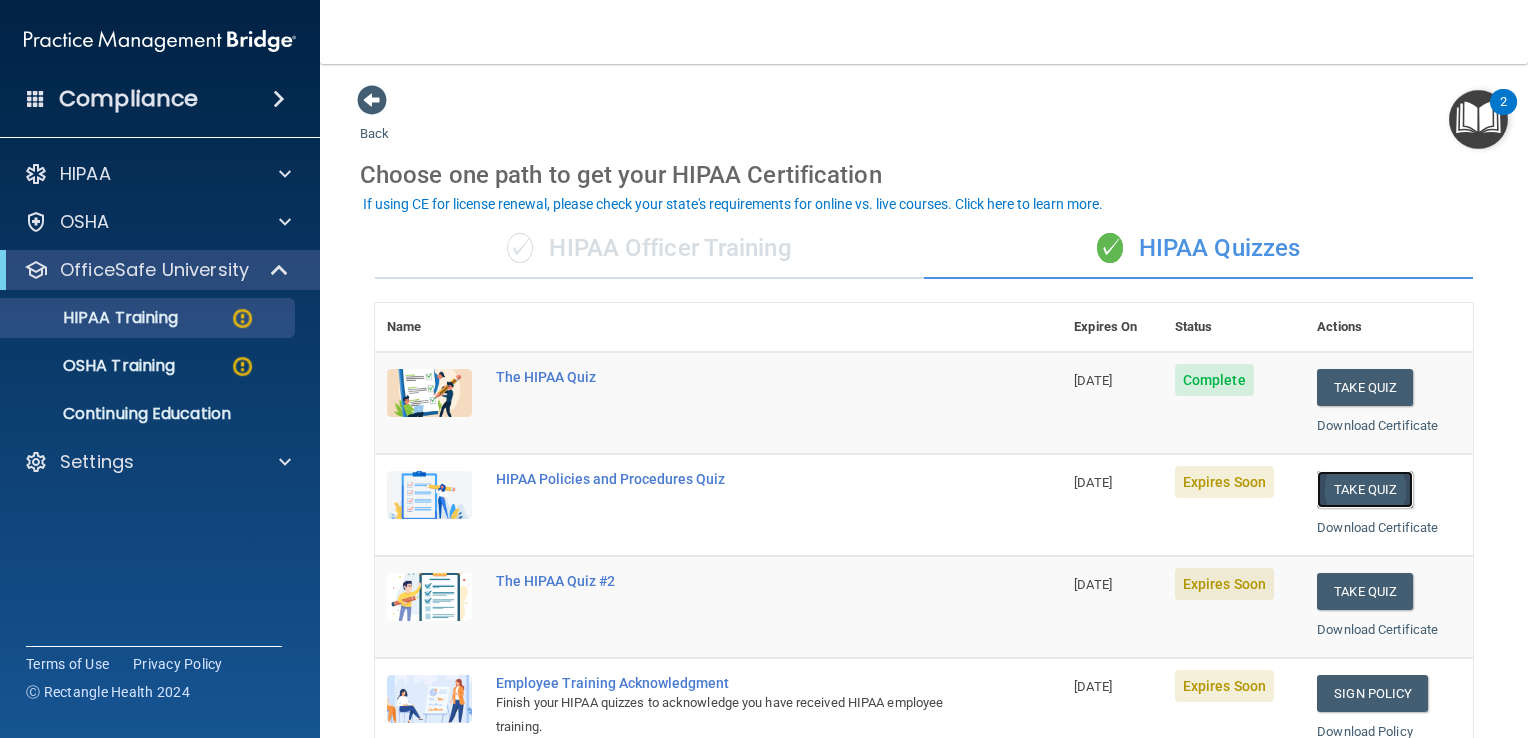 click on "Take Quiz" at bounding box center [1365, 489] 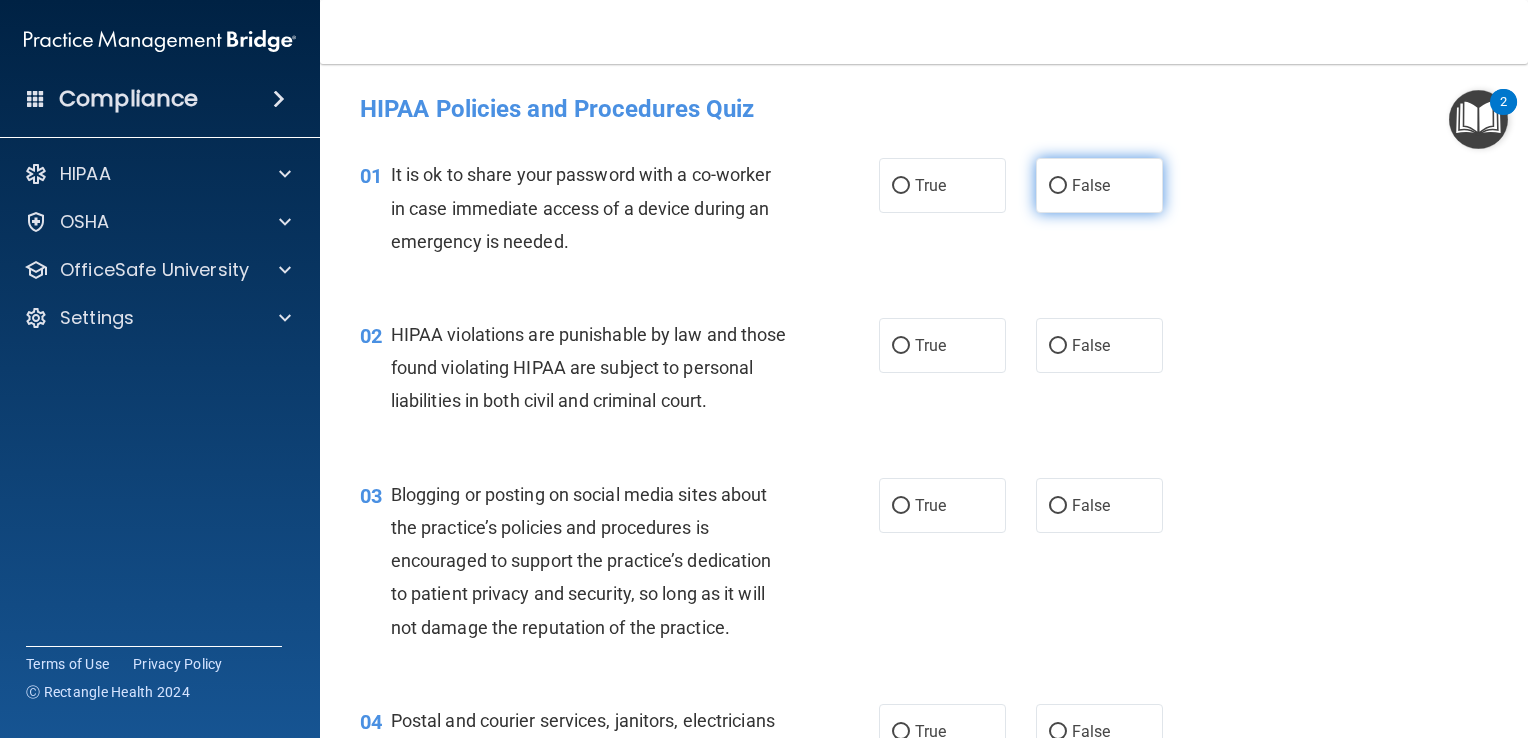 click on "False" at bounding box center [1058, 186] 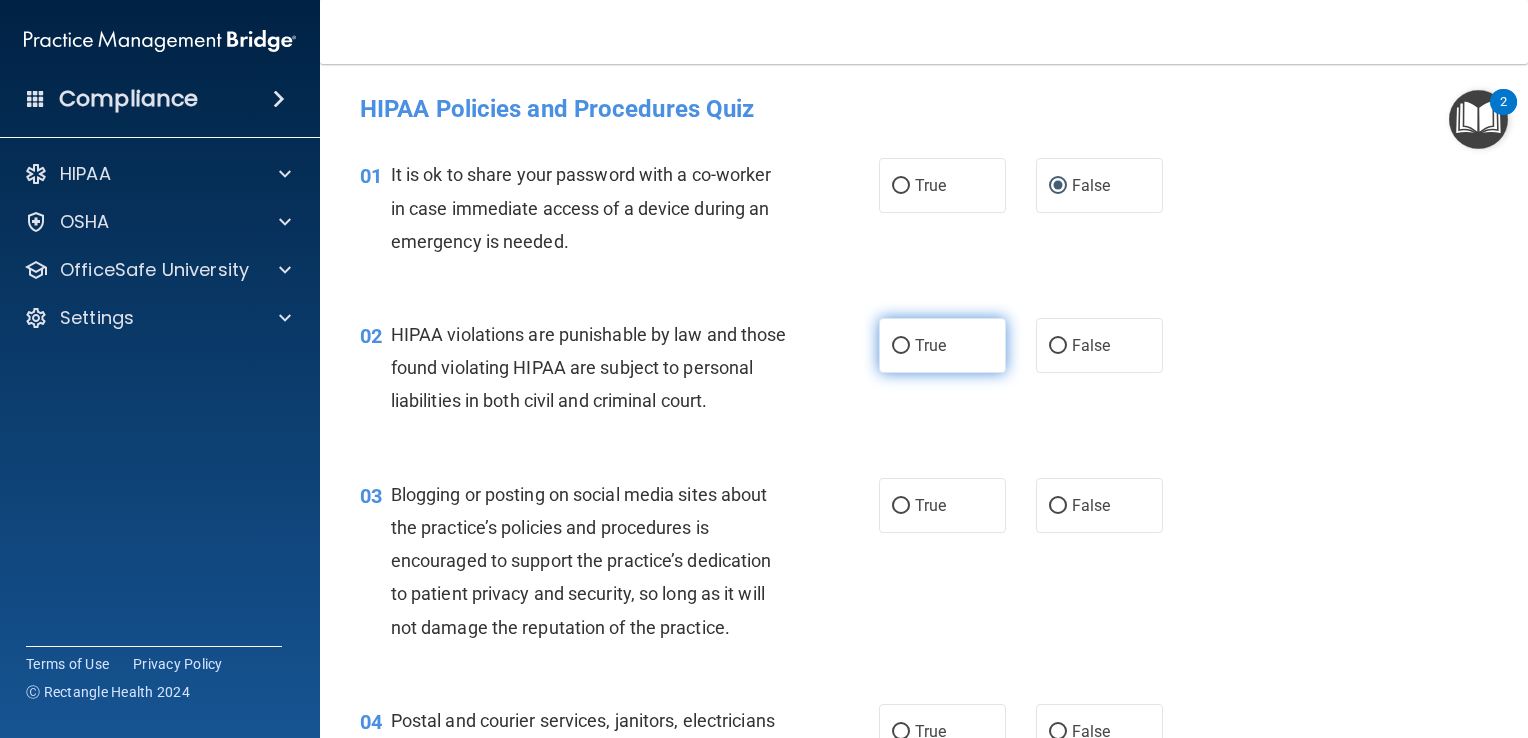 click on "True" at bounding box center (901, 346) 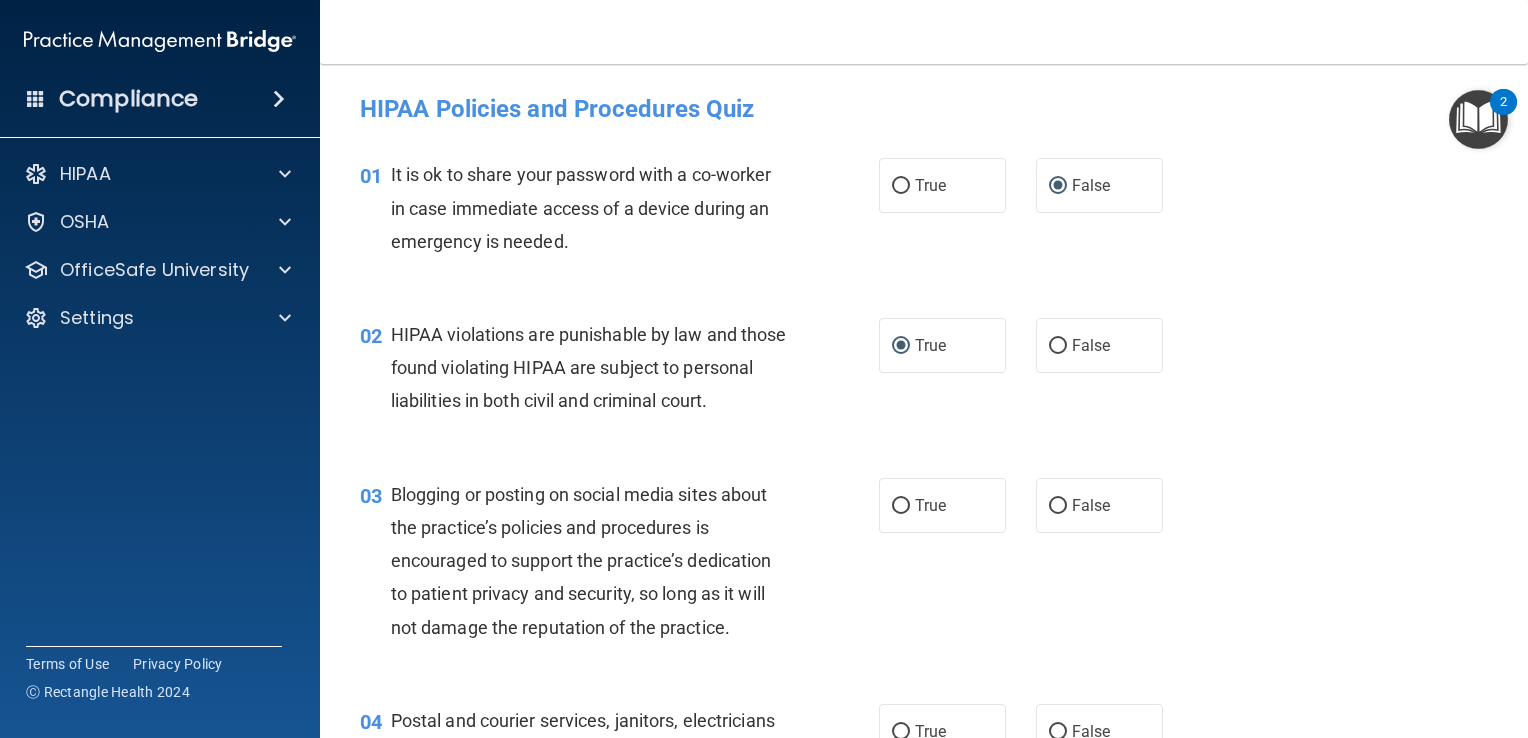 scroll, scrollTop: 100, scrollLeft: 0, axis: vertical 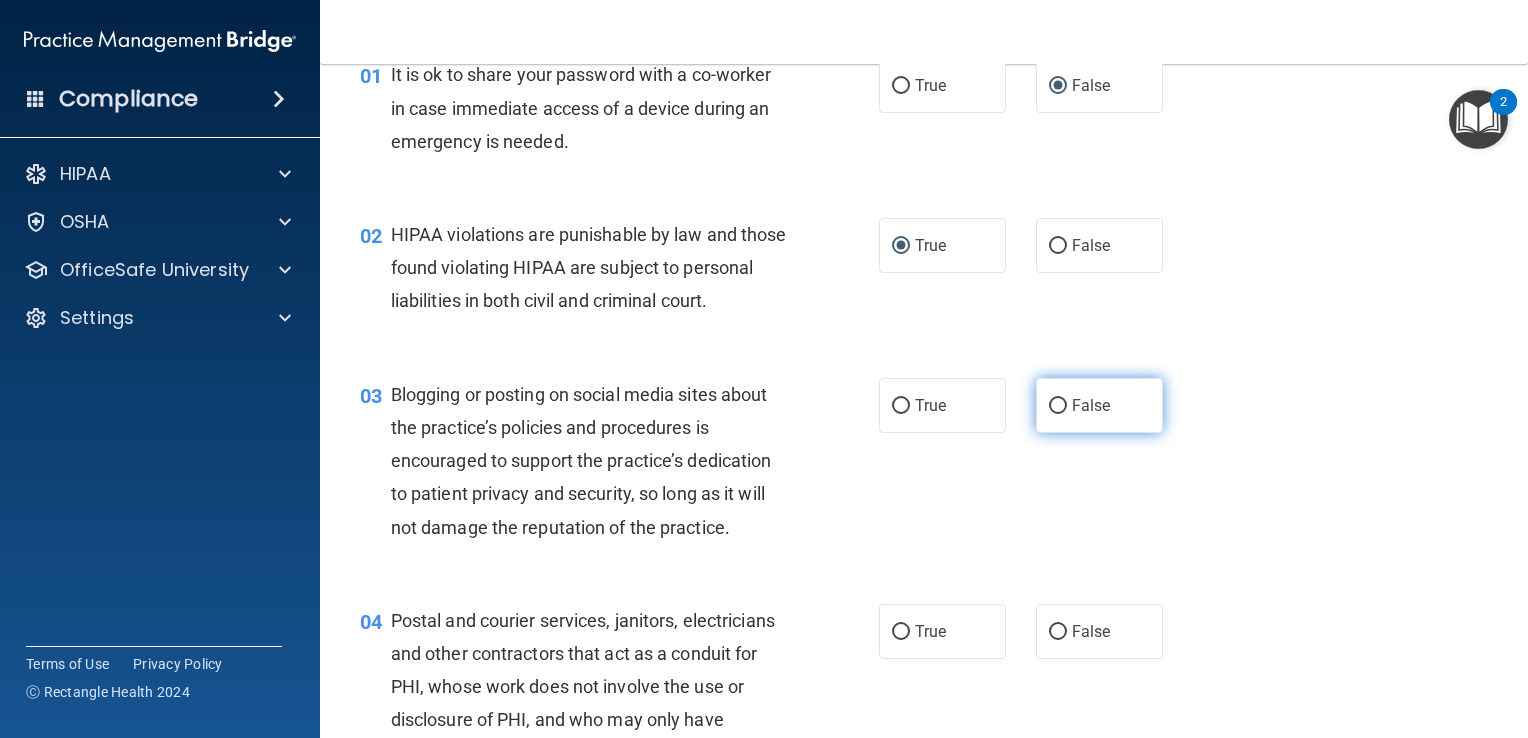 click on "False" at bounding box center (1058, 406) 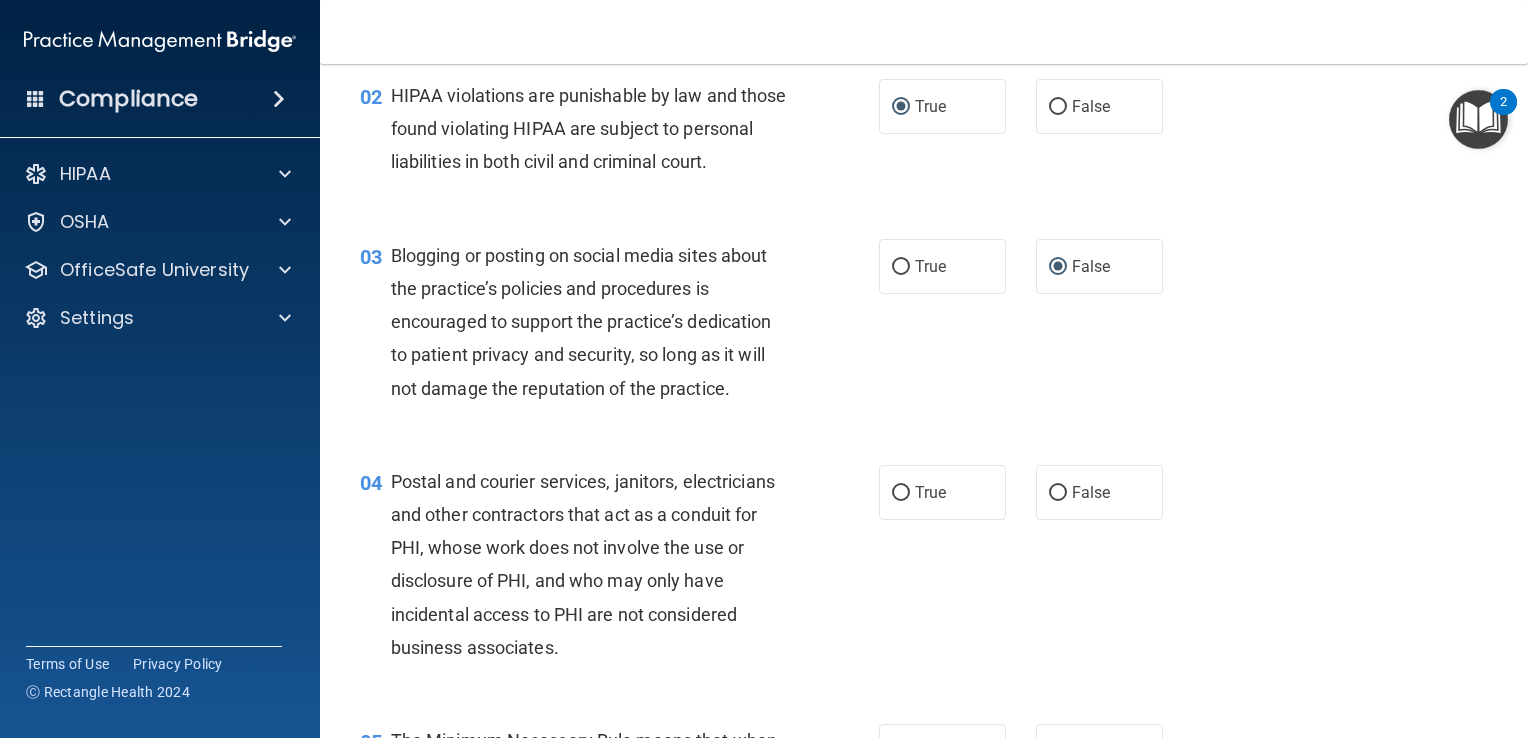 scroll, scrollTop: 300, scrollLeft: 0, axis: vertical 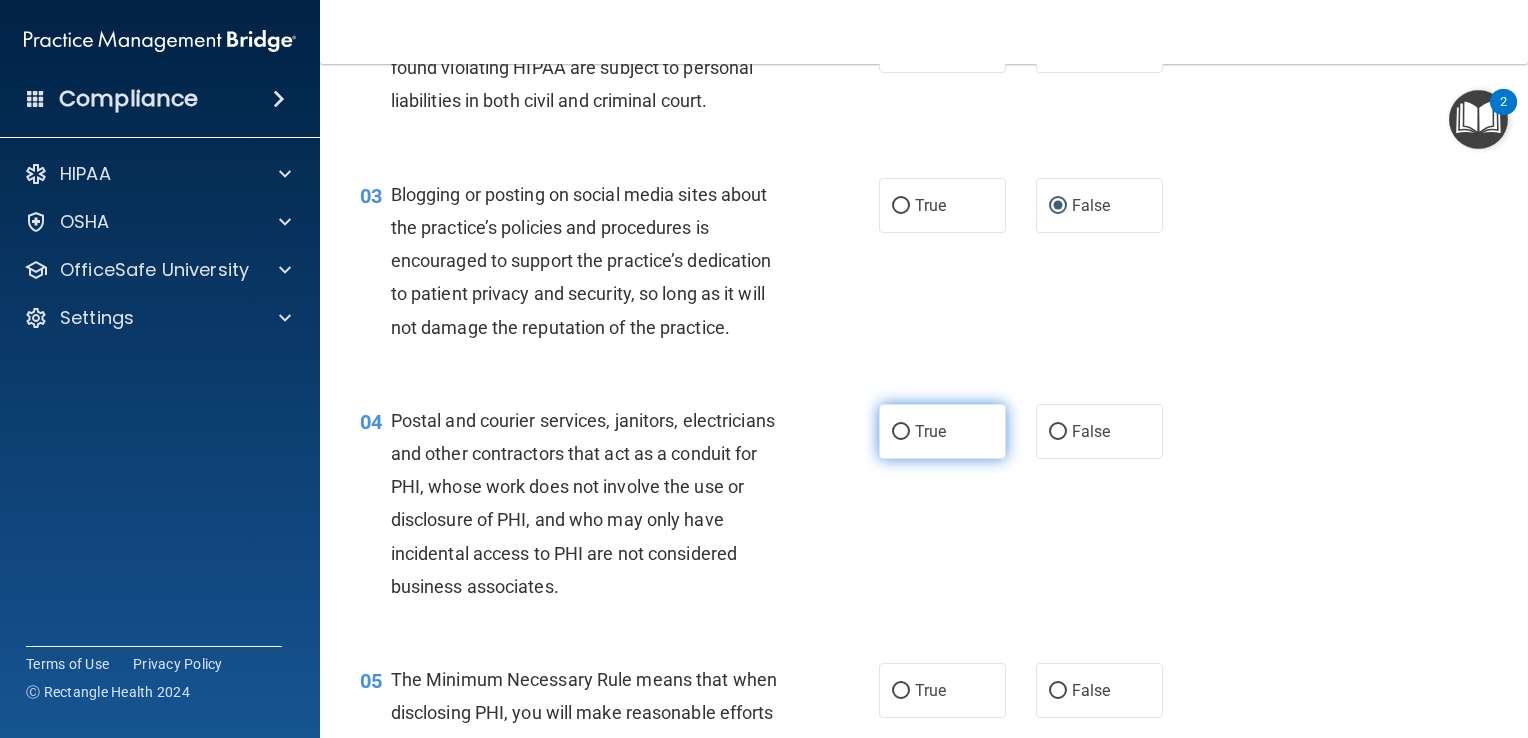 click on "True" at bounding box center [901, 432] 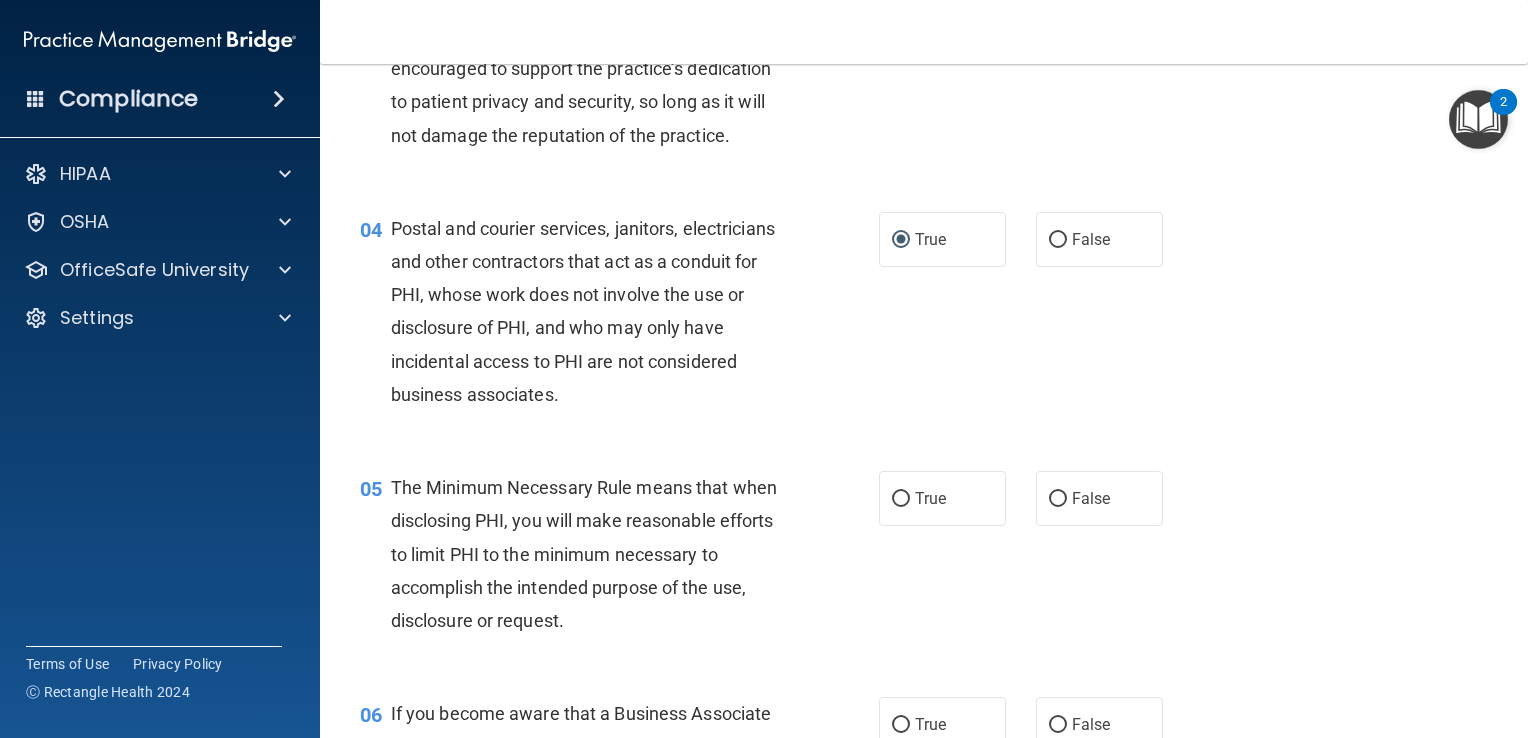 scroll, scrollTop: 500, scrollLeft: 0, axis: vertical 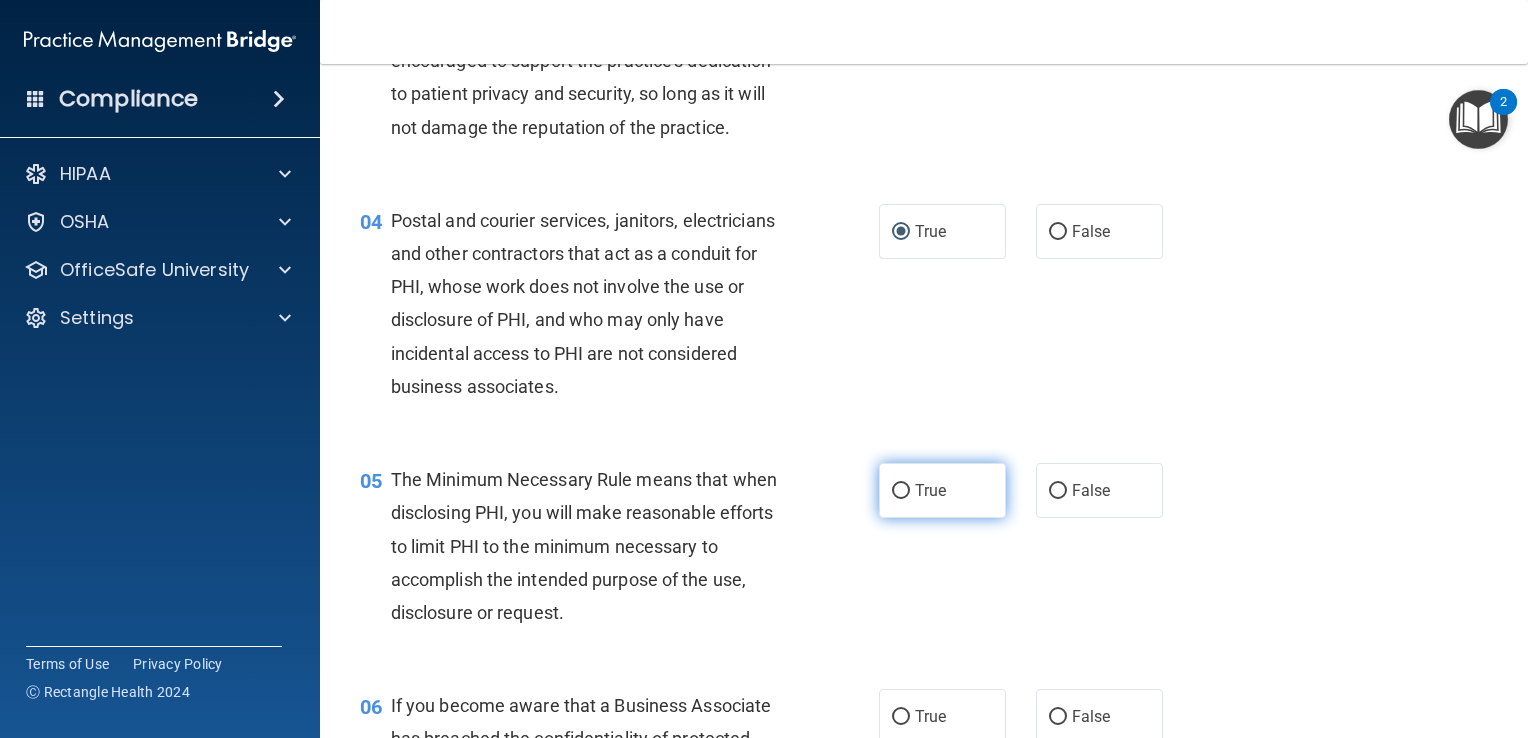 click on "True" at bounding box center (901, 491) 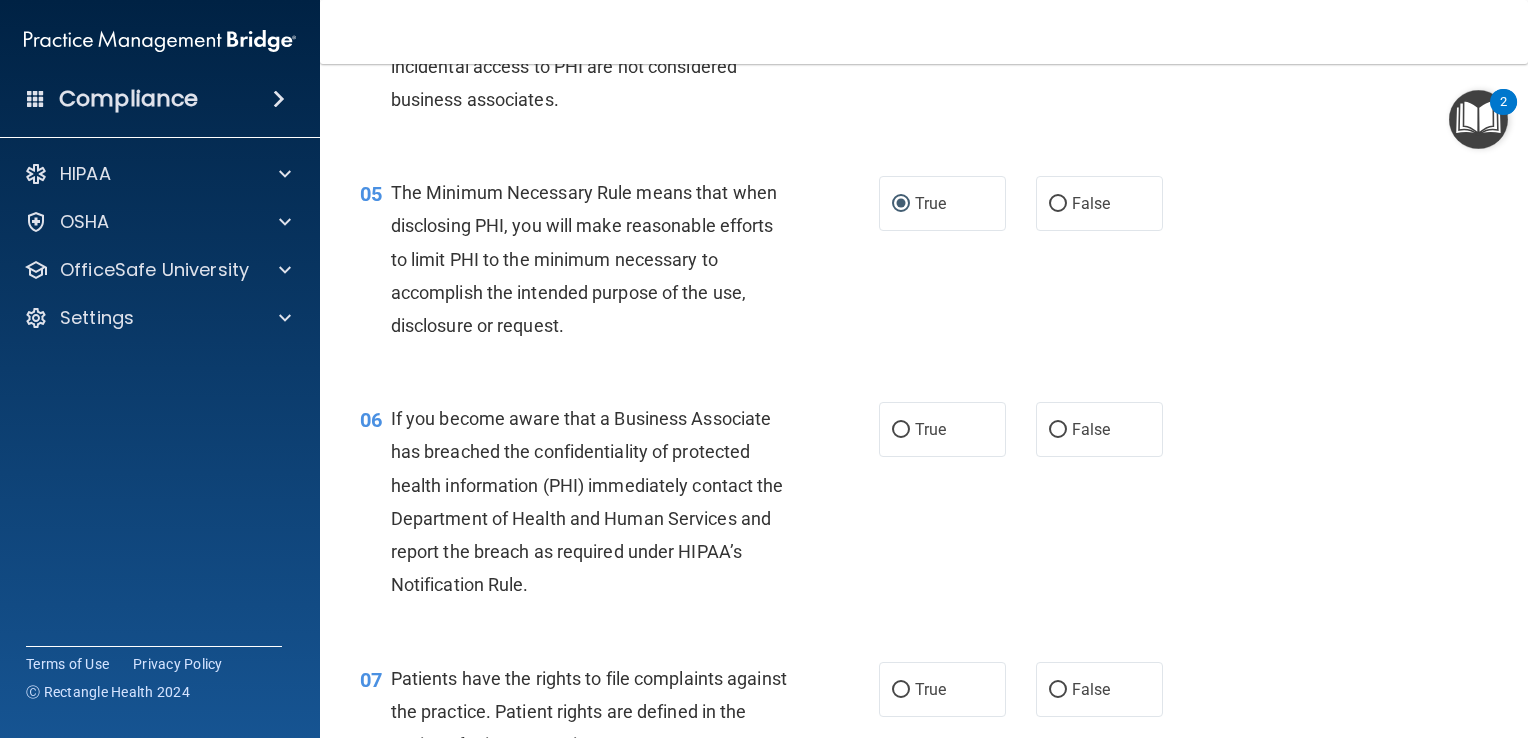 scroll, scrollTop: 800, scrollLeft: 0, axis: vertical 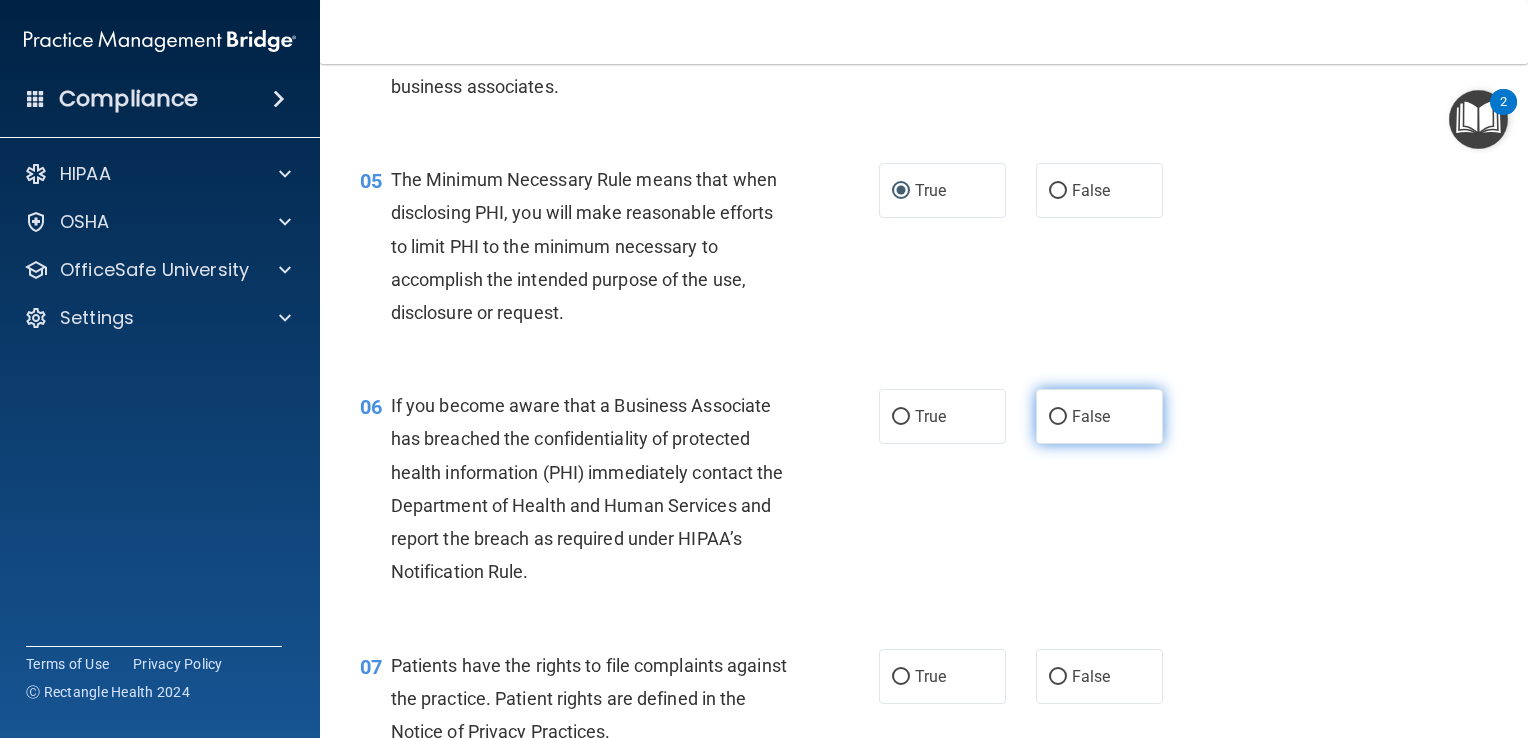 click on "False" at bounding box center [1058, 417] 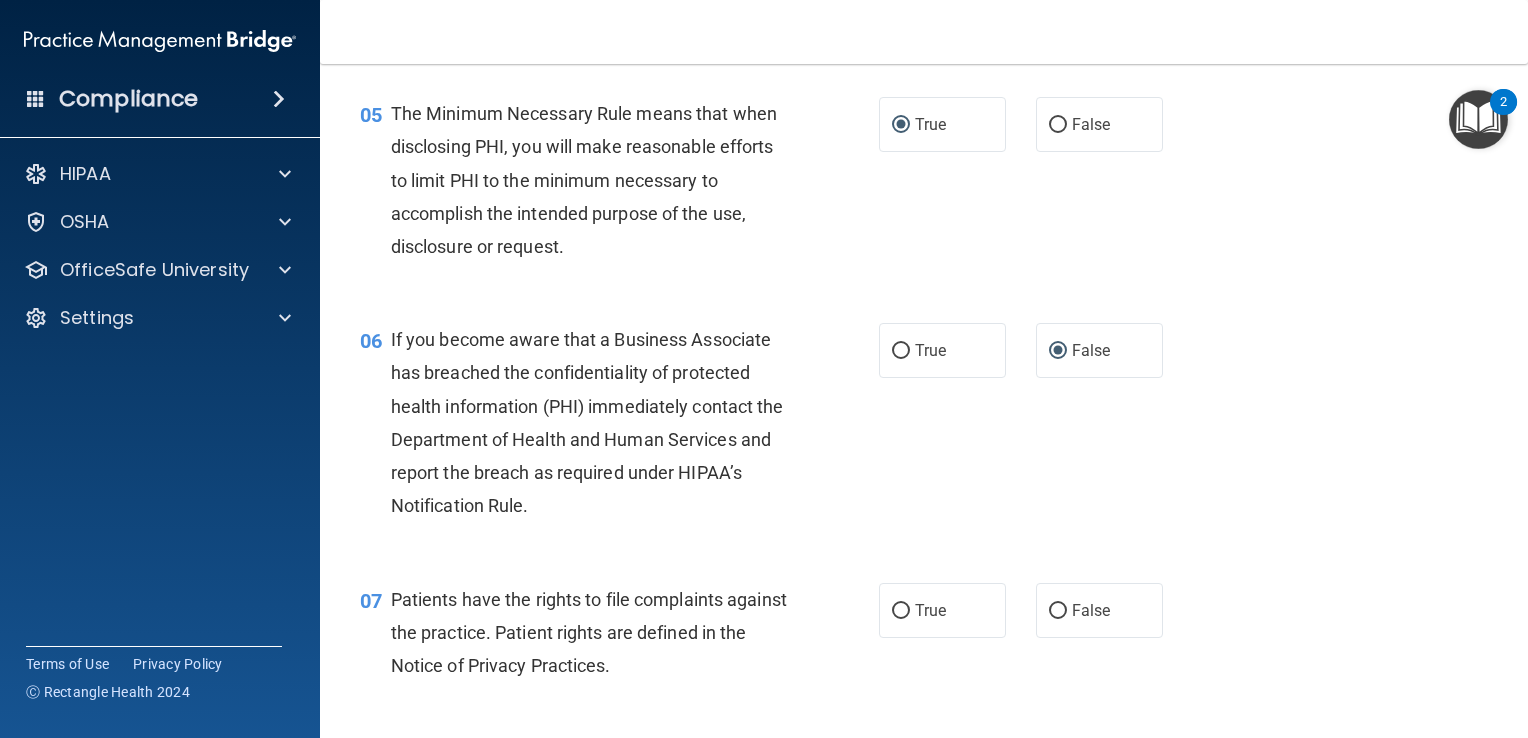 scroll, scrollTop: 1000, scrollLeft: 0, axis: vertical 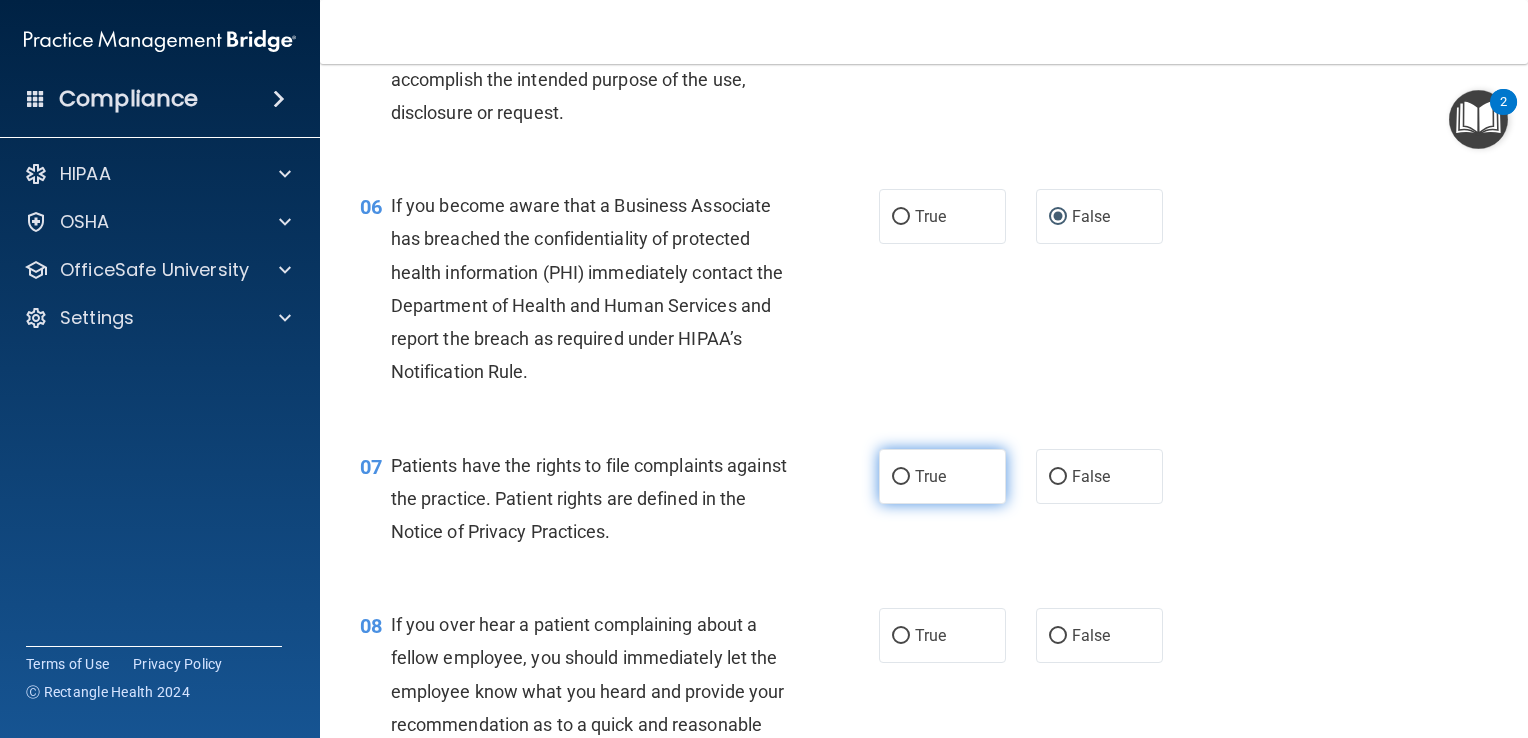 drag, startPoint x: 887, startPoint y: 510, endPoint x: 904, endPoint y: 520, distance: 19.723083 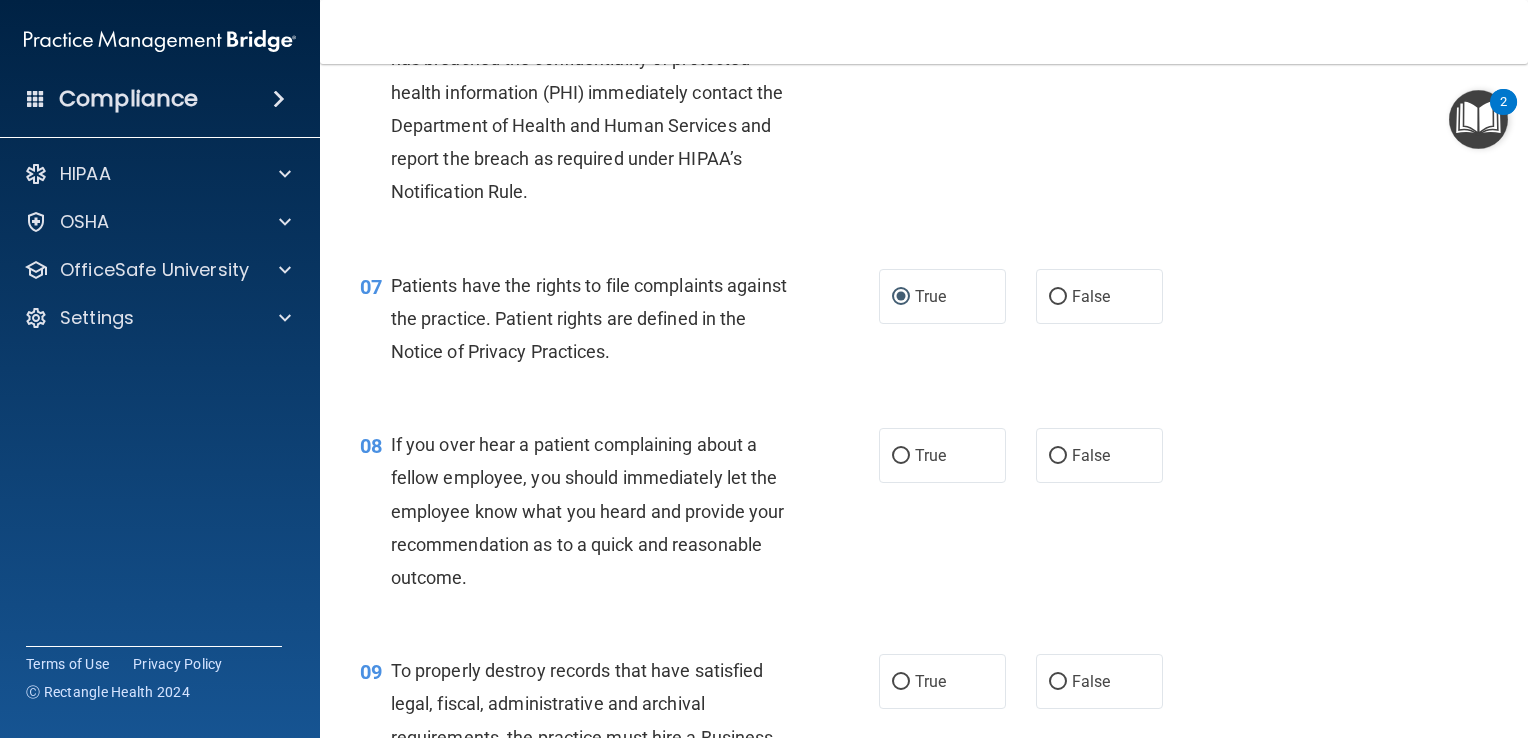 scroll, scrollTop: 1200, scrollLeft: 0, axis: vertical 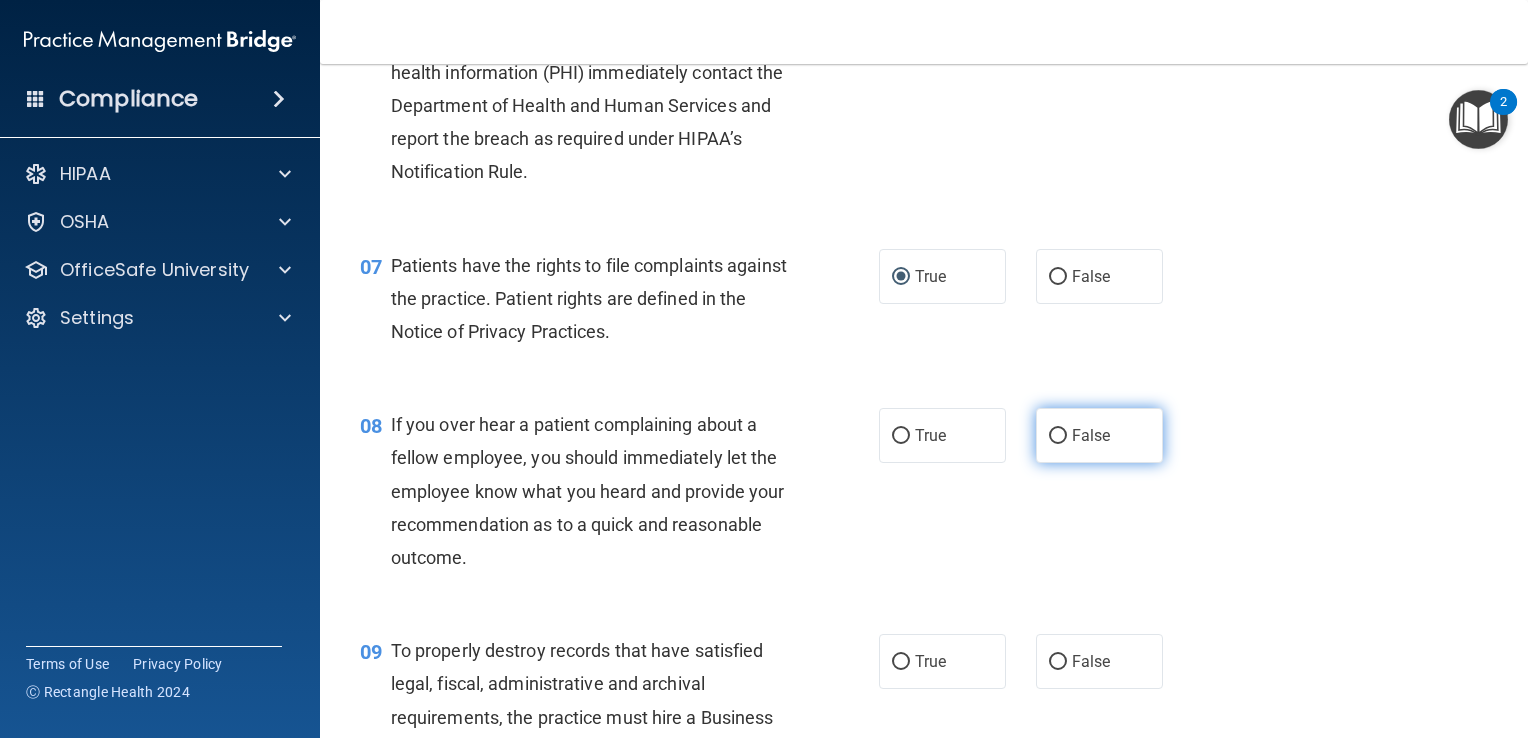 click on "False" at bounding box center (1099, 435) 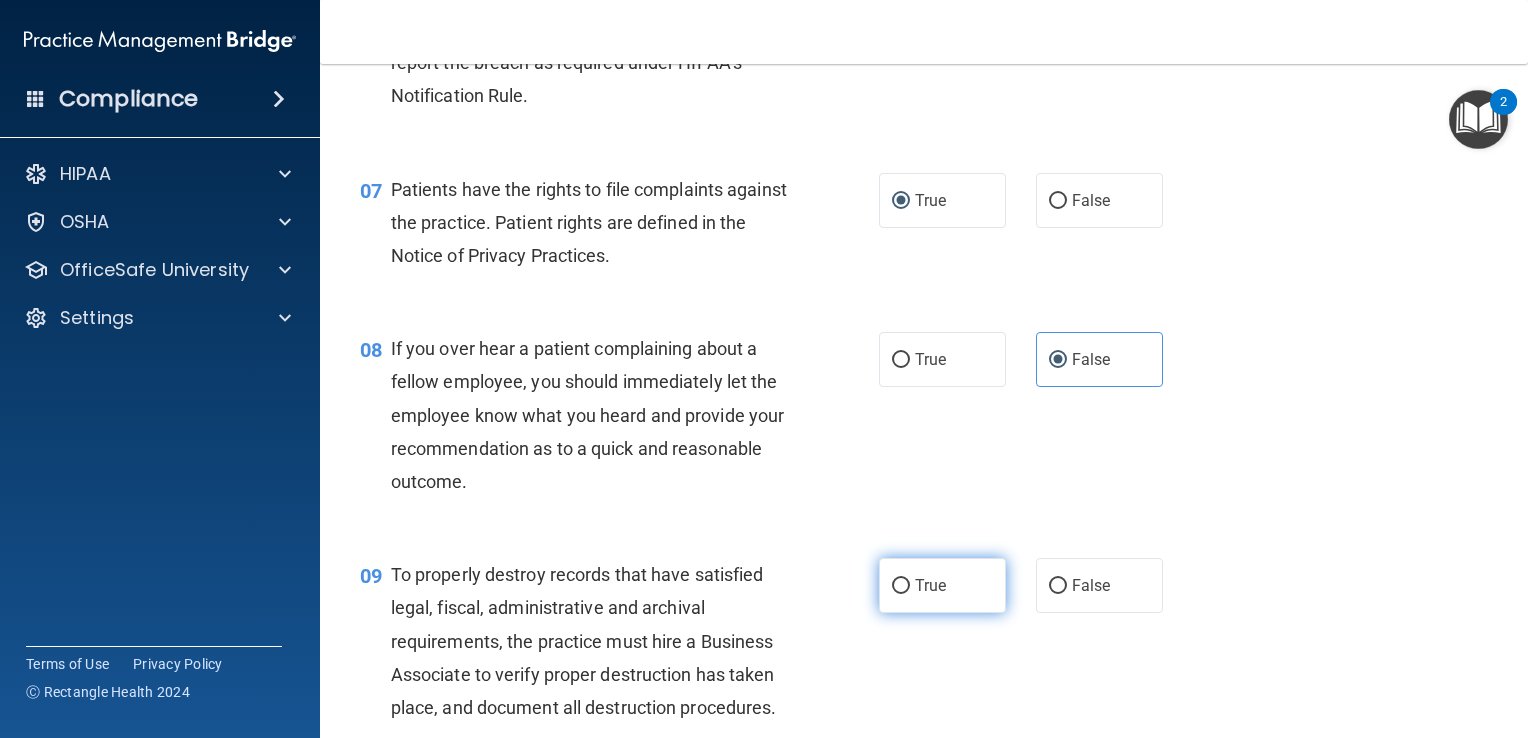 scroll, scrollTop: 1400, scrollLeft: 0, axis: vertical 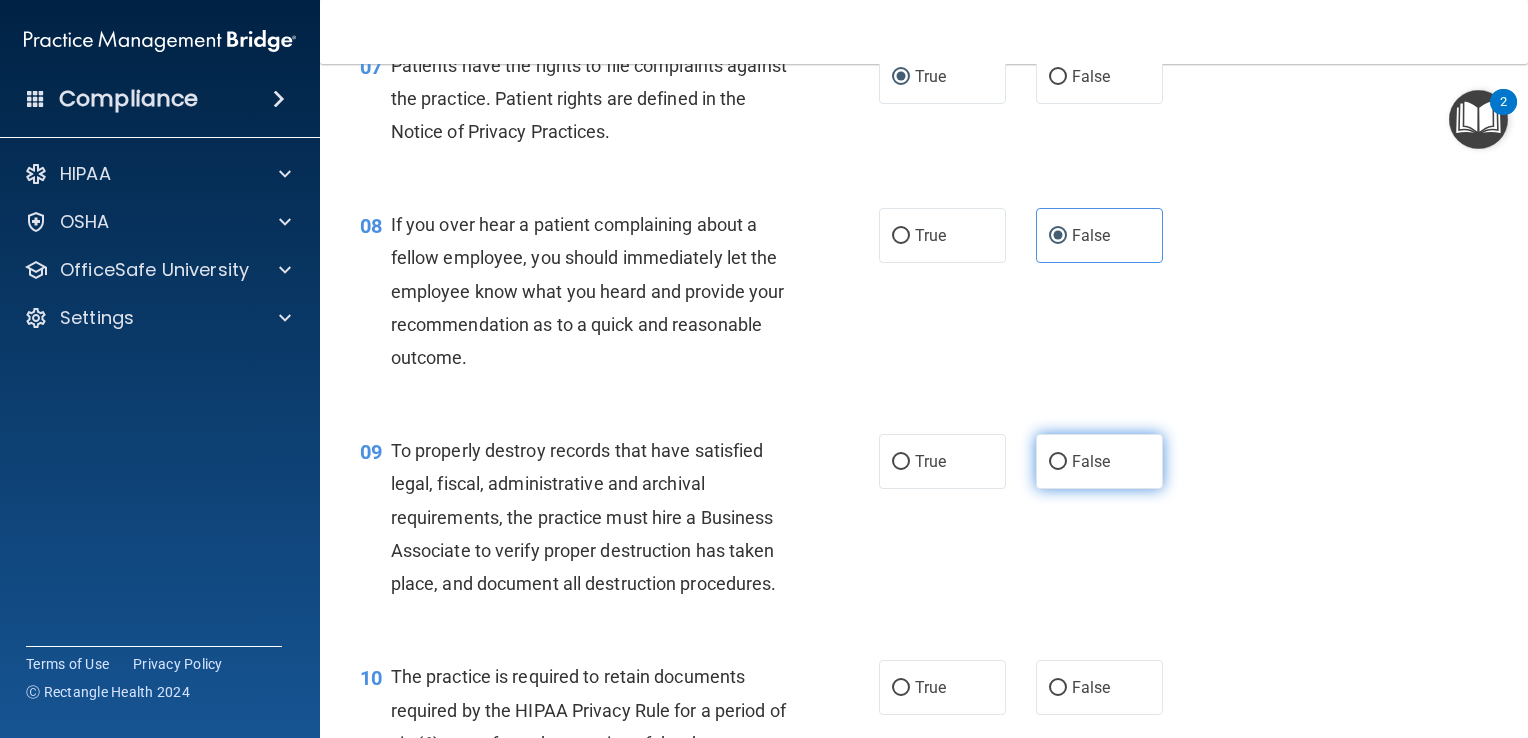 click on "False" at bounding box center [1058, 462] 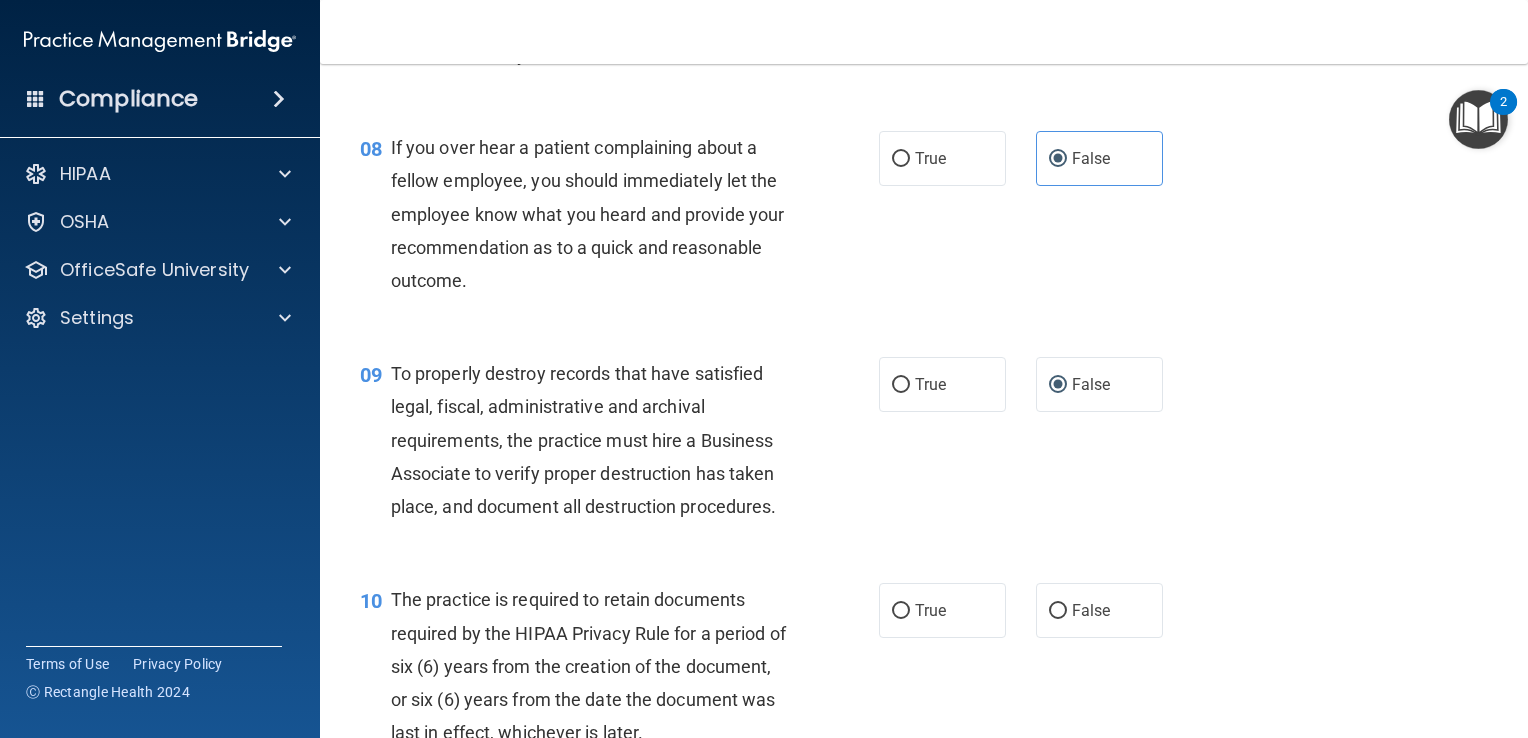 scroll, scrollTop: 1700, scrollLeft: 0, axis: vertical 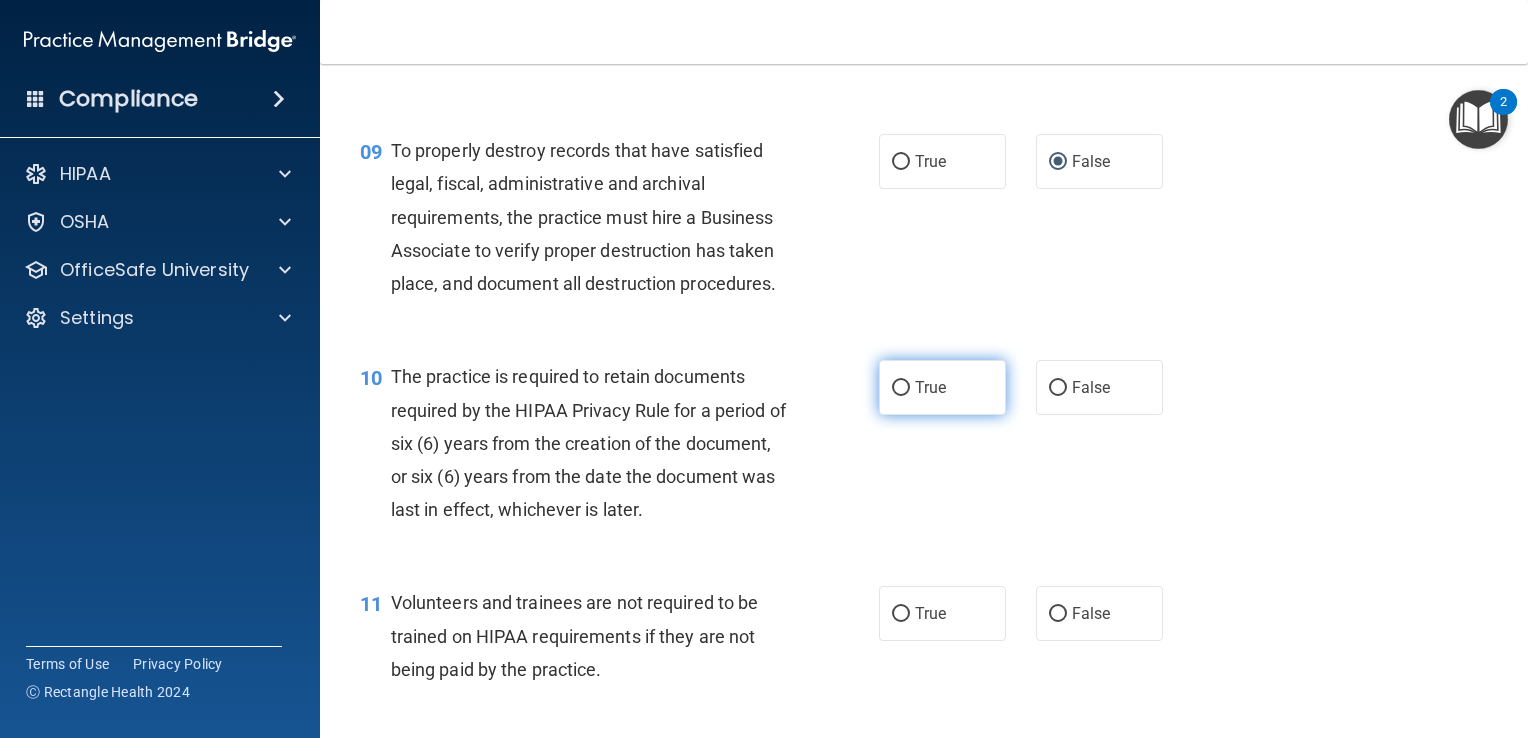 click on "True" at bounding box center (901, 388) 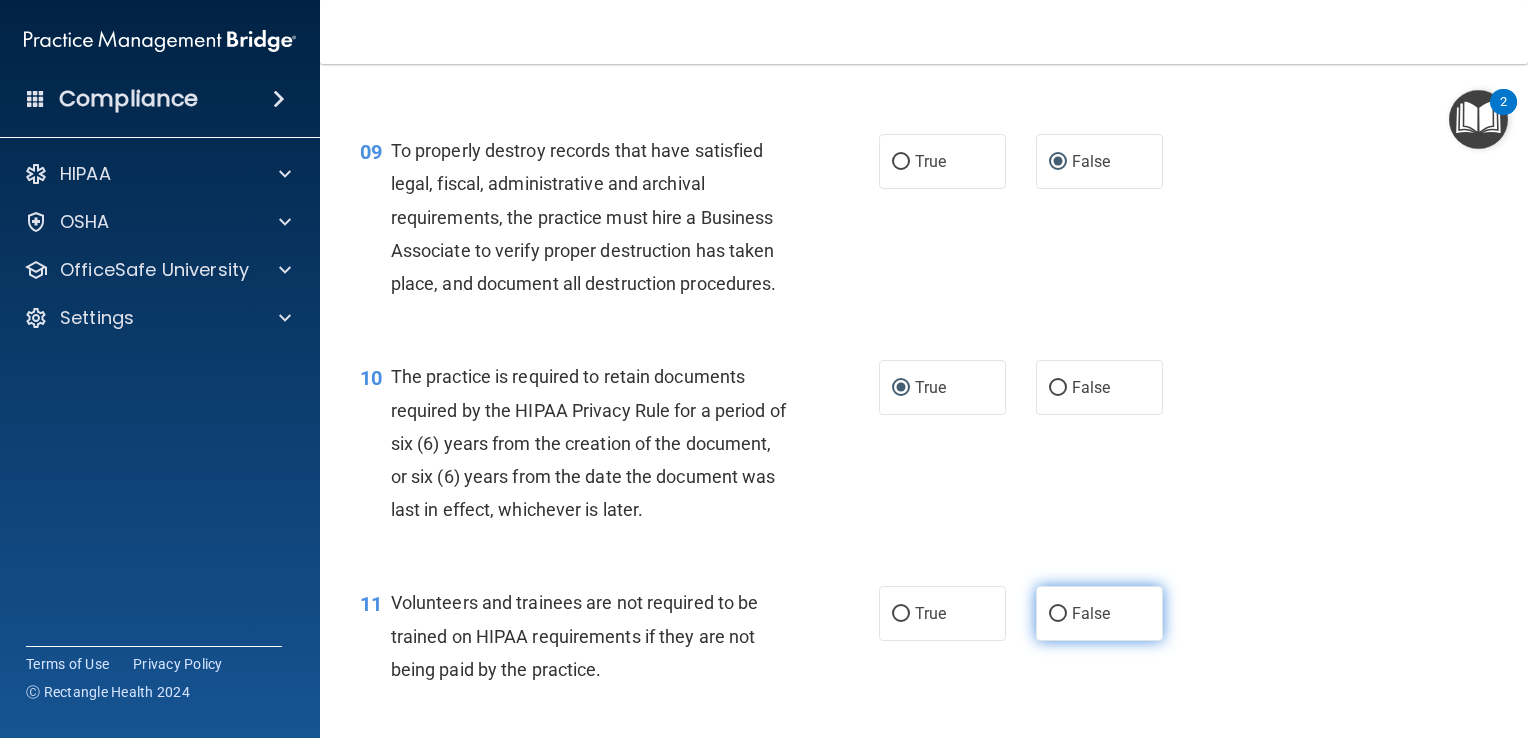click on "False" at bounding box center (1058, 614) 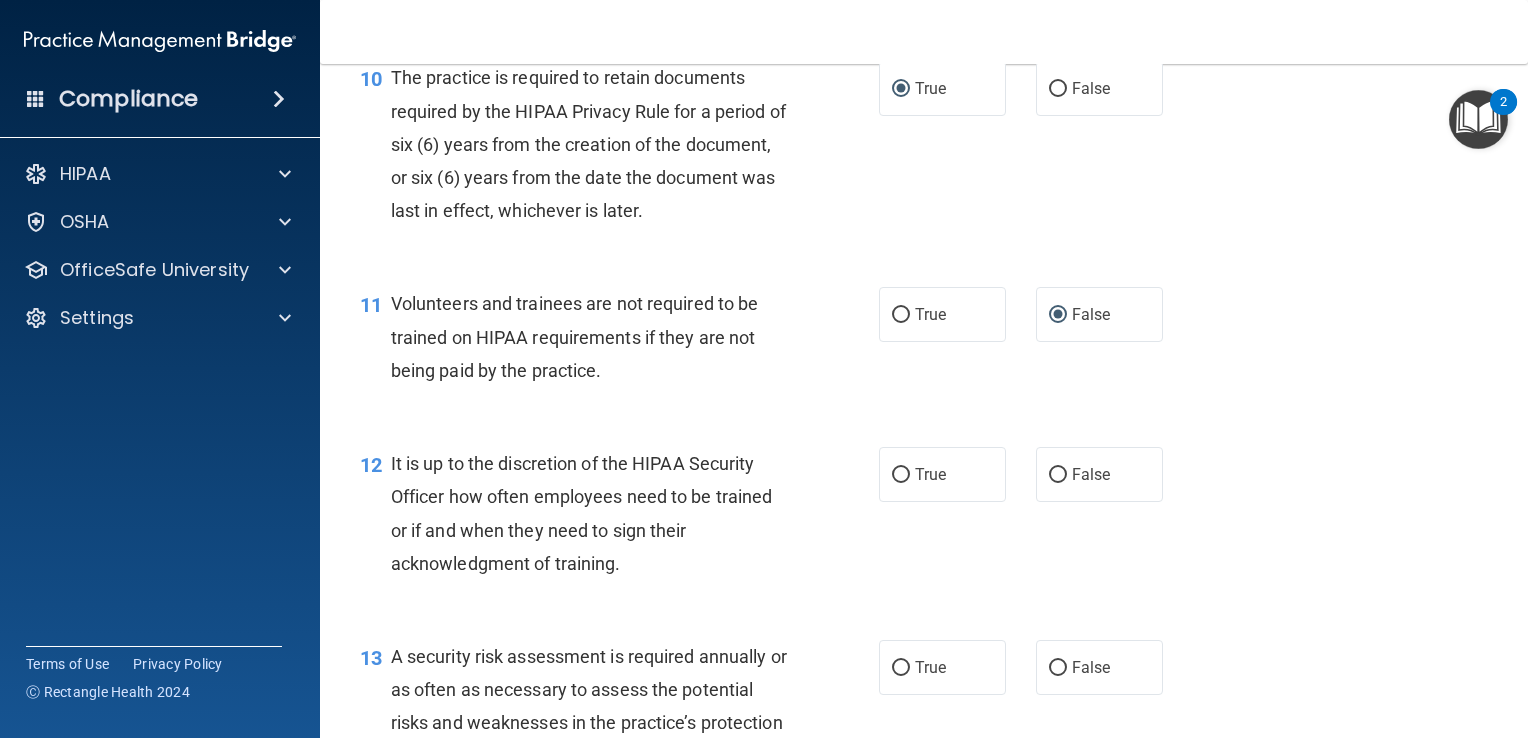 scroll, scrollTop: 2000, scrollLeft: 0, axis: vertical 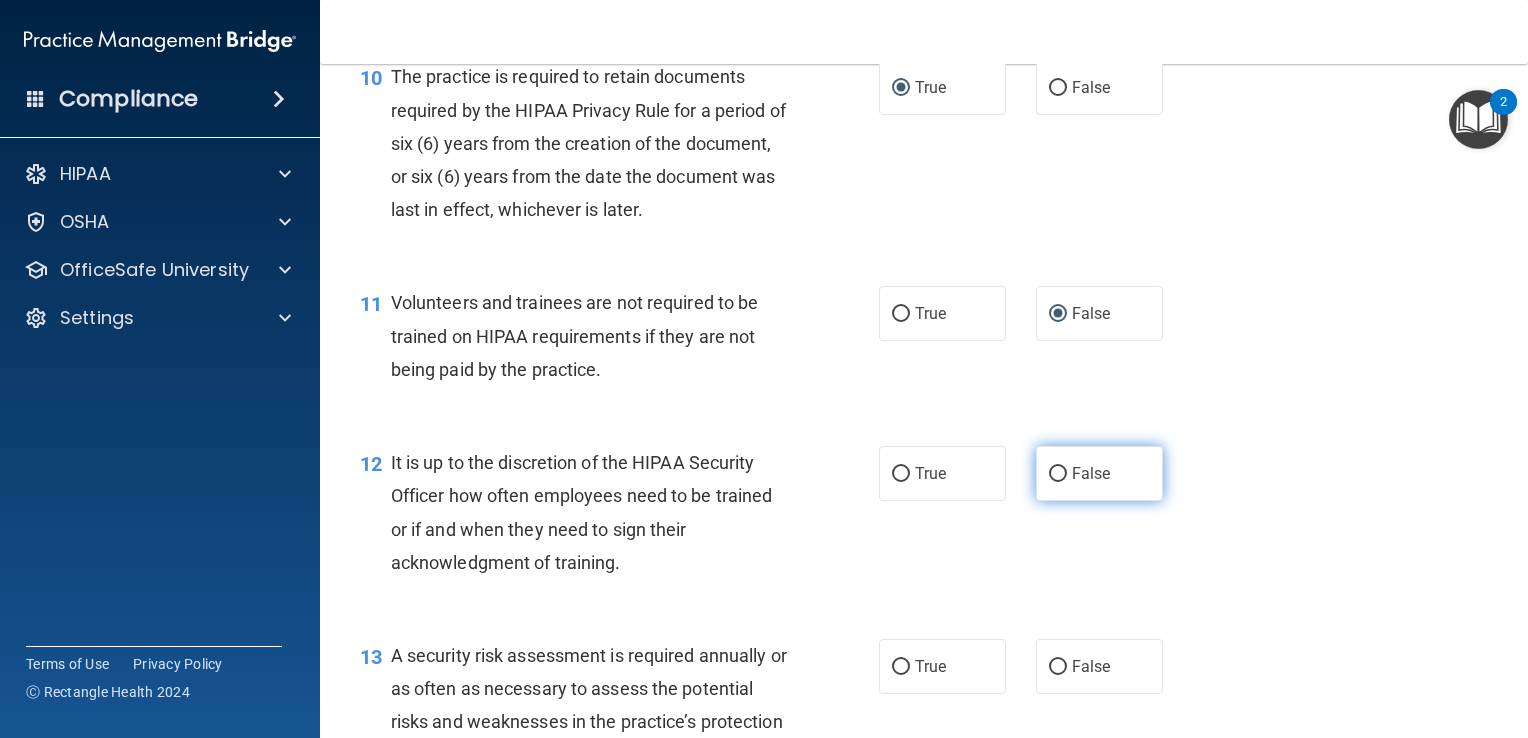 click on "False" at bounding box center [1058, 474] 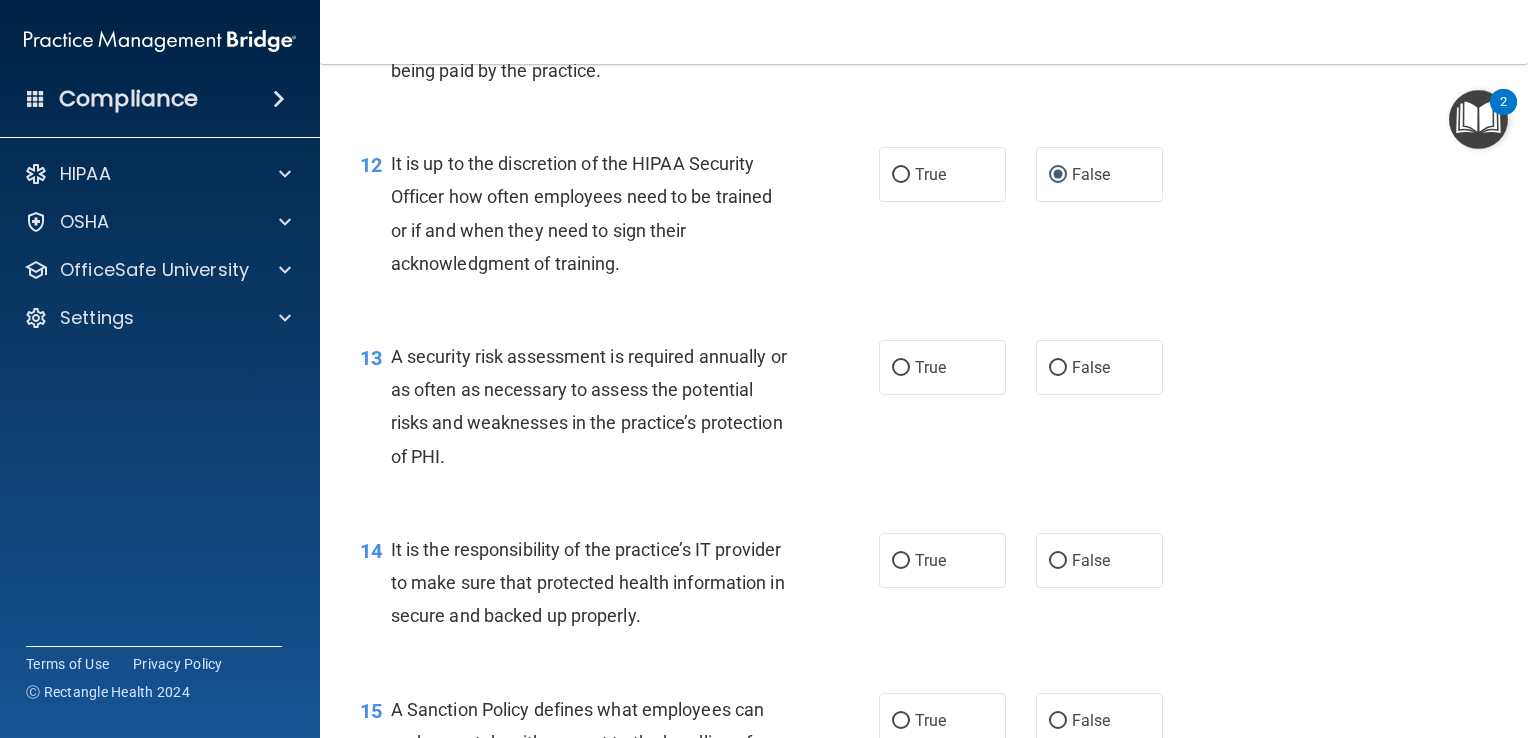 scroll, scrollTop: 2300, scrollLeft: 0, axis: vertical 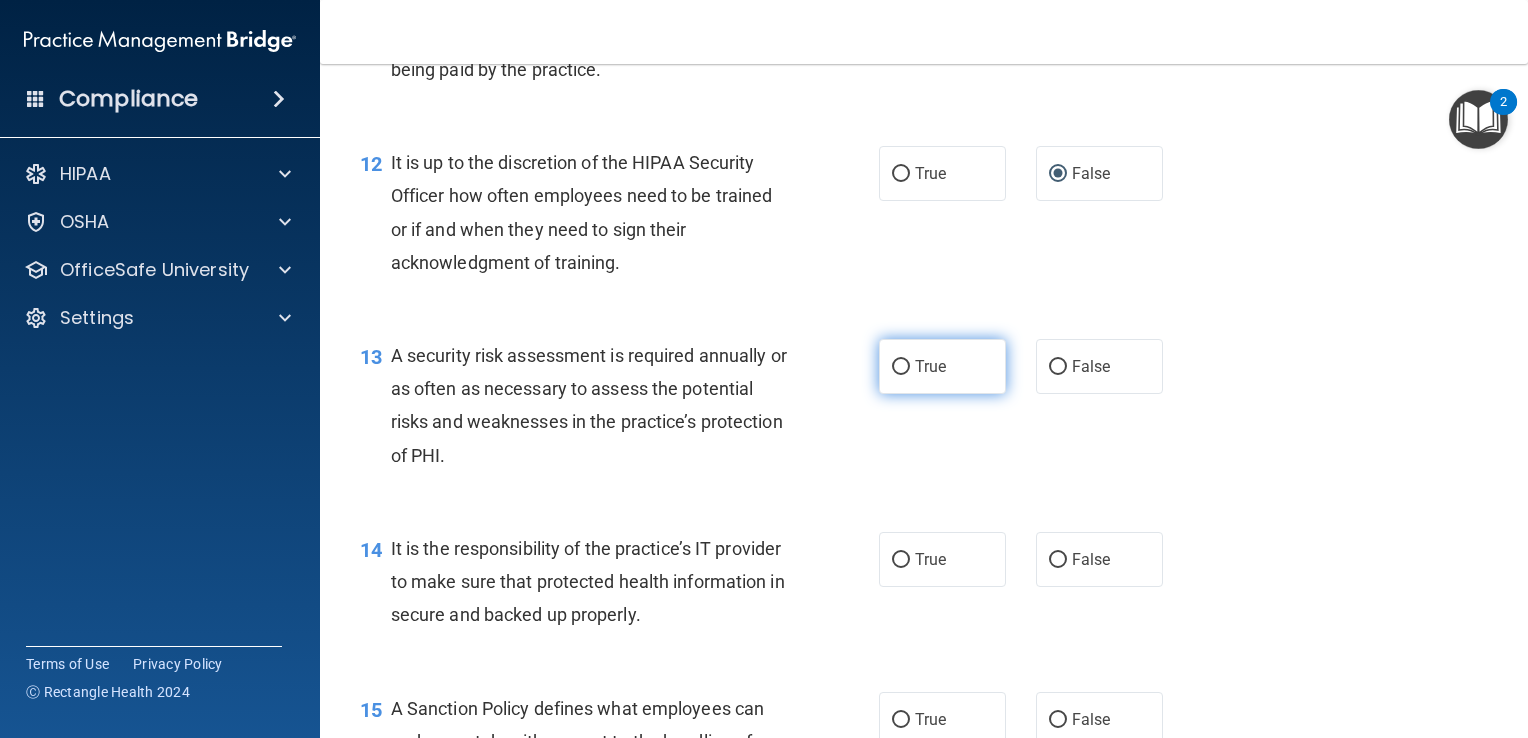 click on "True" at bounding box center [901, 367] 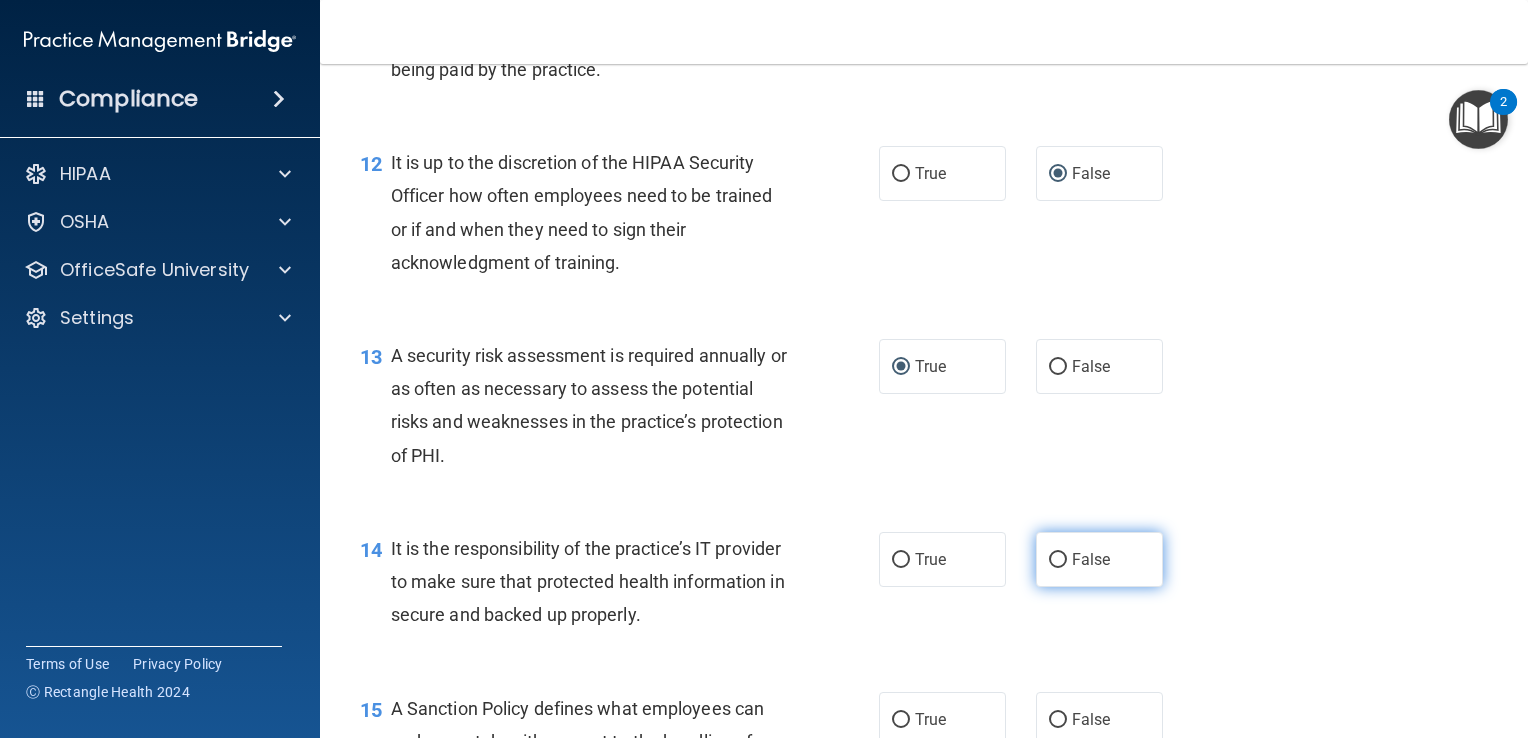 click on "False" at bounding box center (1058, 560) 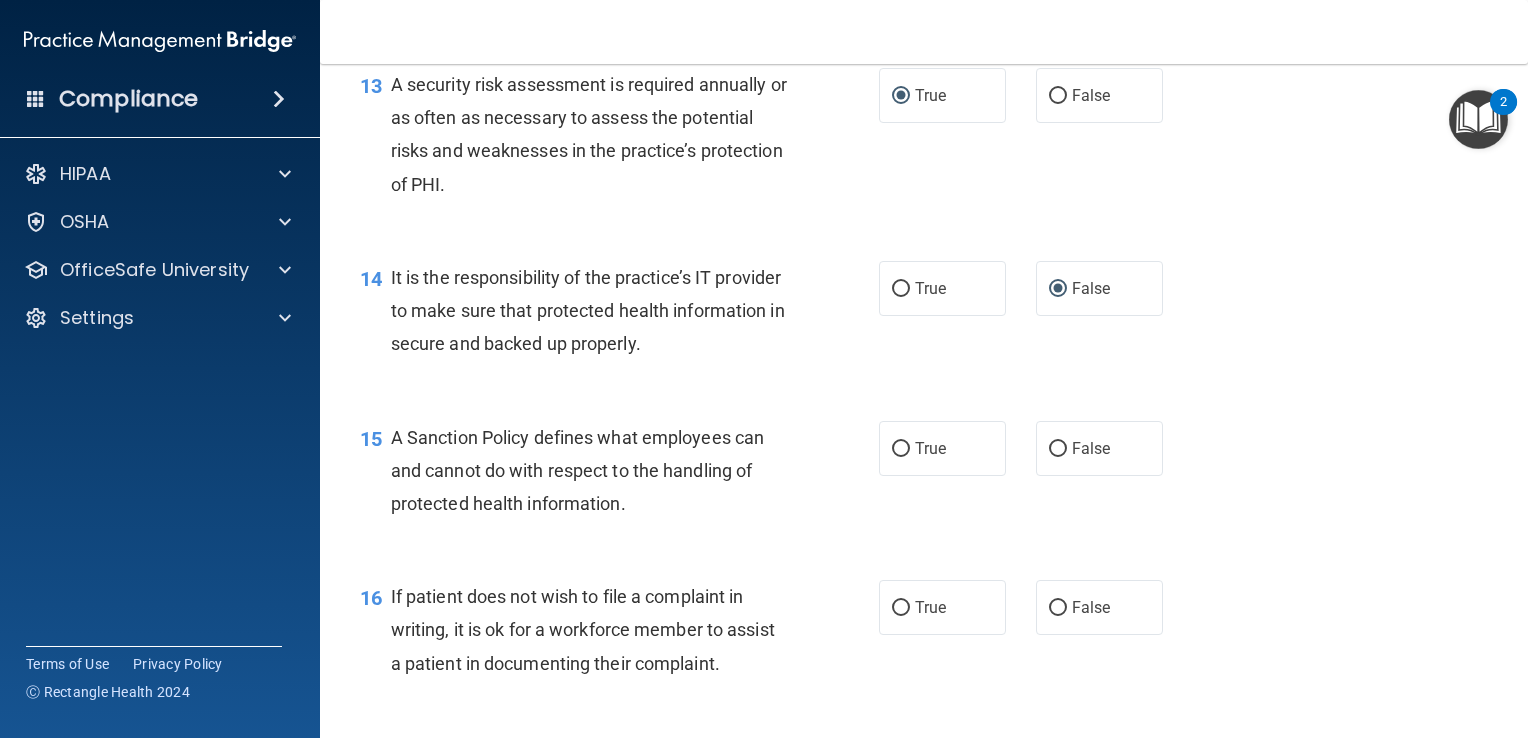 scroll, scrollTop: 2600, scrollLeft: 0, axis: vertical 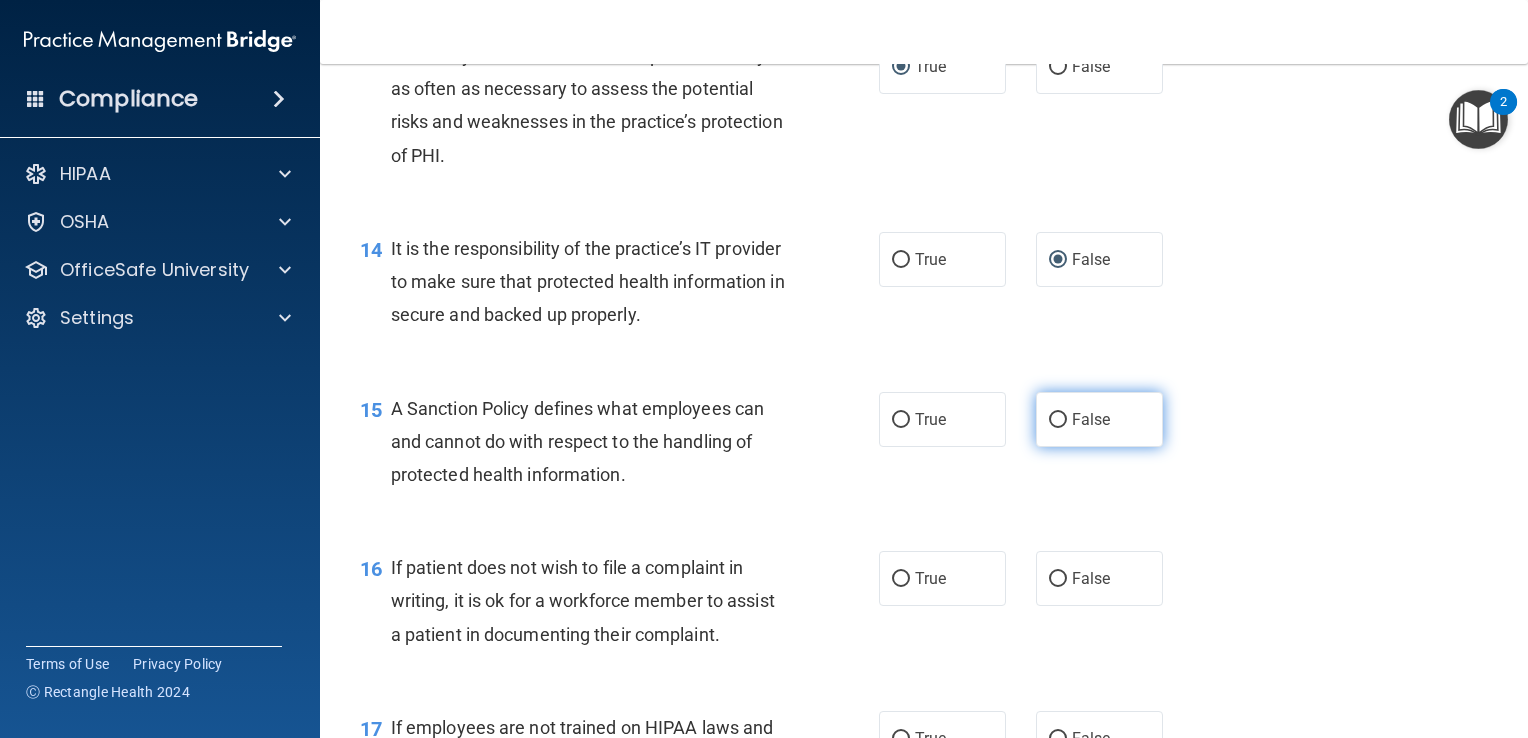 click on "False" at bounding box center [1058, 420] 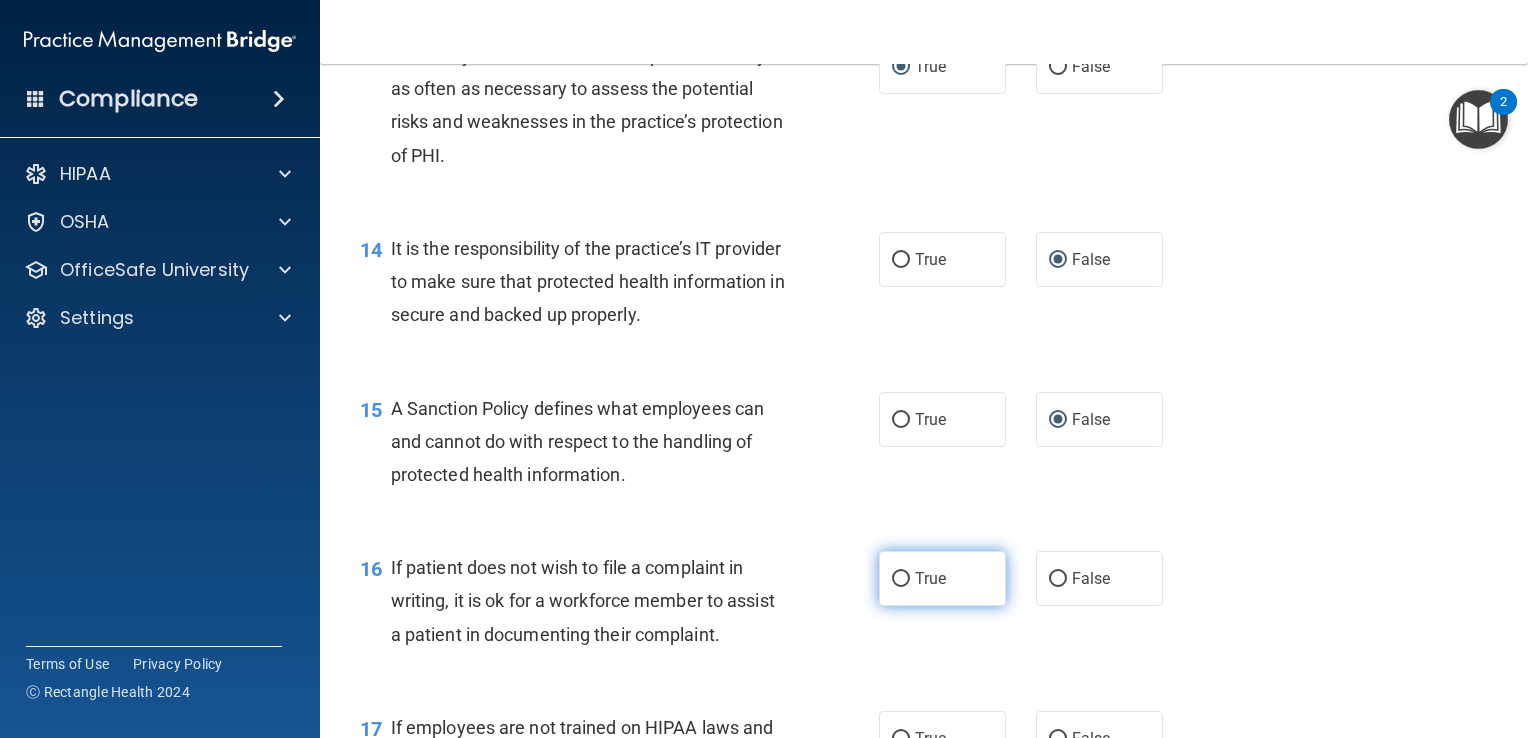 click on "True" at bounding box center (901, 579) 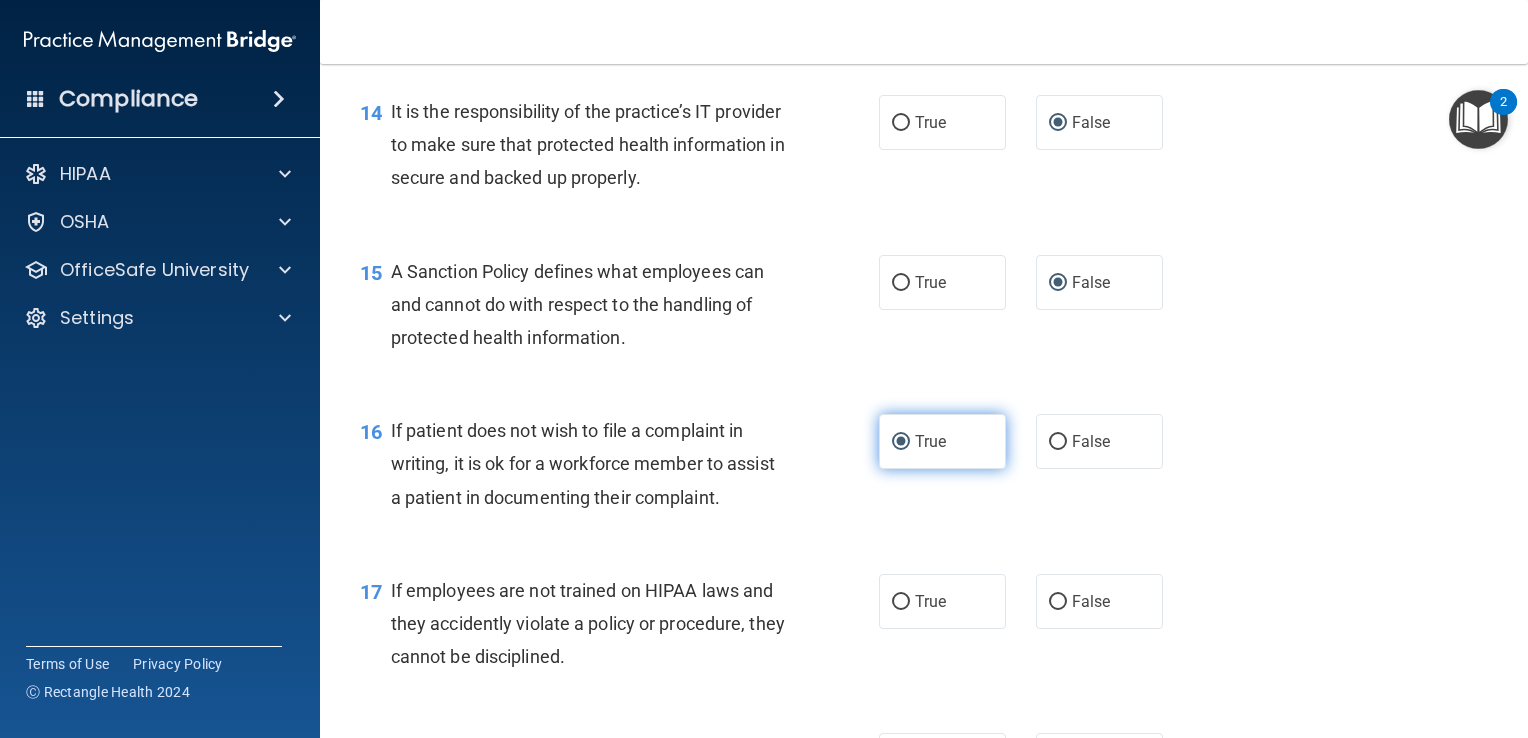 scroll, scrollTop: 2900, scrollLeft: 0, axis: vertical 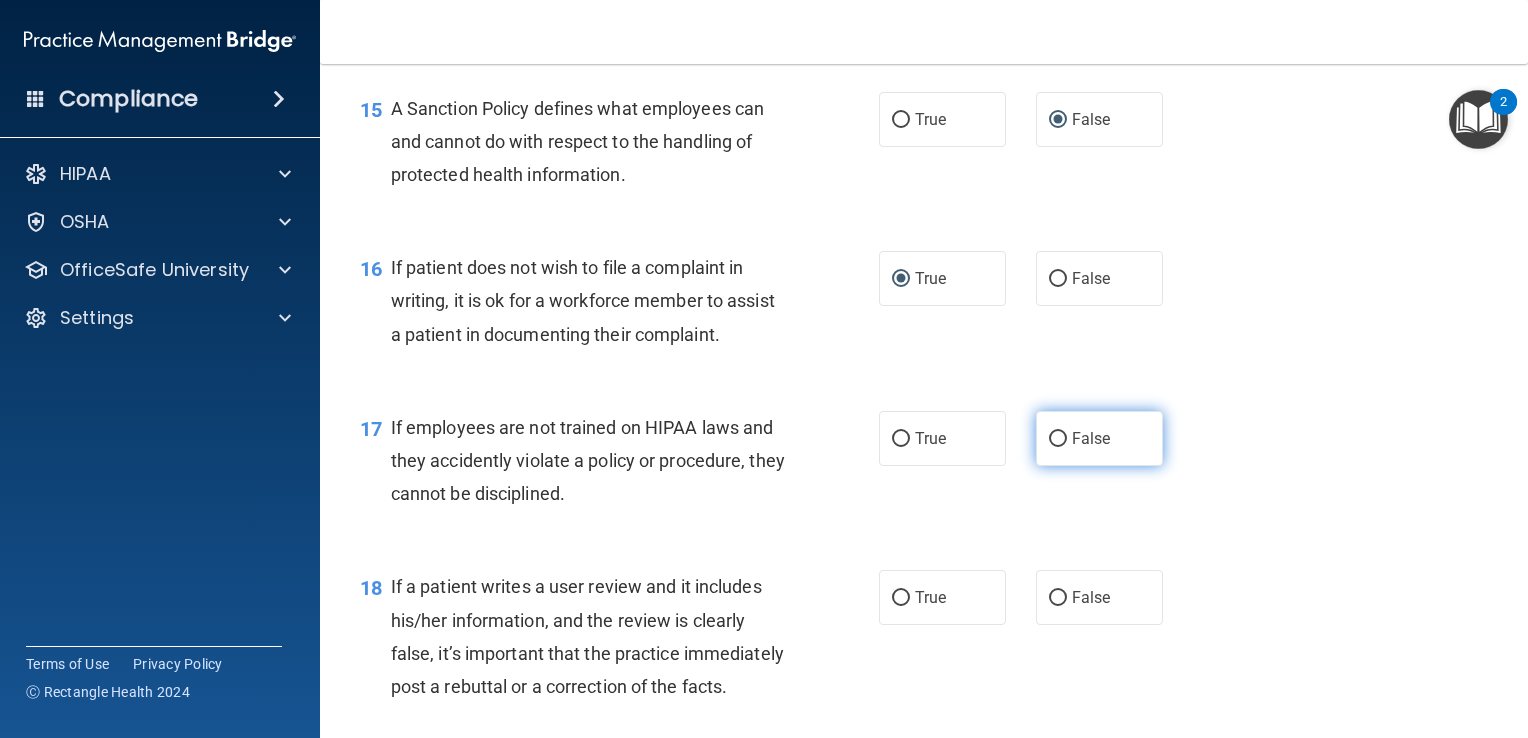 click on "False" at bounding box center (1058, 439) 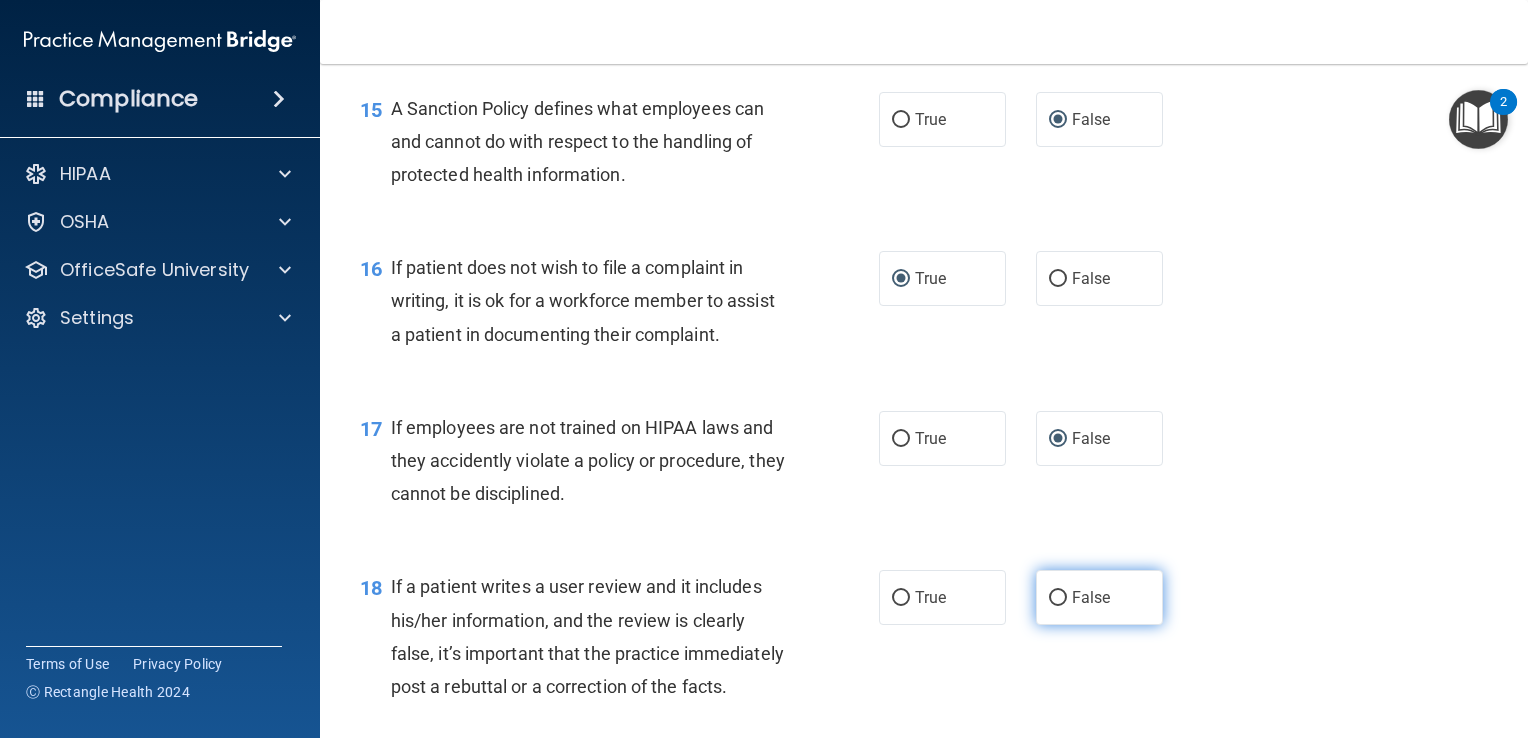 click on "False" at bounding box center (1058, 598) 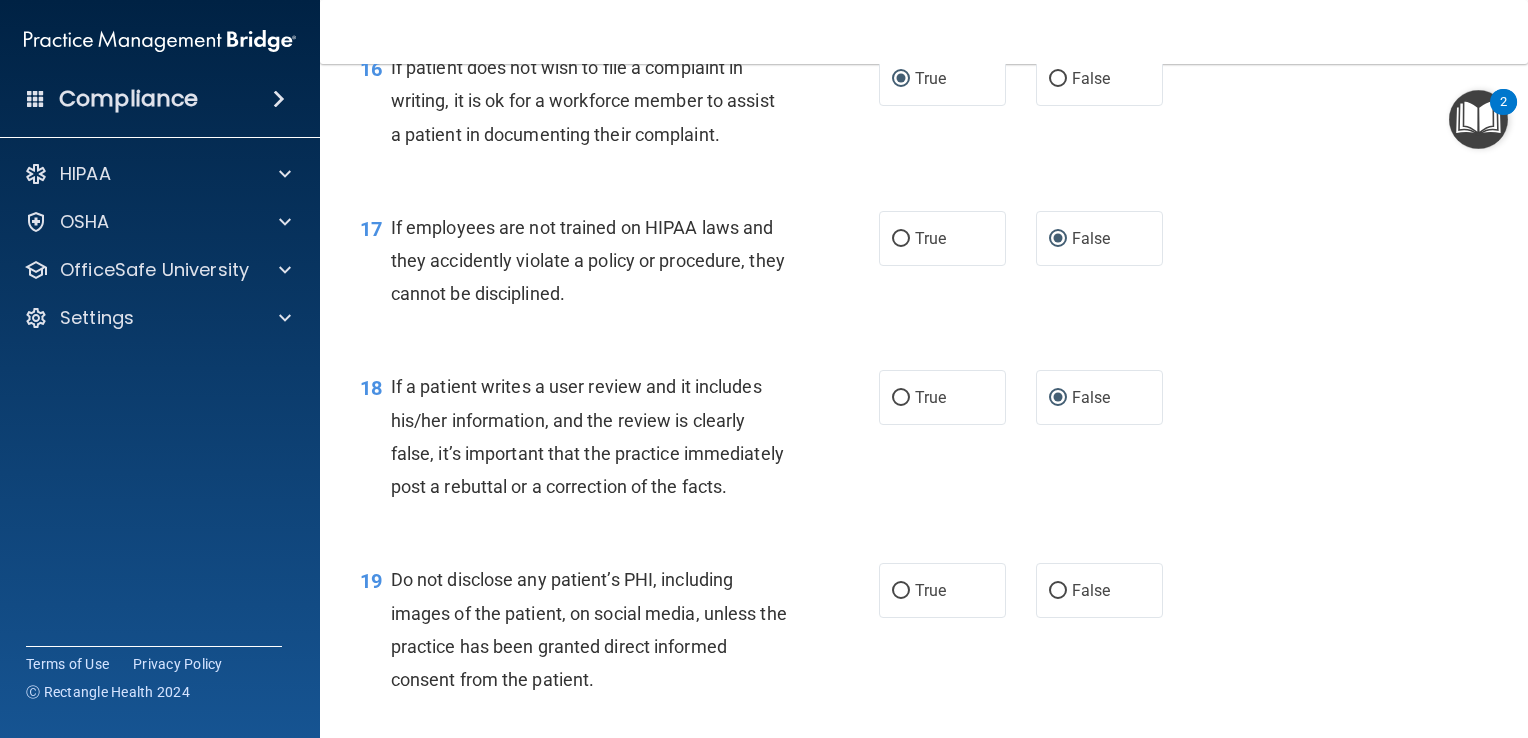 scroll, scrollTop: 3200, scrollLeft: 0, axis: vertical 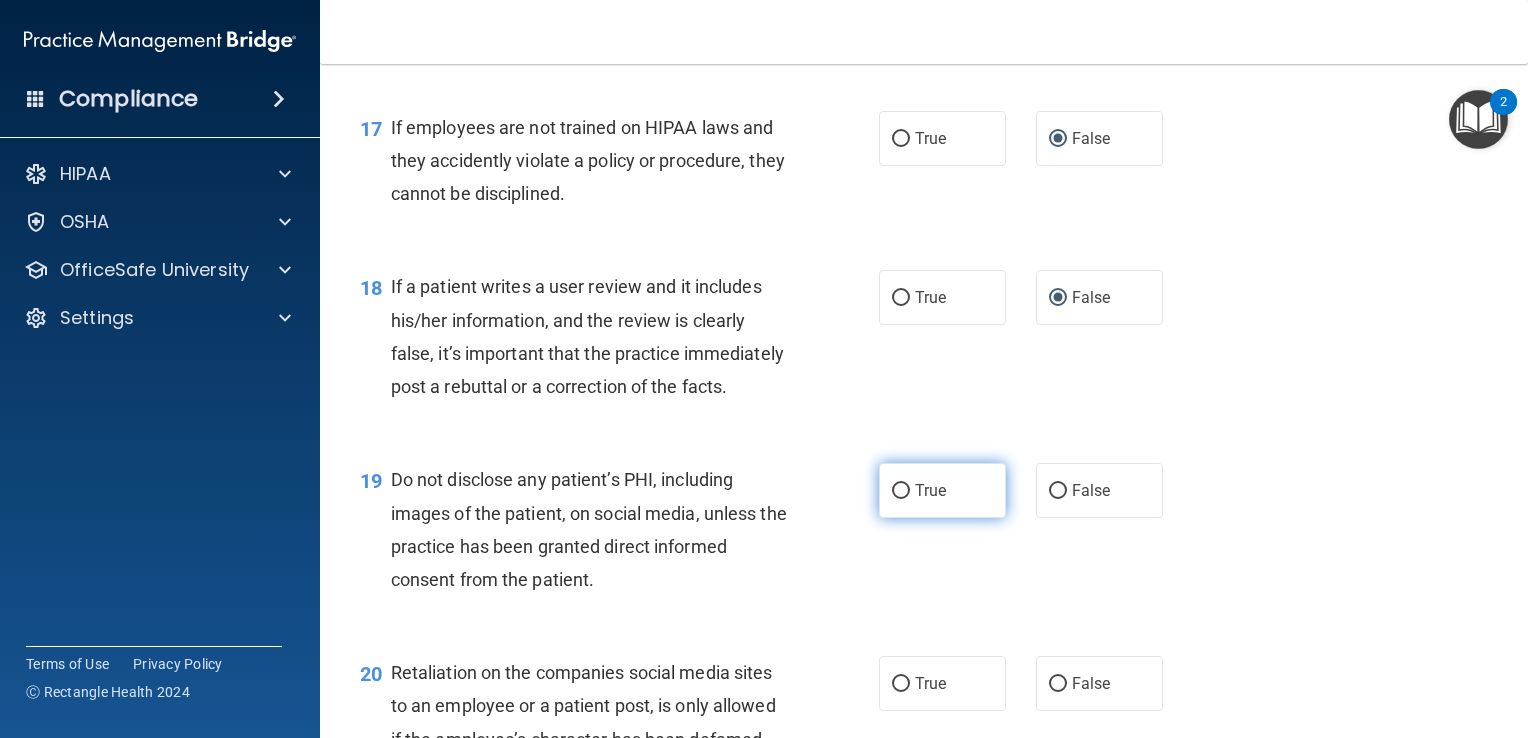 click on "True" at bounding box center [901, 491] 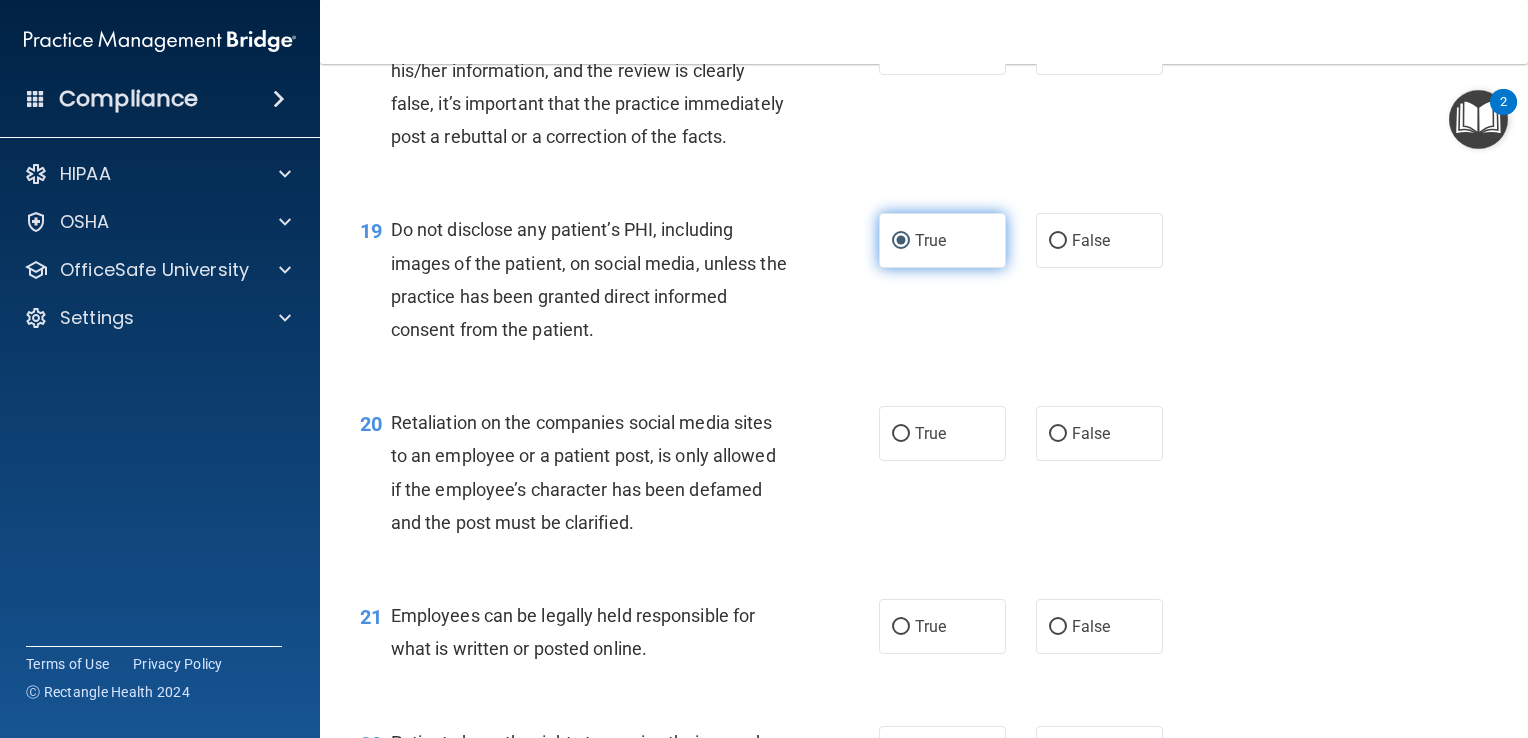 scroll, scrollTop: 3500, scrollLeft: 0, axis: vertical 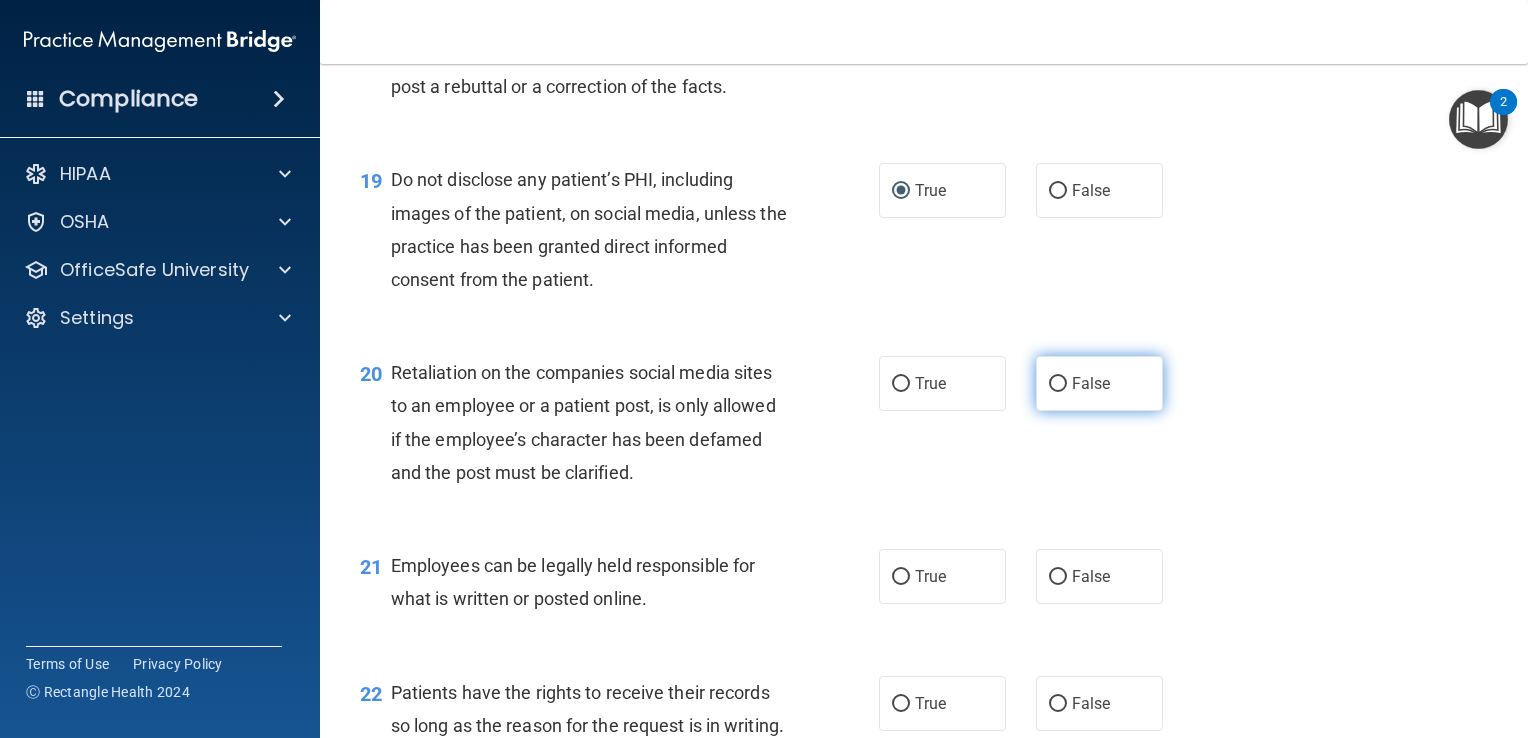 click on "False" at bounding box center [1058, 384] 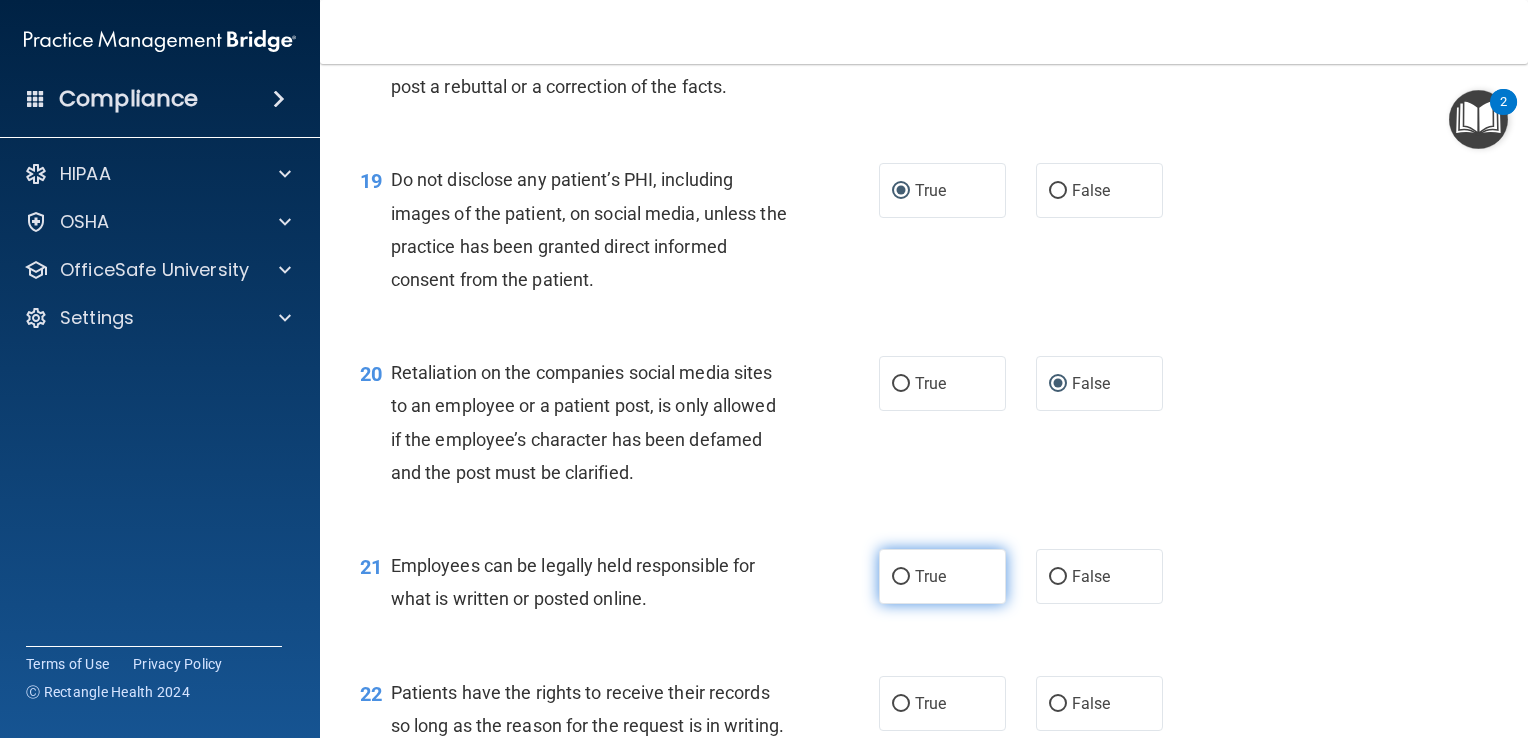 click on "True" at bounding box center (901, 577) 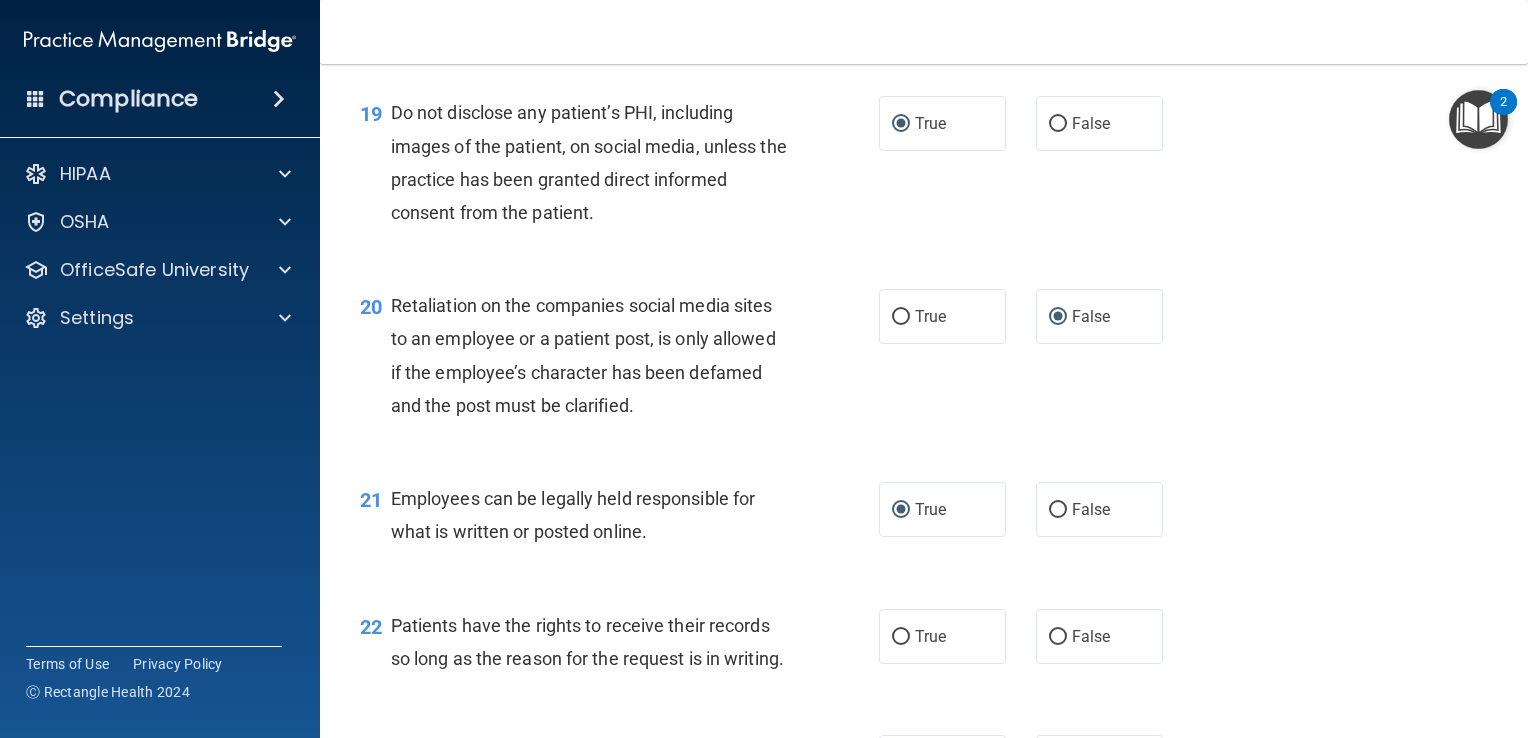 scroll, scrollTop: 3700, scrollLeft: 0, axis: vertical 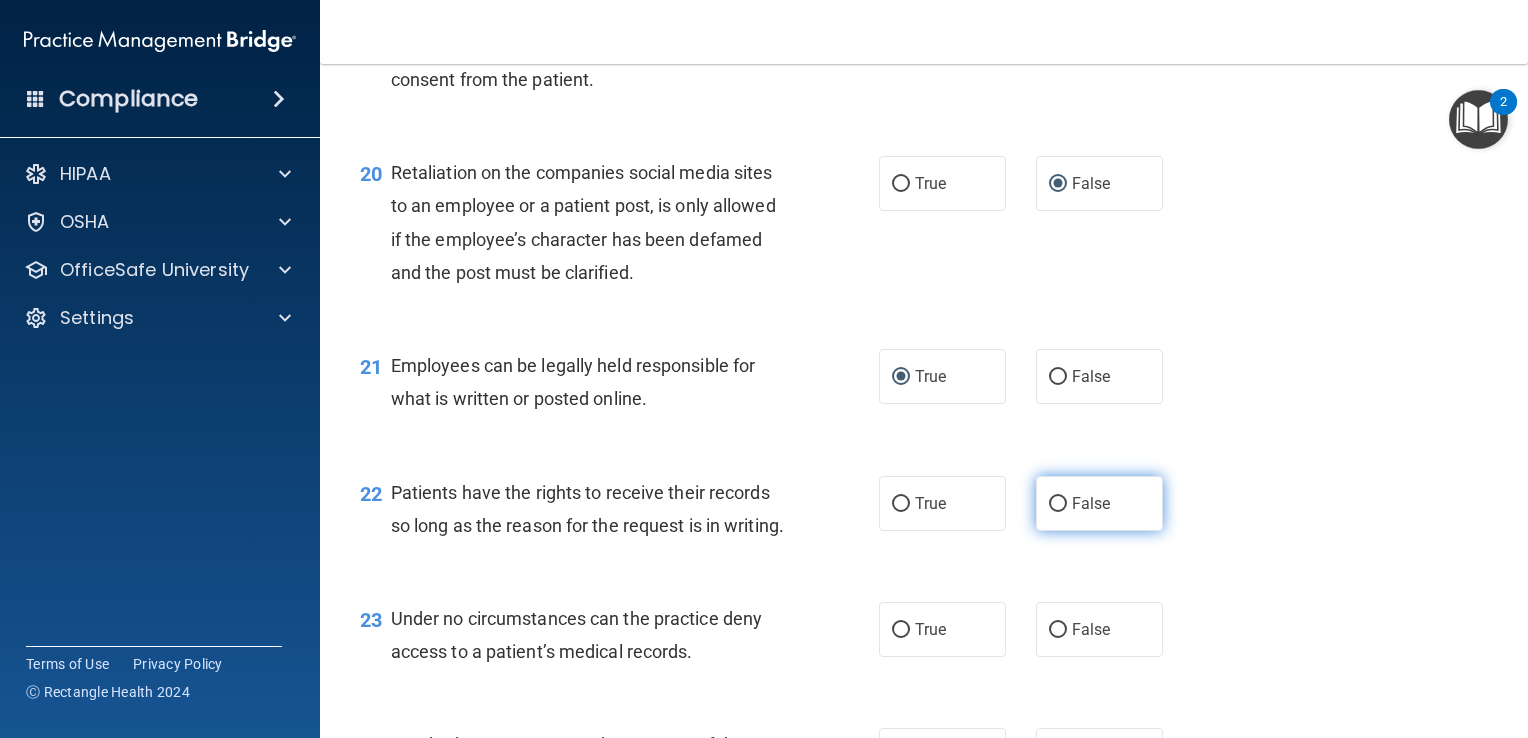 click on "False" at bounding box center (1058, 504) 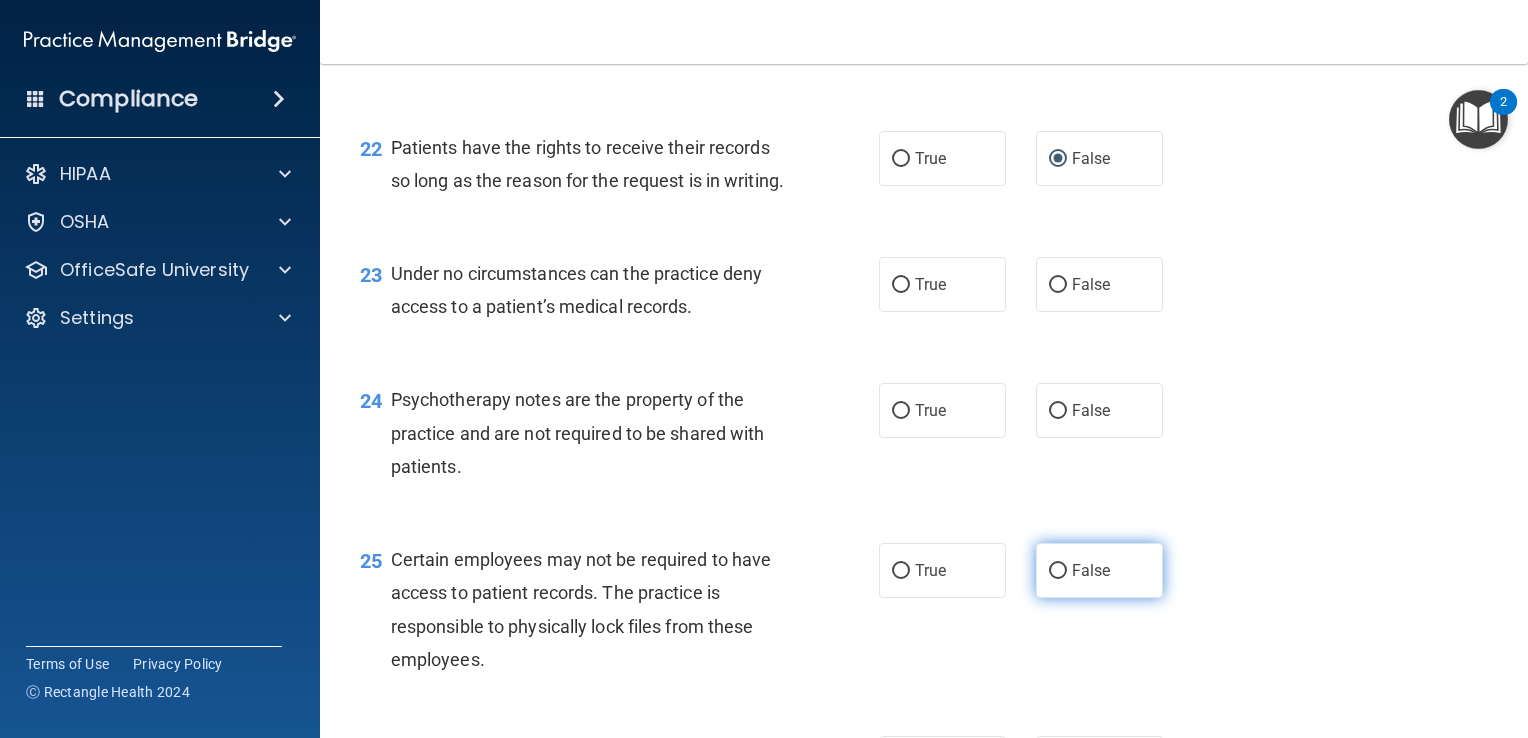 scroll, scrollTop: 4100, scrollLeft: 0, axis: vertical 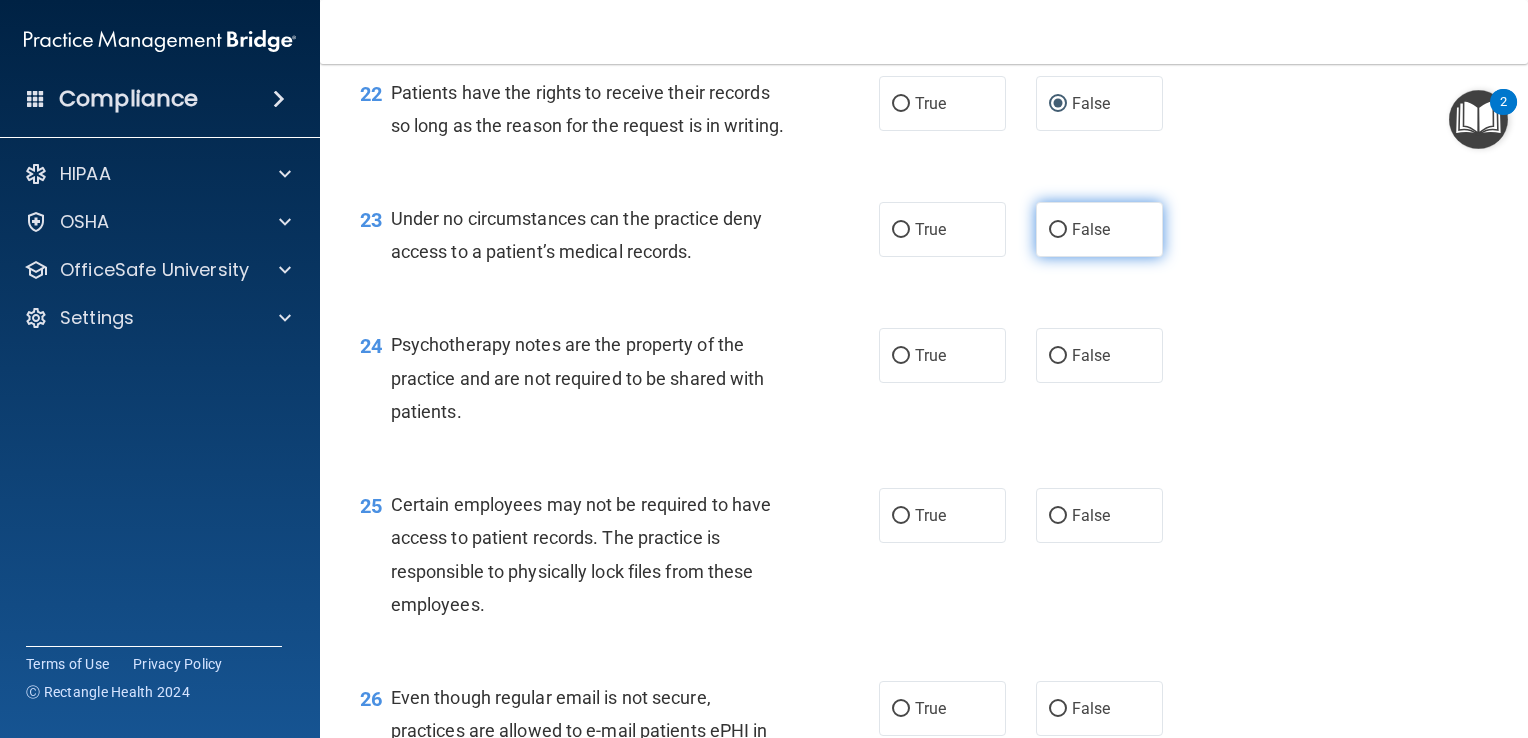 click on "False" at bounding box center (1058, 230) 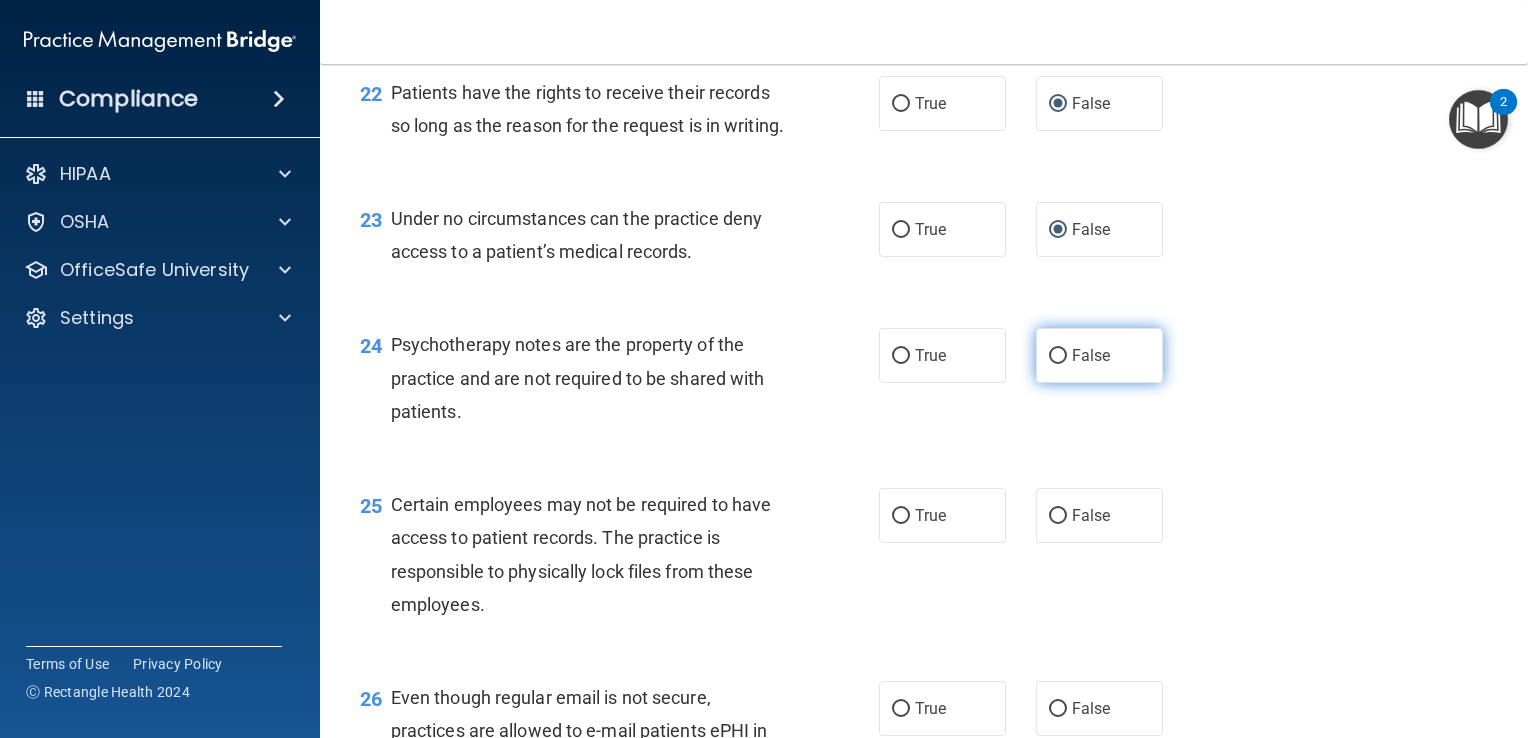 click on "False" at bounding box center [1058, 356] 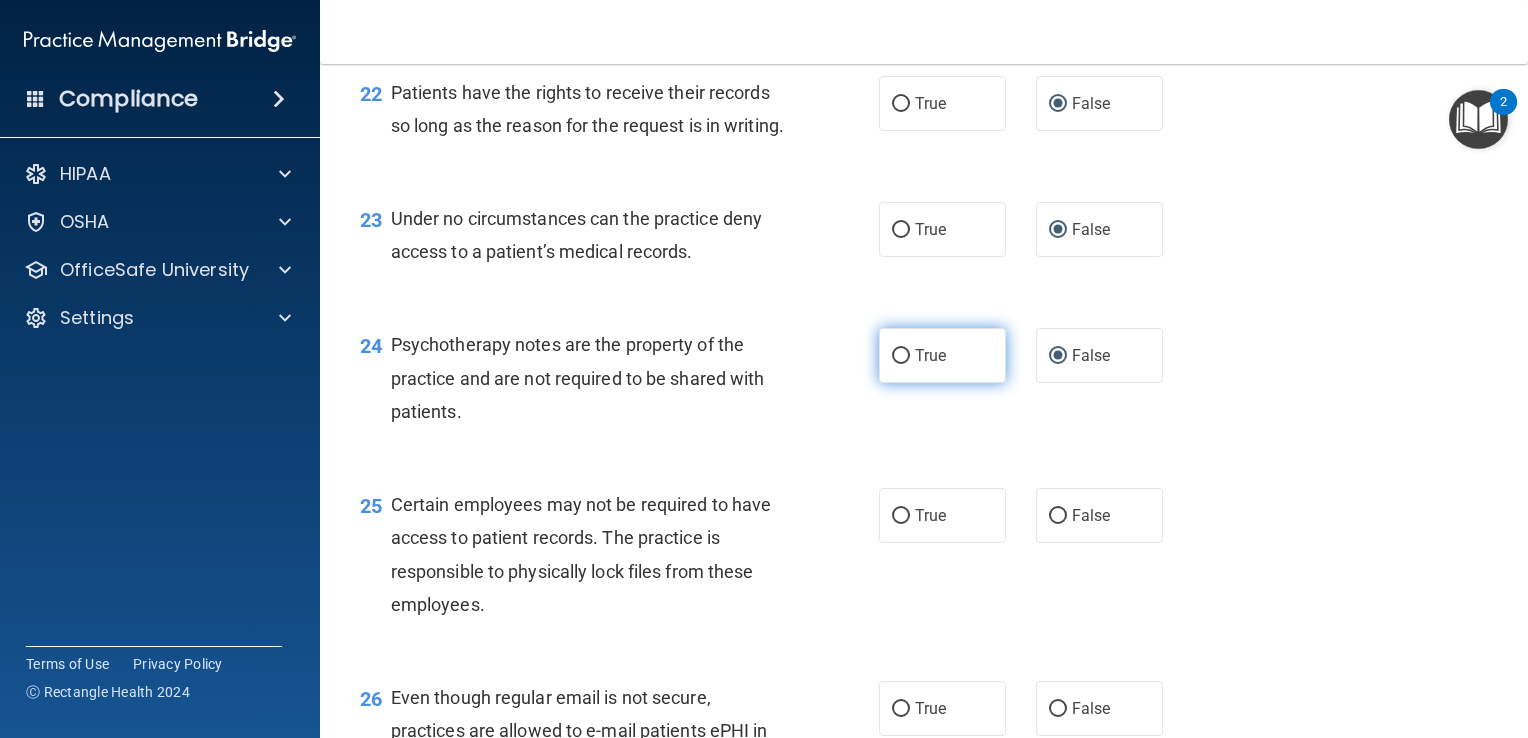click on "True" at bounding box center [901, 356] 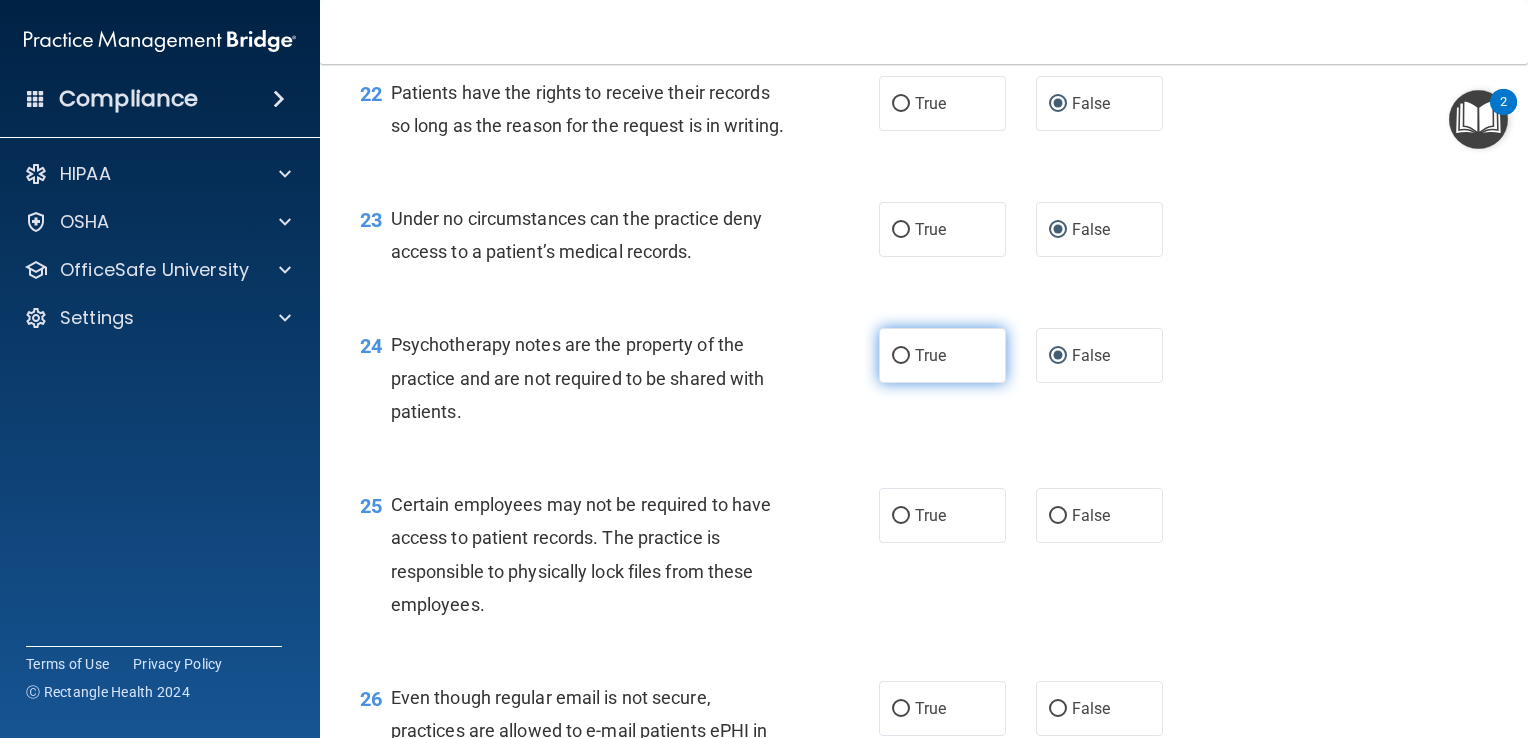 radio on "true" 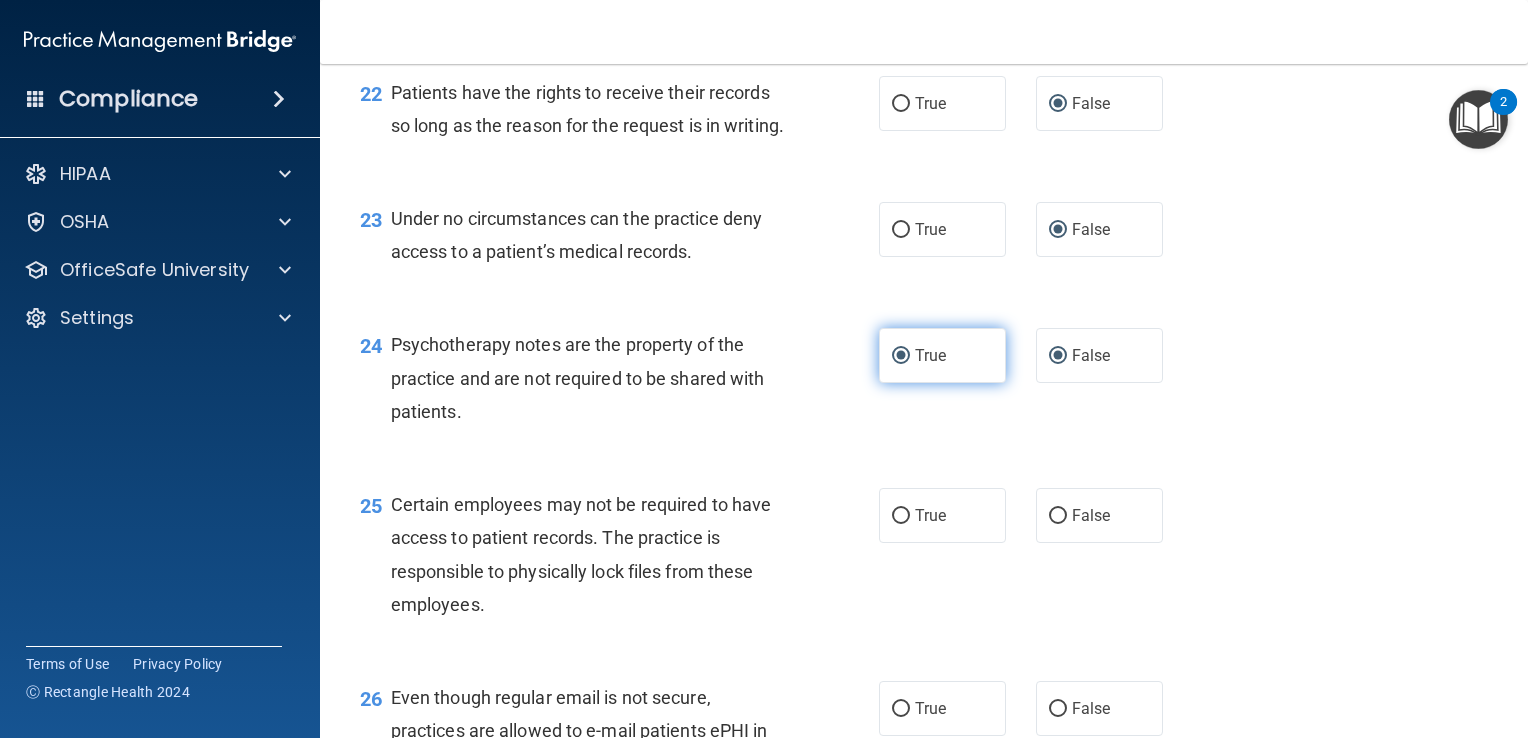 radio on "false" 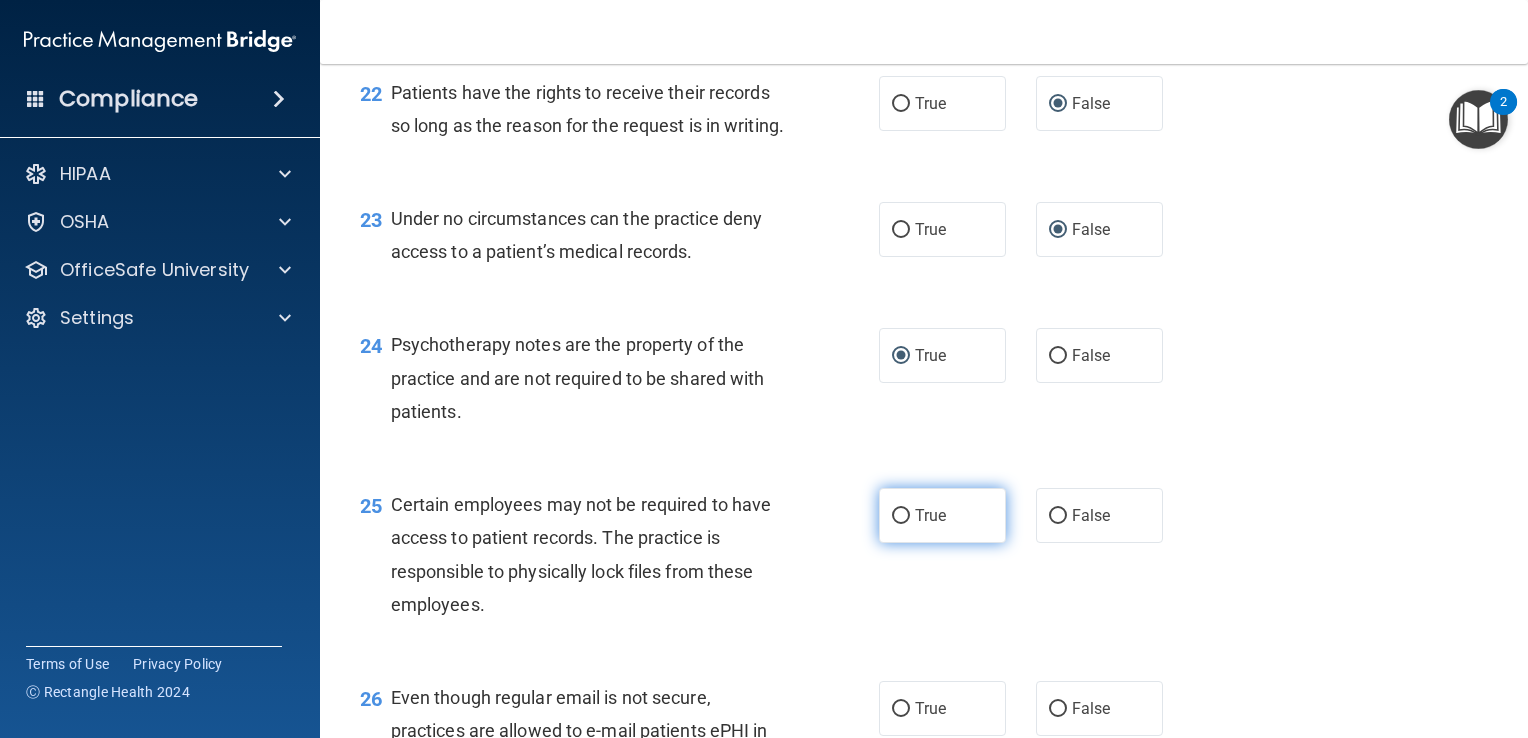 click on "True" at bounding box center (901, 516) 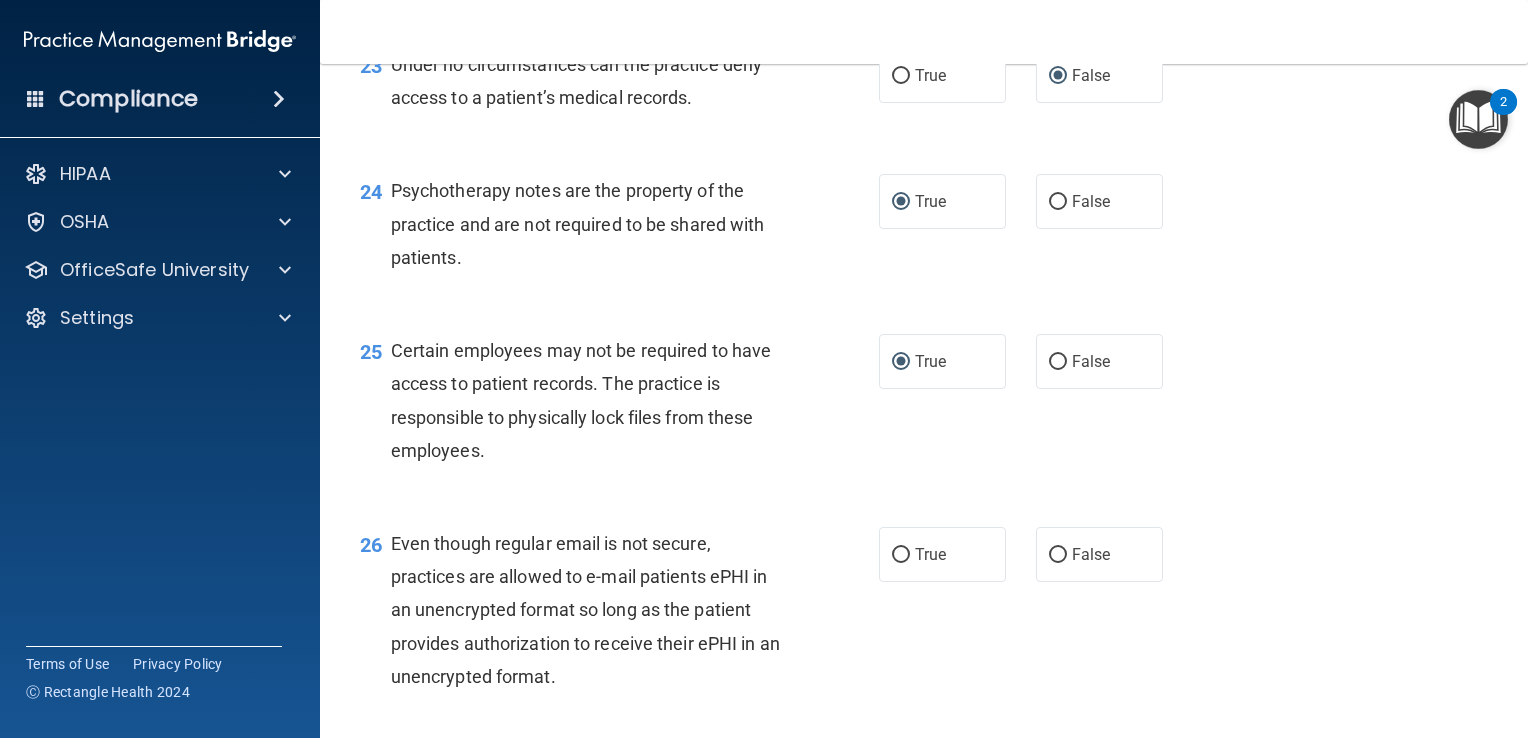 scroll, scrollTop: 4500, scrollLeft: 0, axis: vertical 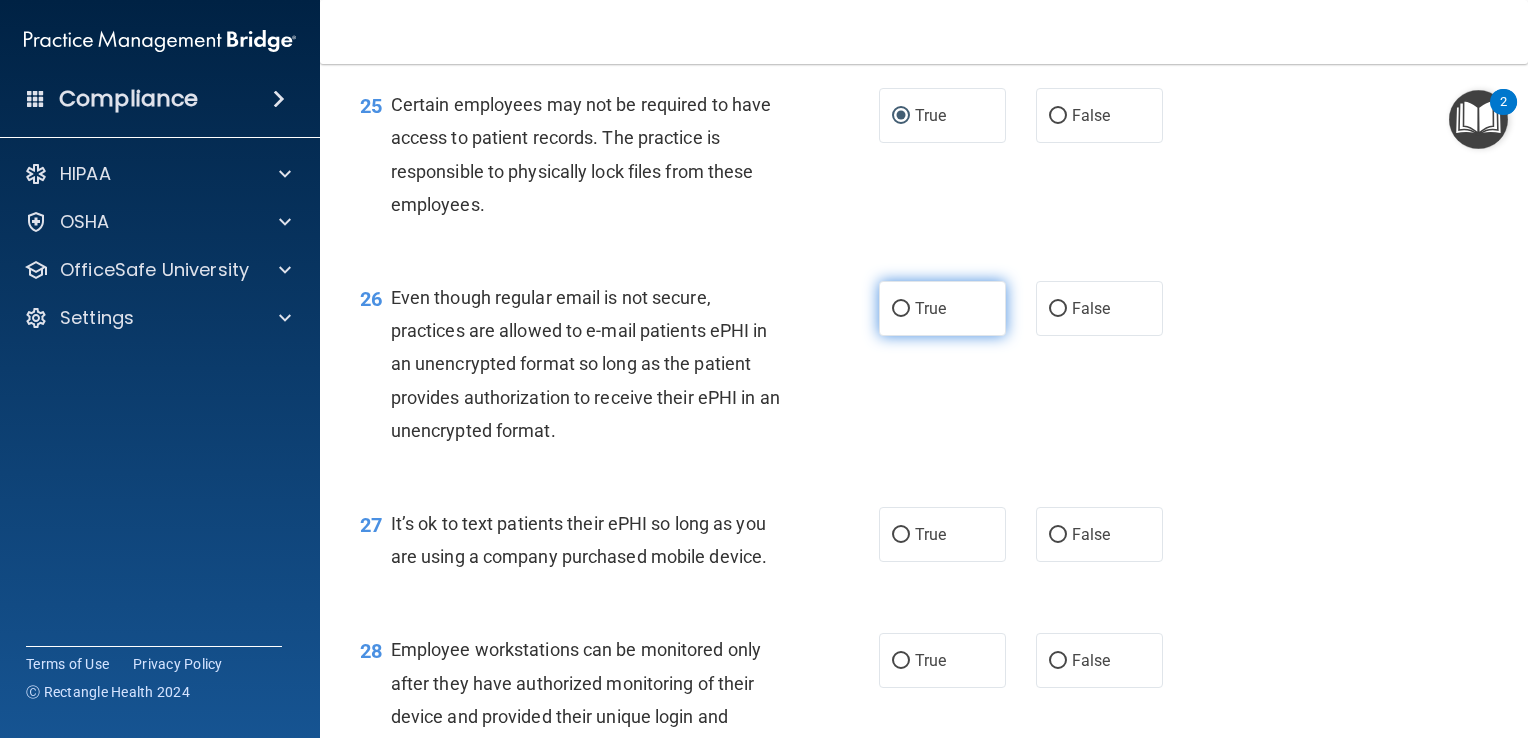 click on "True" at bounding box center [901, 309] 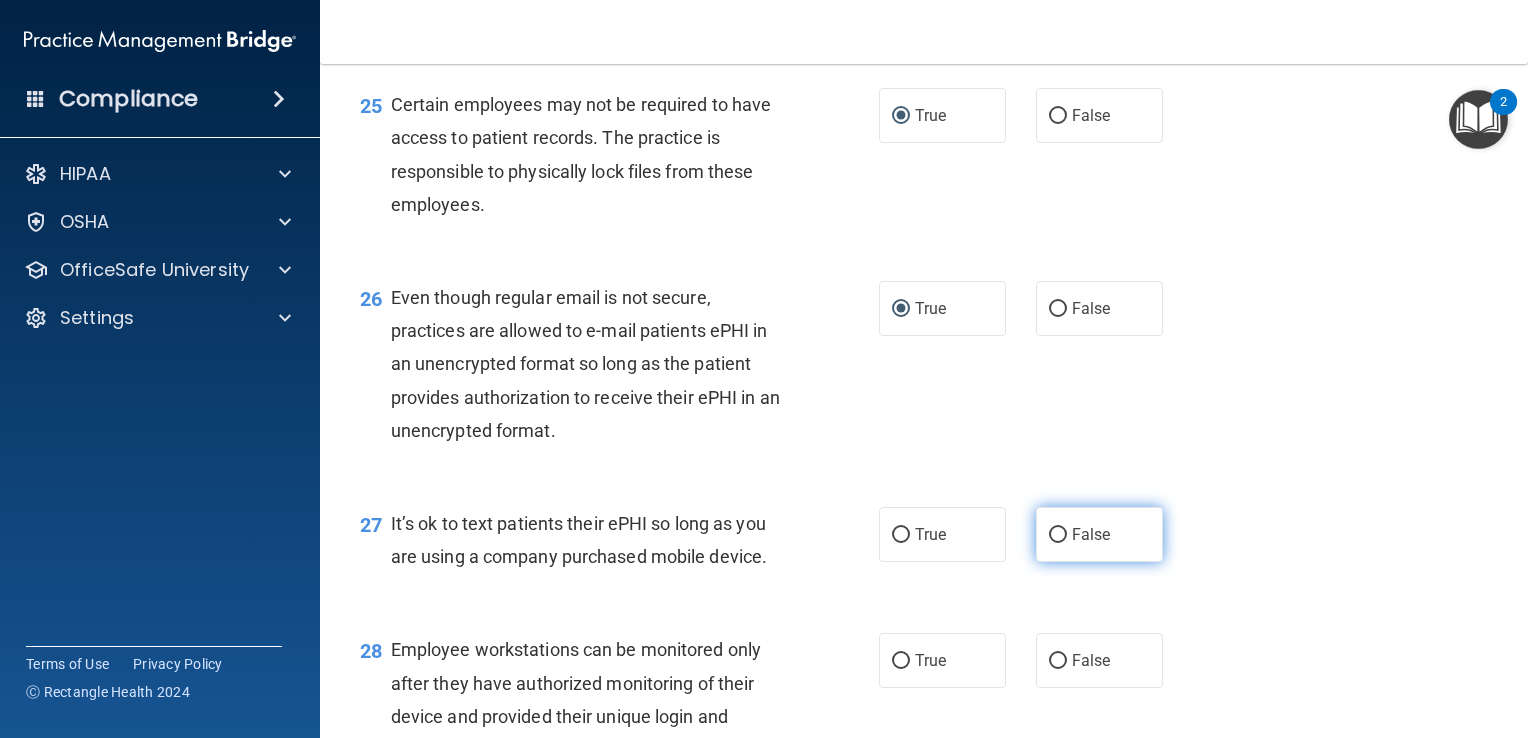 click on "False" at bounding box center [1058, 535] 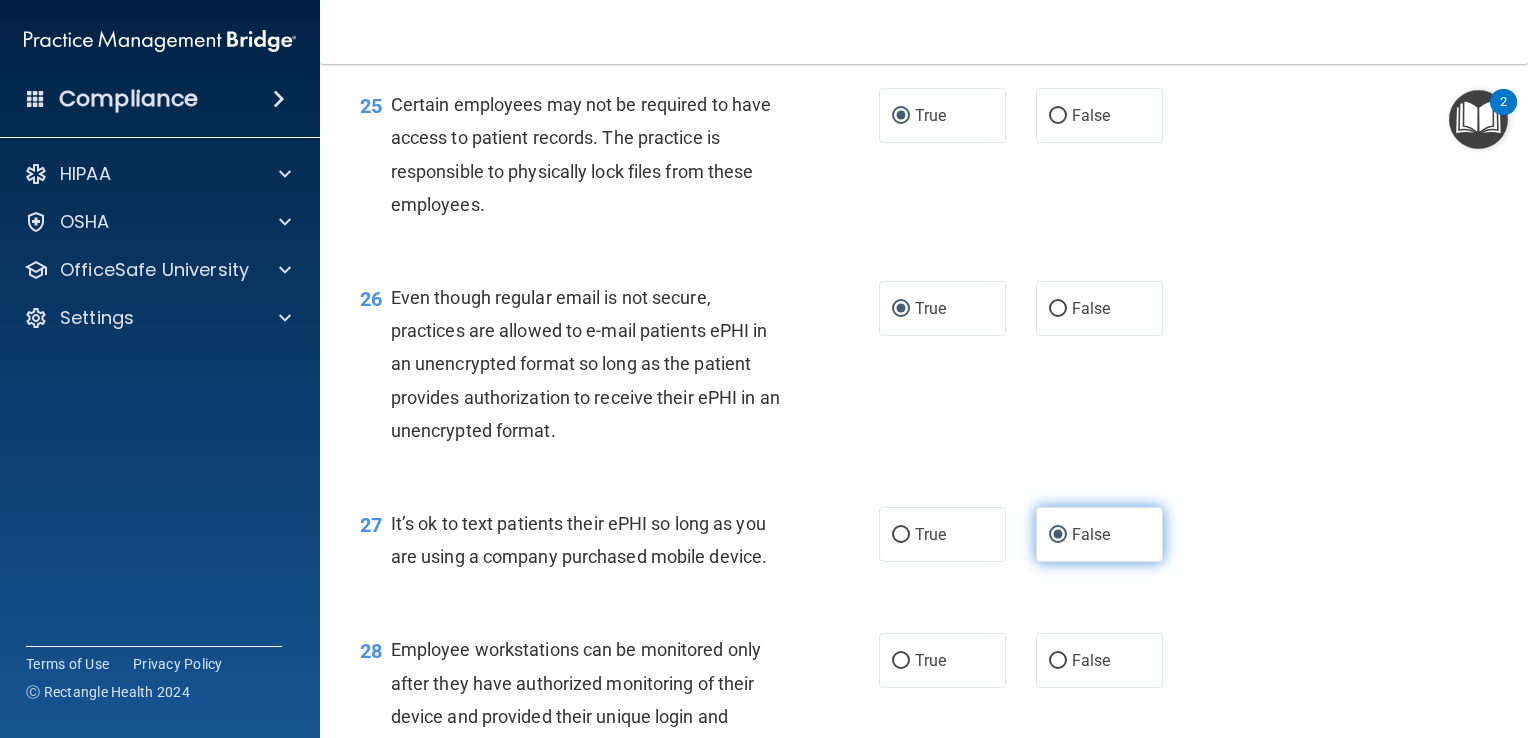 scroll, scrollTop: 4600, scrollLeft: 0, axis: vertical 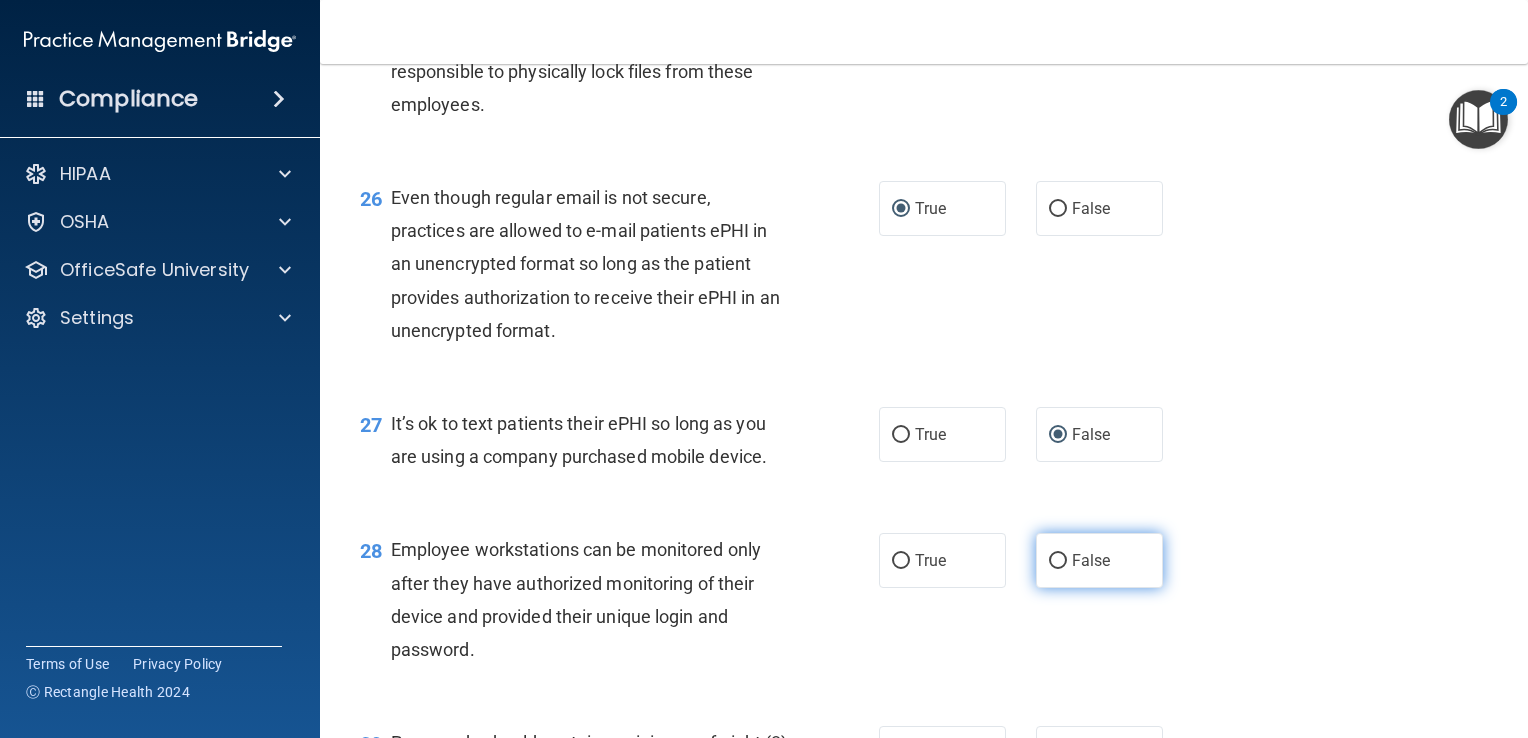 click on "False" at bounding box center (1058, 561) 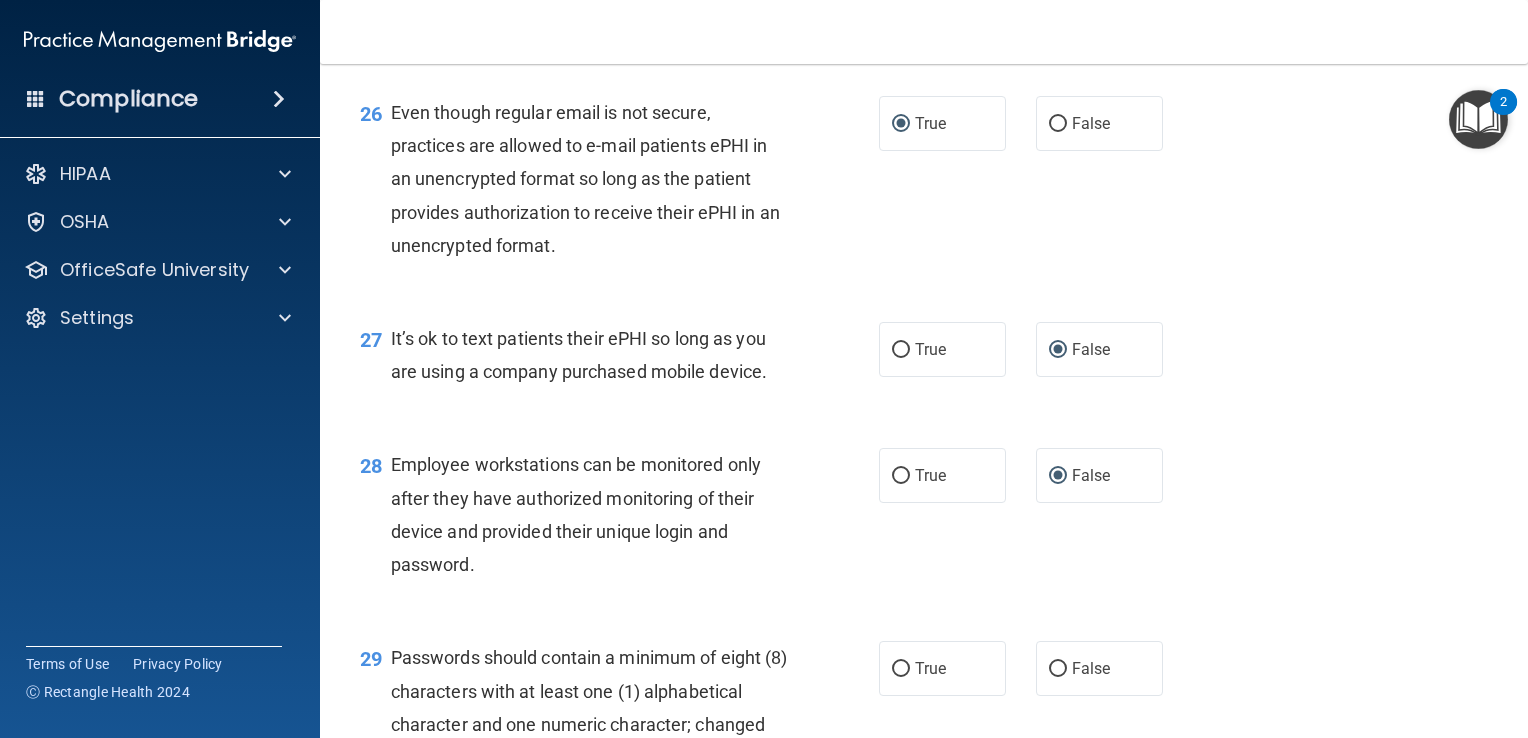 scroll, scrollTop: 4800, scrollLeft: 0, axis: vertical 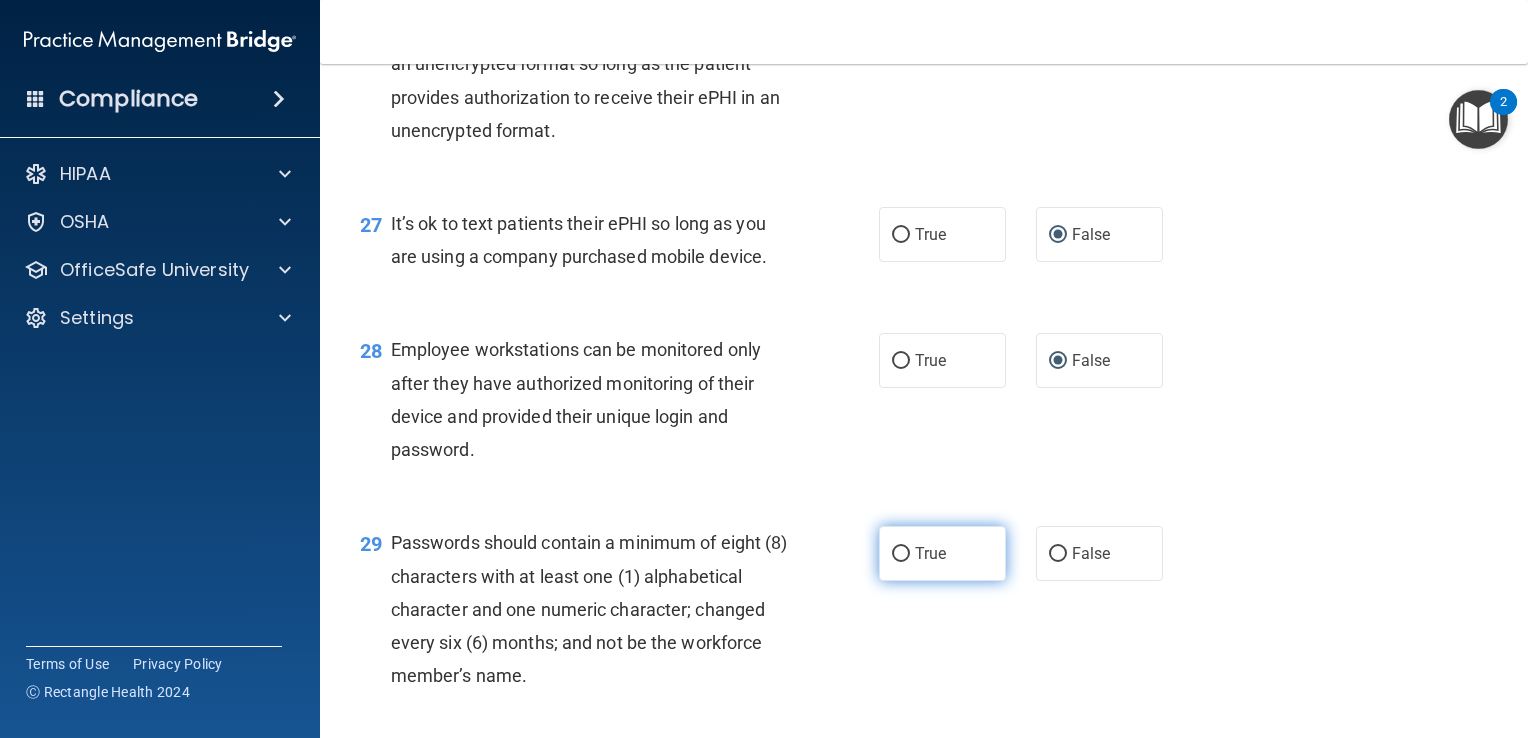 click on "True" at bounding box center (901, 554) 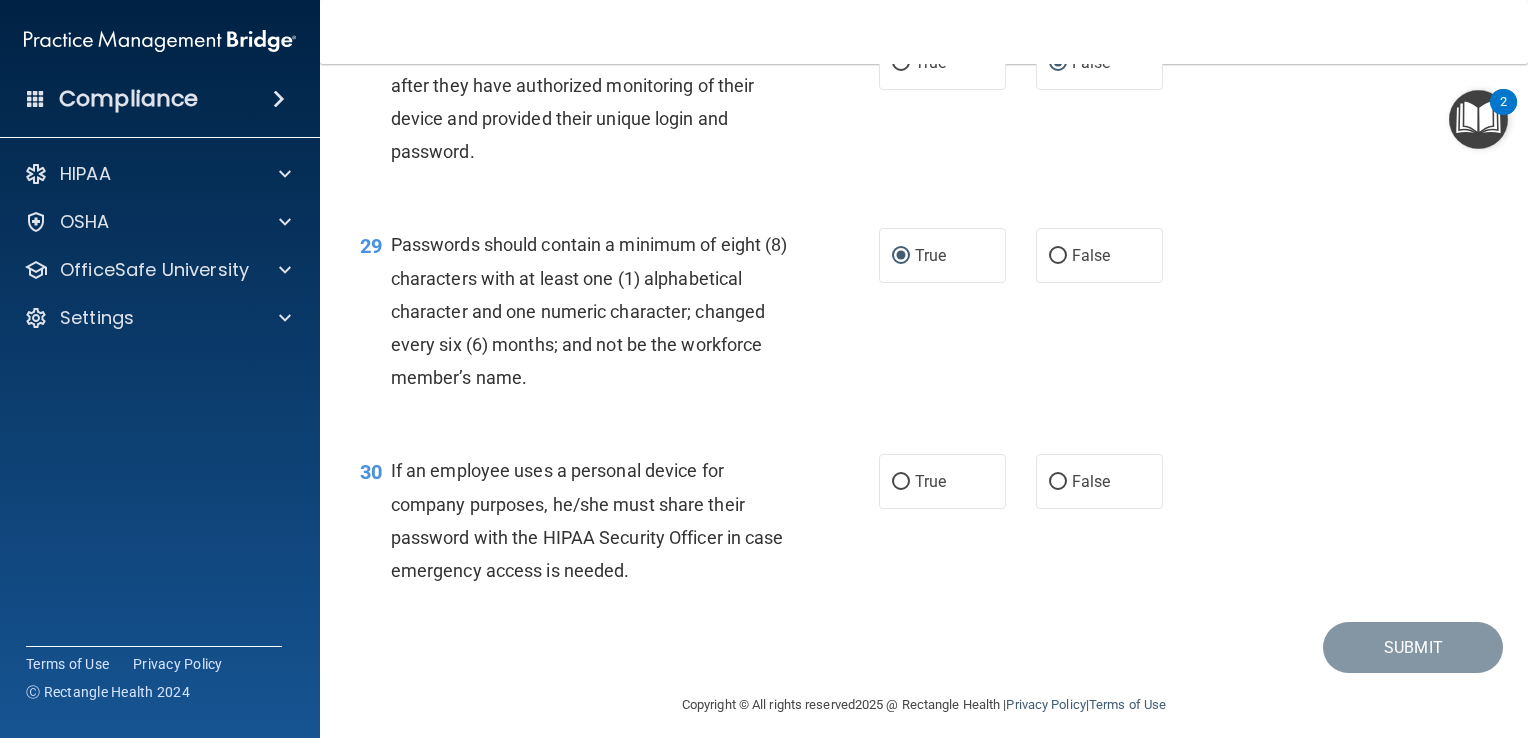 scroll, scrollTop: 5100, scrollLeft: 0, axis: vertical 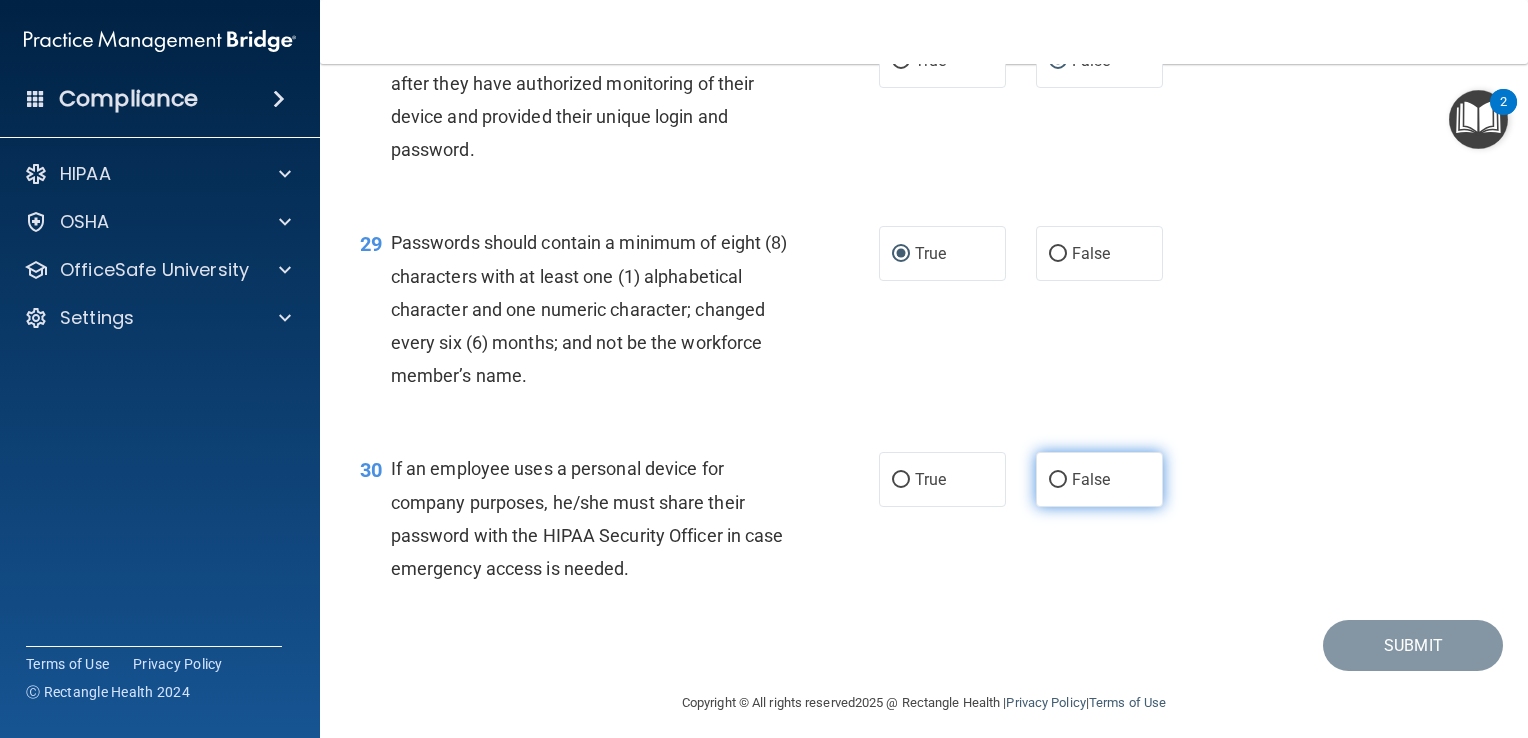 click on "False" at bounding box center (1058, 480) 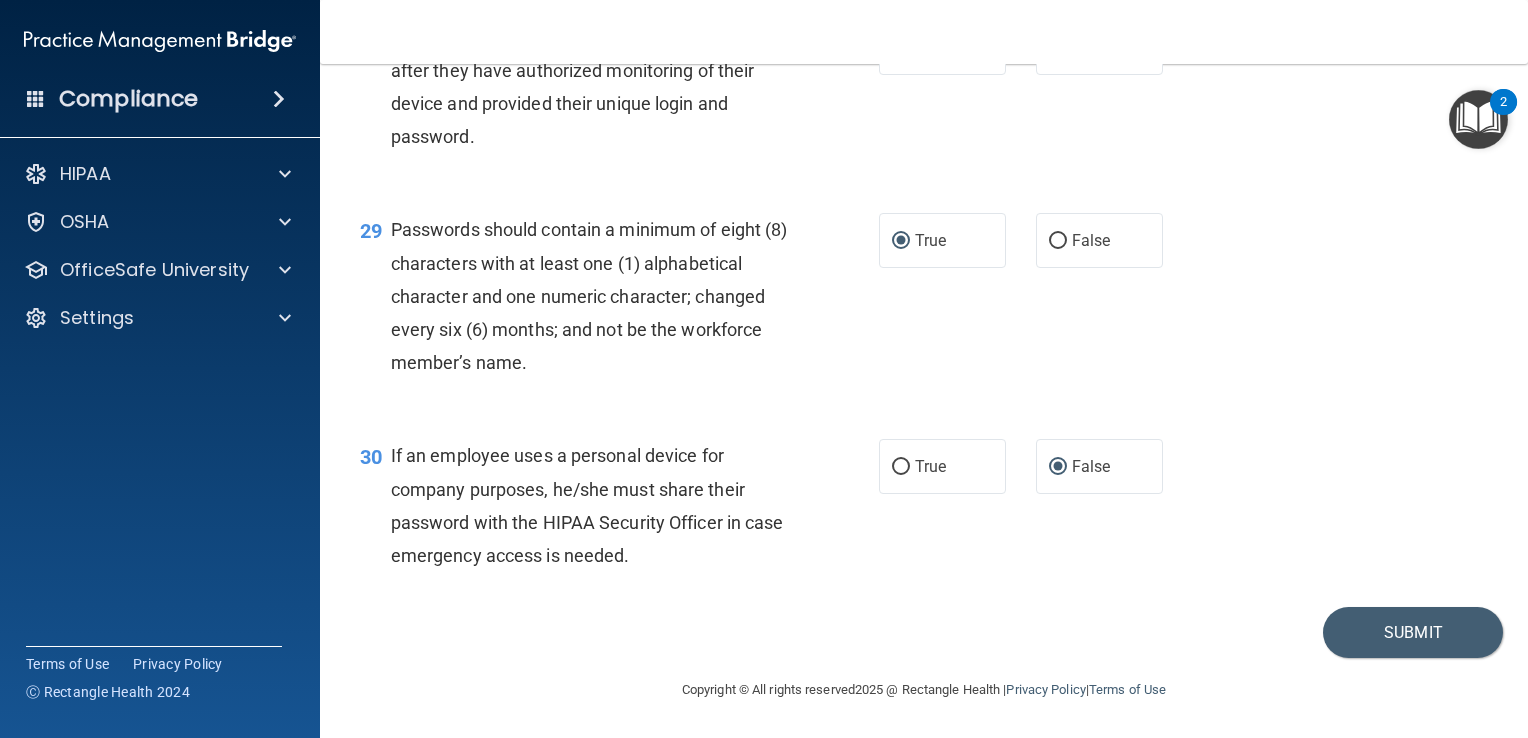 scroll, scrollTop: 5212, scrollLeft: 0, axis: vertical 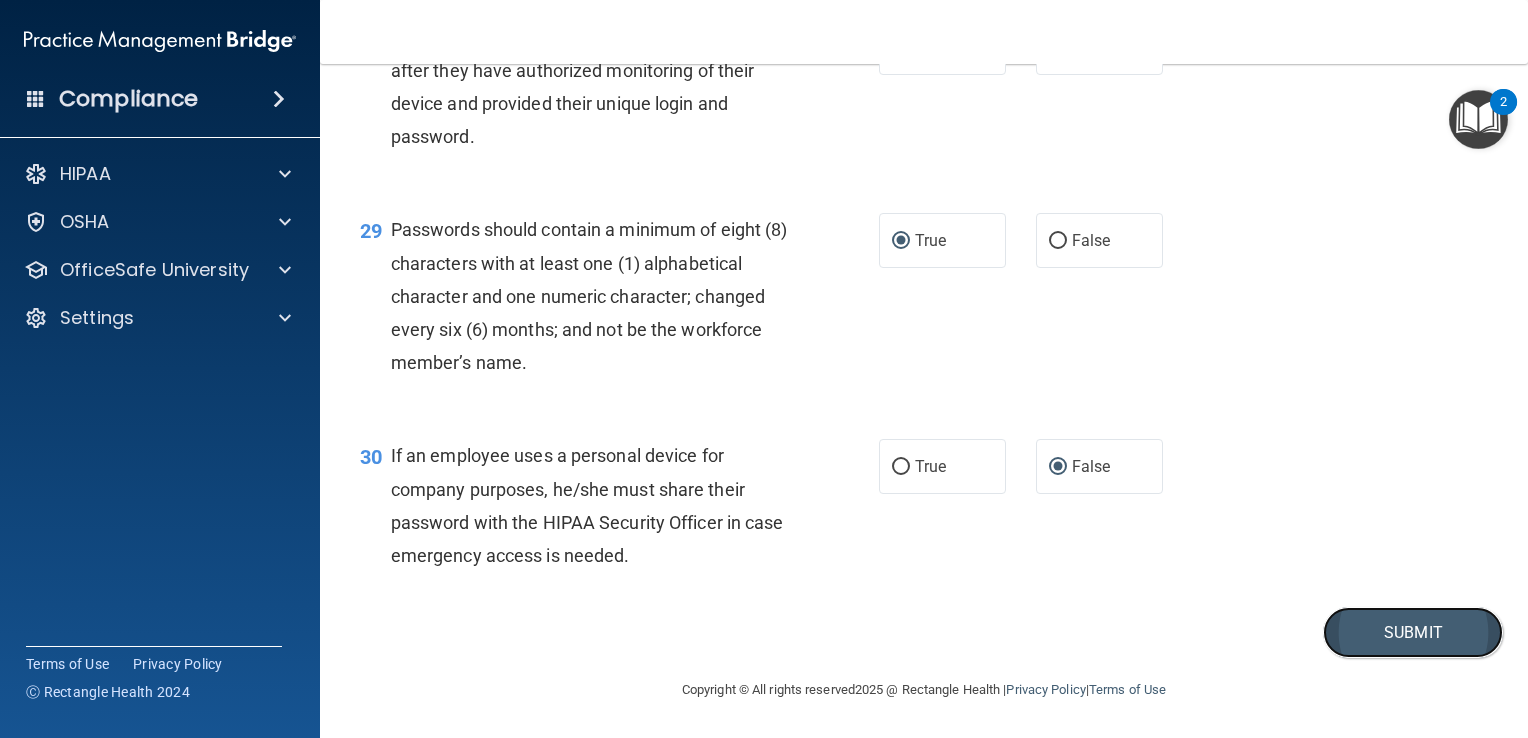 click on "Submit" at bounding box center (1413, 632) 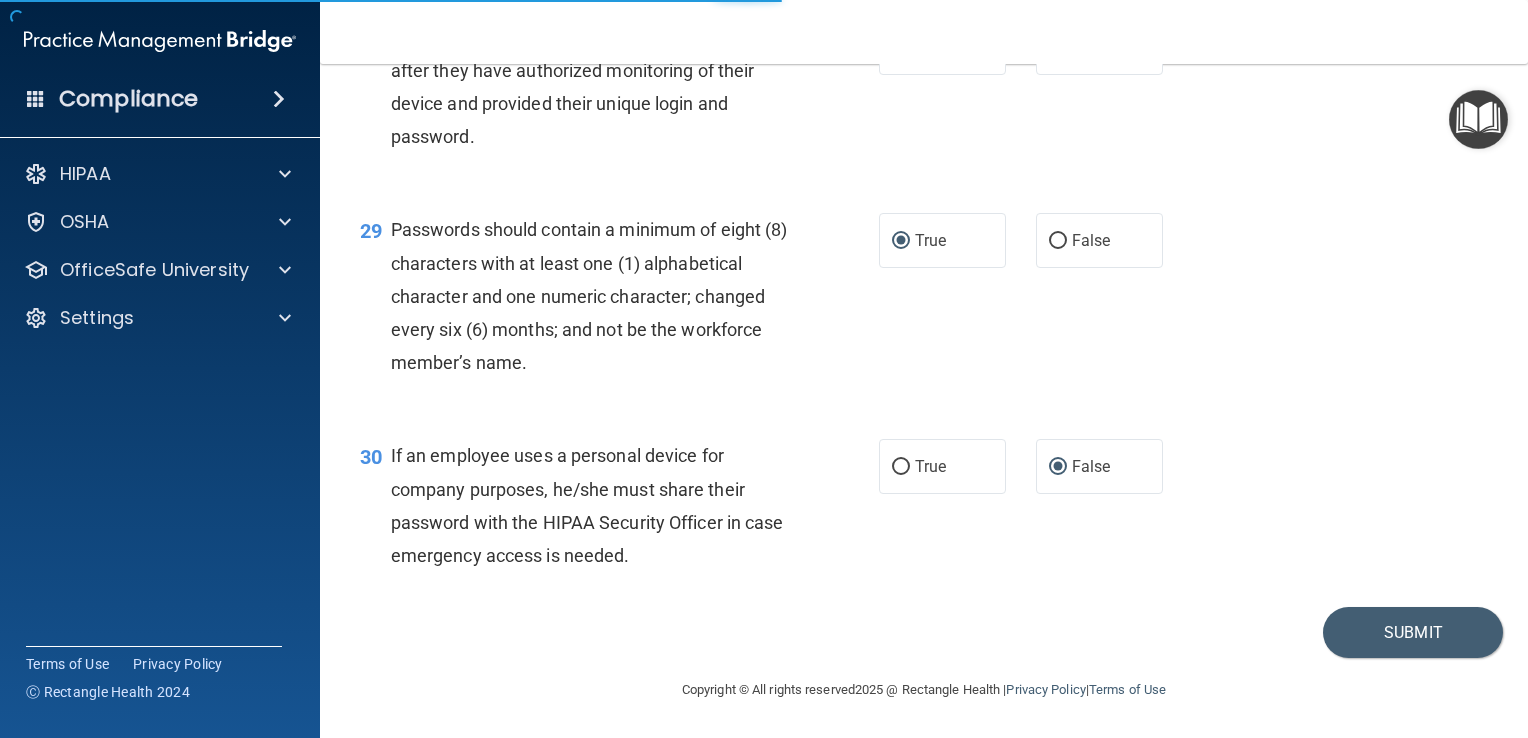 scroll, scrollTop: 0, scrollLeft: 0, axis: both 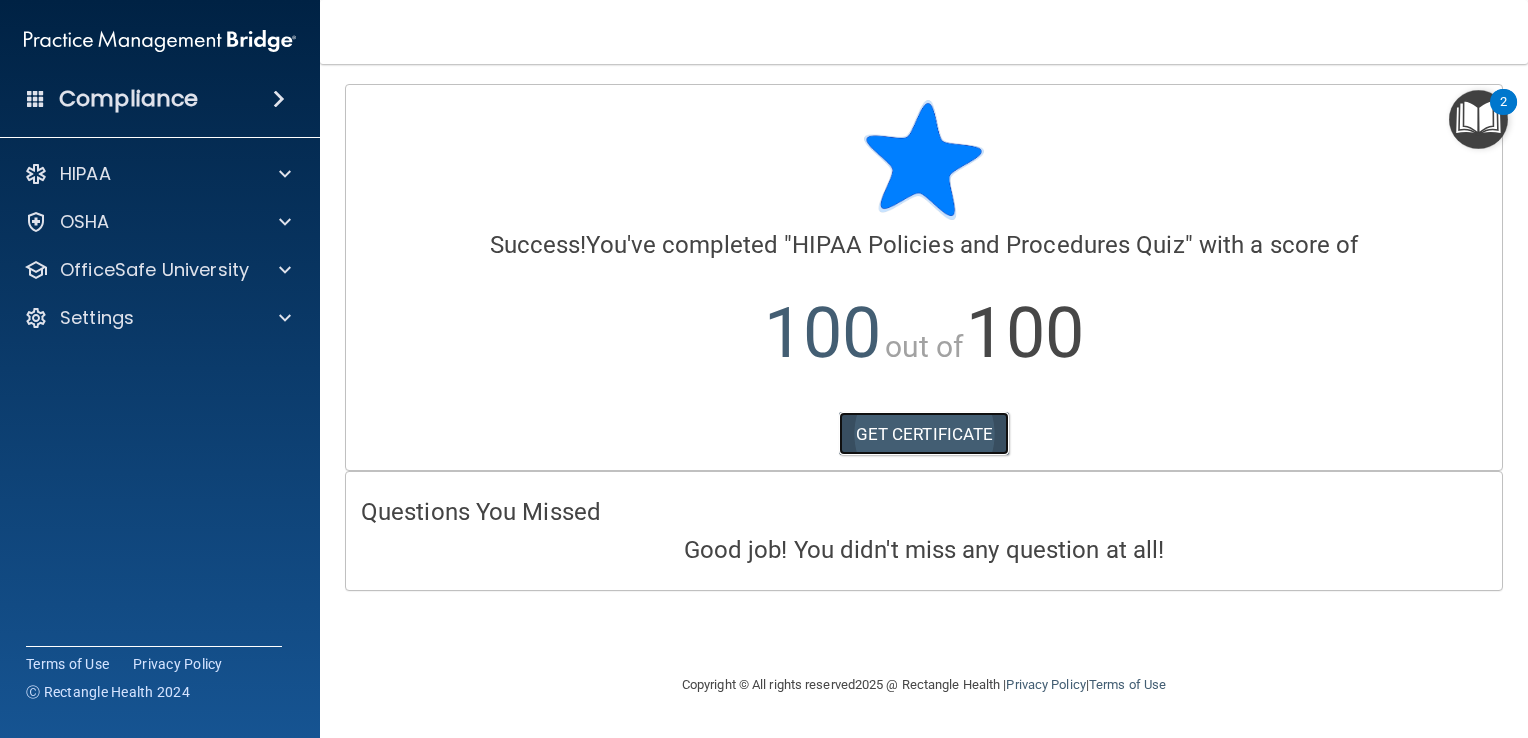 click on "GET CERTIFICATE" at bounding box center [924, 434] 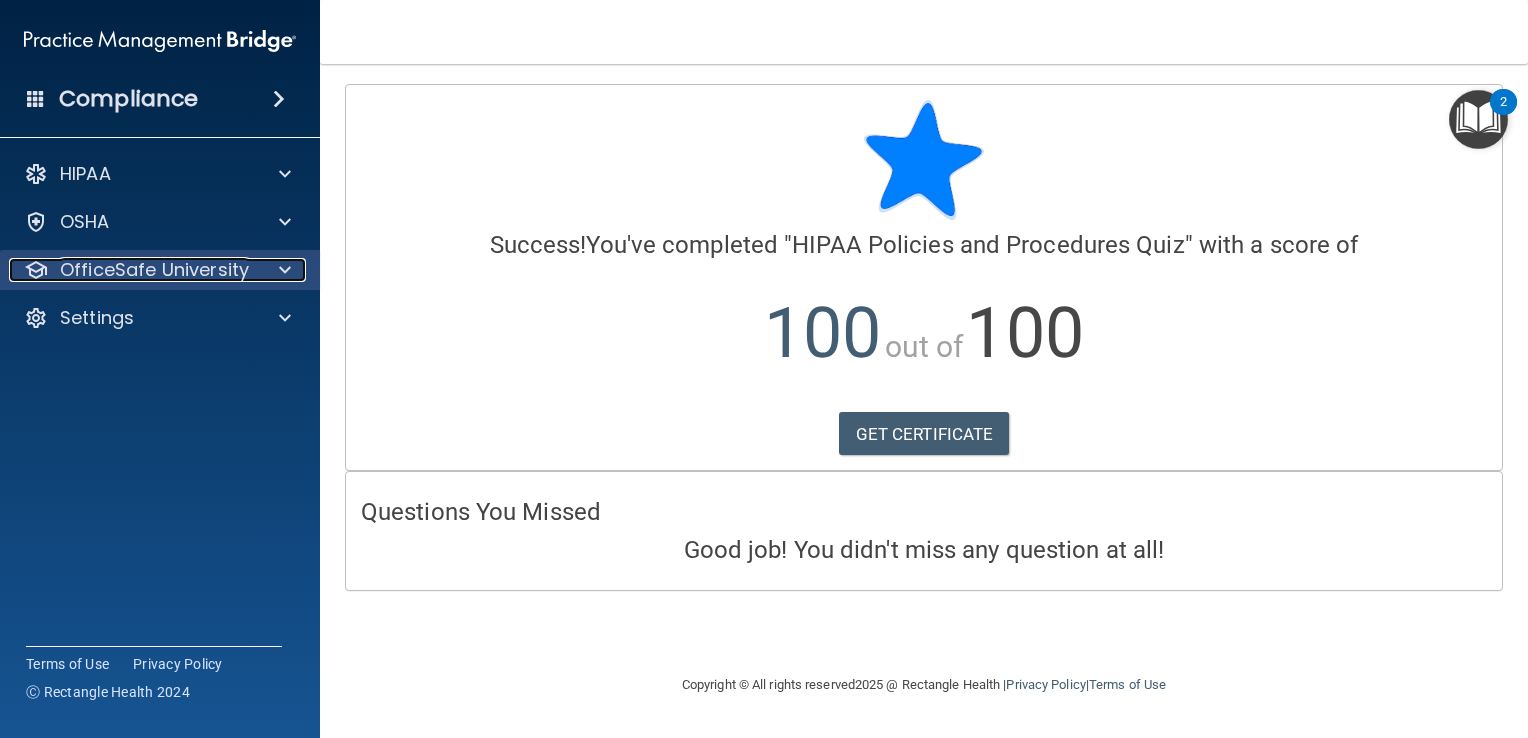 click at bounding box center [285, 270] 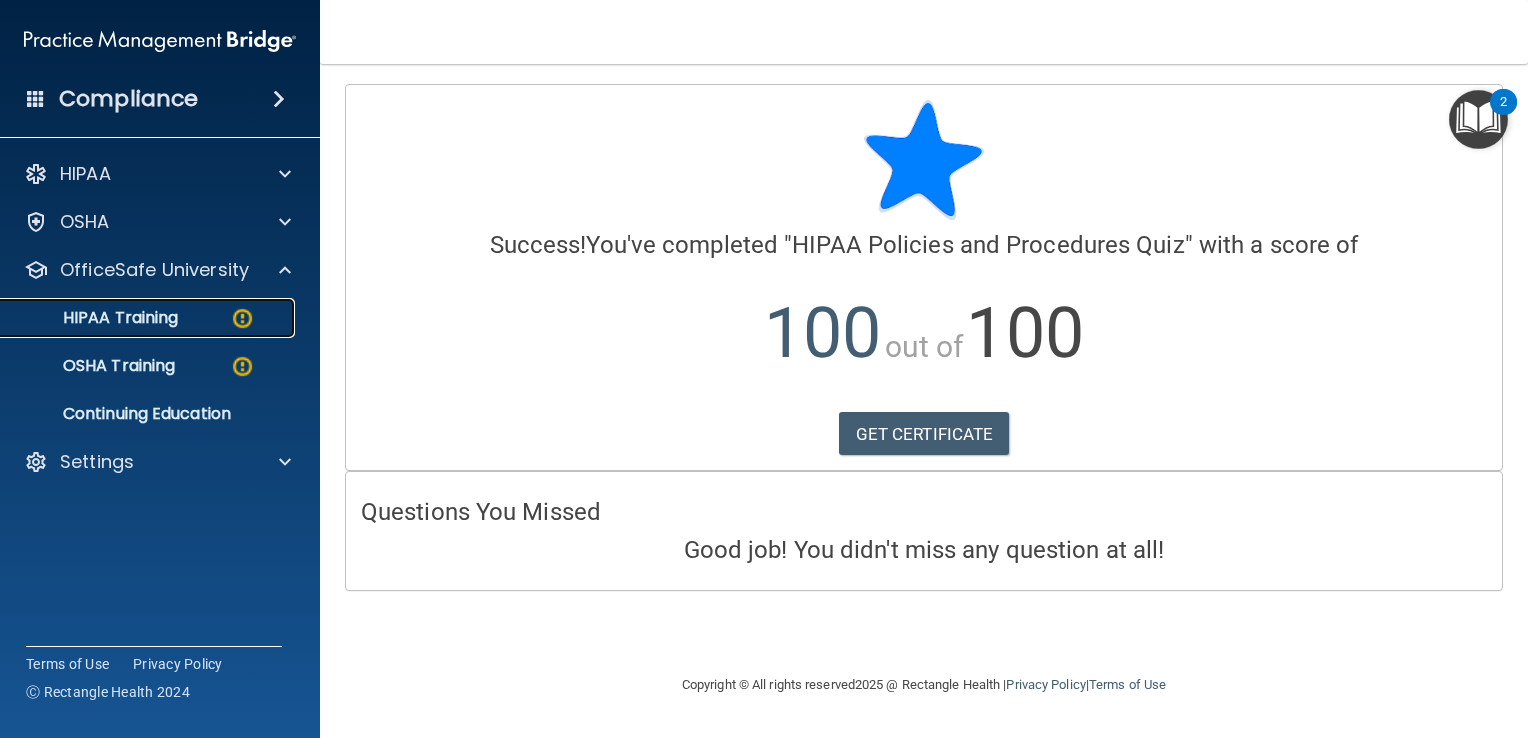 click at bounding box center (242, 318) 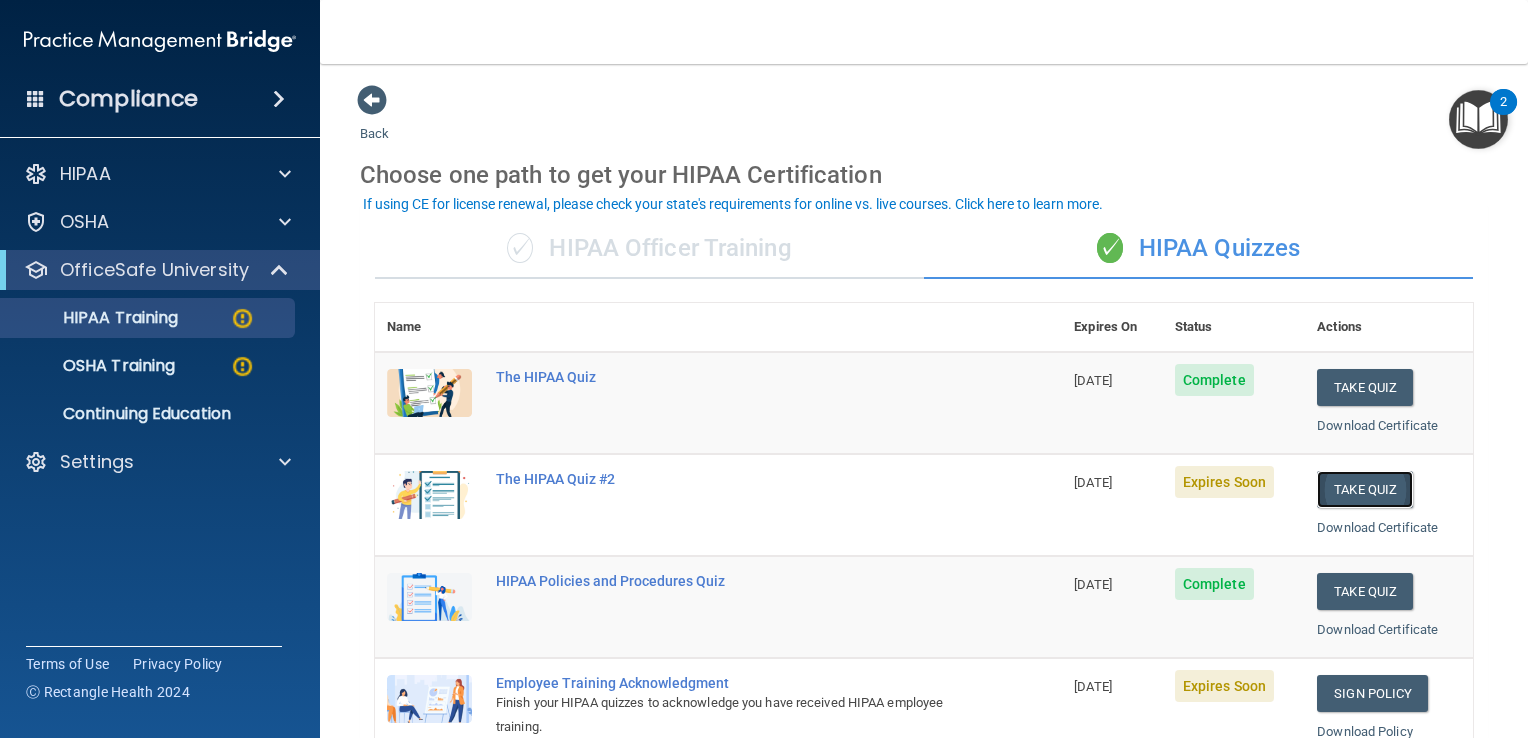 click on "Take Quiz" at bounding box center [1365, 489] 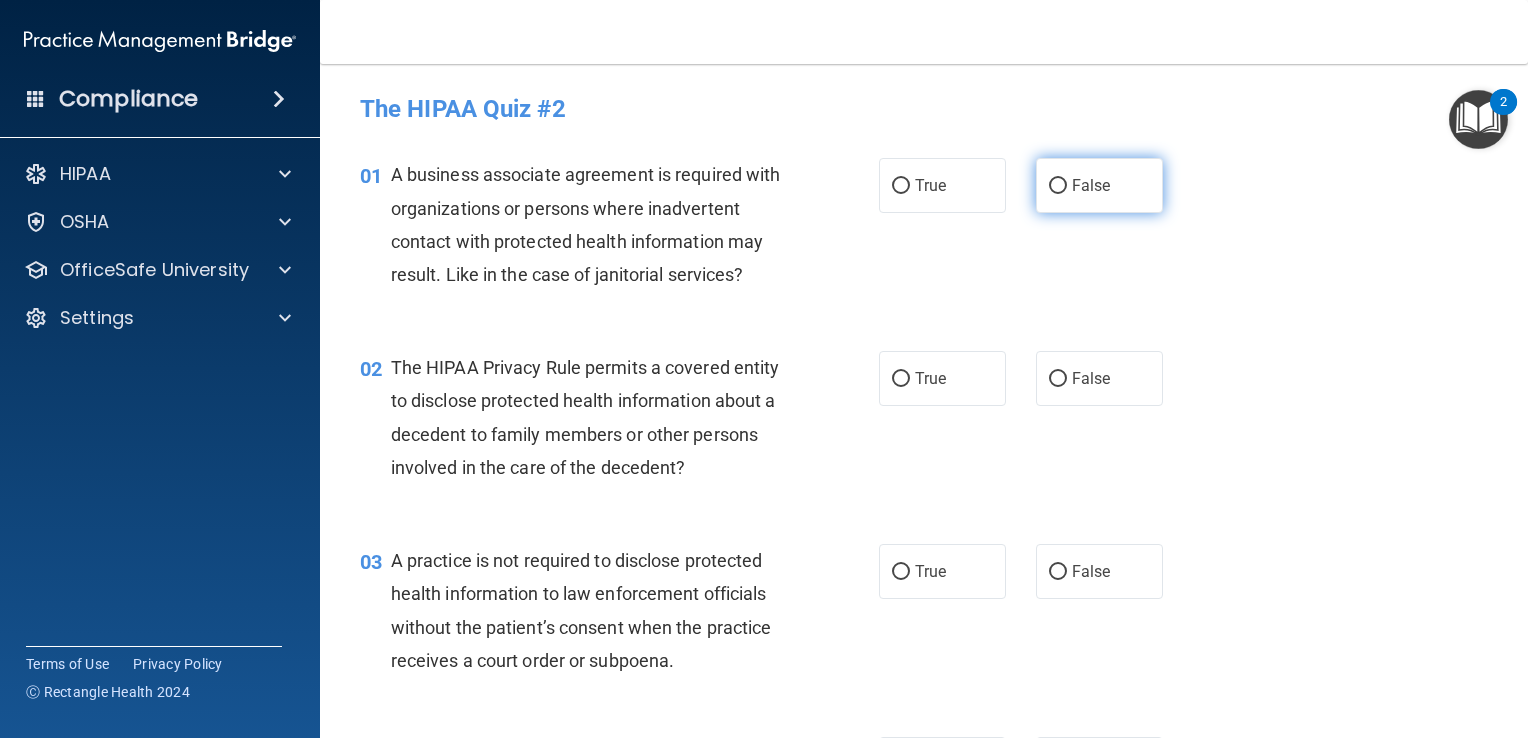 click on "False" at bounding box center [1058, 186] 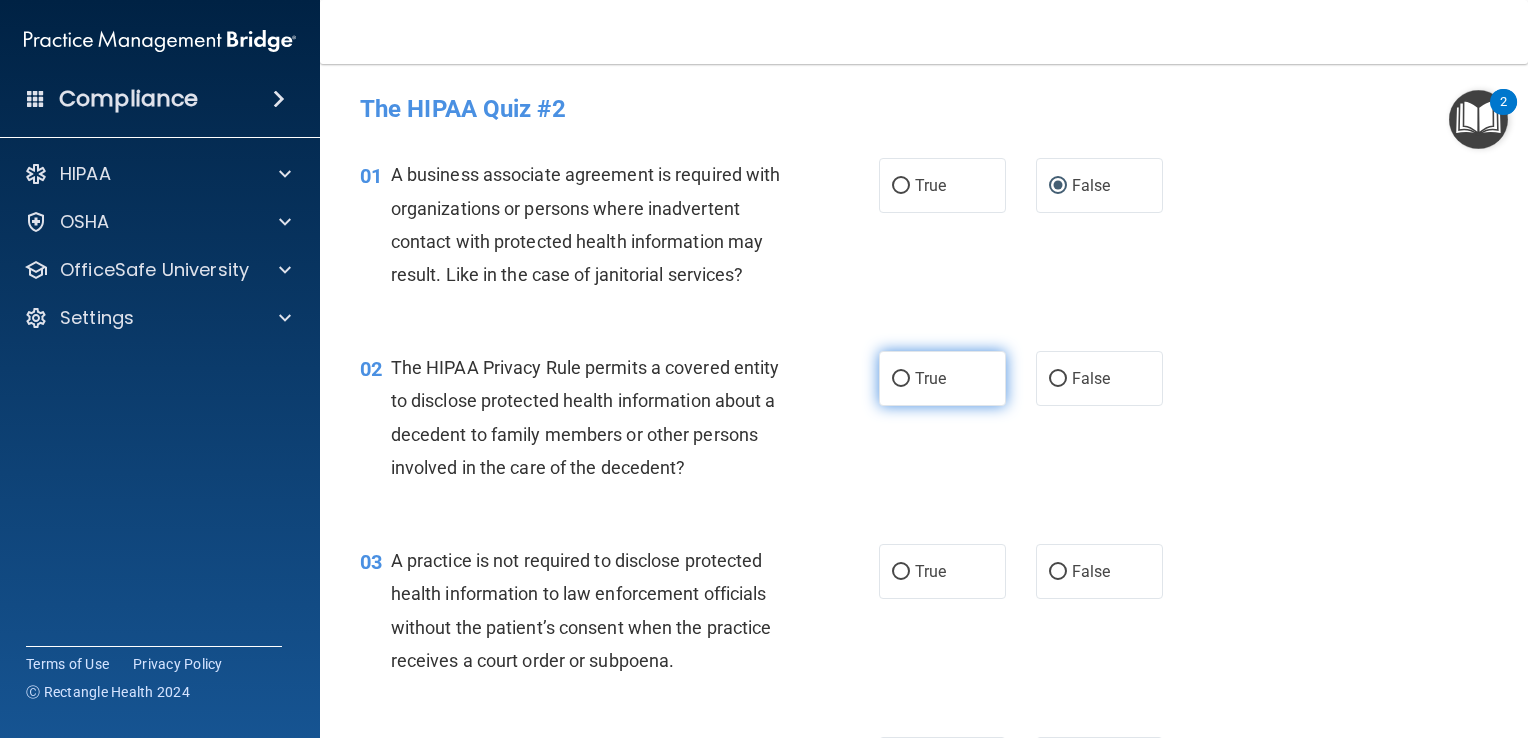 click on "True" at bounding box center (901, 379) 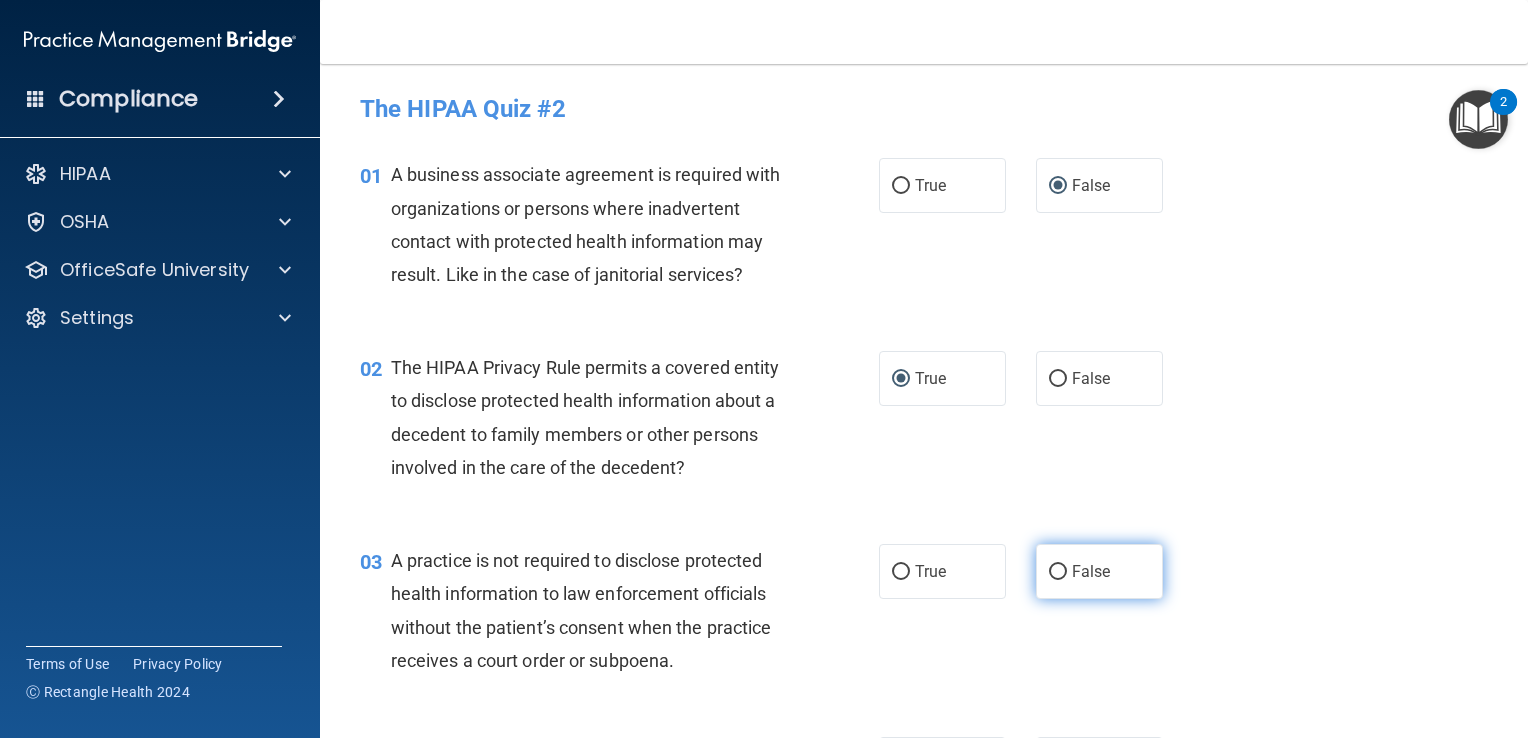 click on "False" at bounding box center (1058, 572) 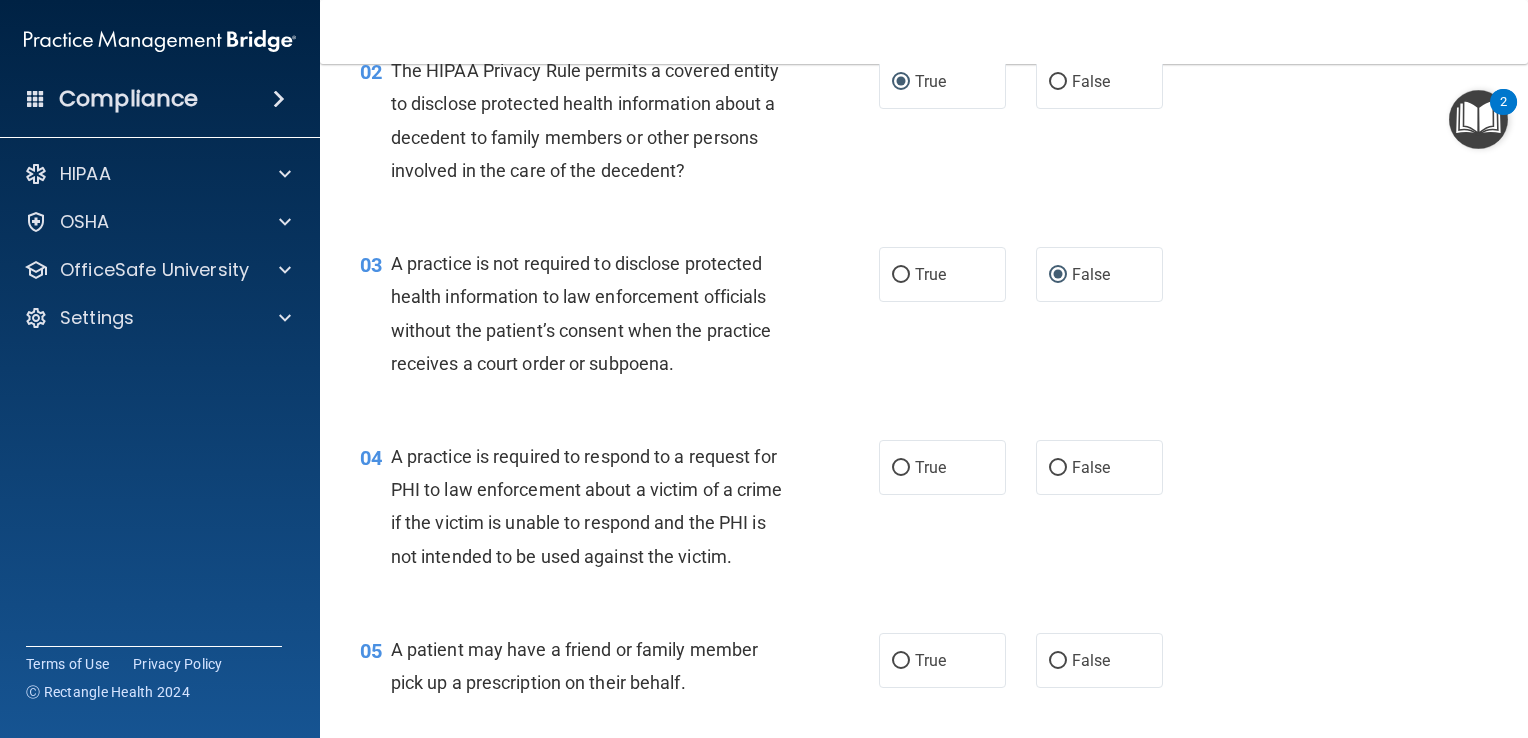 scroll, scrollTop: 300, scrollLeft: 0, axis: vertical 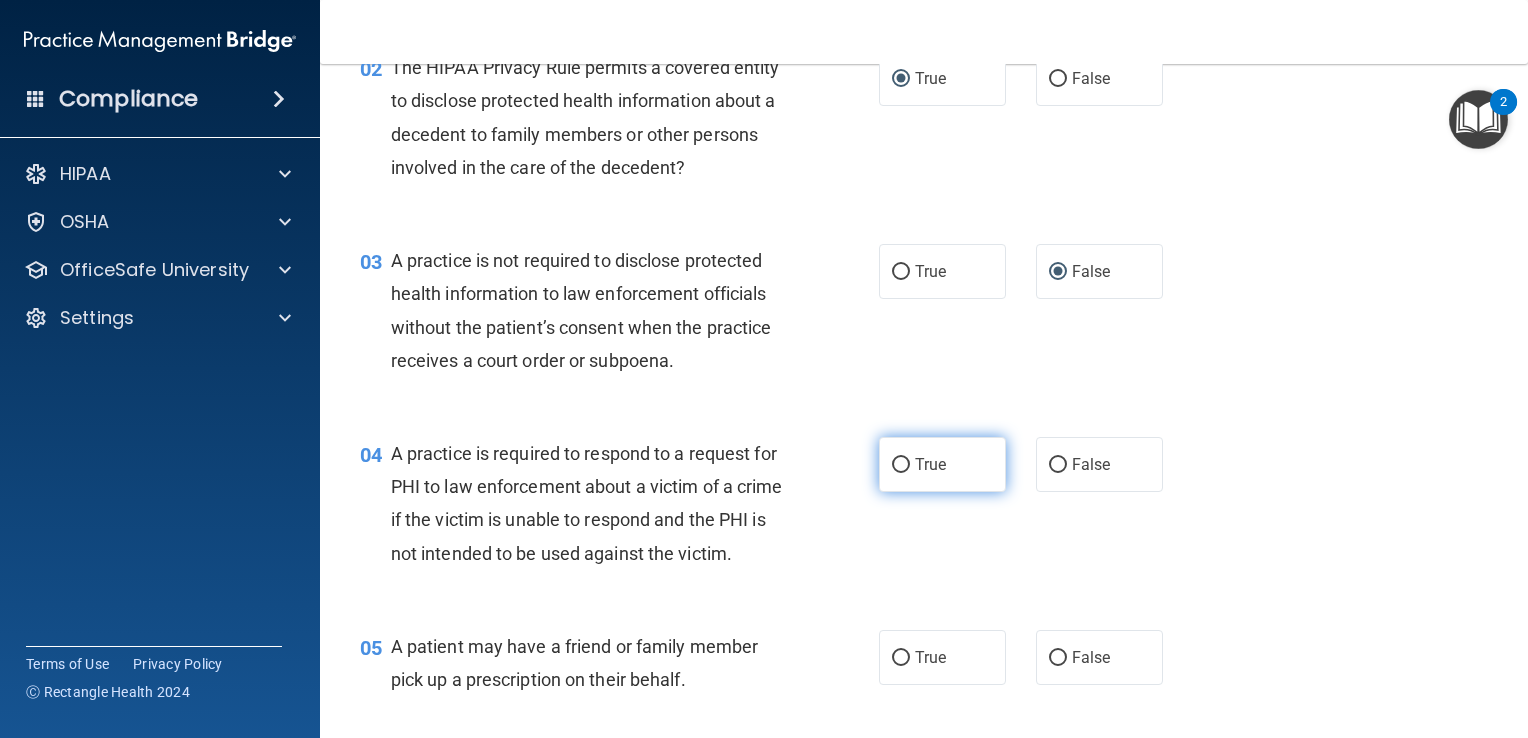 click on "True" at bounding box center [901, 465] 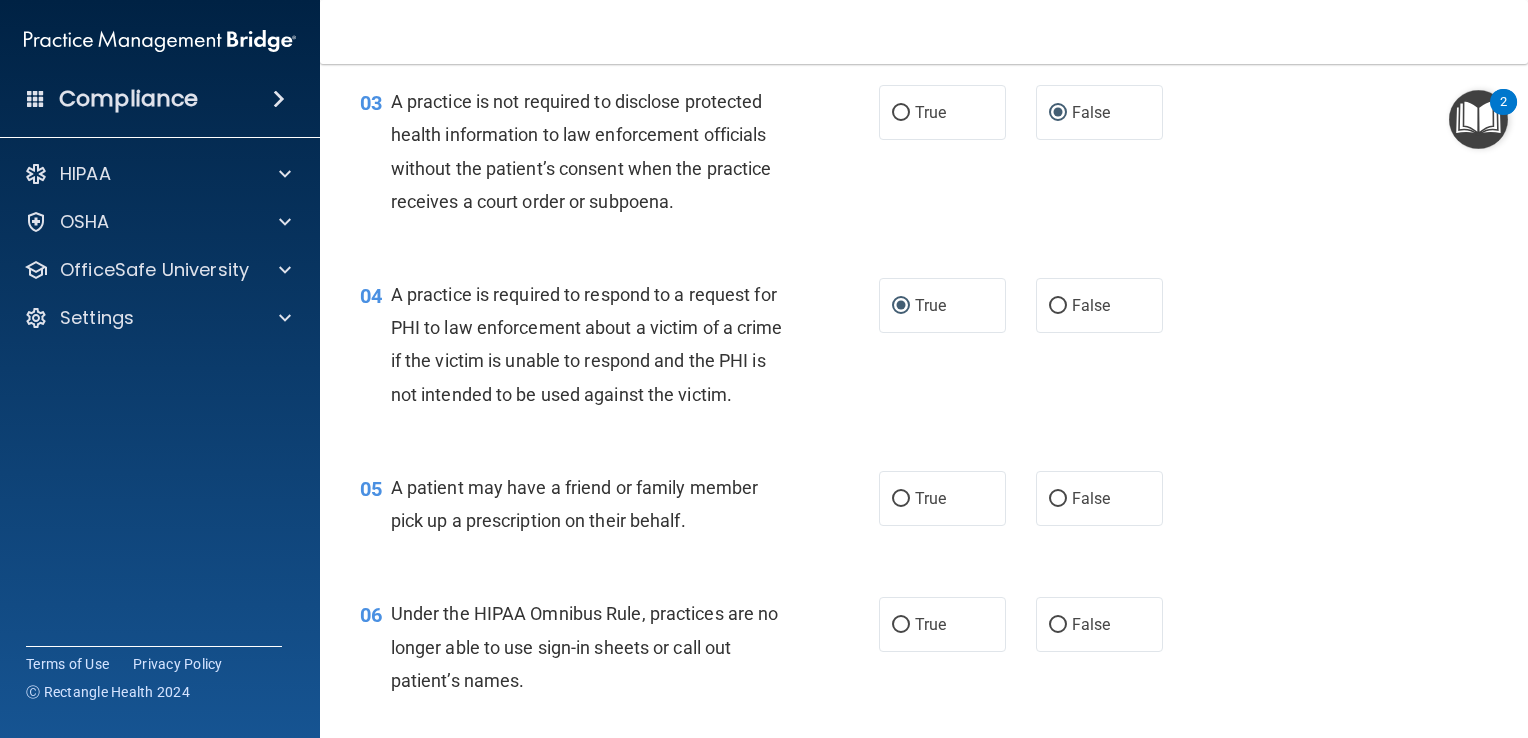 scroll, scrollTop: 500, scrollLeft: 0, axis: vertical 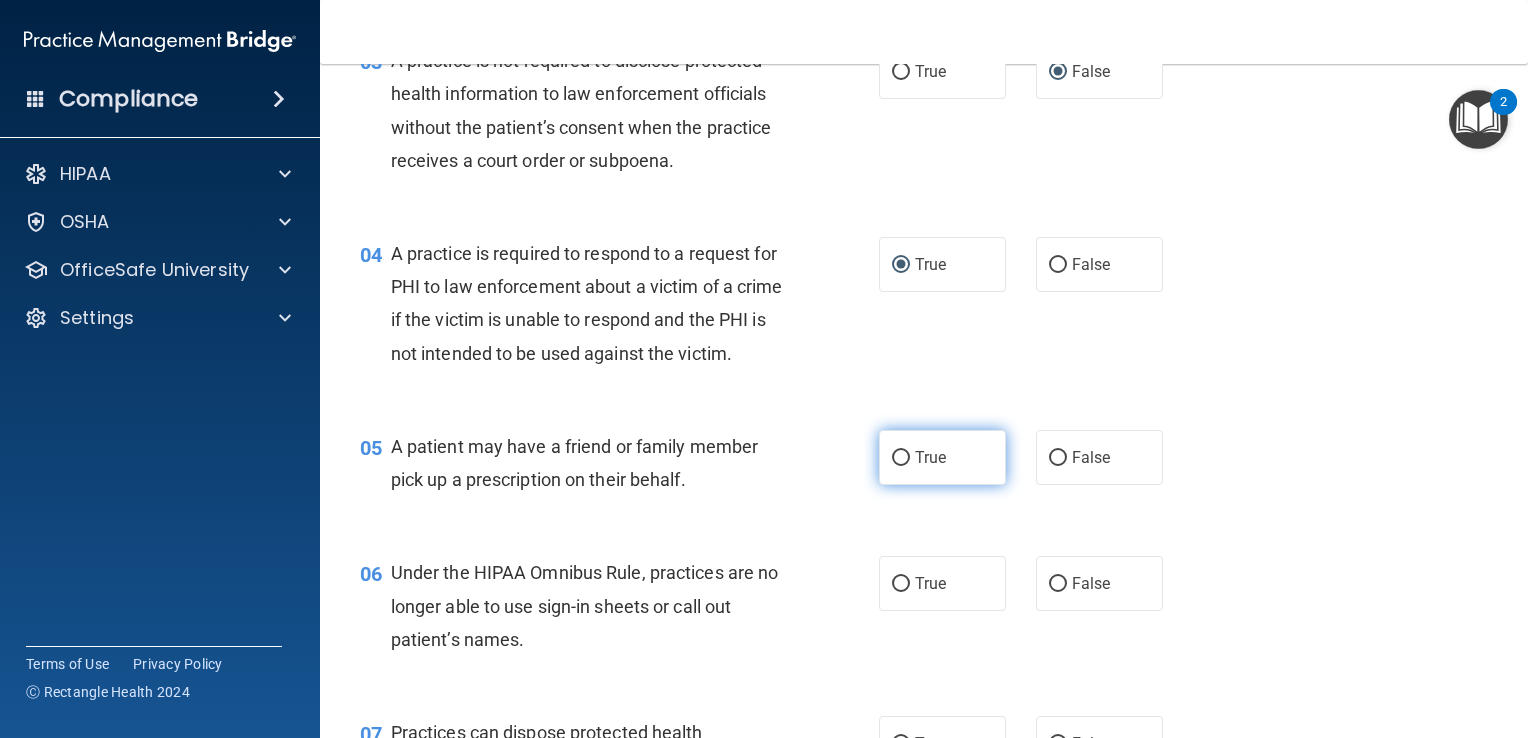 click on "True" at bounding box center (901, 458) 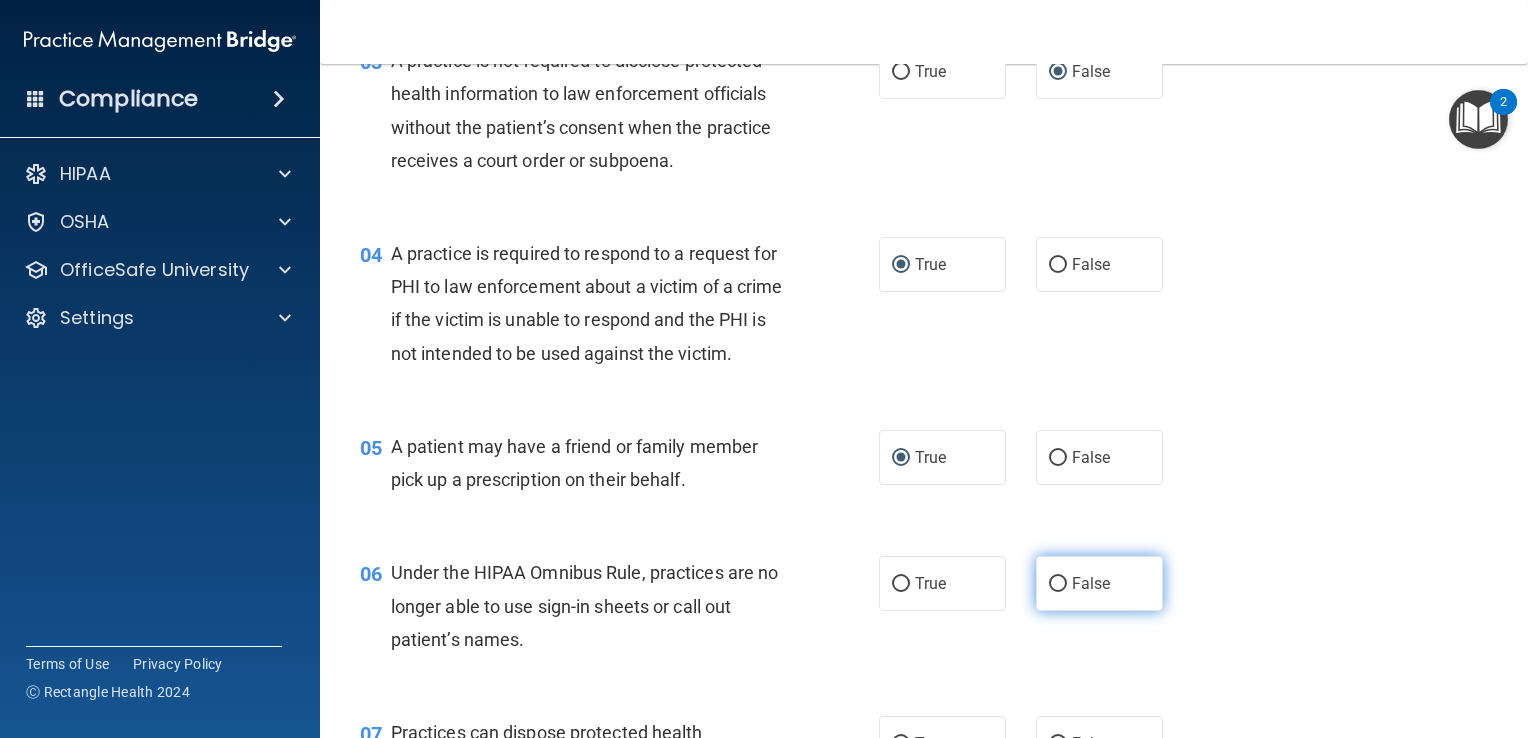 click on "False" at bounding box center [1058, 584] 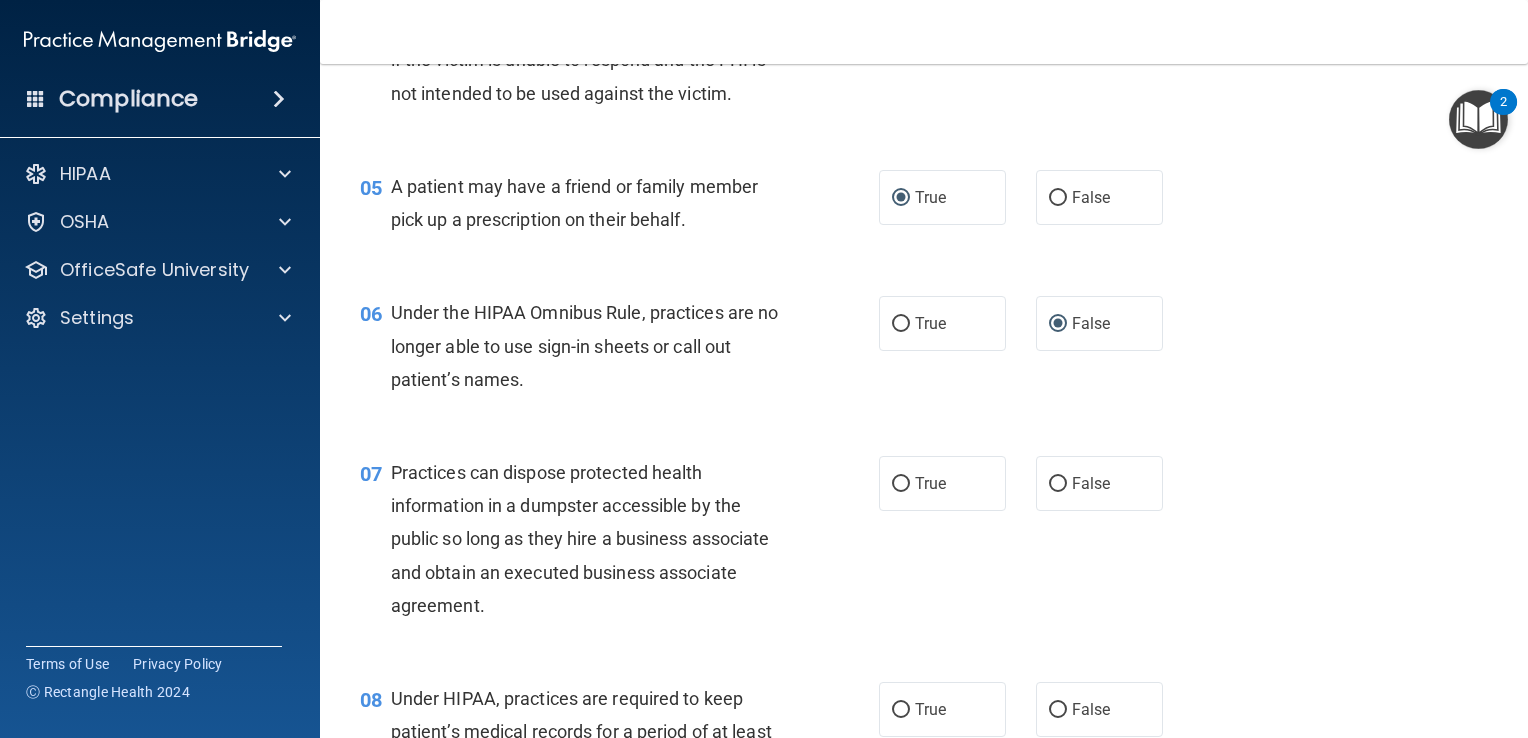 scroll, scrollTop: 800, scrollLeft: 0, axis: vertical 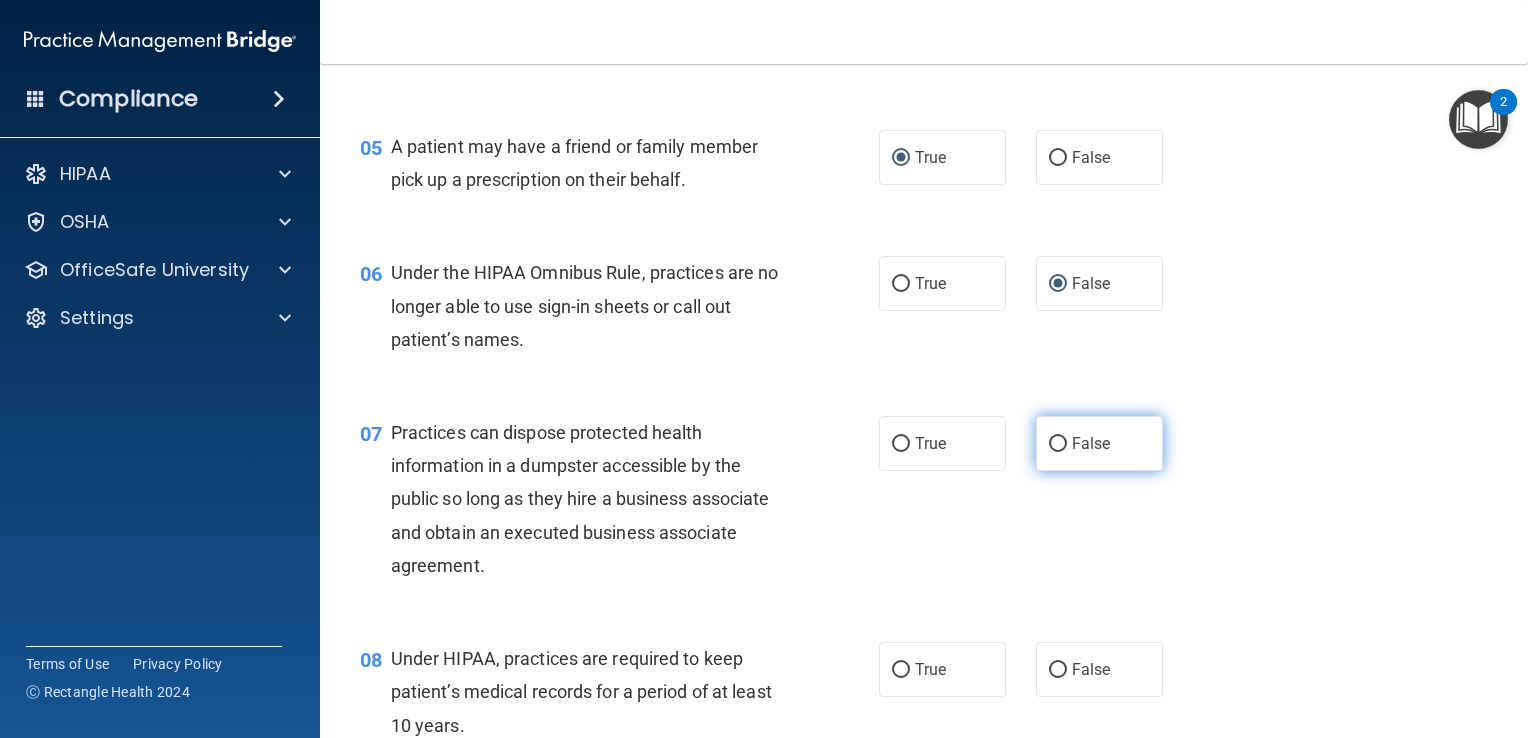 click on "False" at bounding box center [1058, 444] 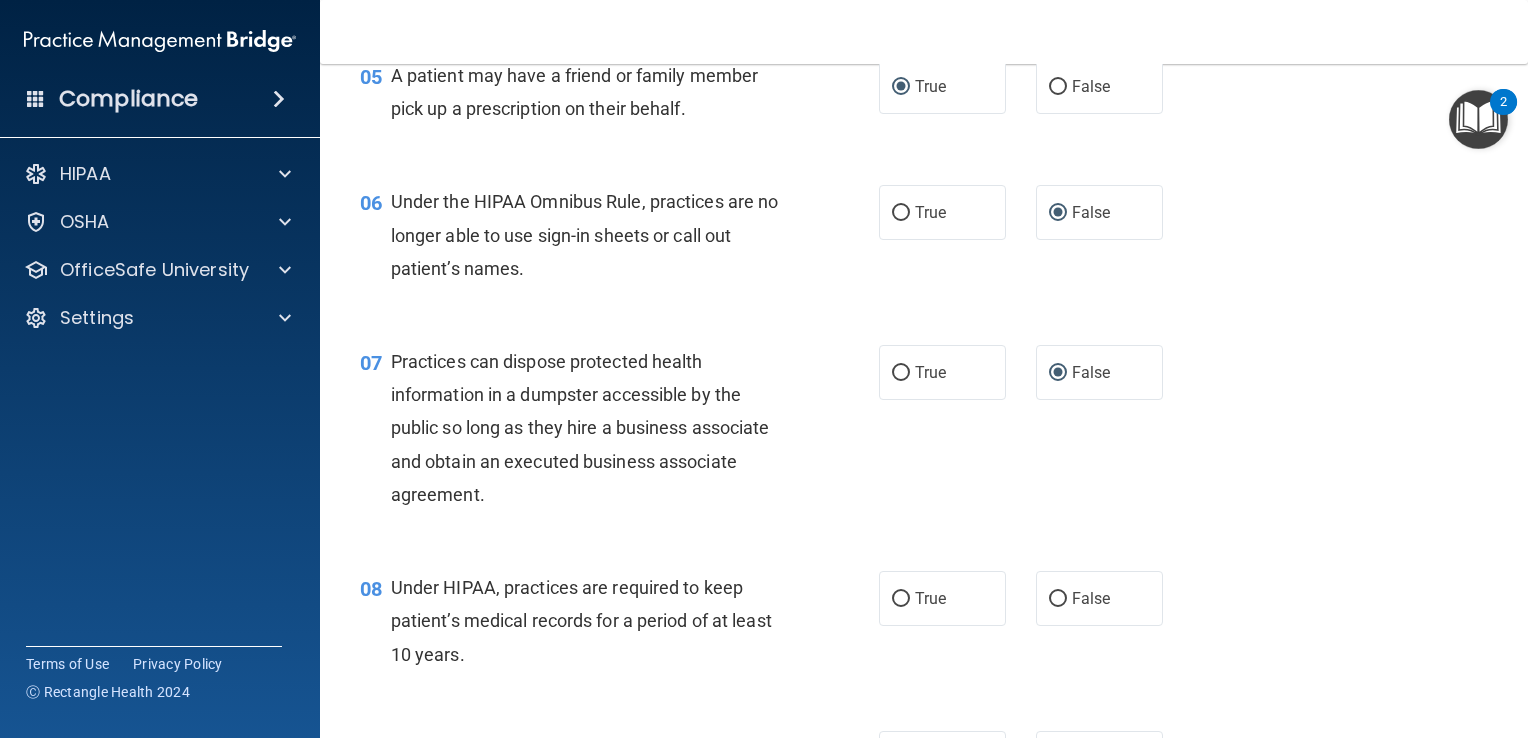 scroll, scrollTop: 1000, scrollLeft: 0, axis: vertical 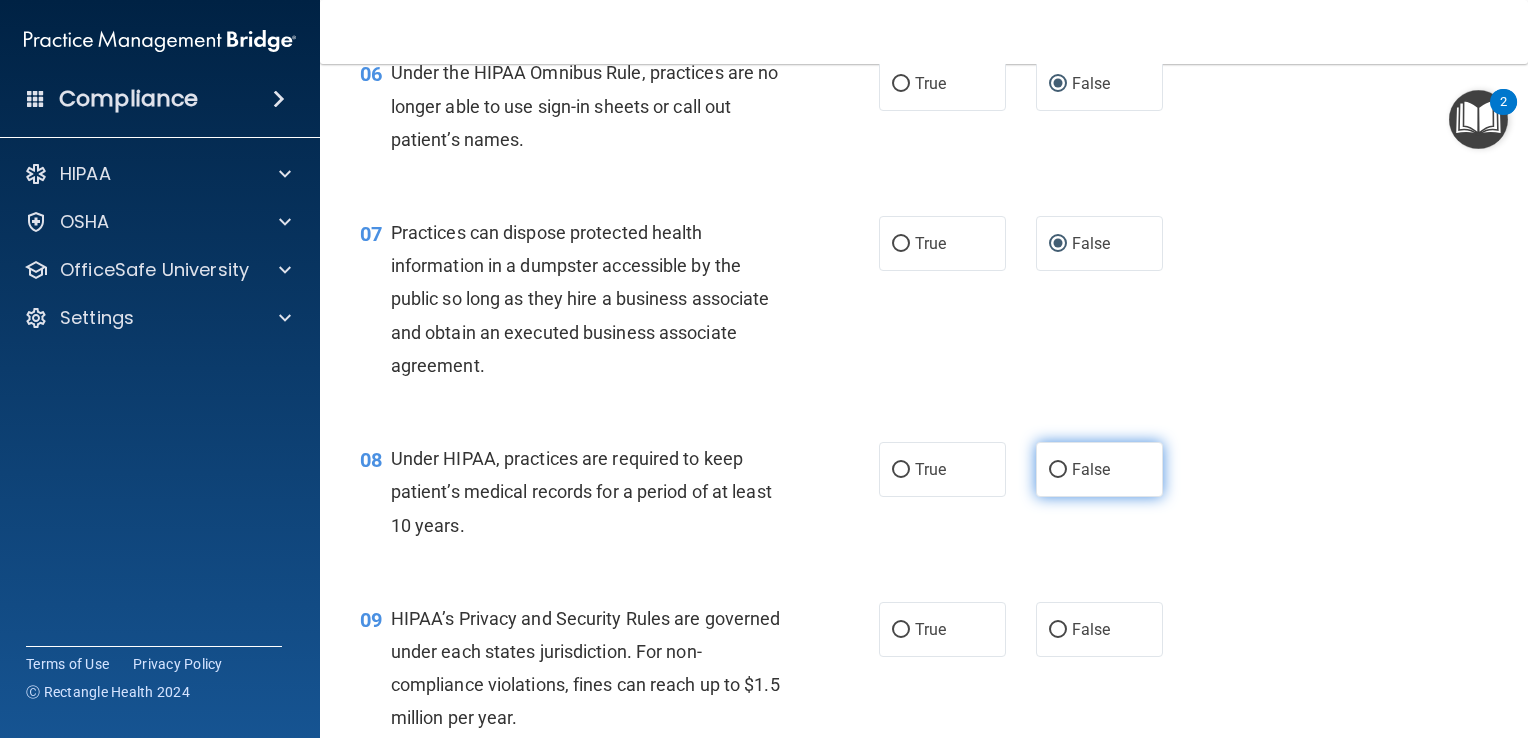 click on "False" at bounding box center [1058, 470] 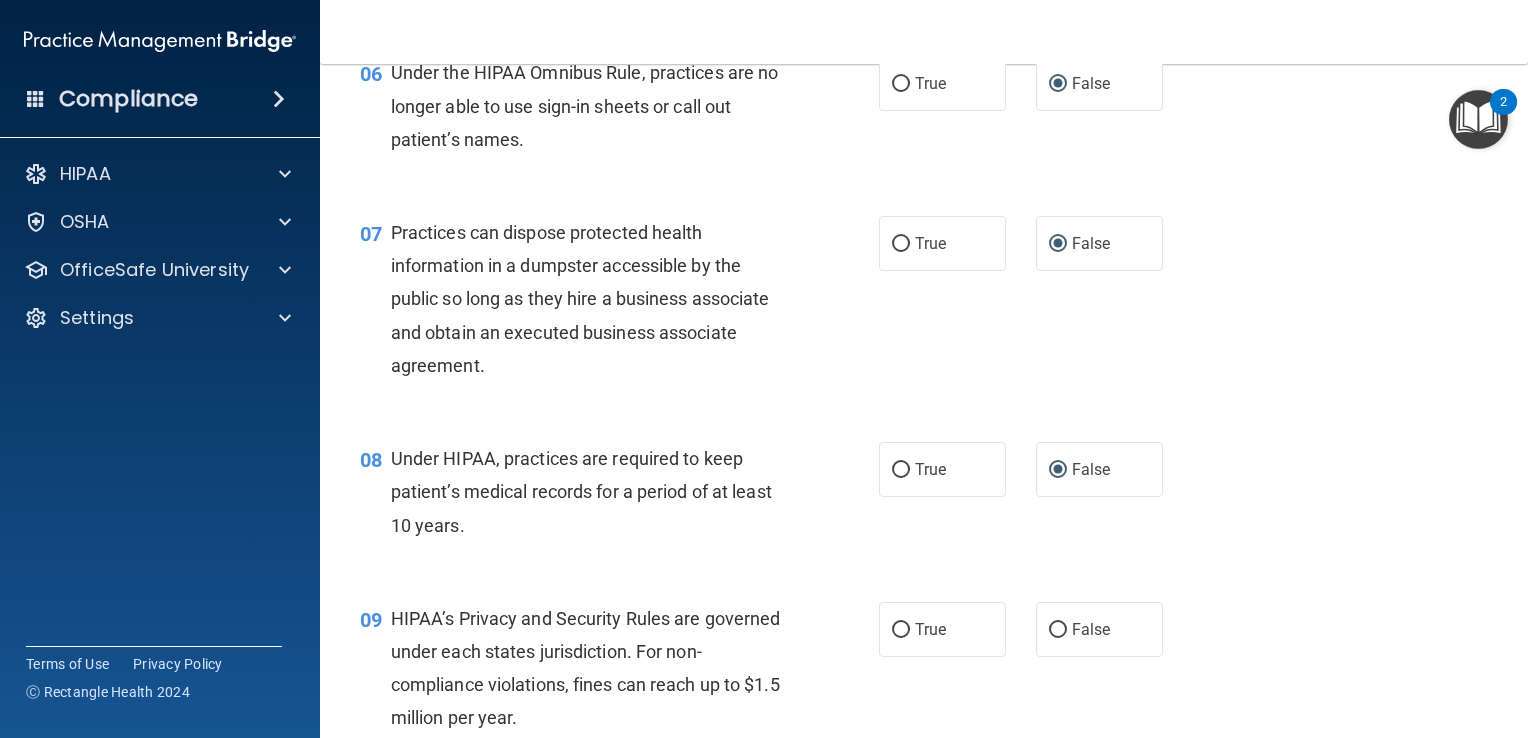 scroll, scrollTop: 1200, scrollLeft: 0, axis: vertical 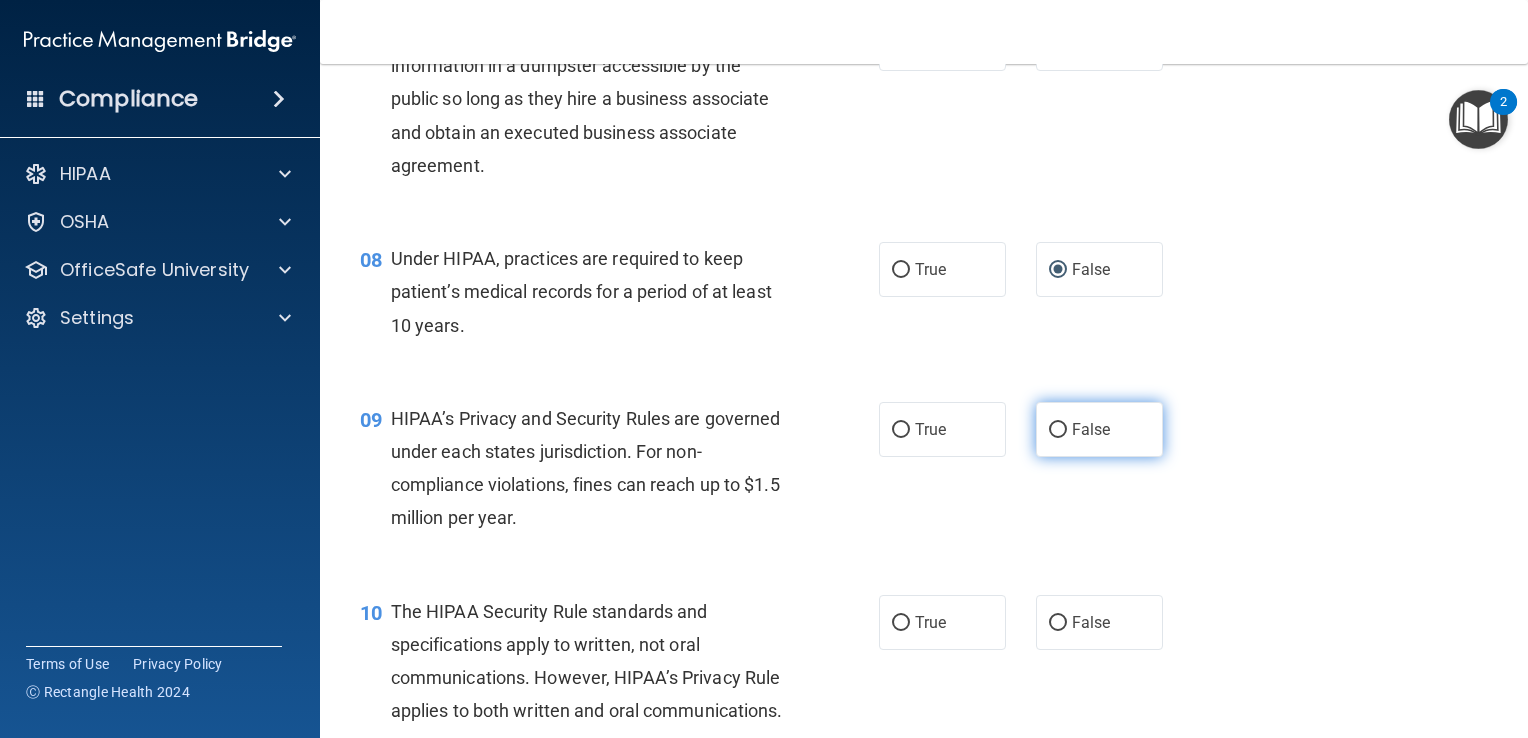 click on "False" at bounding box center [1058, 430] 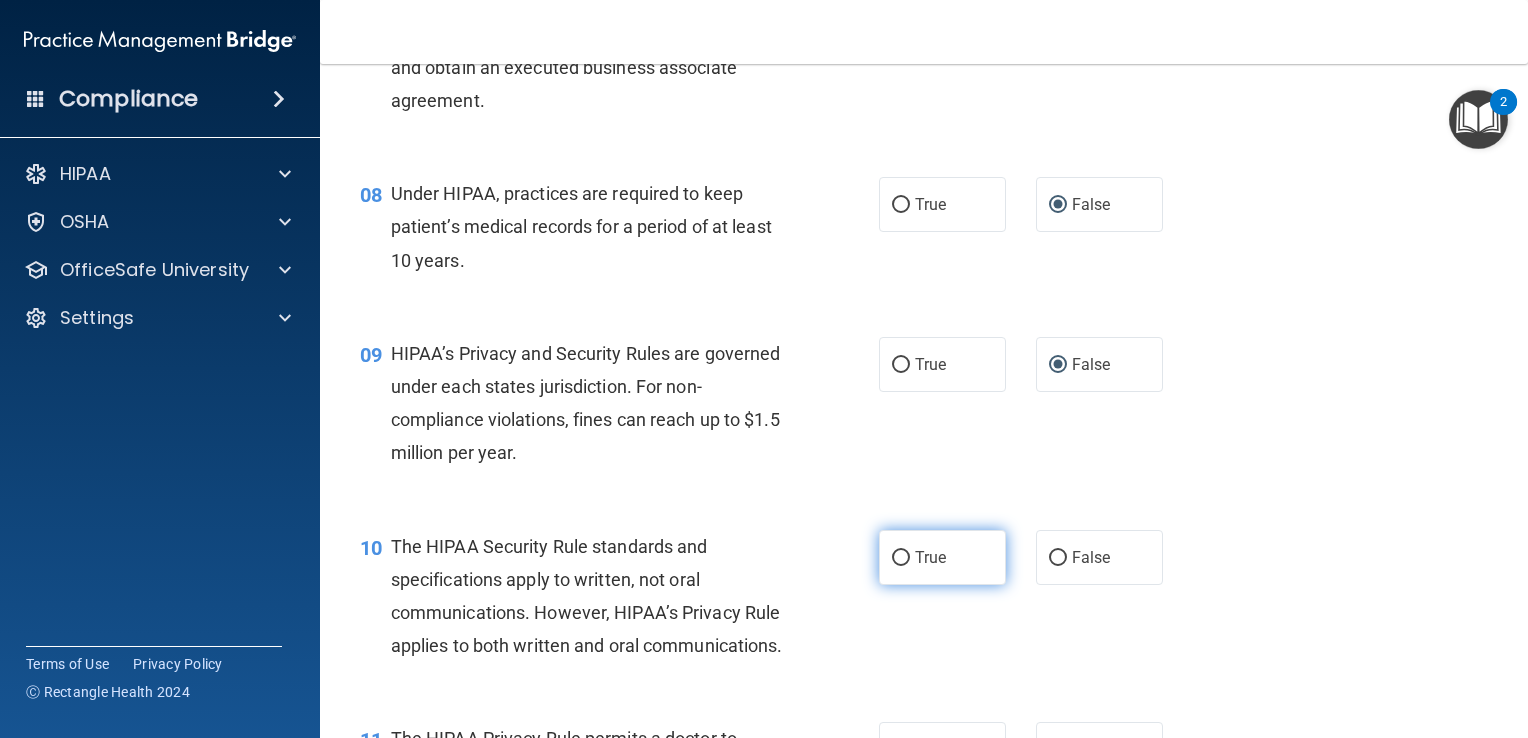 scroll, scrollTop: 1300, scrollLeft: 0, axis: vertical 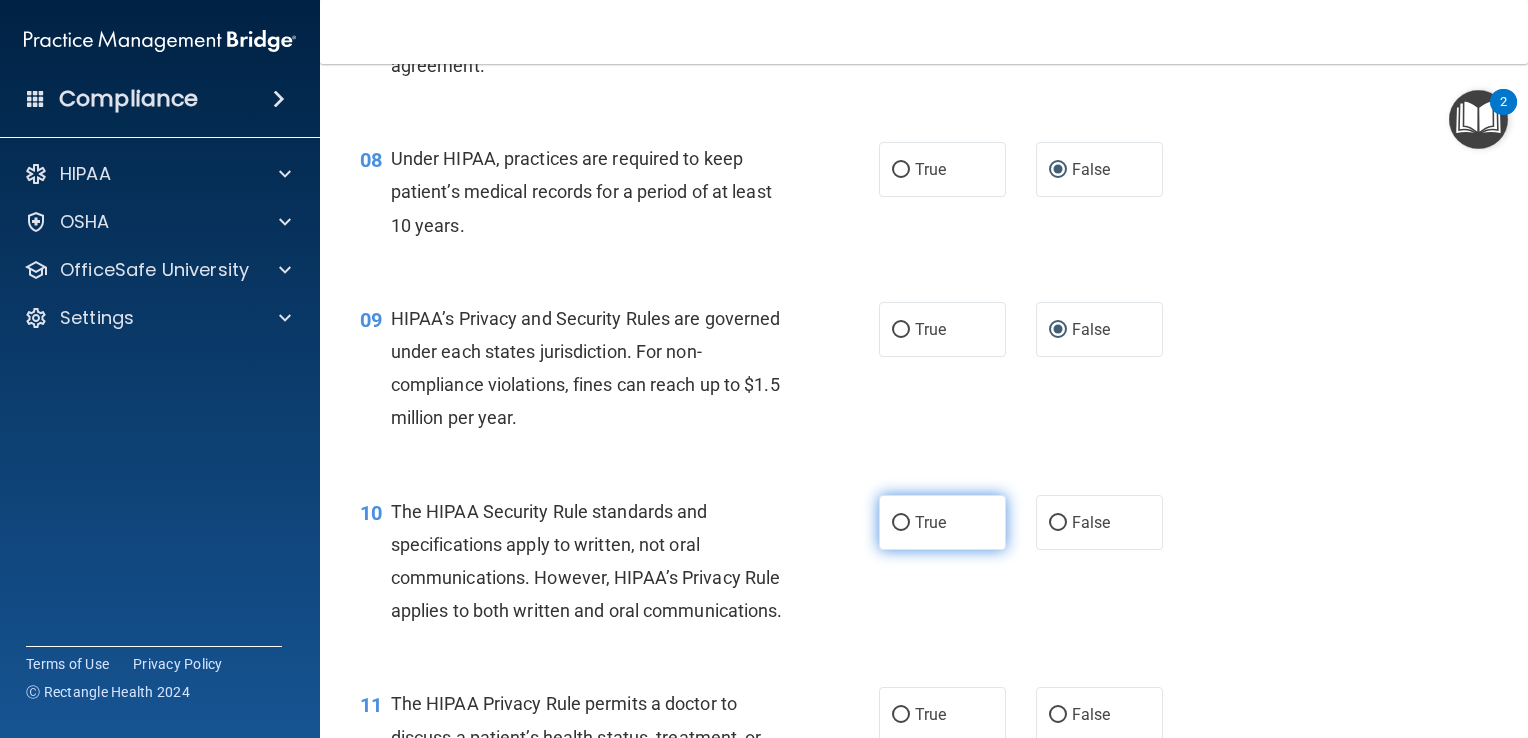 click on "True" at bounding box center [901, 523] 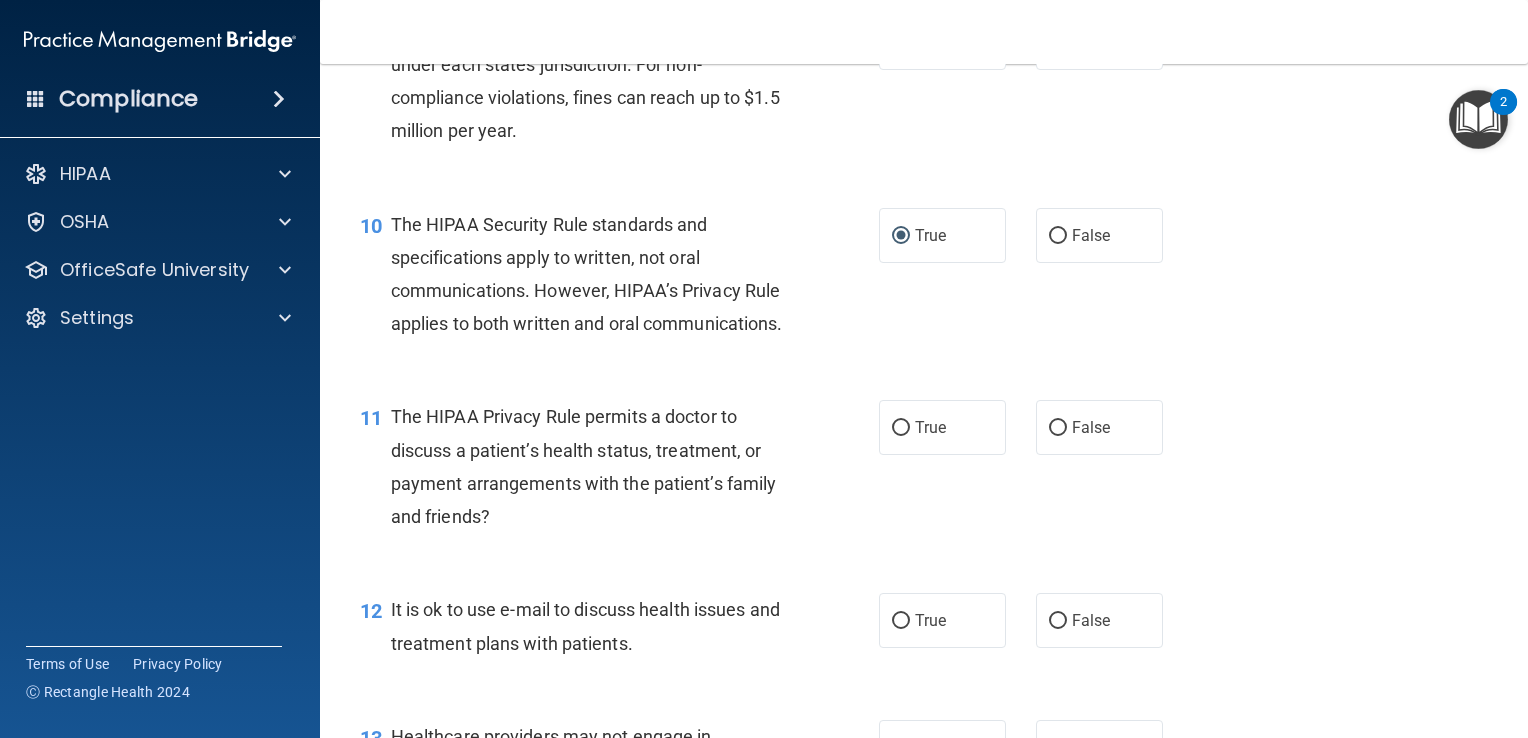 scroll, scrollTop: 1600, scrollLeft: 0, axis: vertical 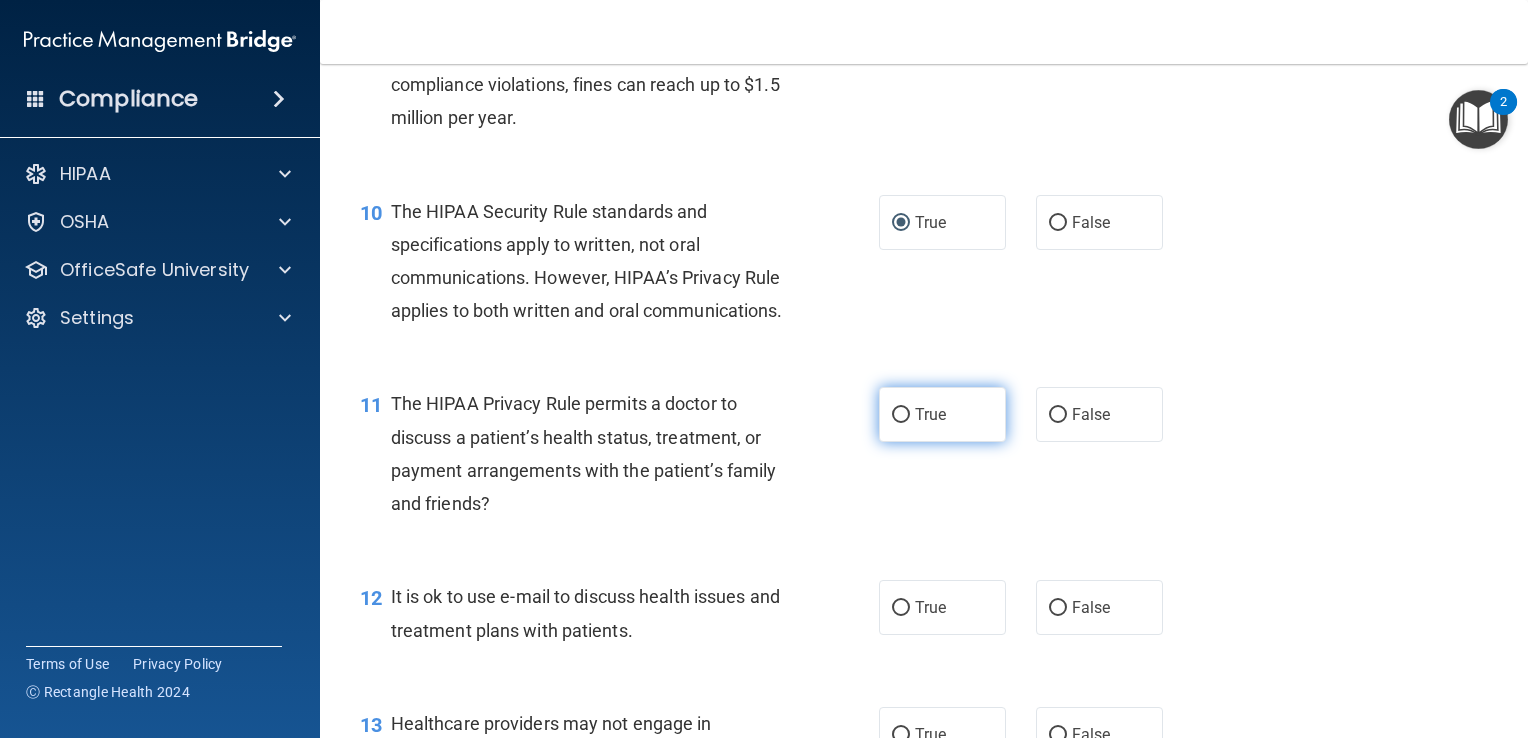 click on "True" at bounding box center [901, 415] 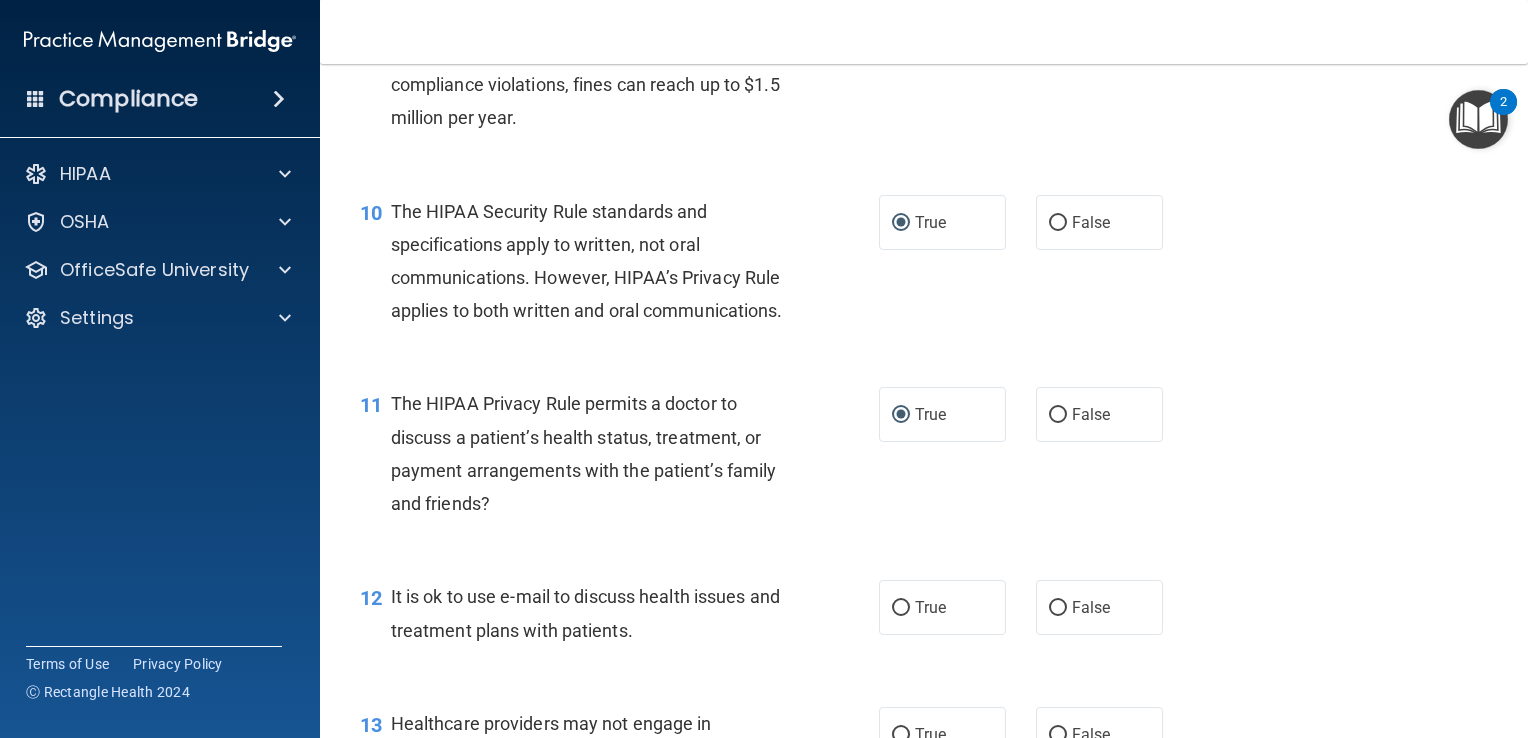 scroll, scrollTop: 1800, scrollLeft: 0, axis: vertical 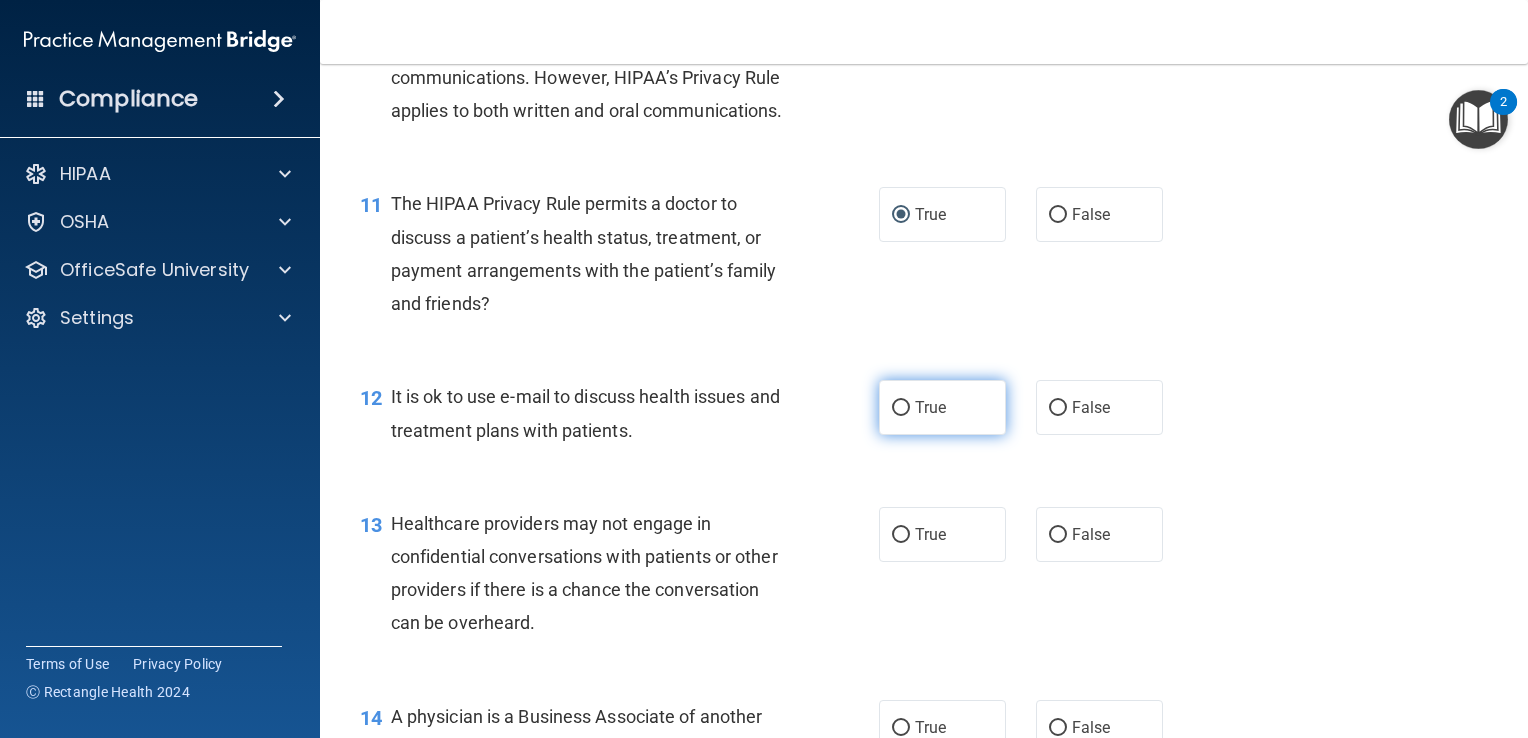 click on "True" at bounding box center (901, 408) 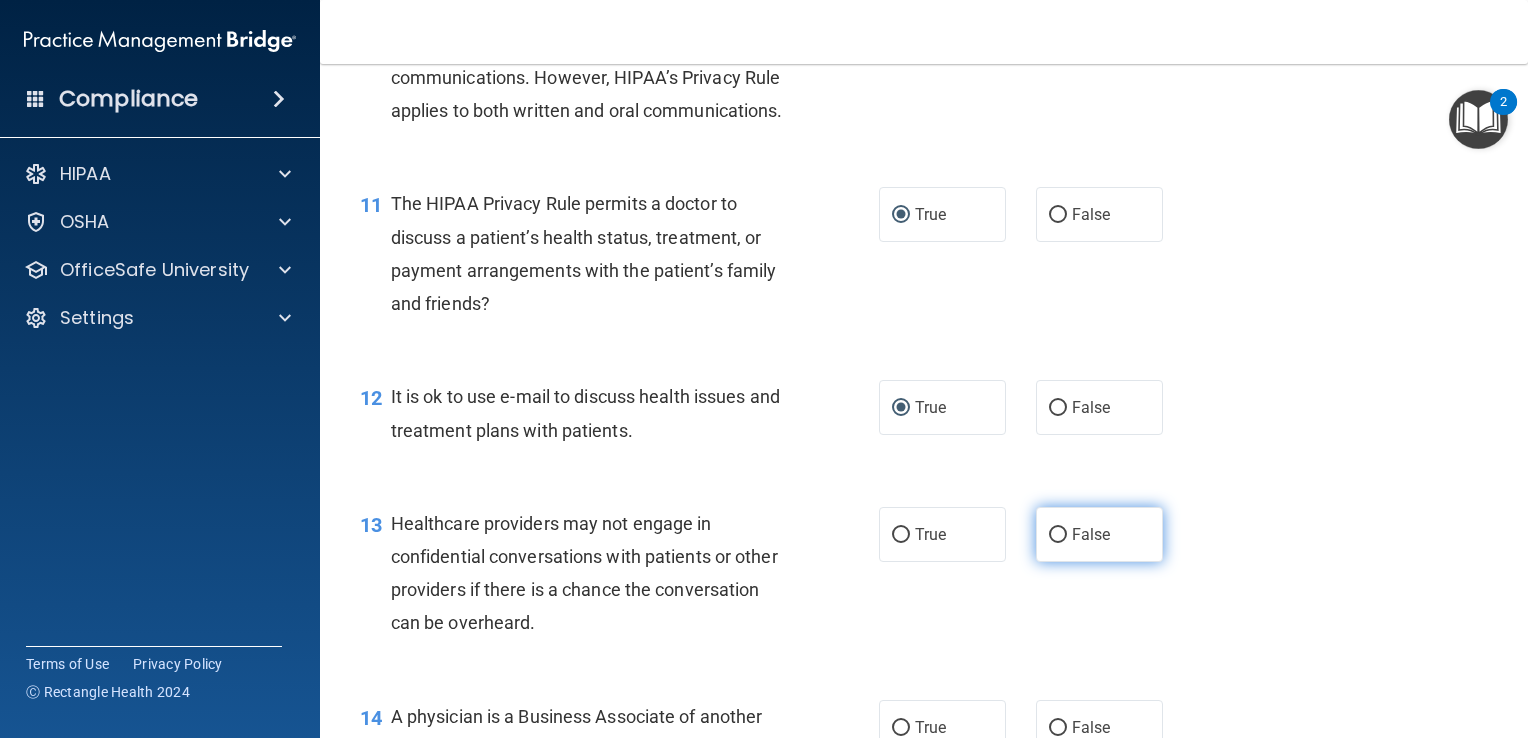 click on "False" at bounding box center [1058, 535] 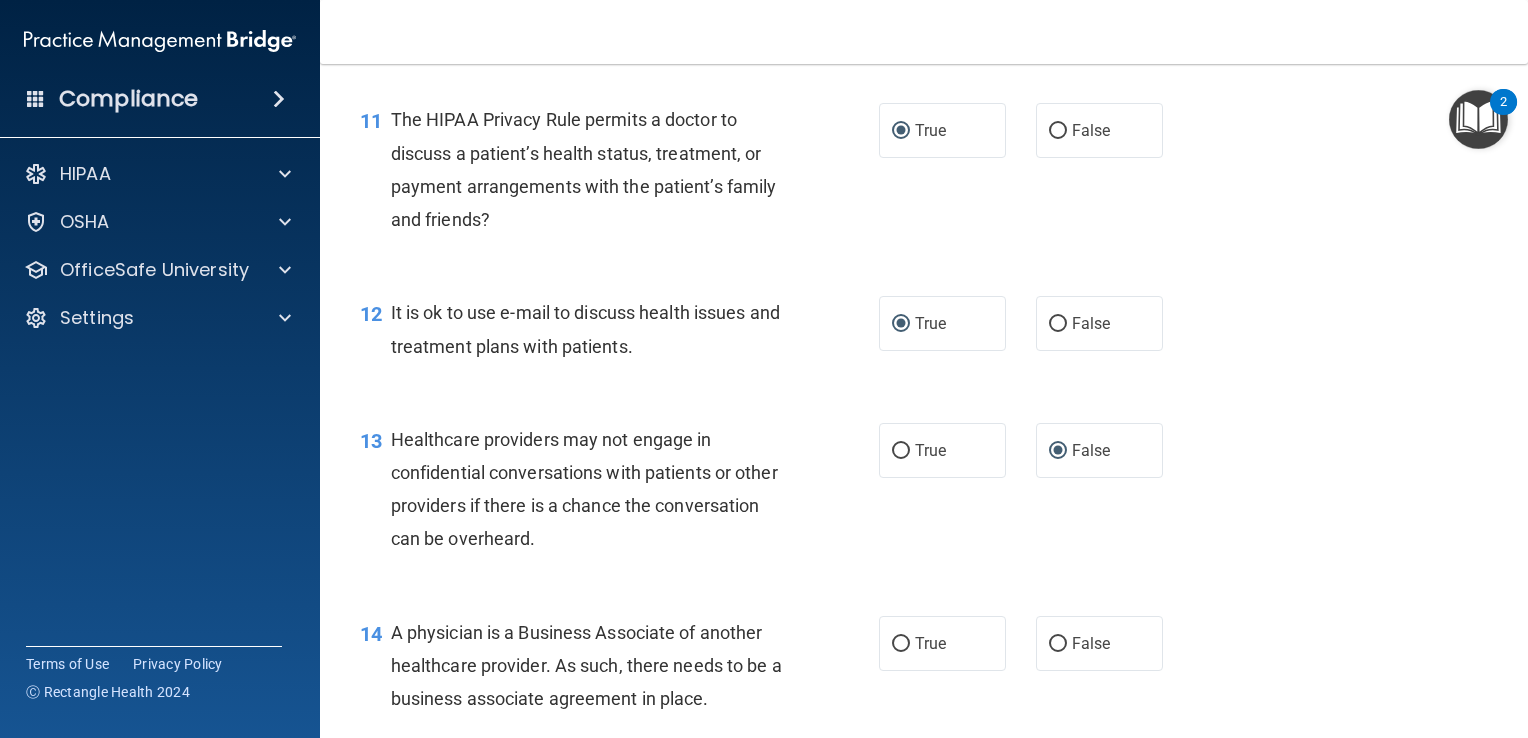 scroll, scrollTop: 2100, scrollLeft: 0, axis: vertical 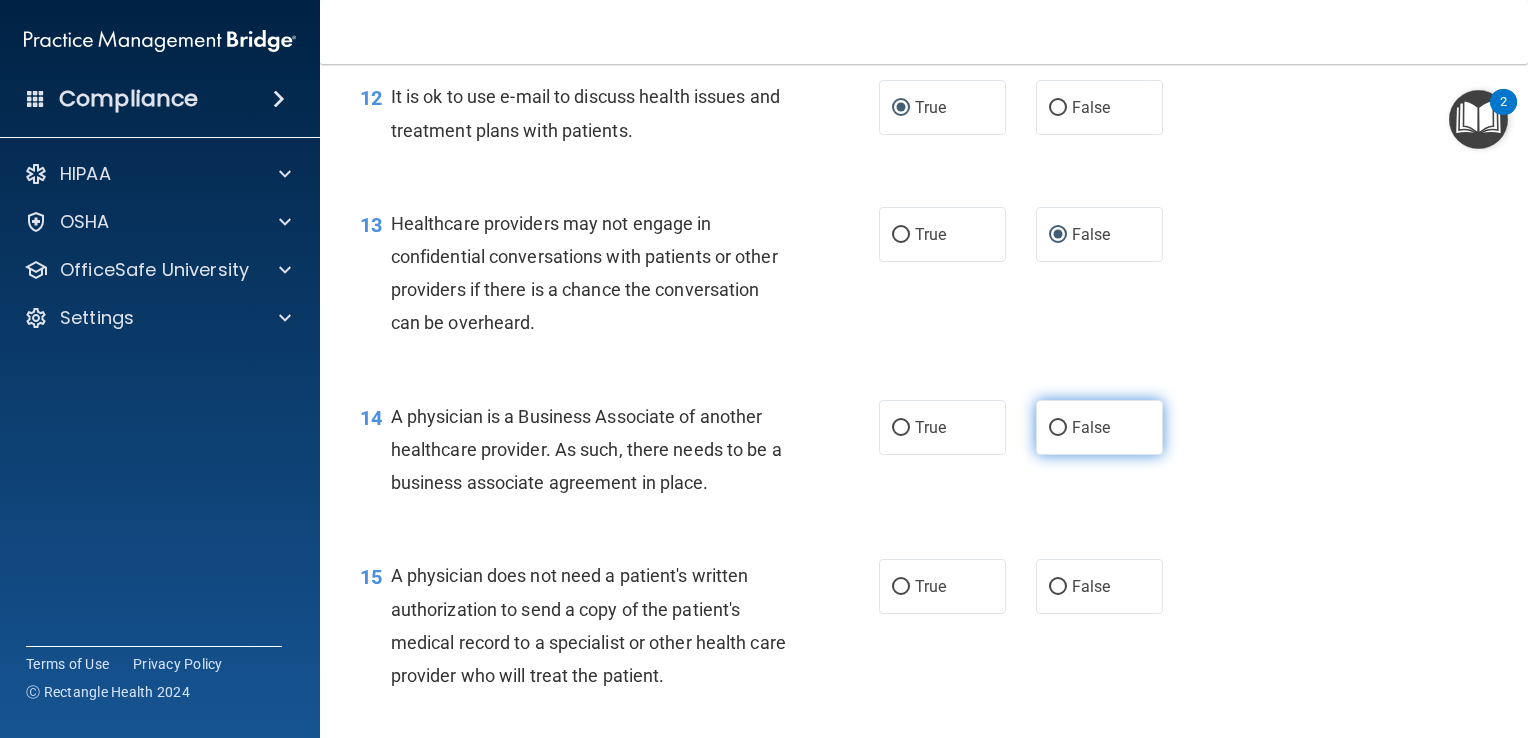 click on "False" at bounding box center (1058, 428) 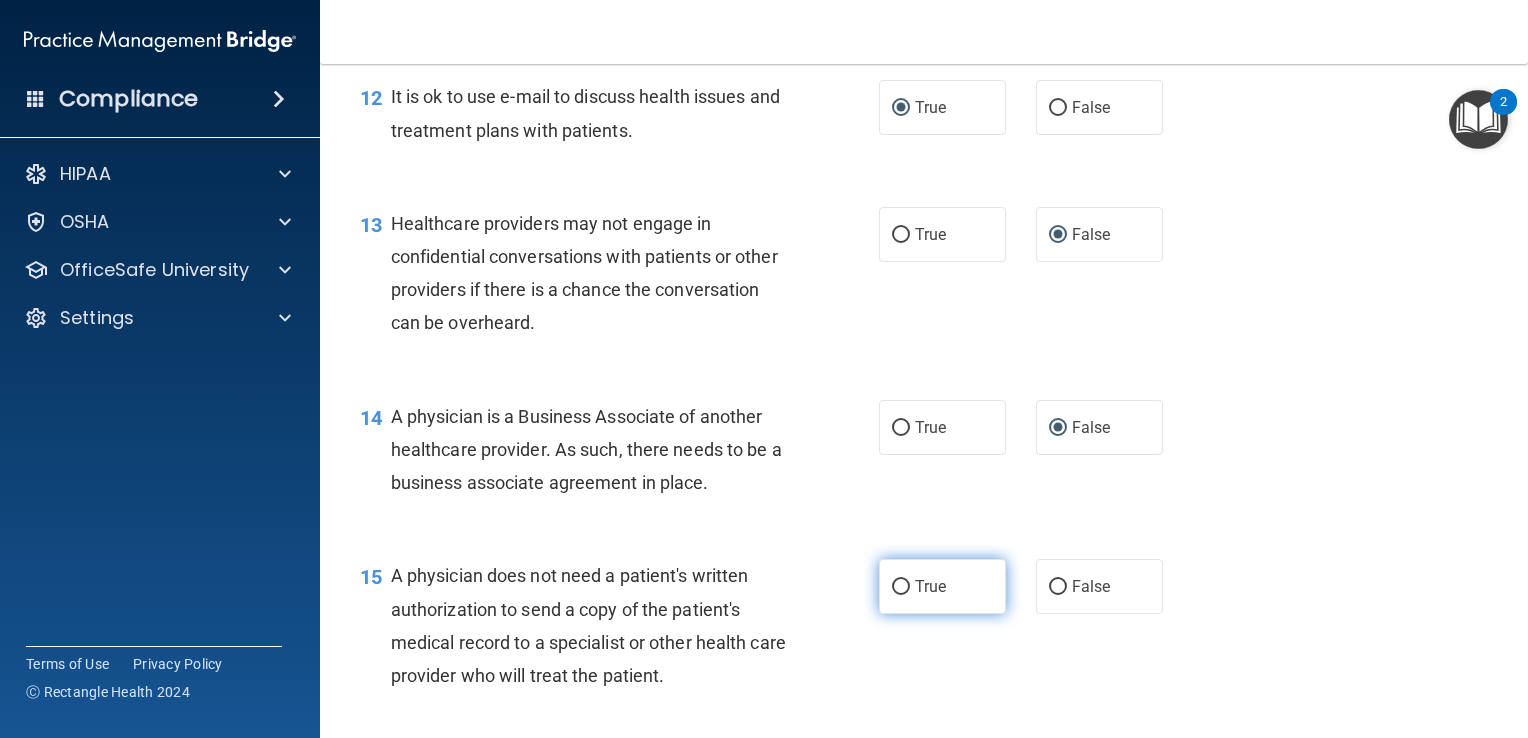 click on "True" at bounding box center (901, 587) 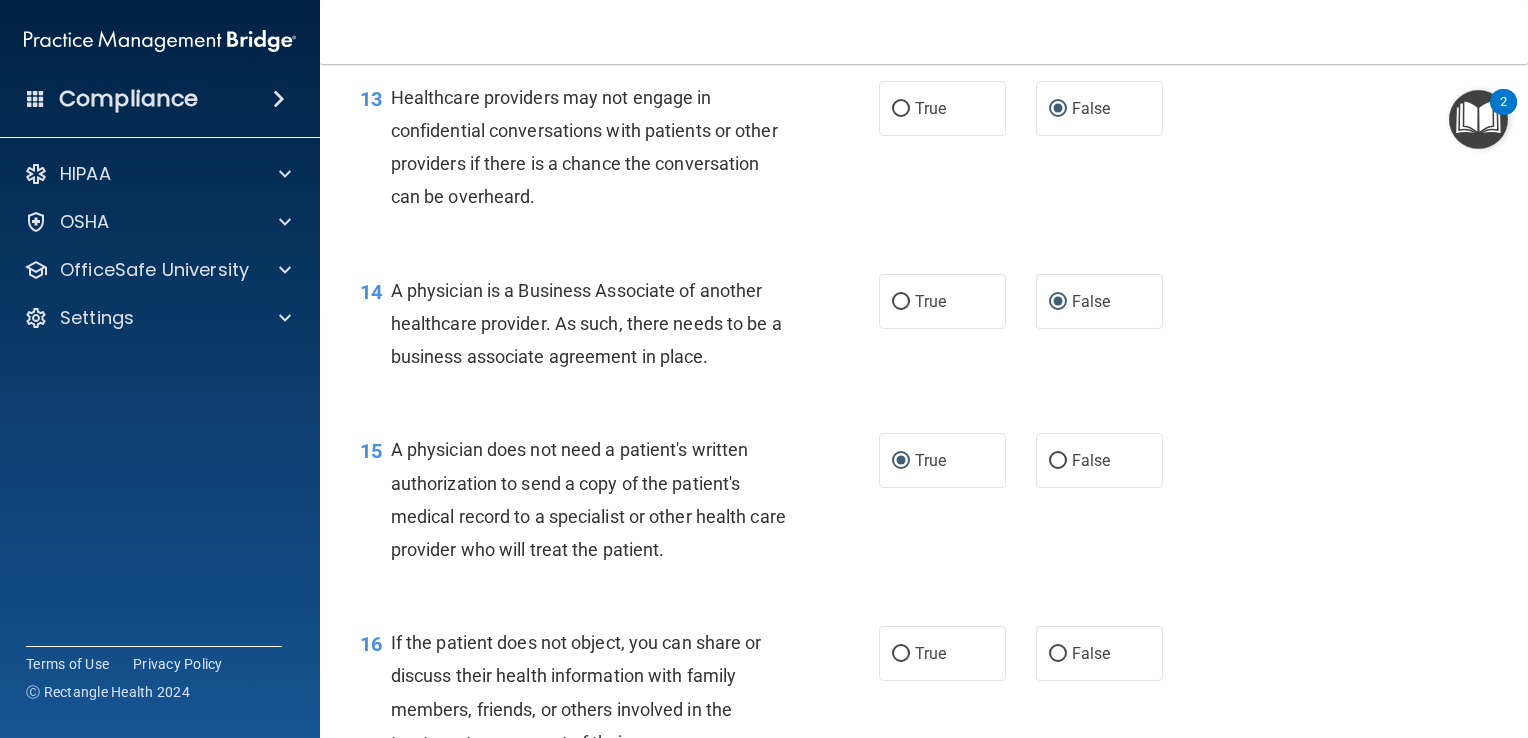 scroll, scrollTop: 2400, scrollLeft: 0, axis: vertical 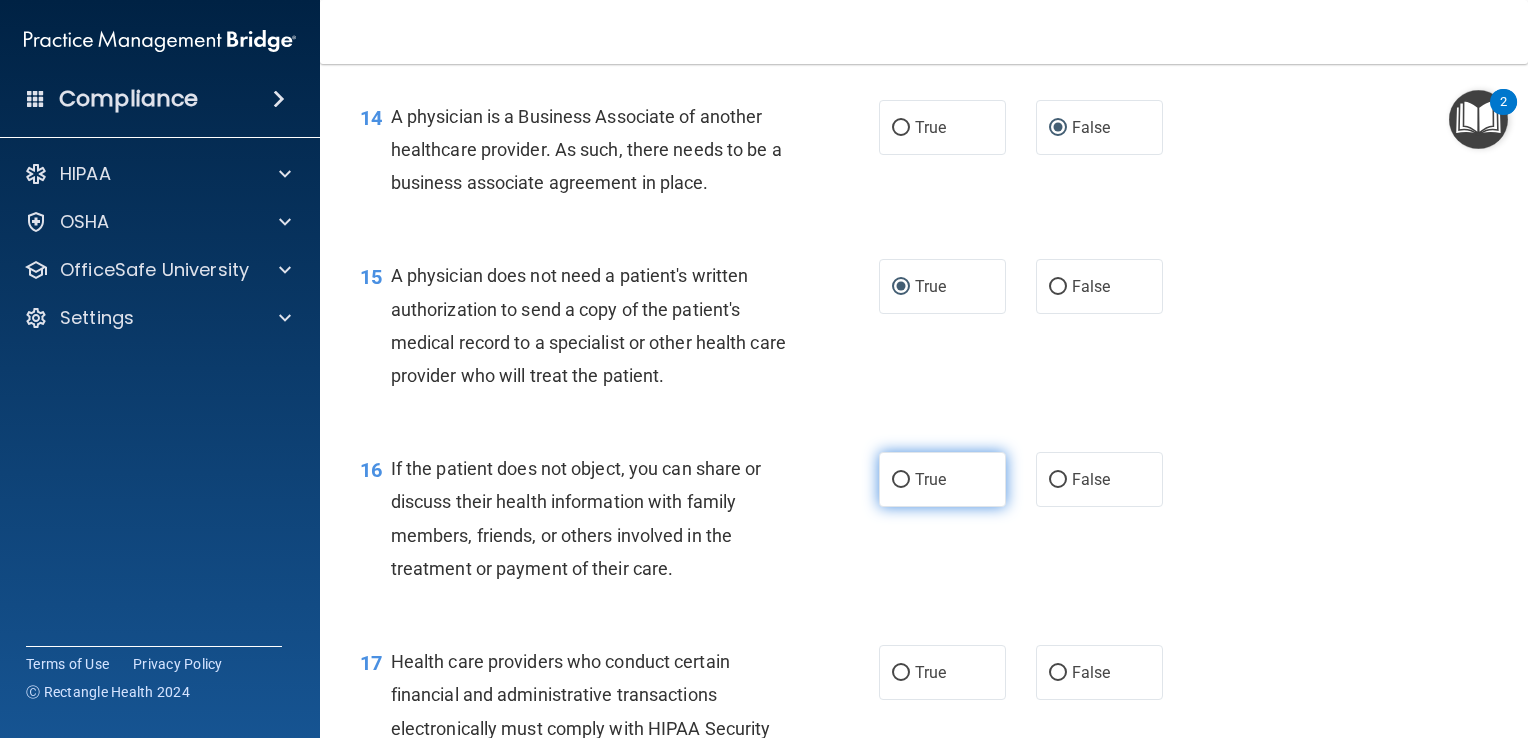 click on "True" at bounding box center [901, 480] 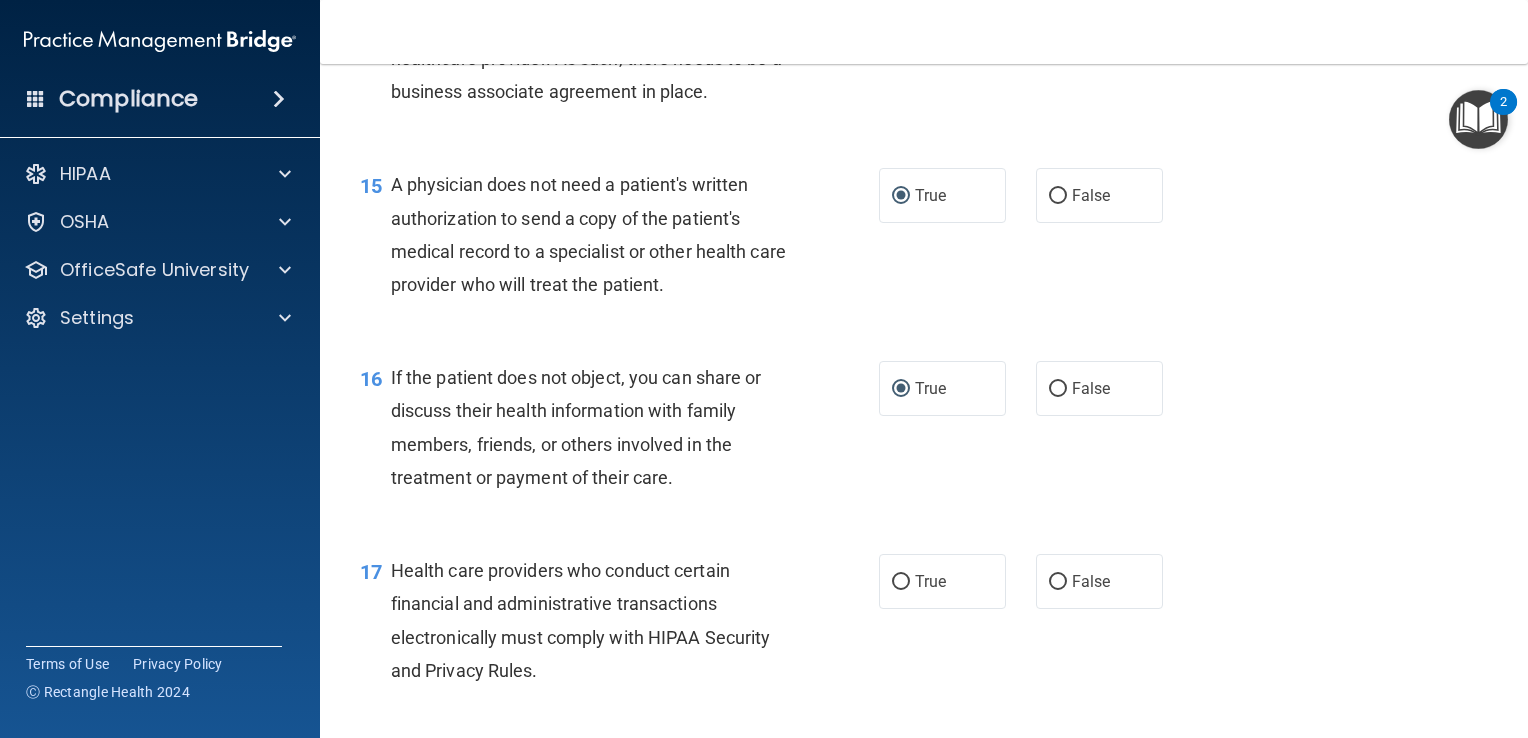 scroll, scrollTop: 2600, scrollLeft: 0, axis: vertical 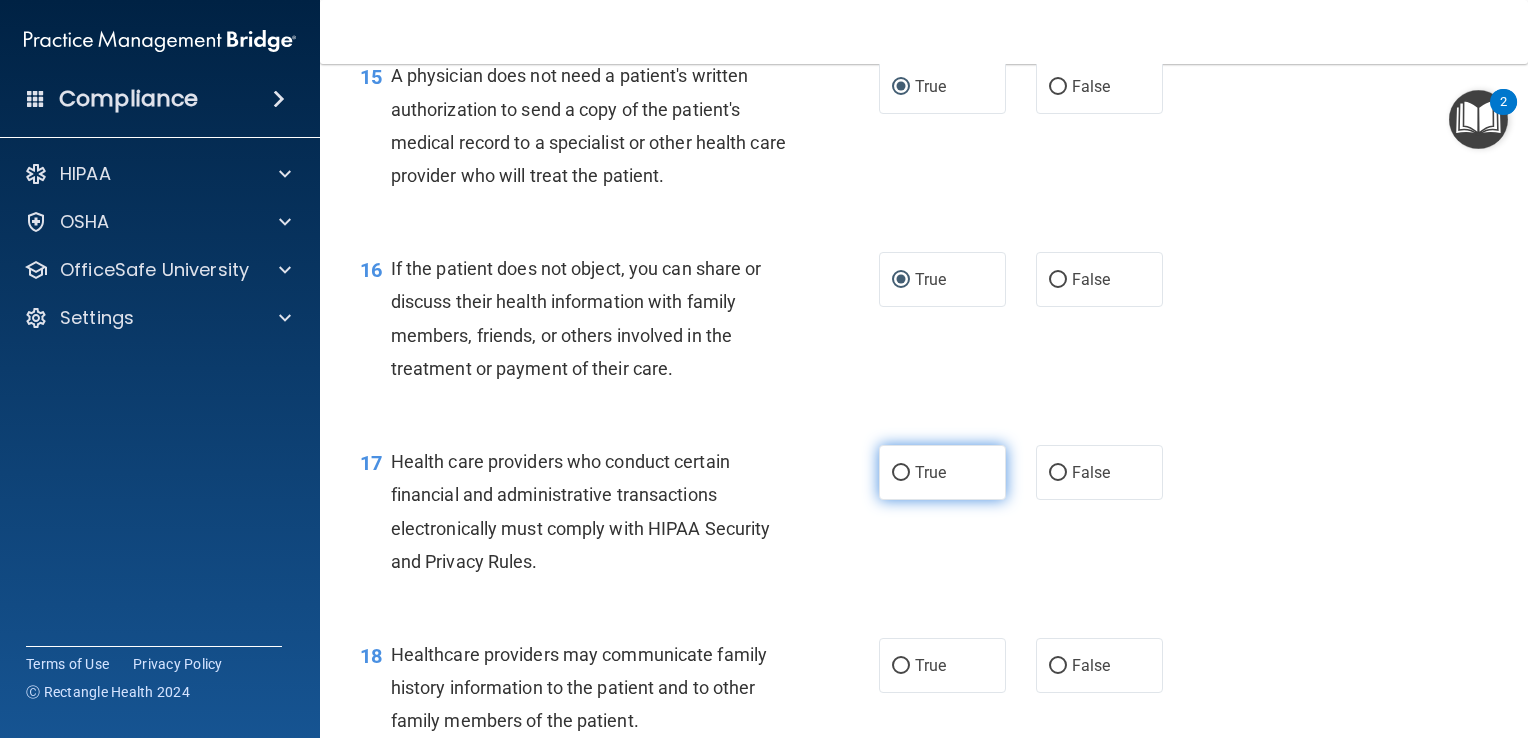 click on "True" at bounding box center (901, 473) 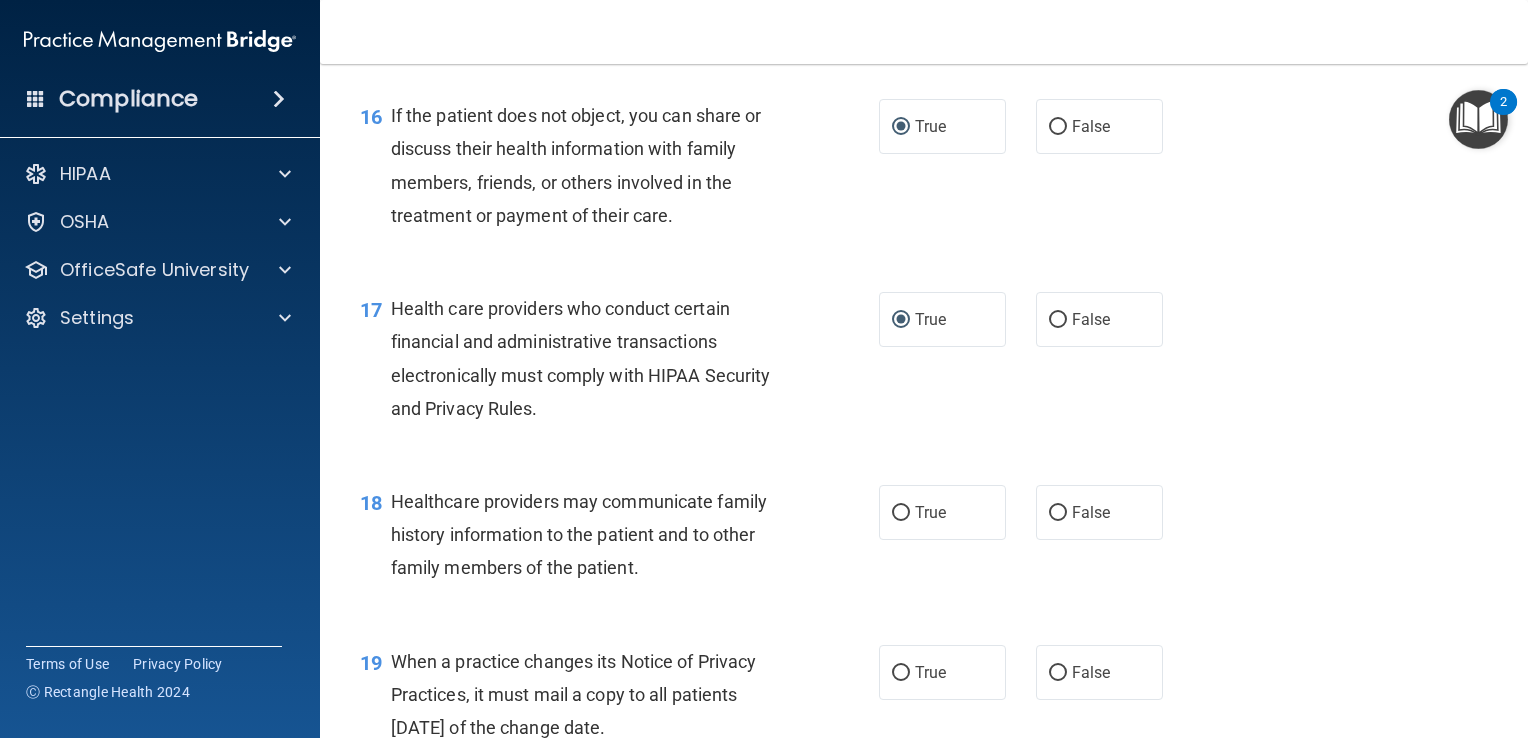 scroll, scrollTop: 2800, scrollLeft: 0, axis: vertical 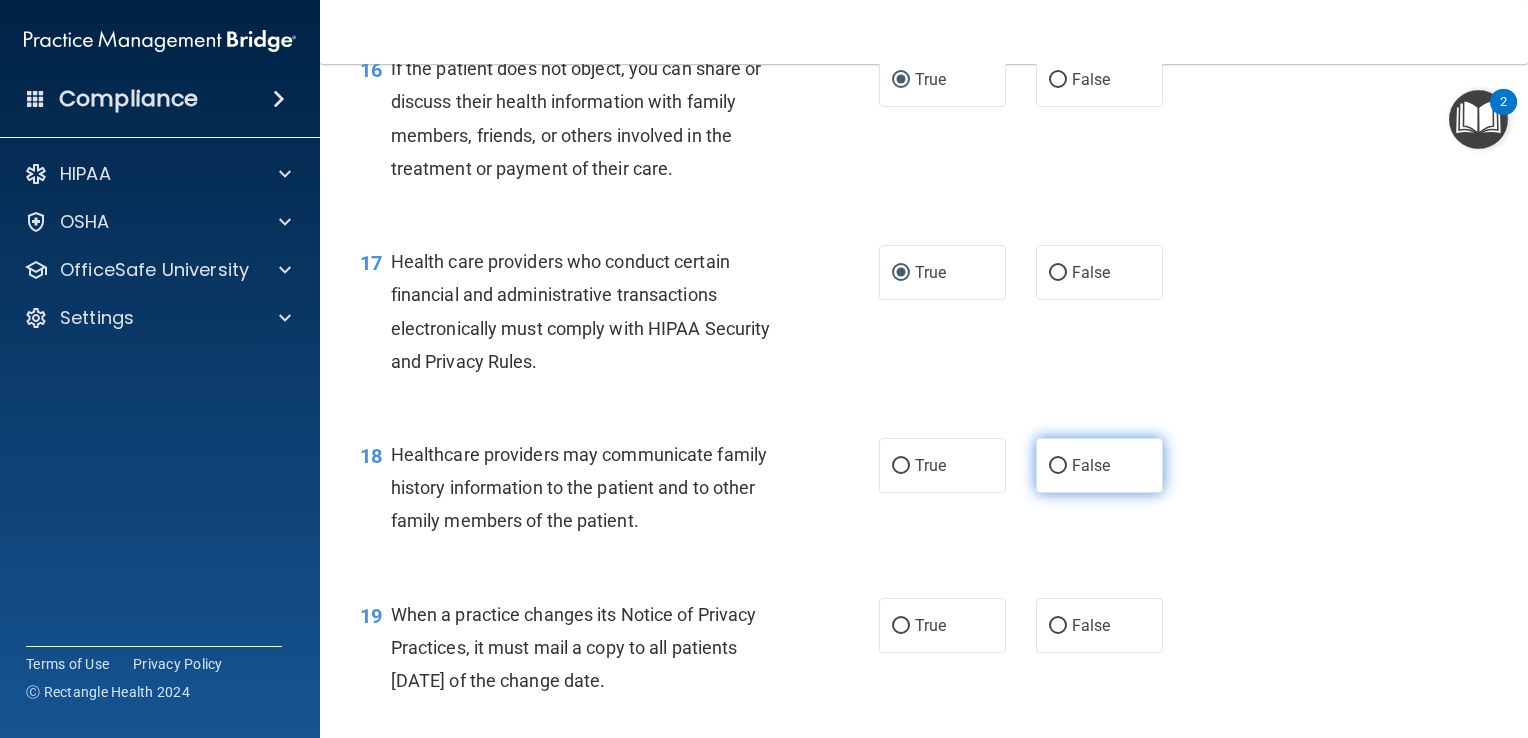 click on "False" at bounding box center (1058, 466) 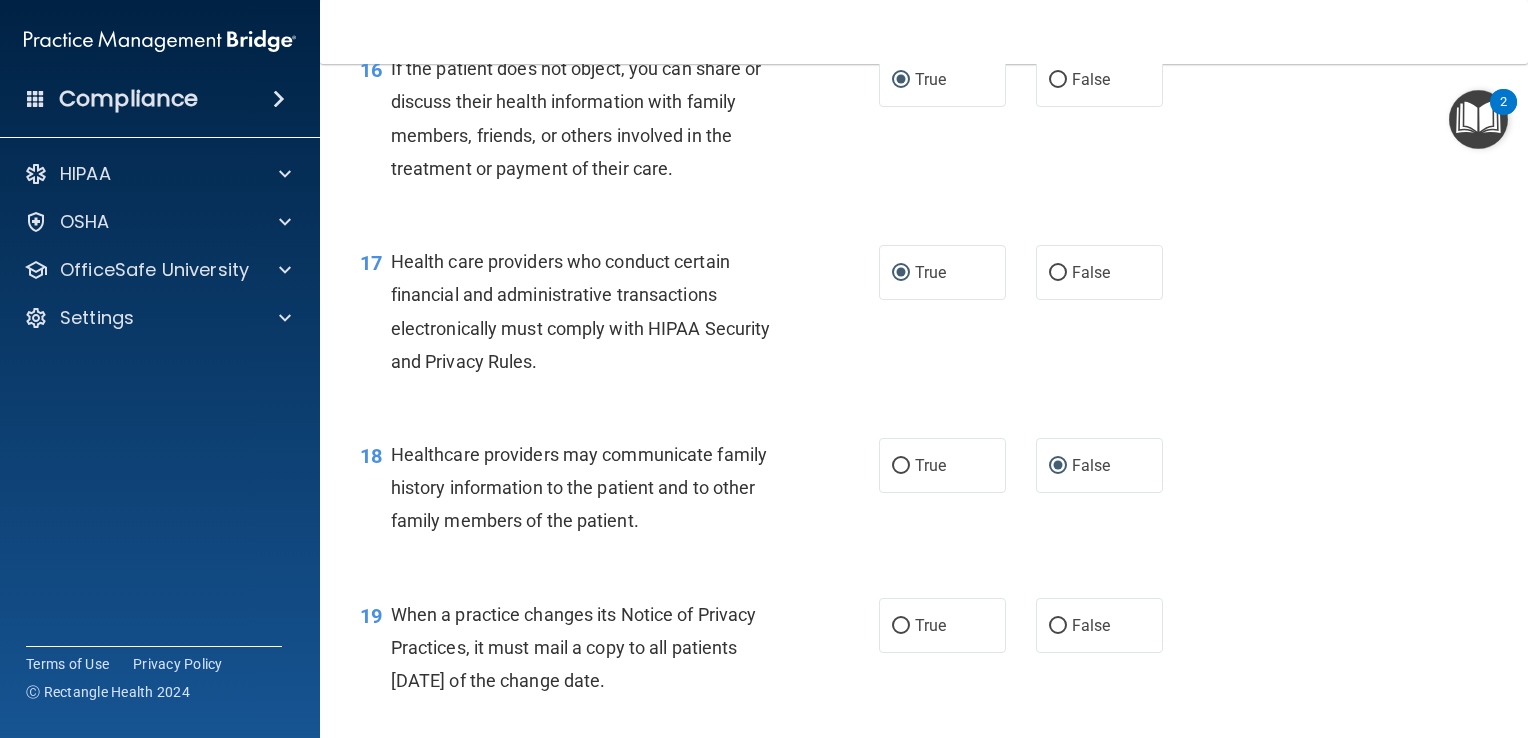 scroll, scrollTop: 3000, scrollLeft: 0, axis: vertical 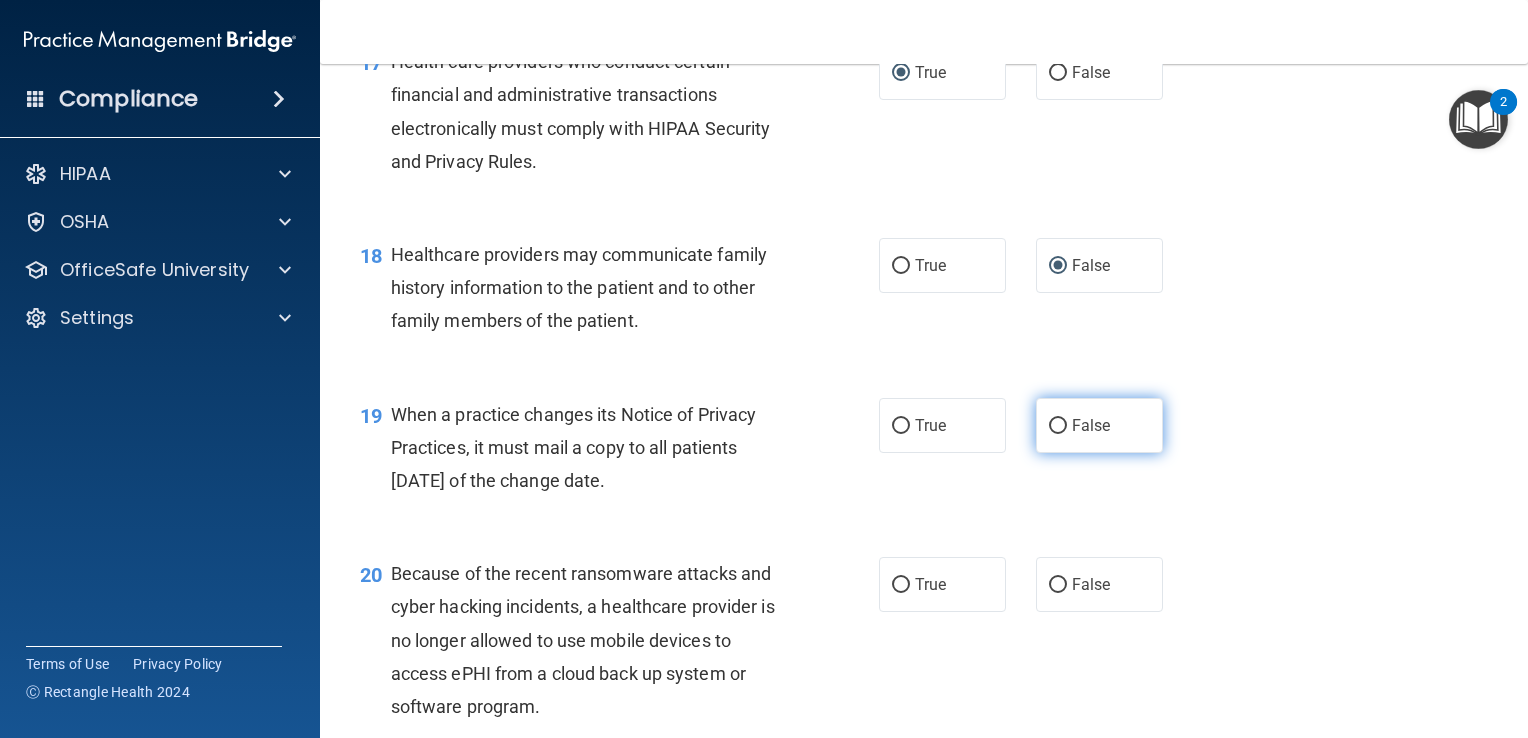 click on "False" at bounding box center [1058, 426] 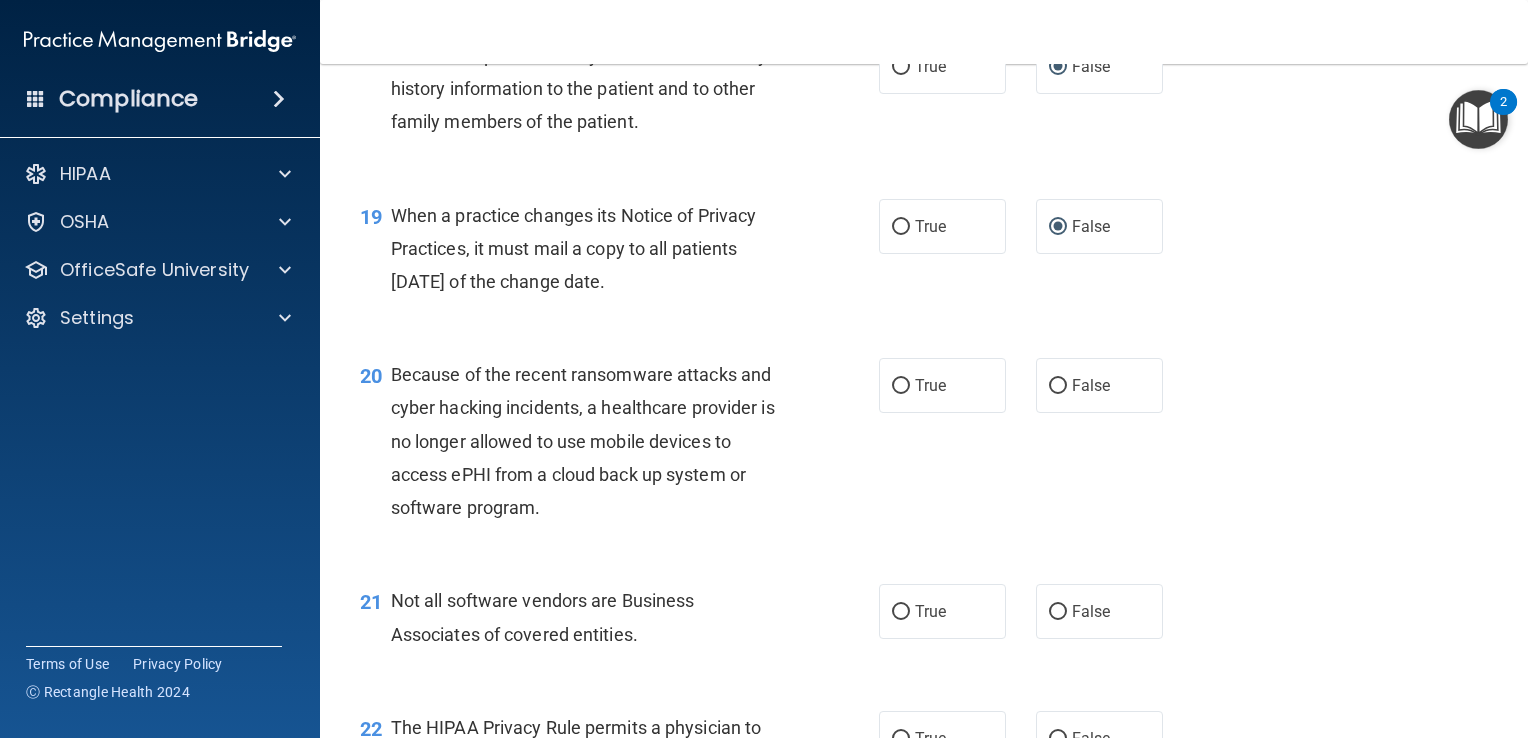 scroll, scrollTop: 3200, scrollLeft: 0, axis: vertical 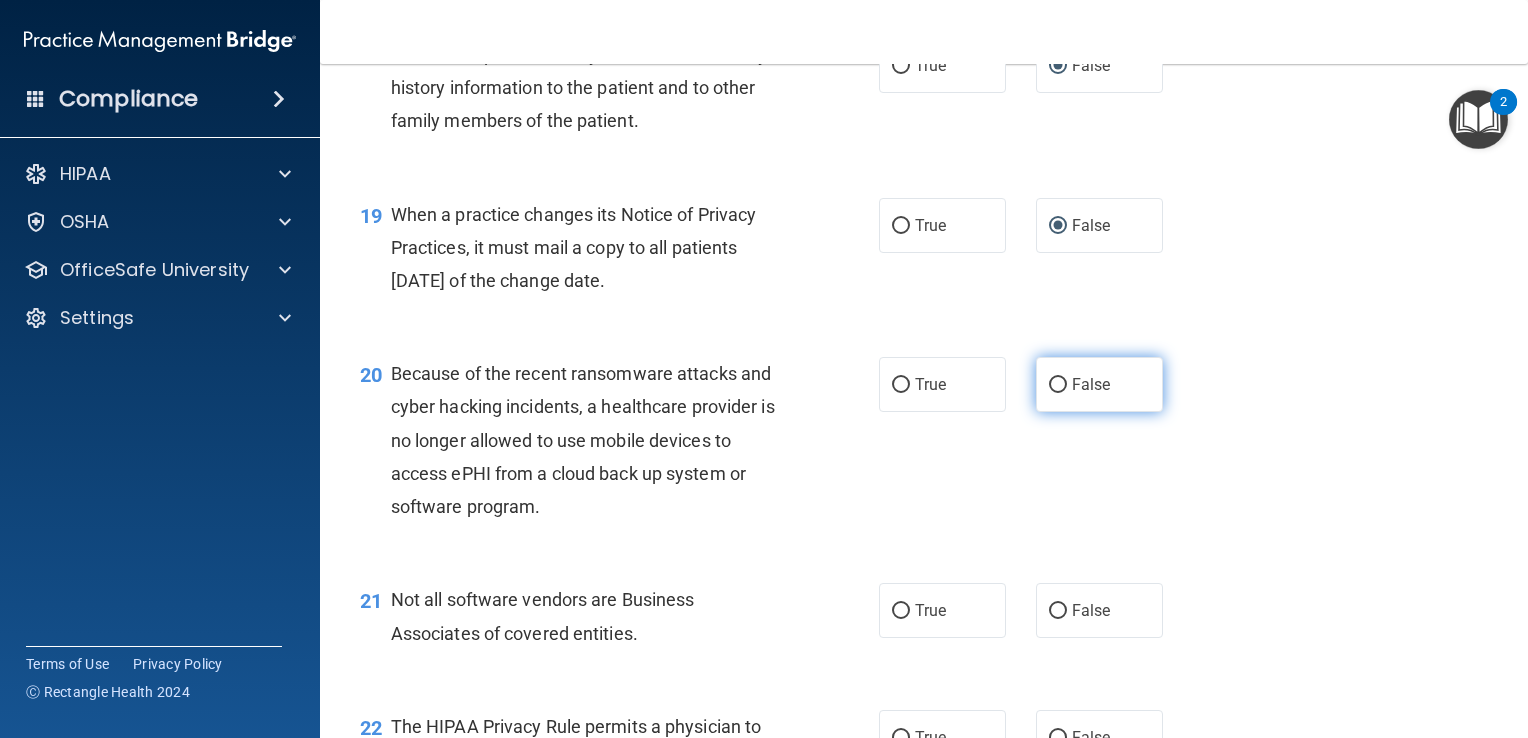 click on "False" at bounding box center [1058, 385] 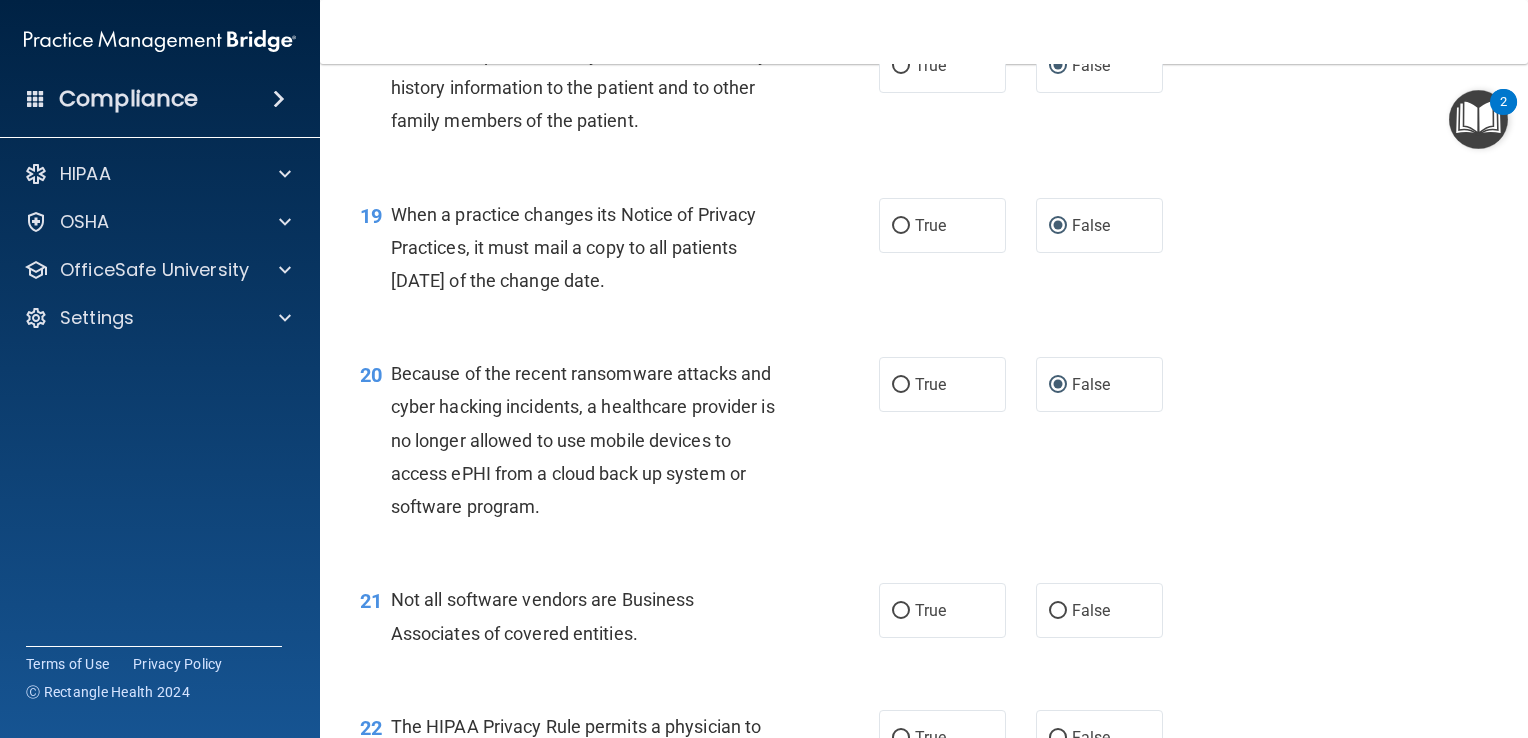 scroll, scrollTop: 3300, scrollLeft: 0, axis: vertical 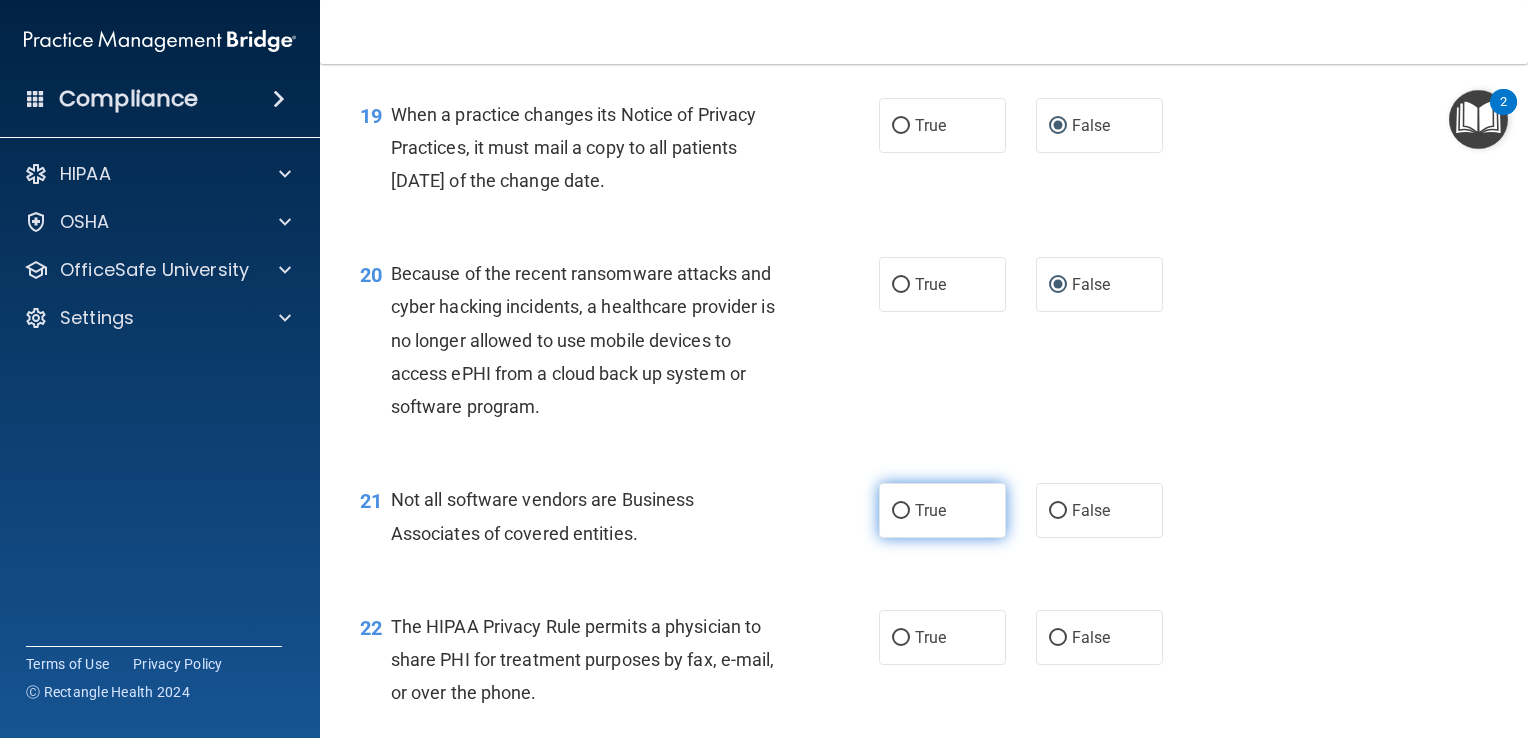 click on "True" at bounding box center (901, 511) 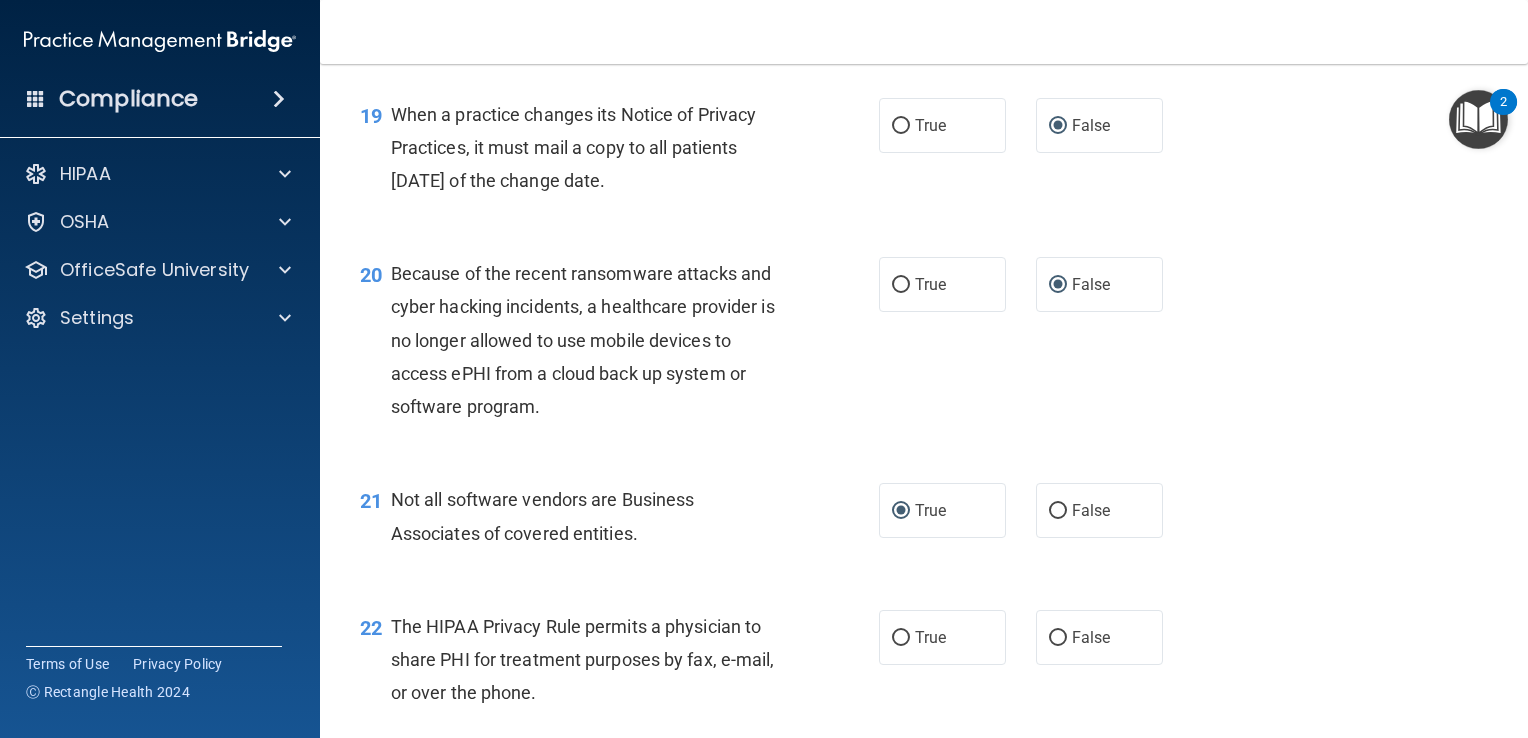 scroll, scrollTop: 3400, scrollLeft: 0, axis: vertical 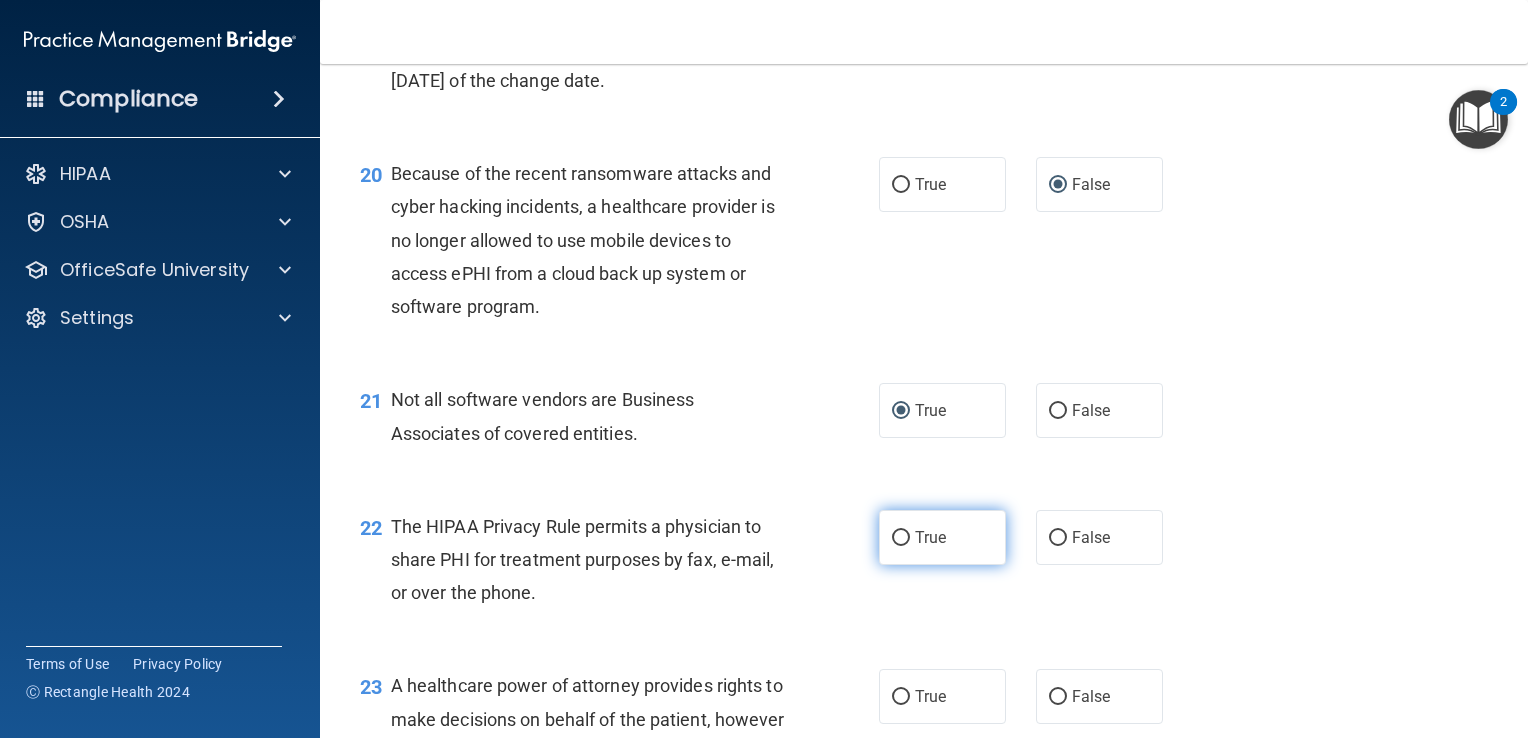 click on "True" at bounding box center [901, 538] 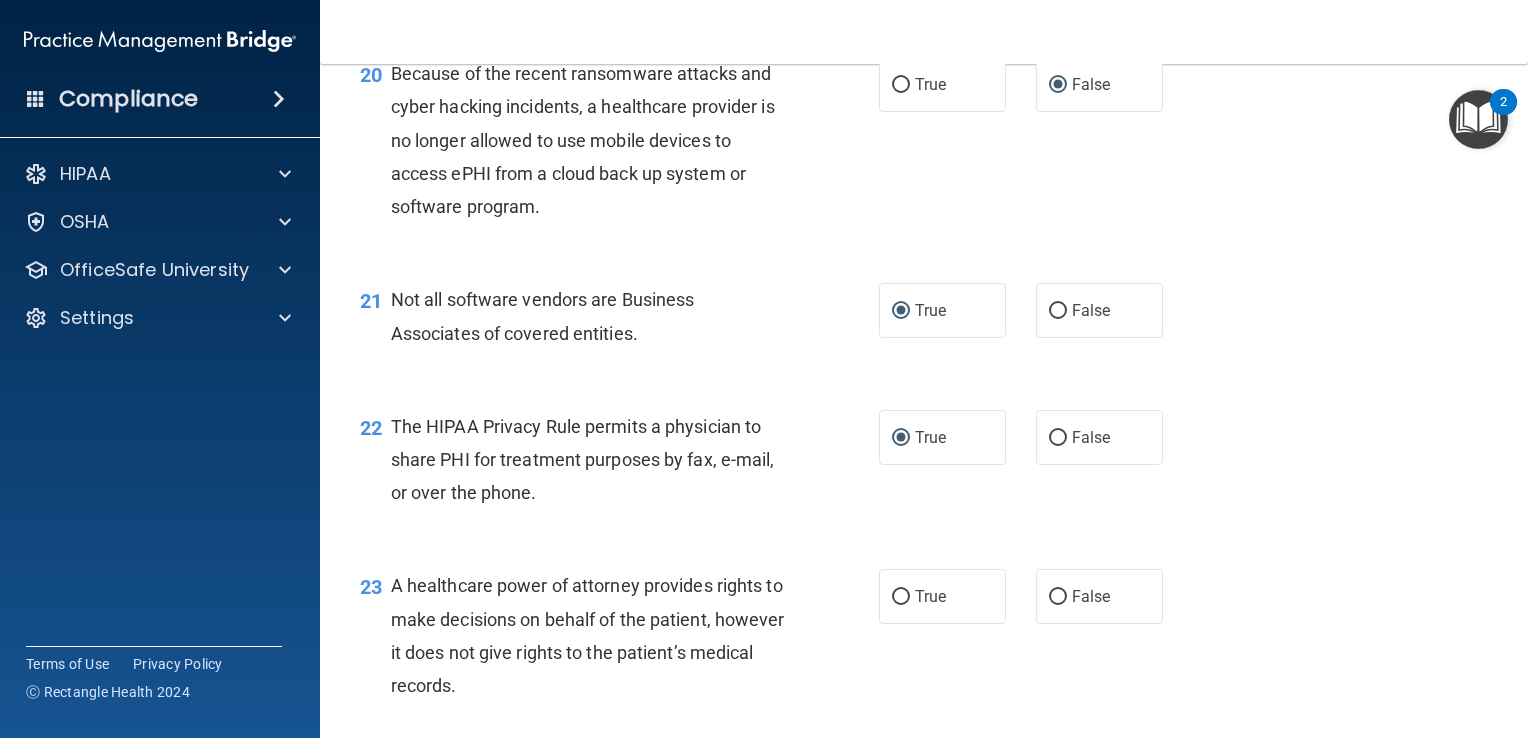 scroll, scrollTop: 3600, scrollLeft: 0, axis: vertical 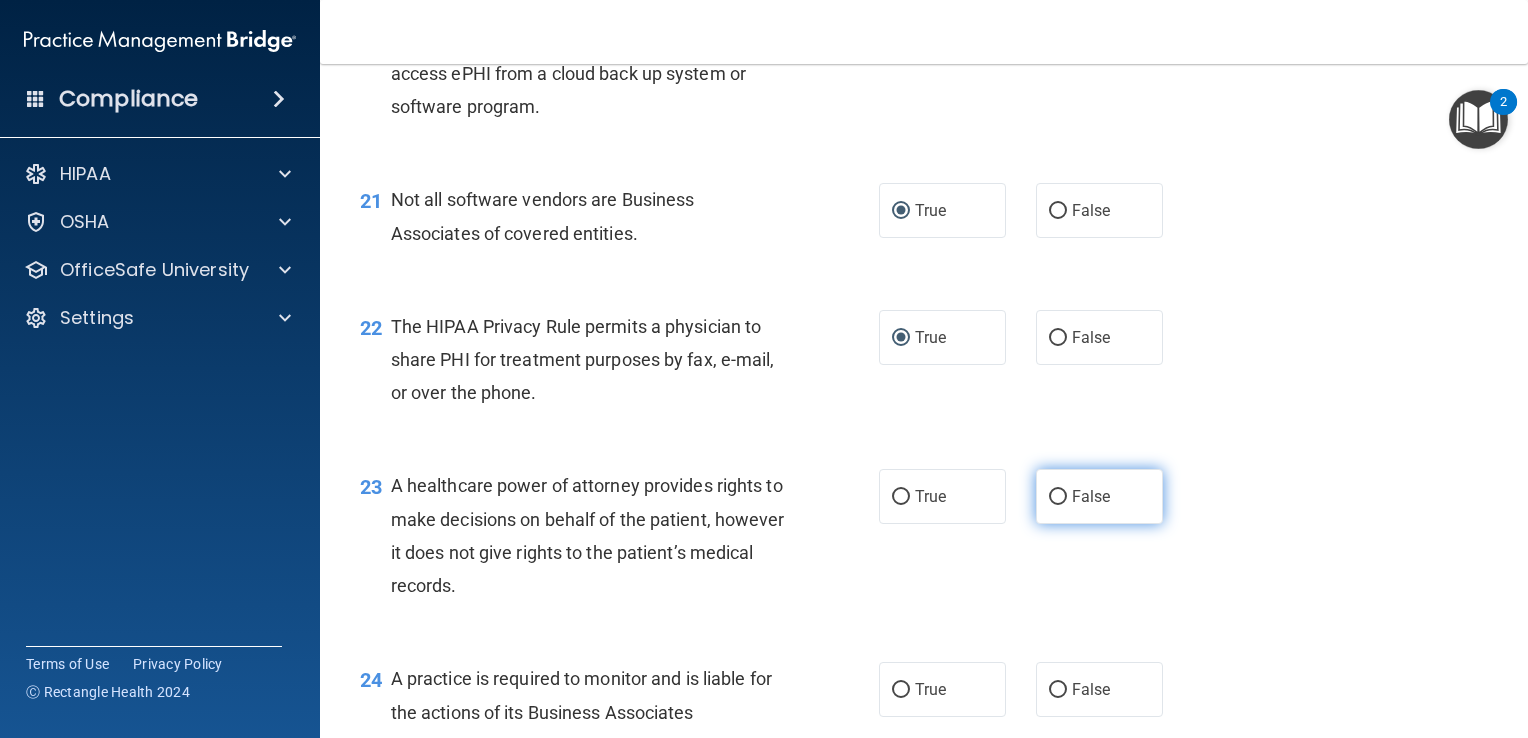 click on "False" at bounding box center [1058, 497] 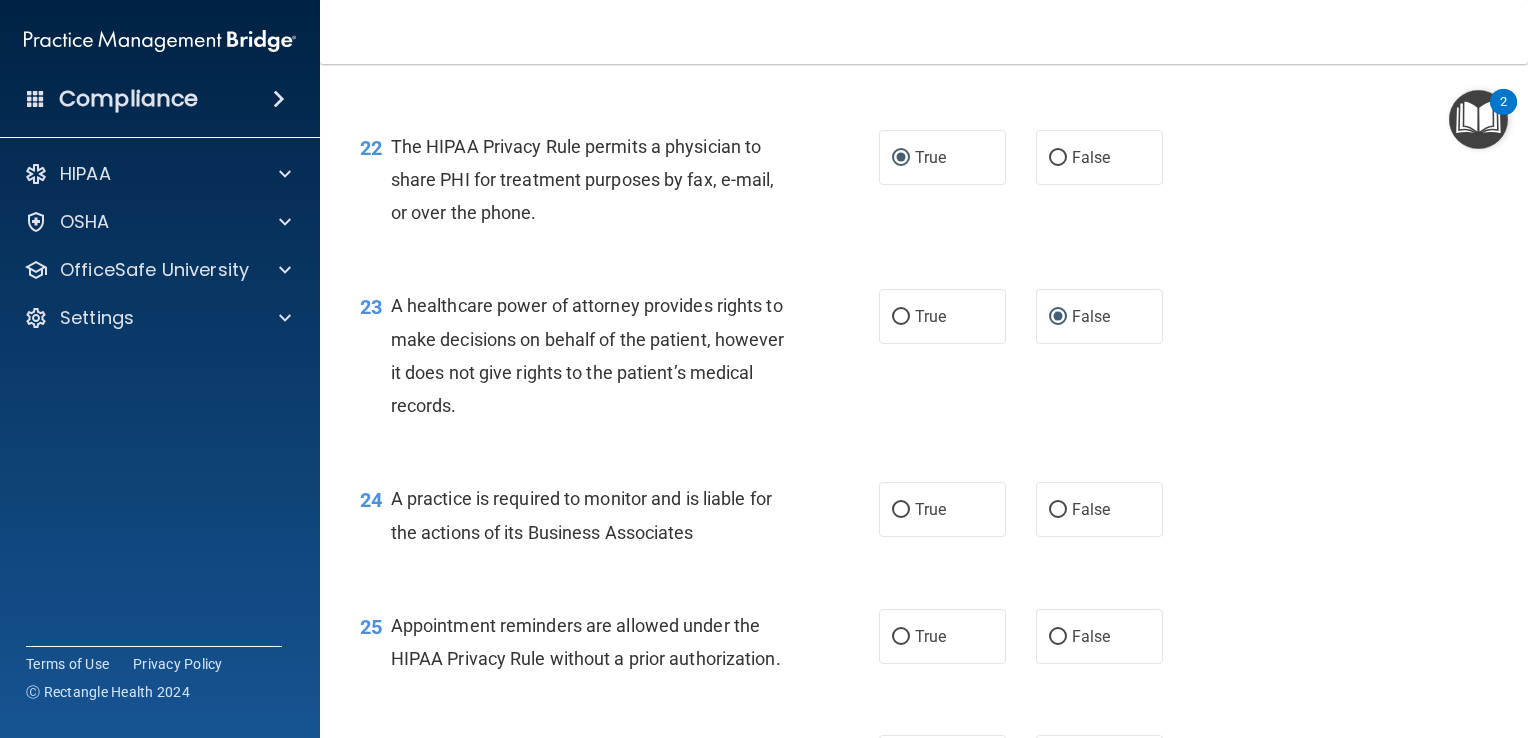 scroll, scrollTop: 3800, scrollLeft: 0, axis: vertical 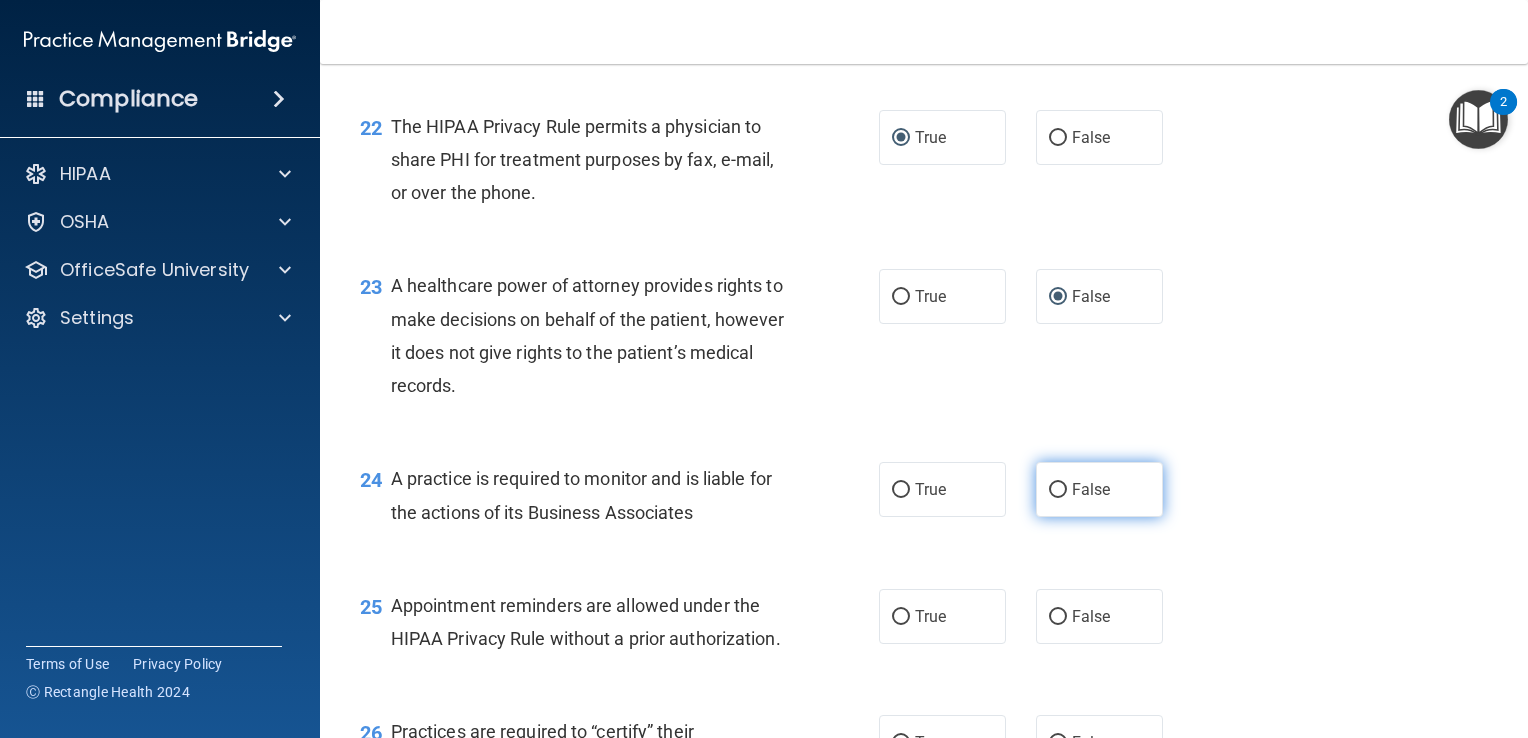 click on "False" at bounding box center (1058, 490) 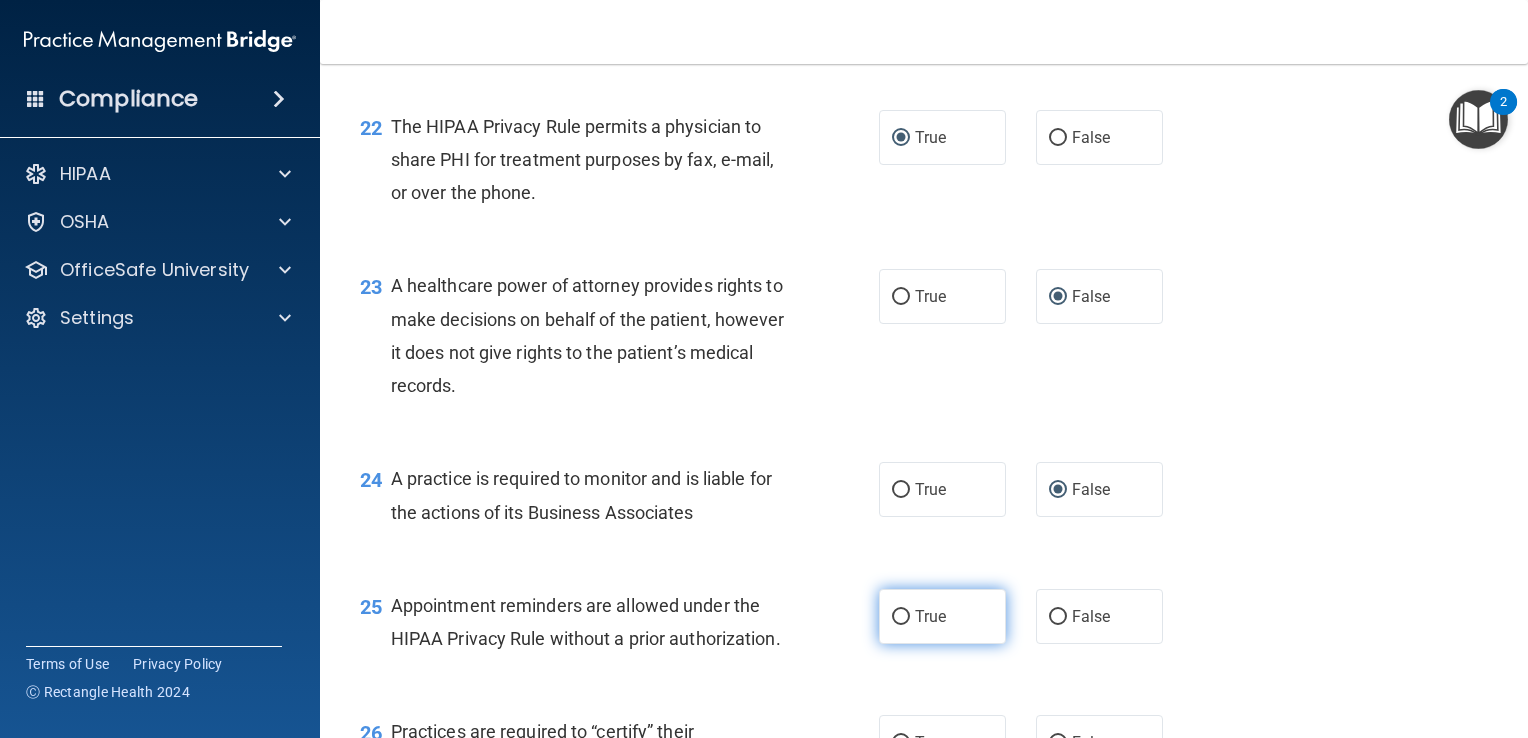 click on "True" at bounding box center (901, 617) 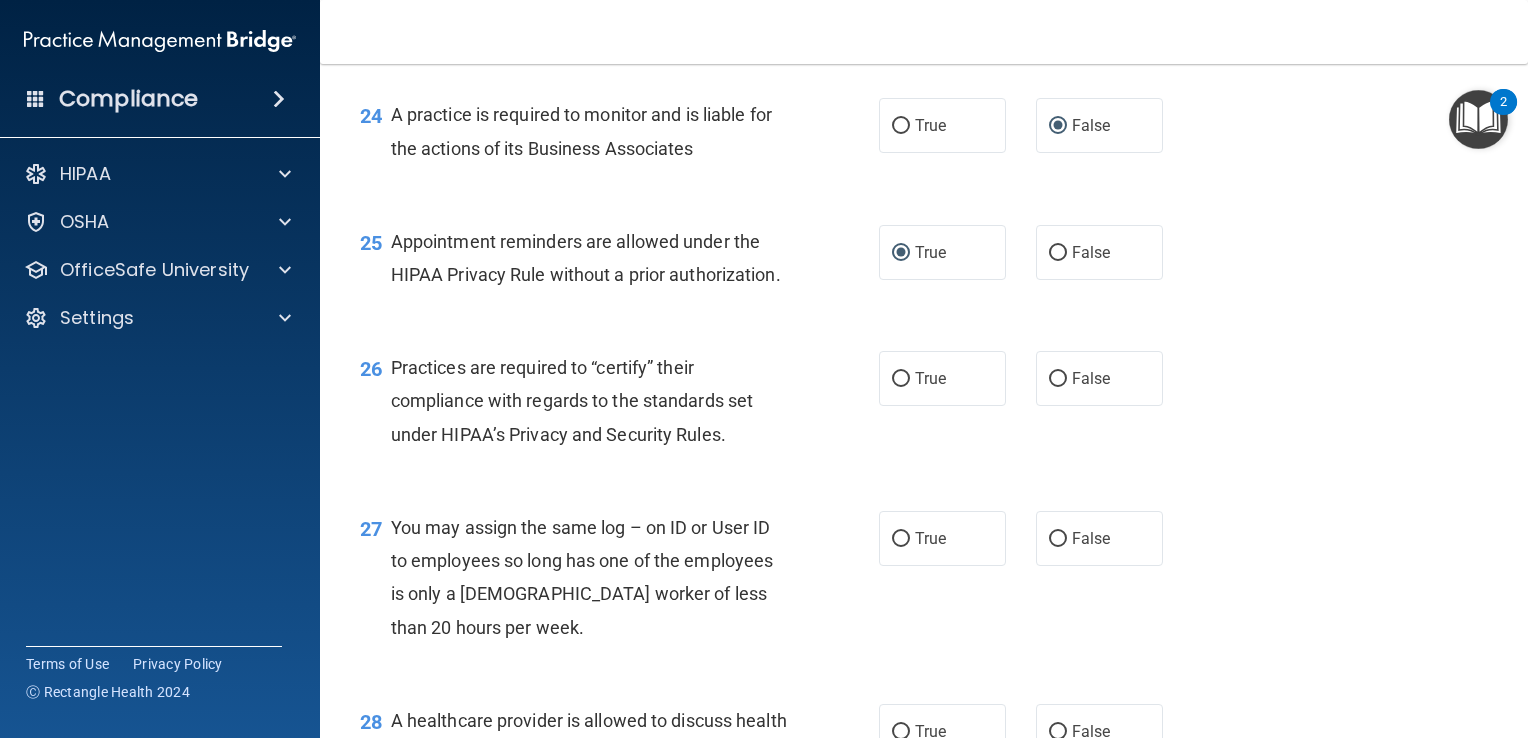 scroll, scrollTop: 4200, scrollLeft: 0, axis: vertical 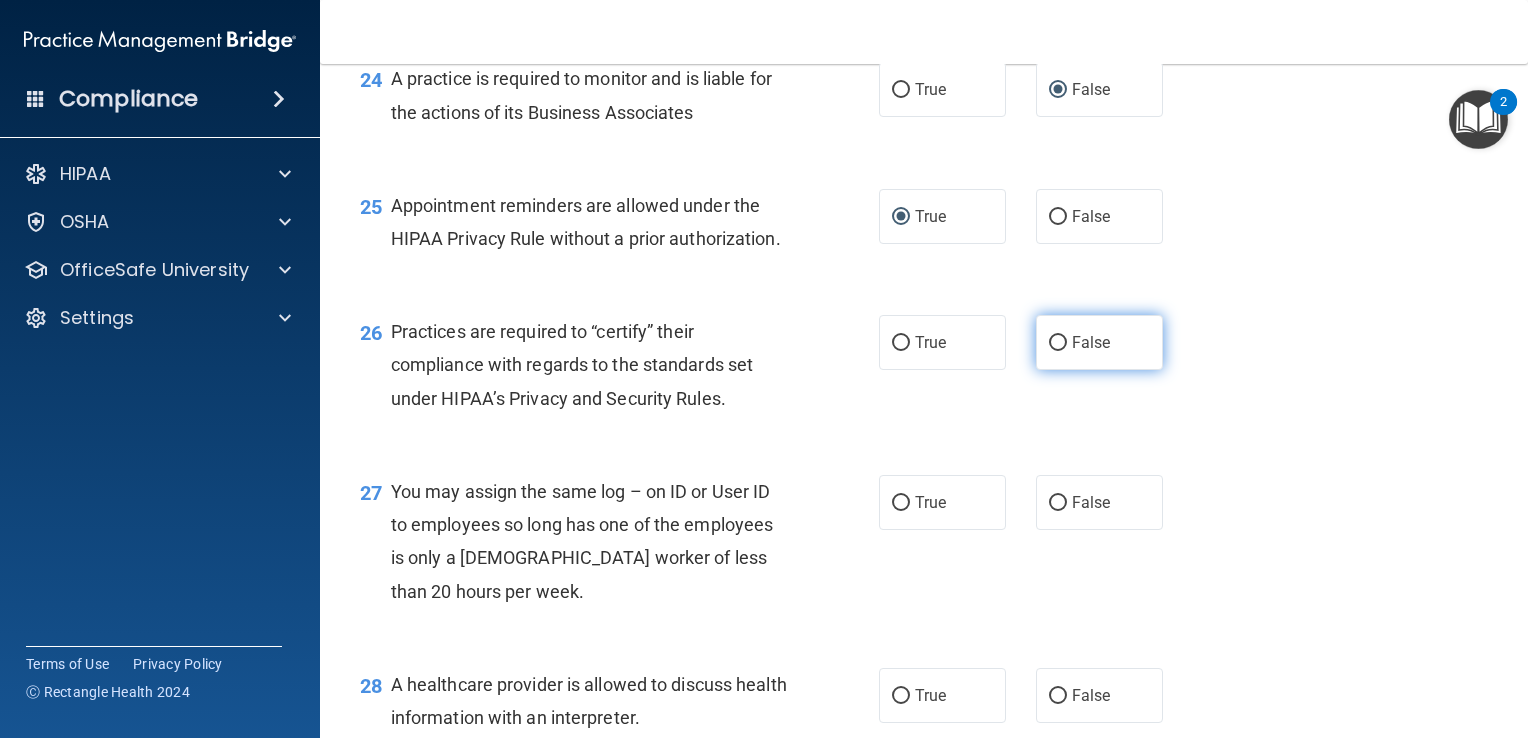 click on "False" at bounding box center [1058, 343] 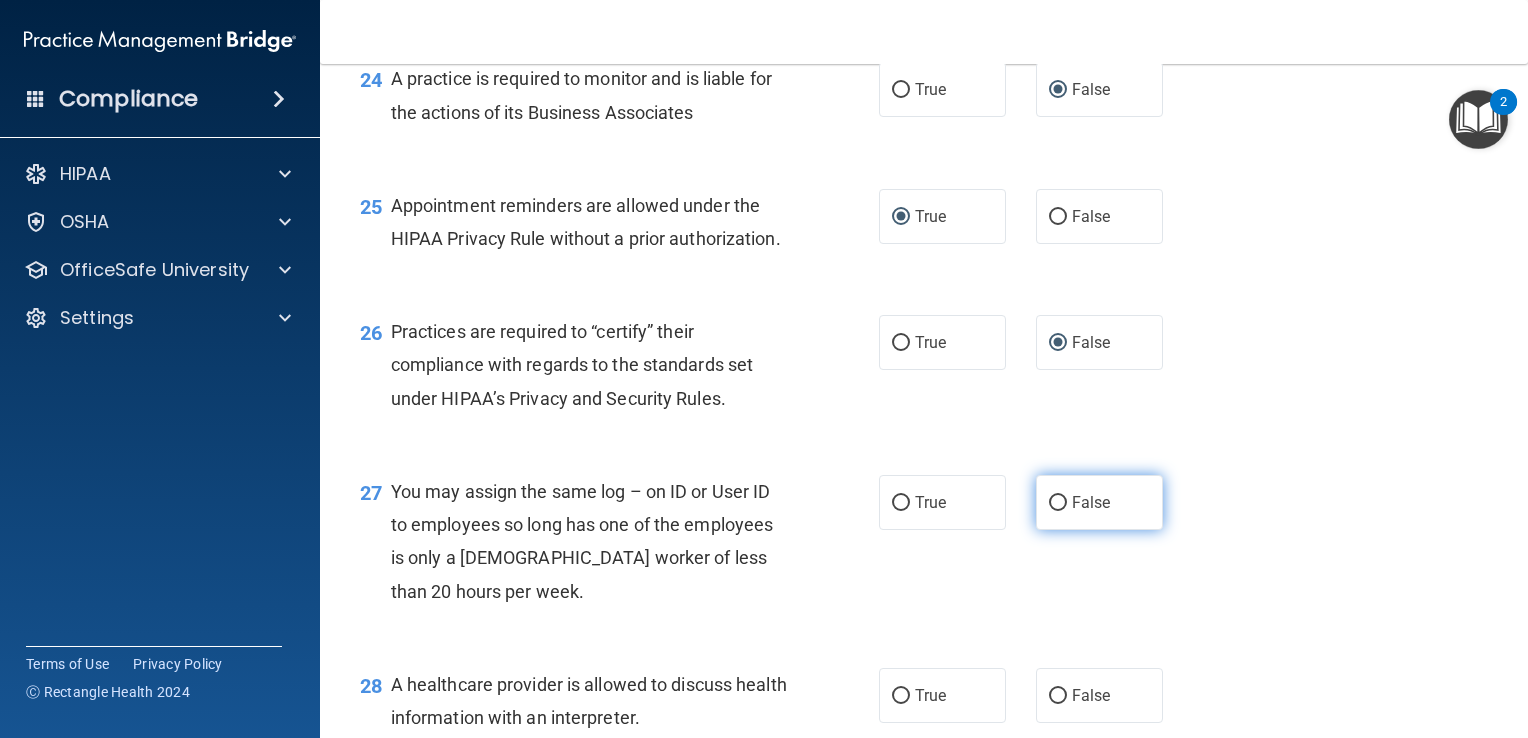 click on "False" at bounding box center (1058, 503) 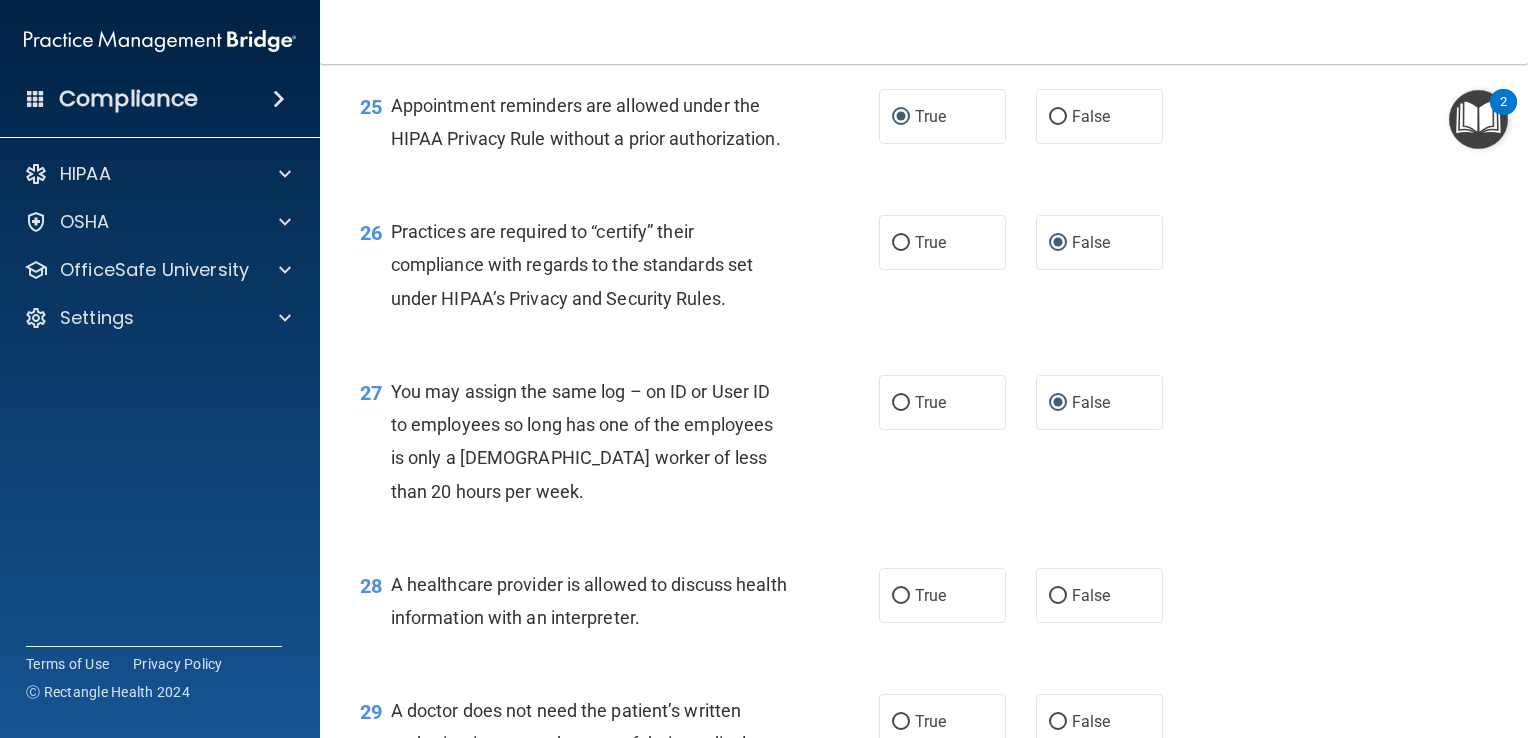 scroll, scrollTop: 4400, scrollLeft: 0, axis: vertical 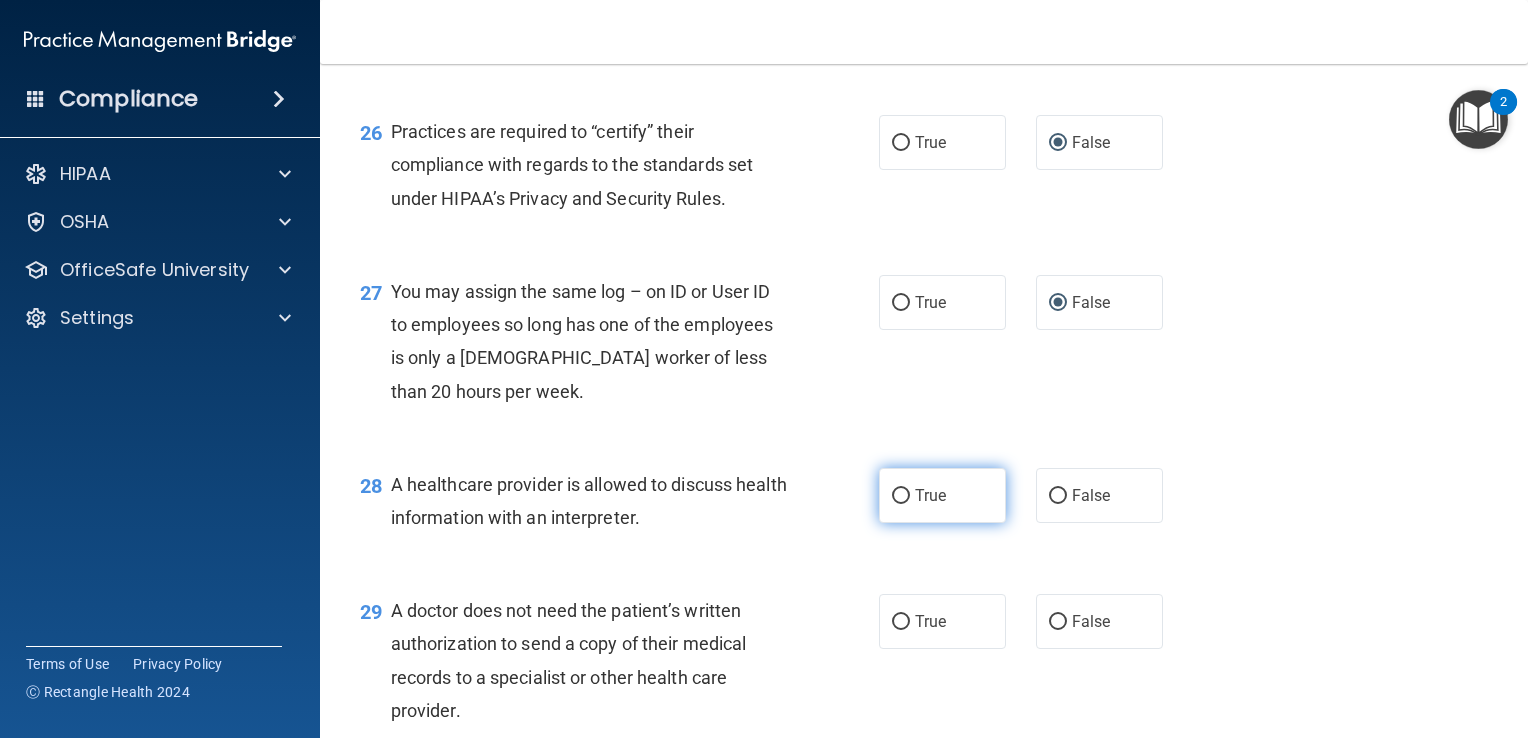 click on "True" at bounding box center (901, 496) 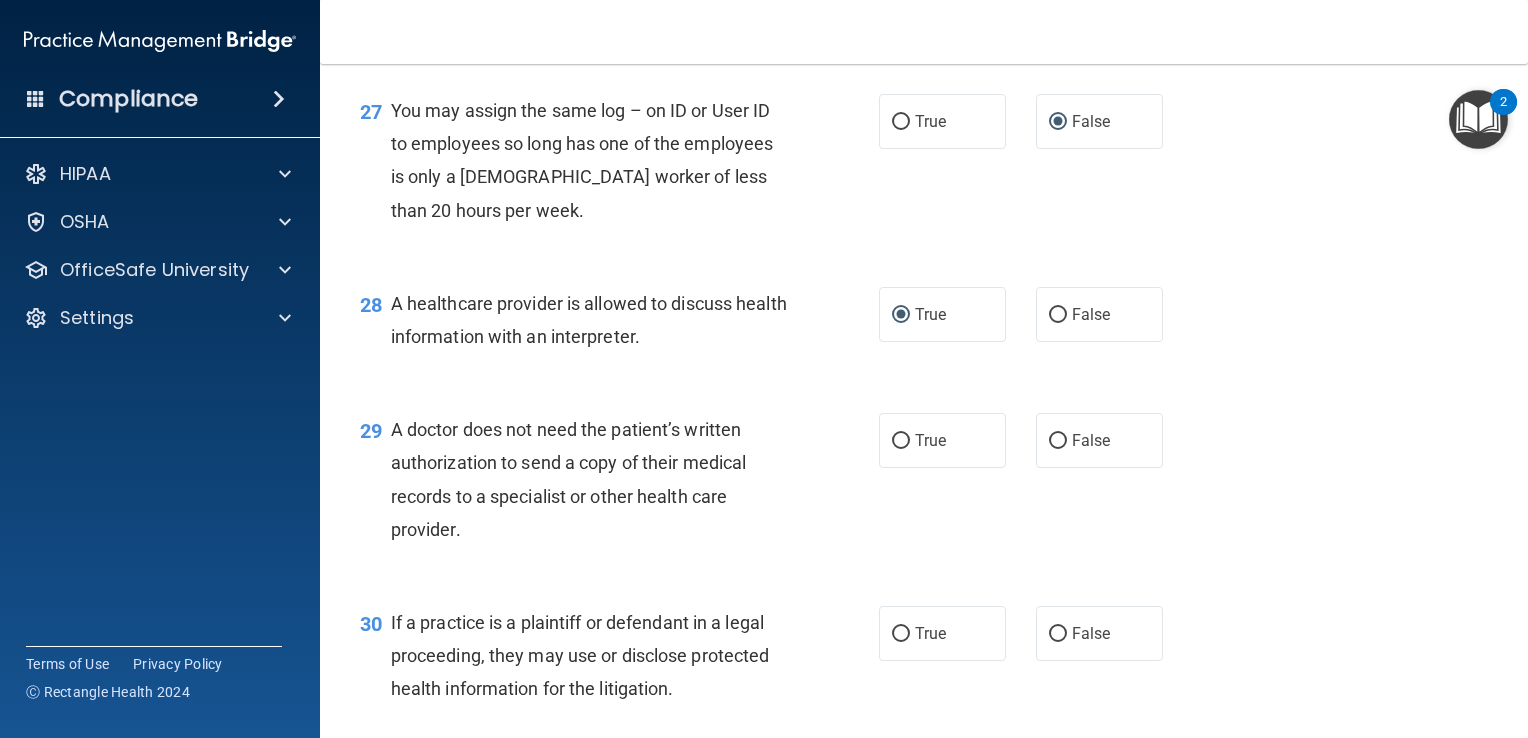 scroll, scrollTop: 4600, scrollLeft: 0, axis: vertical 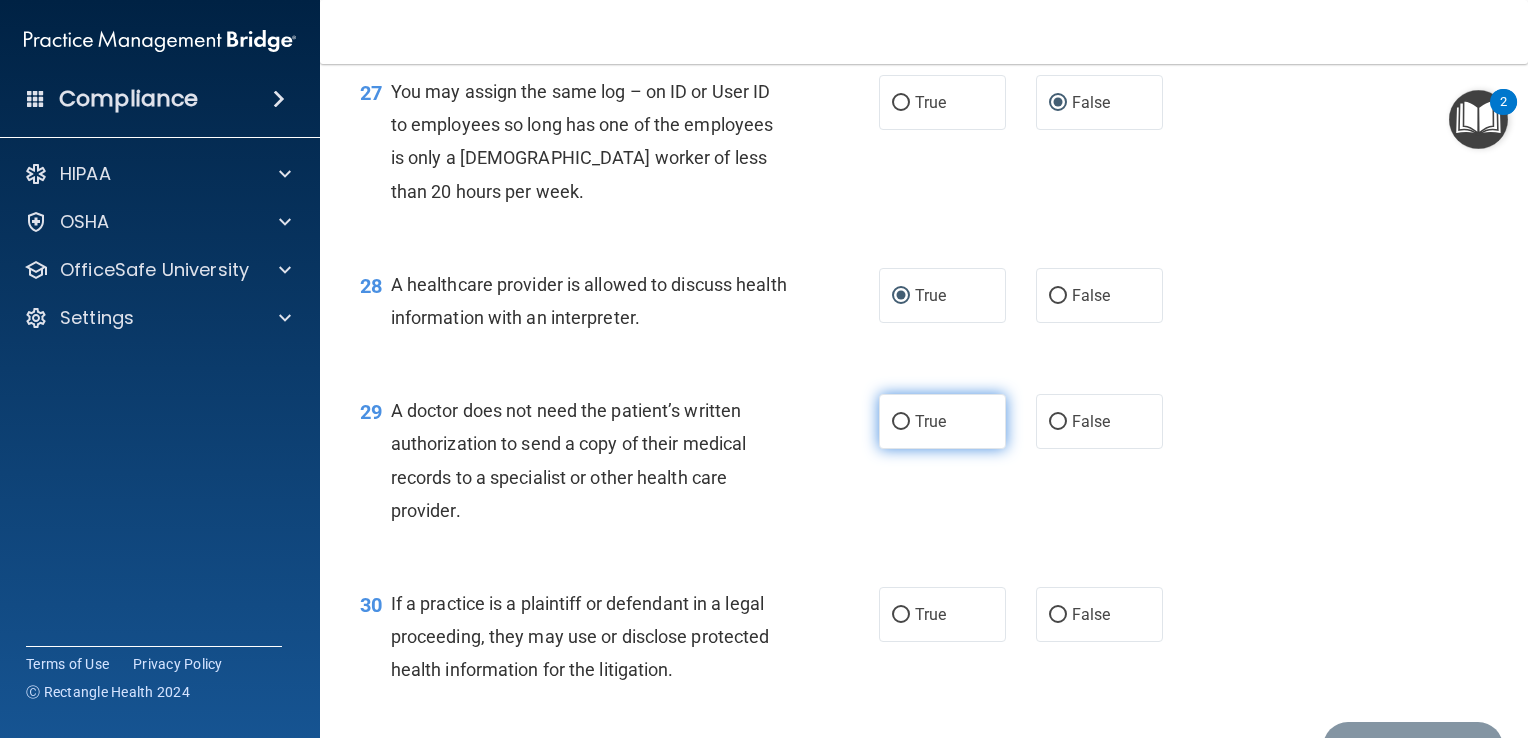 click on "True" at bounding box center [901, 422] 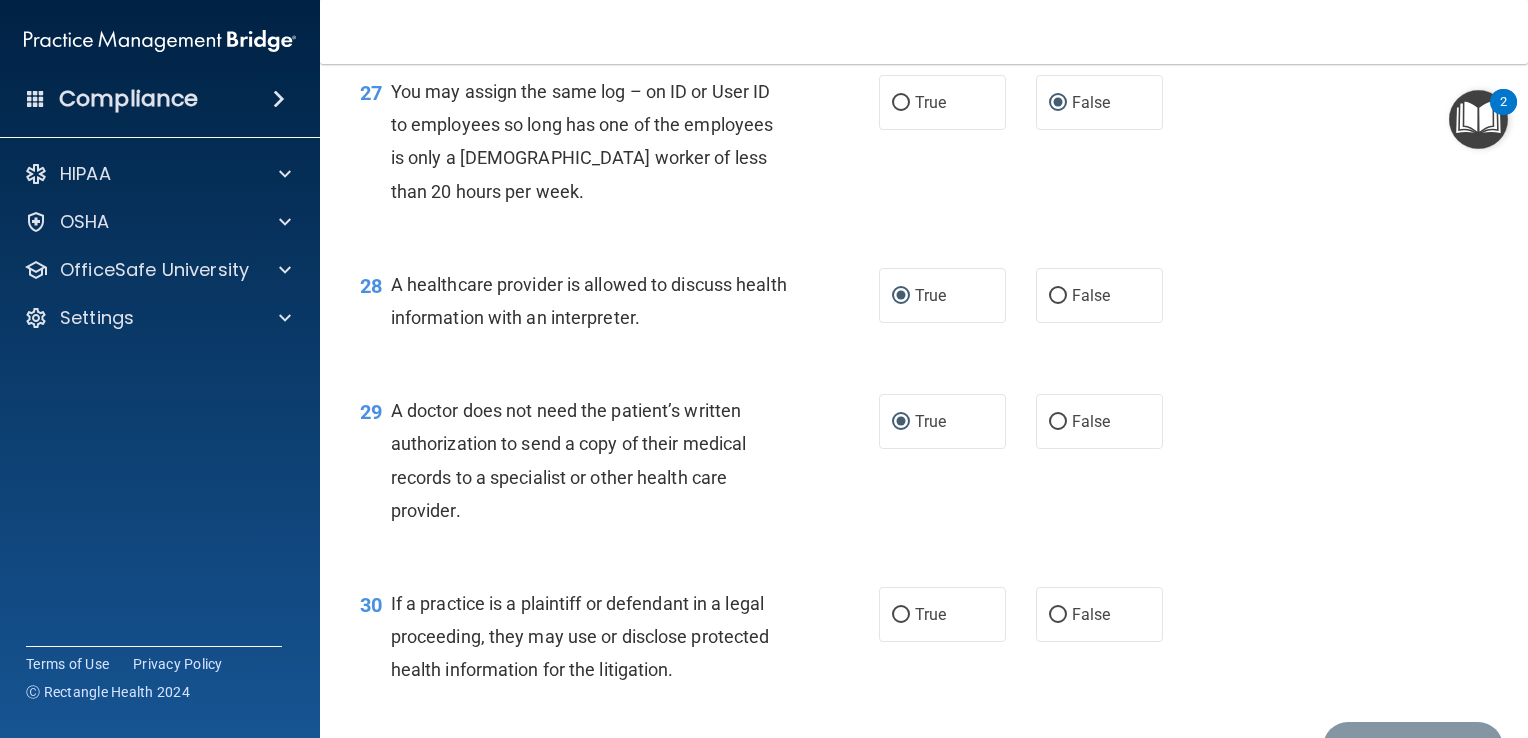 scroll, scrollTop: 4700, scrollLeft: 0, axis: vertical 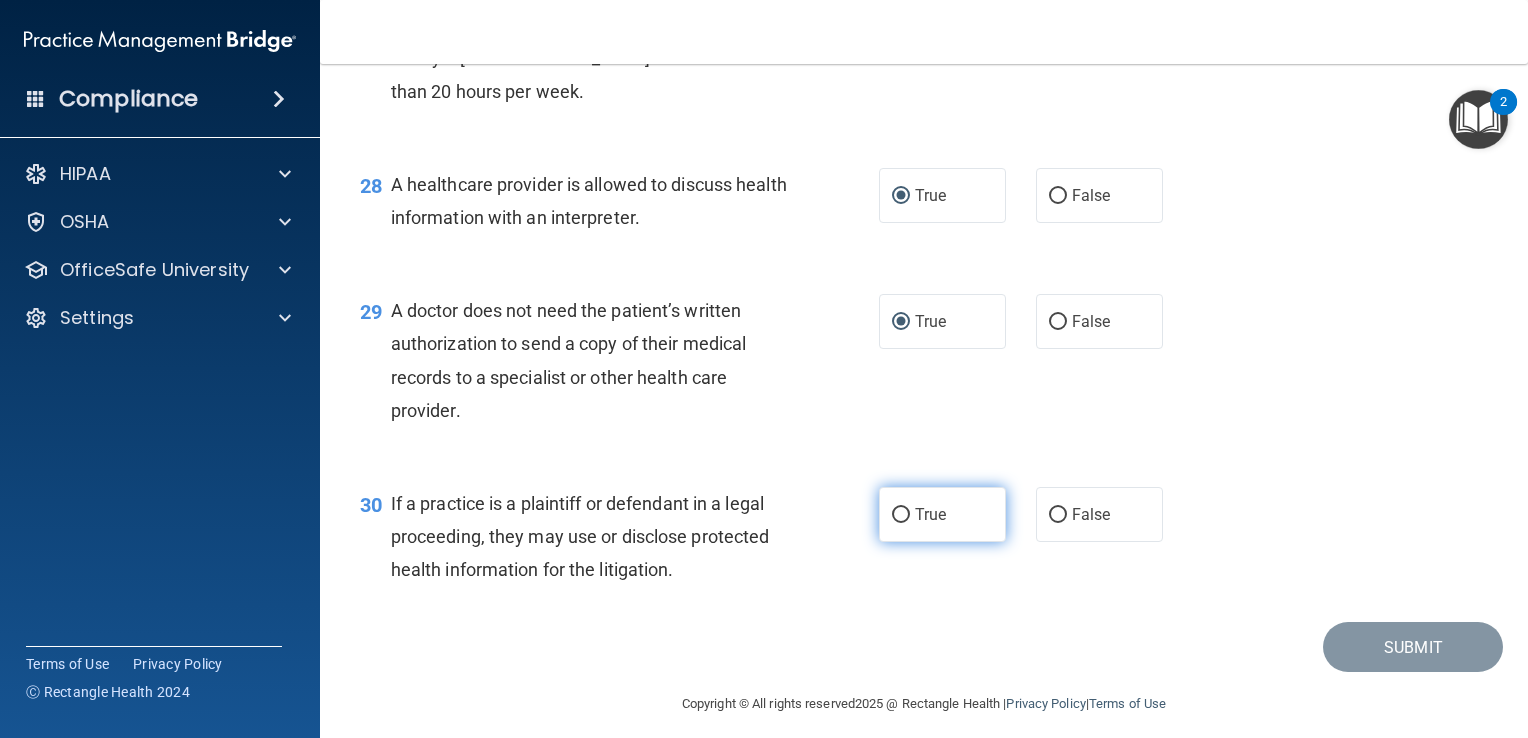 click on "True" at bounding box center [901, 515] 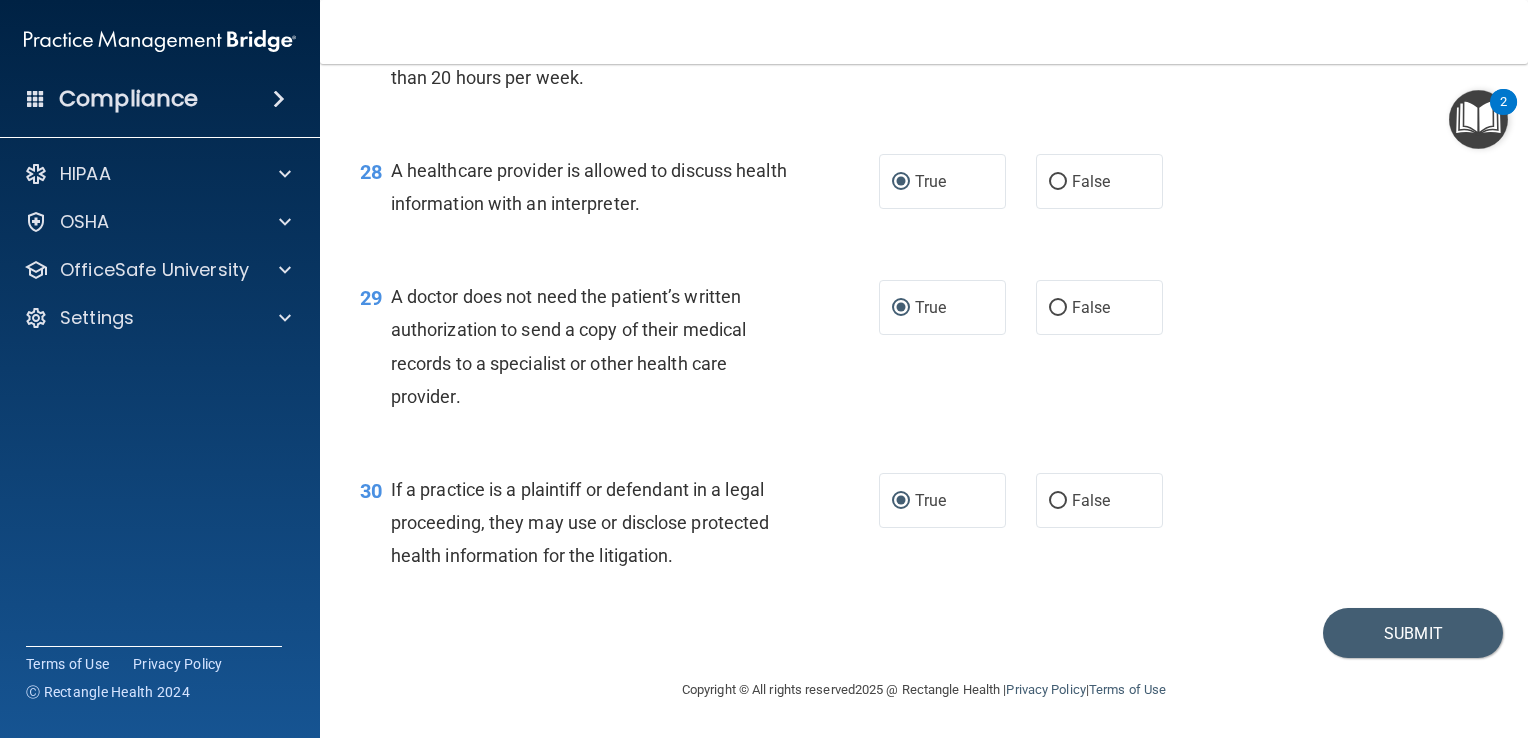 scroll, scrollTop: 4813, scrollLeft: 0, axis: vertical 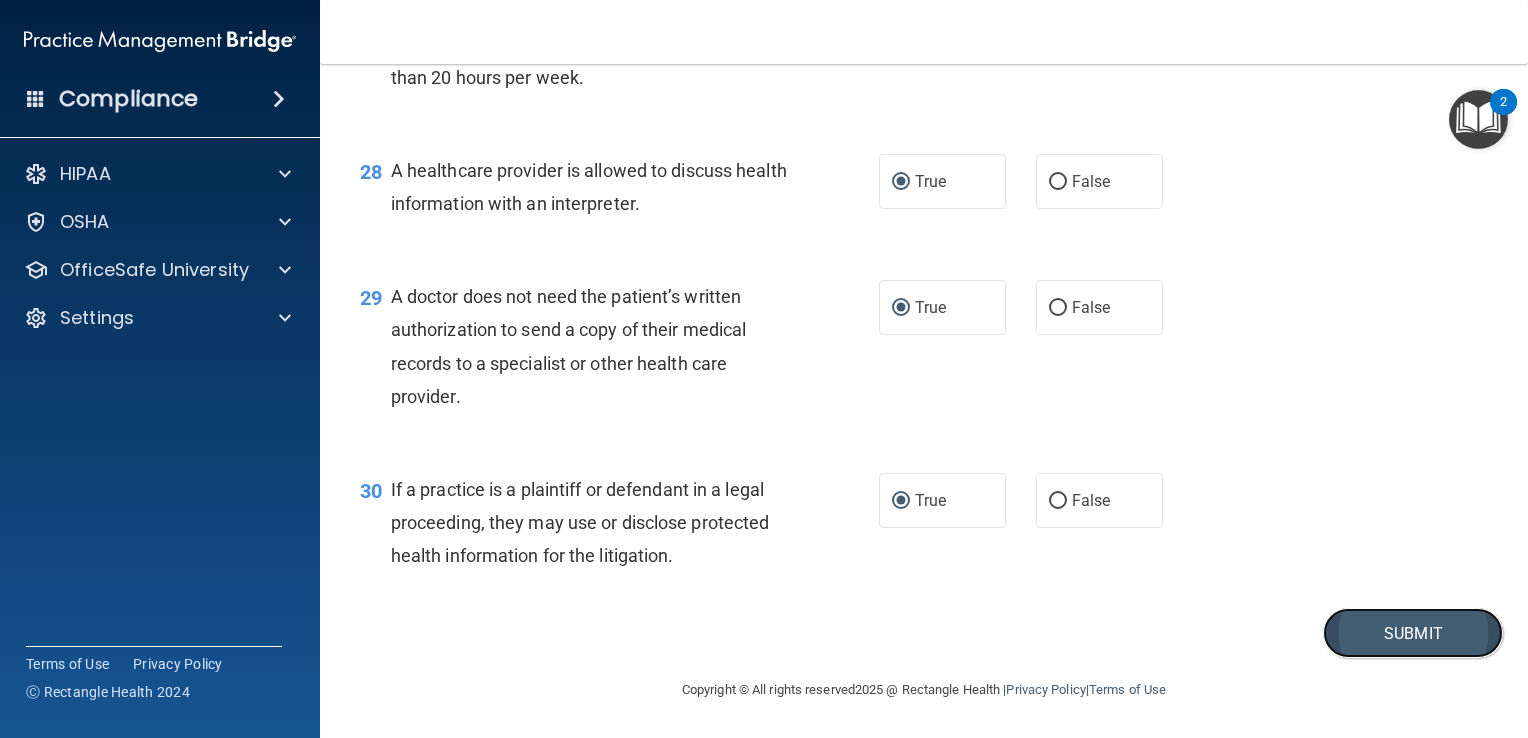 click on "Submit" at bounding box center [1413, 633] 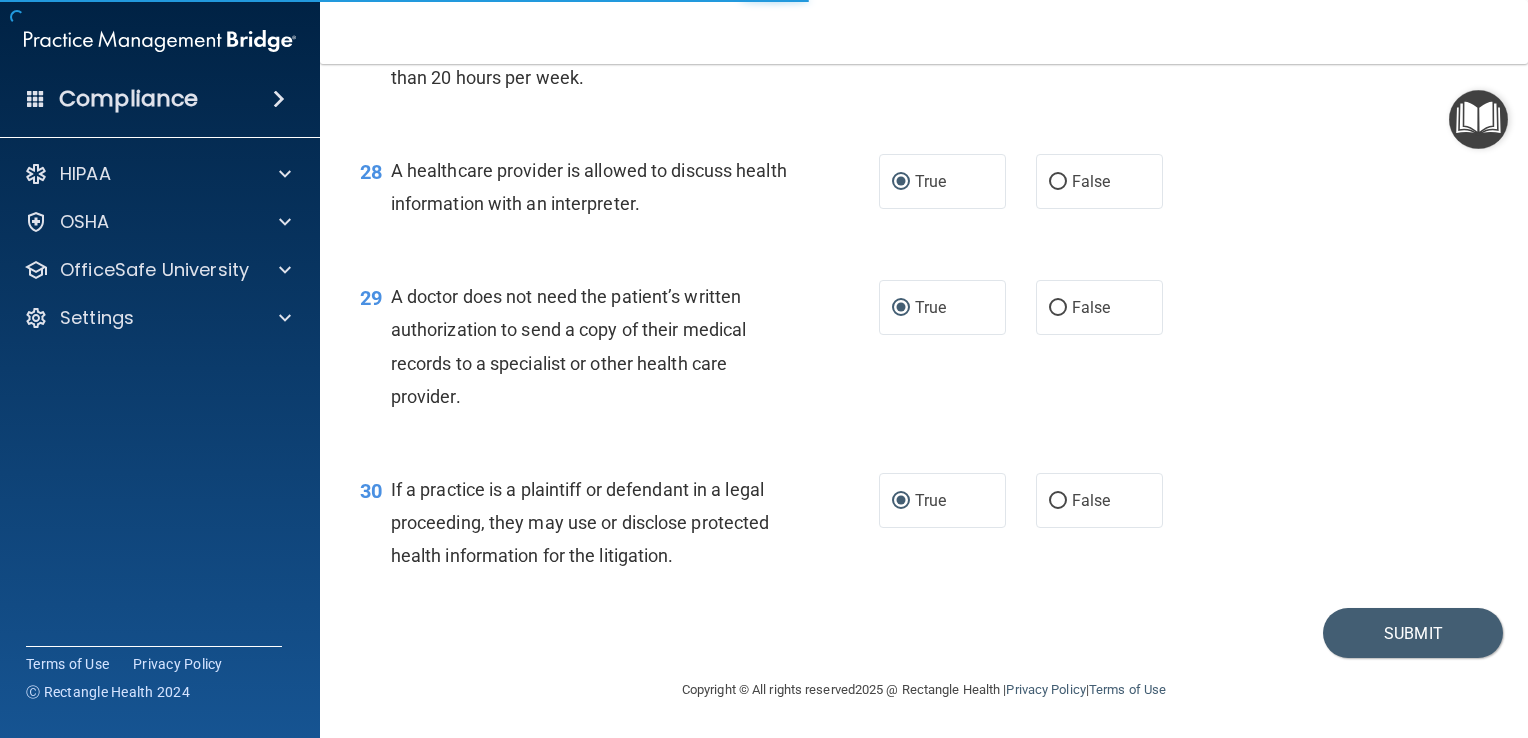 scroll, scrollTop: 0, scrollLeft: 0, axis: both 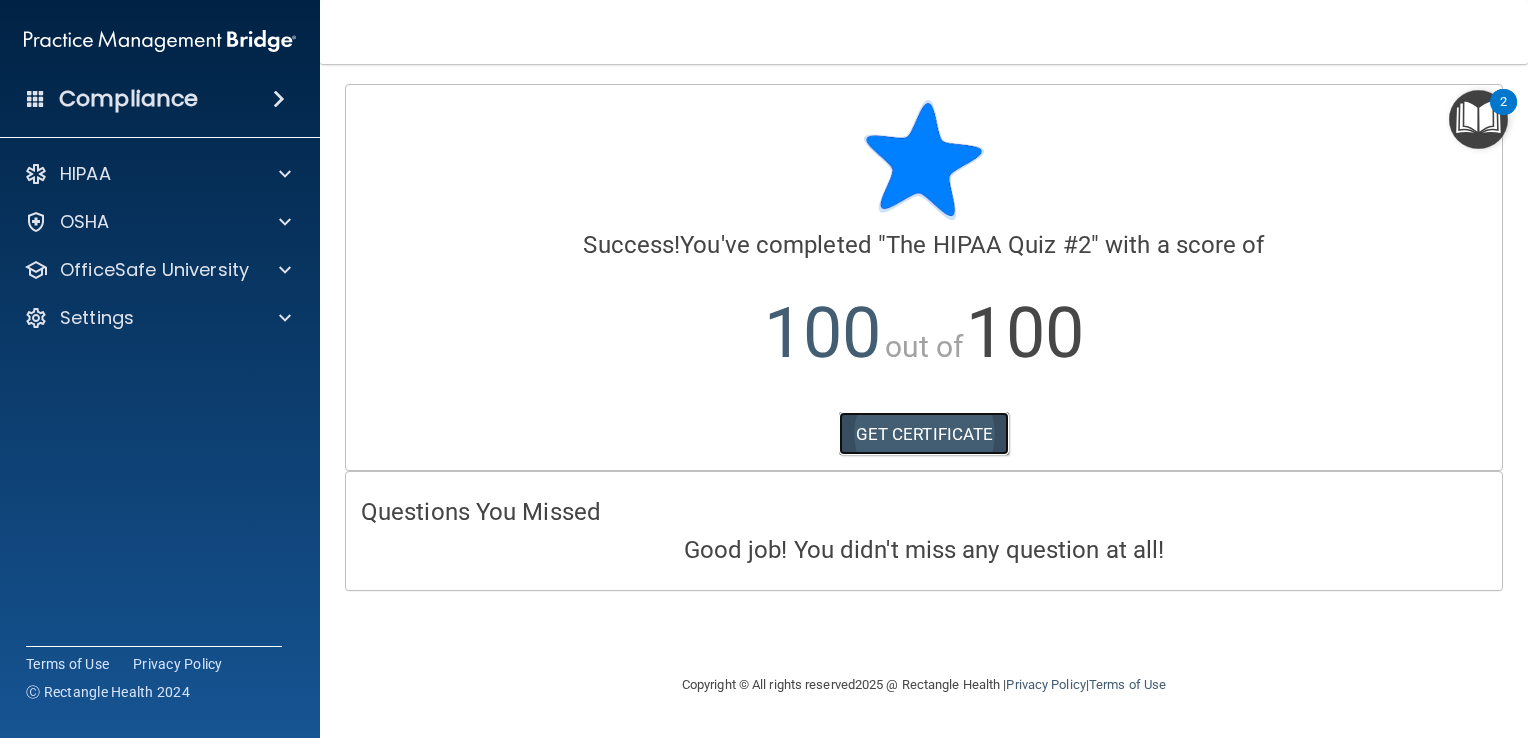 click on "GET CERTIFICATE" at bounding box center (924, 434) 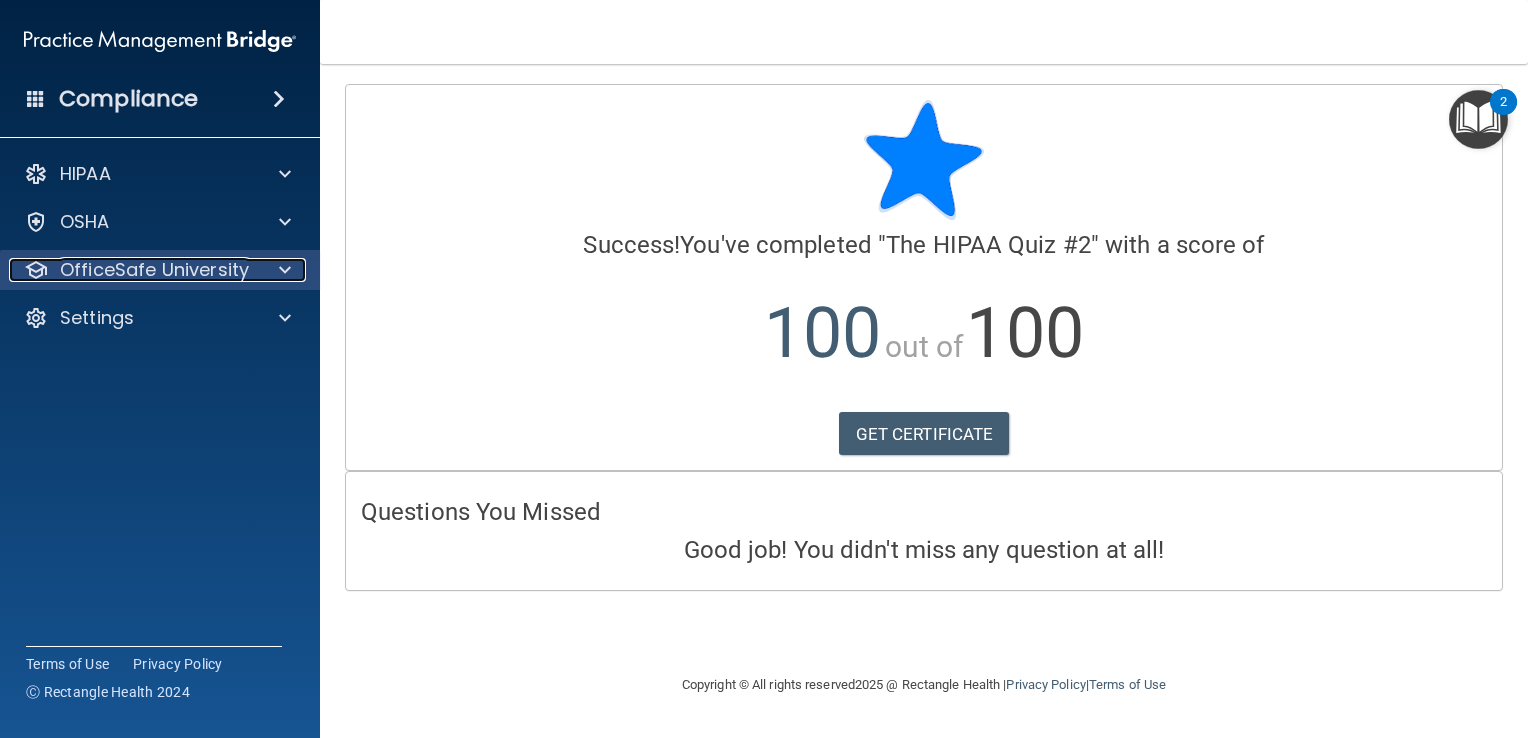click at bounding box center [285, 270] 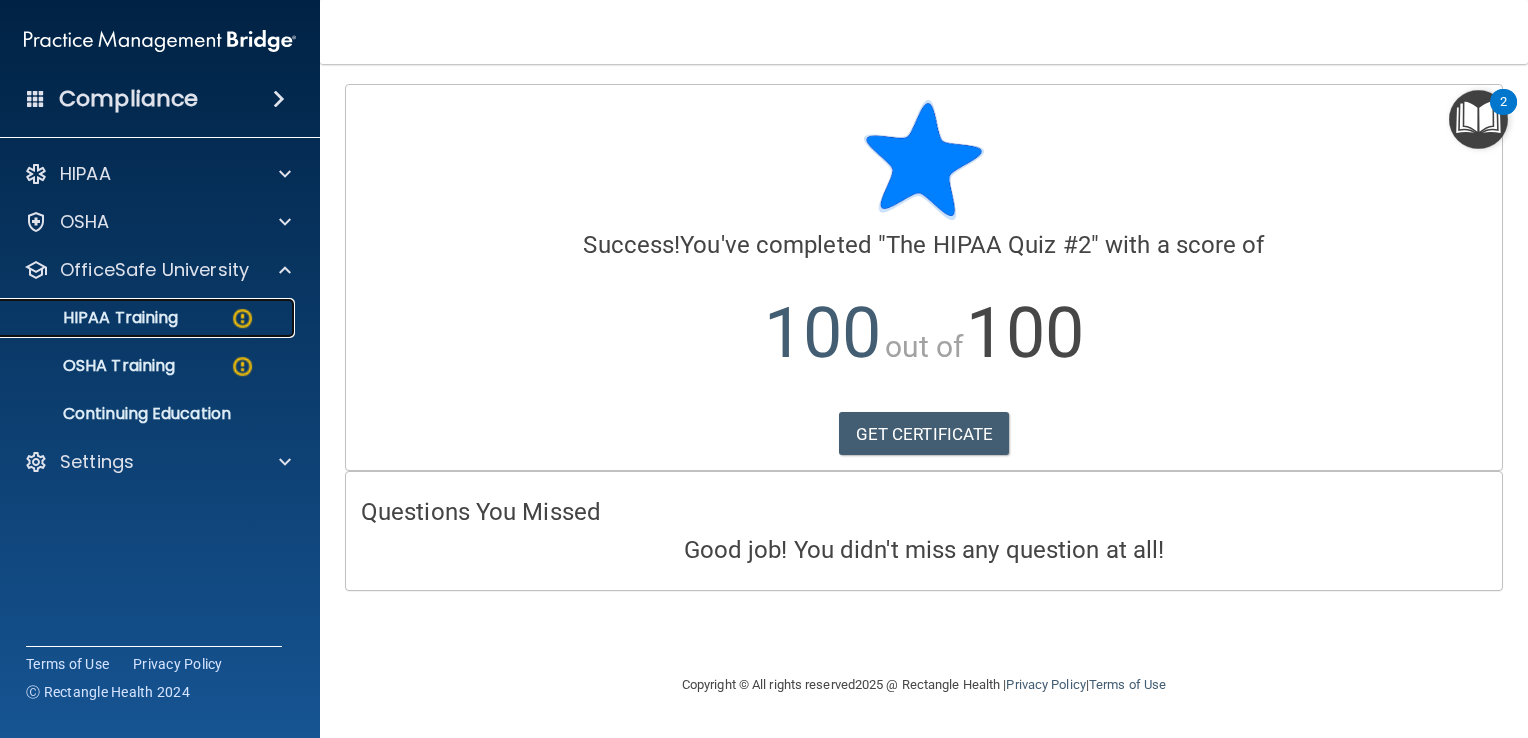 click at bounding box center (242, 318) 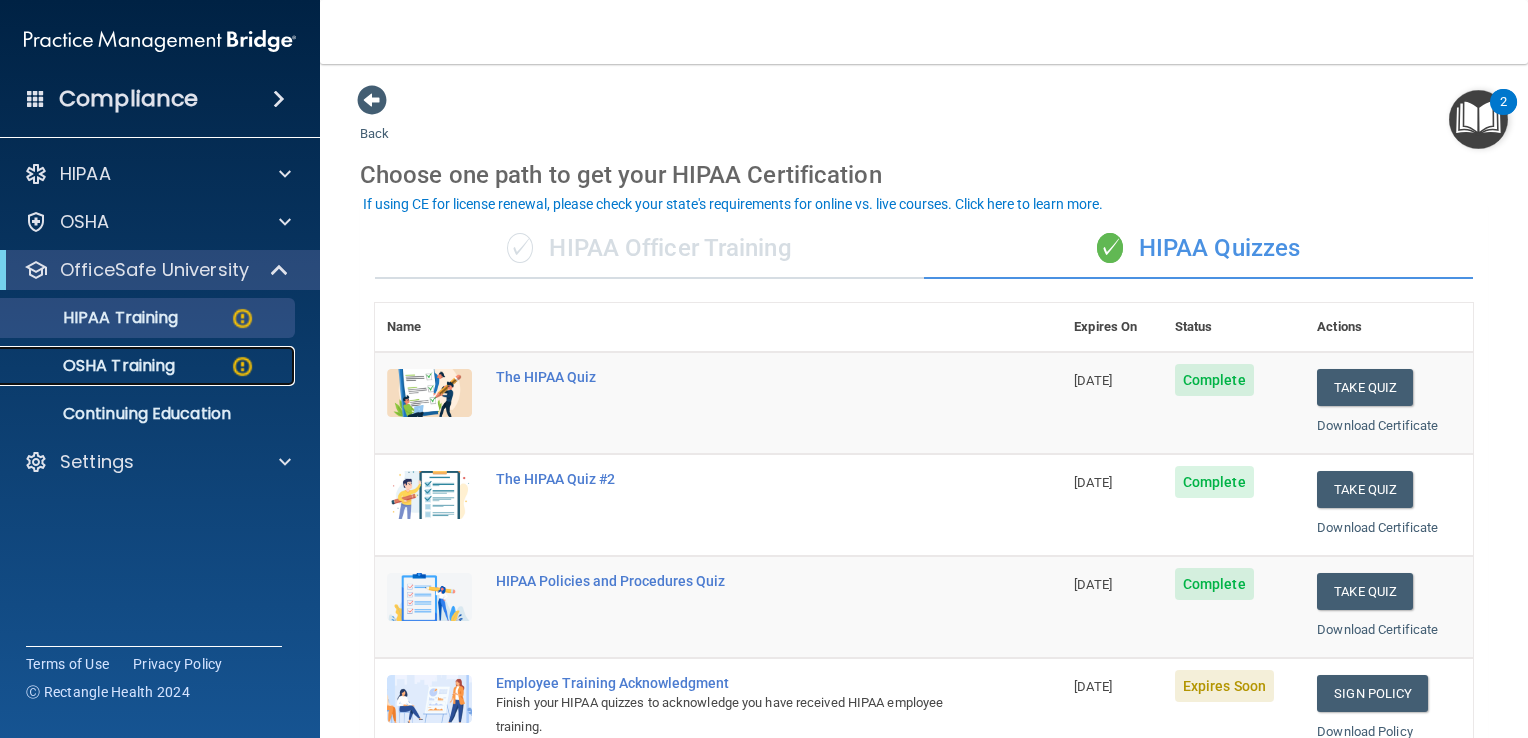 click on "OSHA Training" at bounding box center (94, 366) 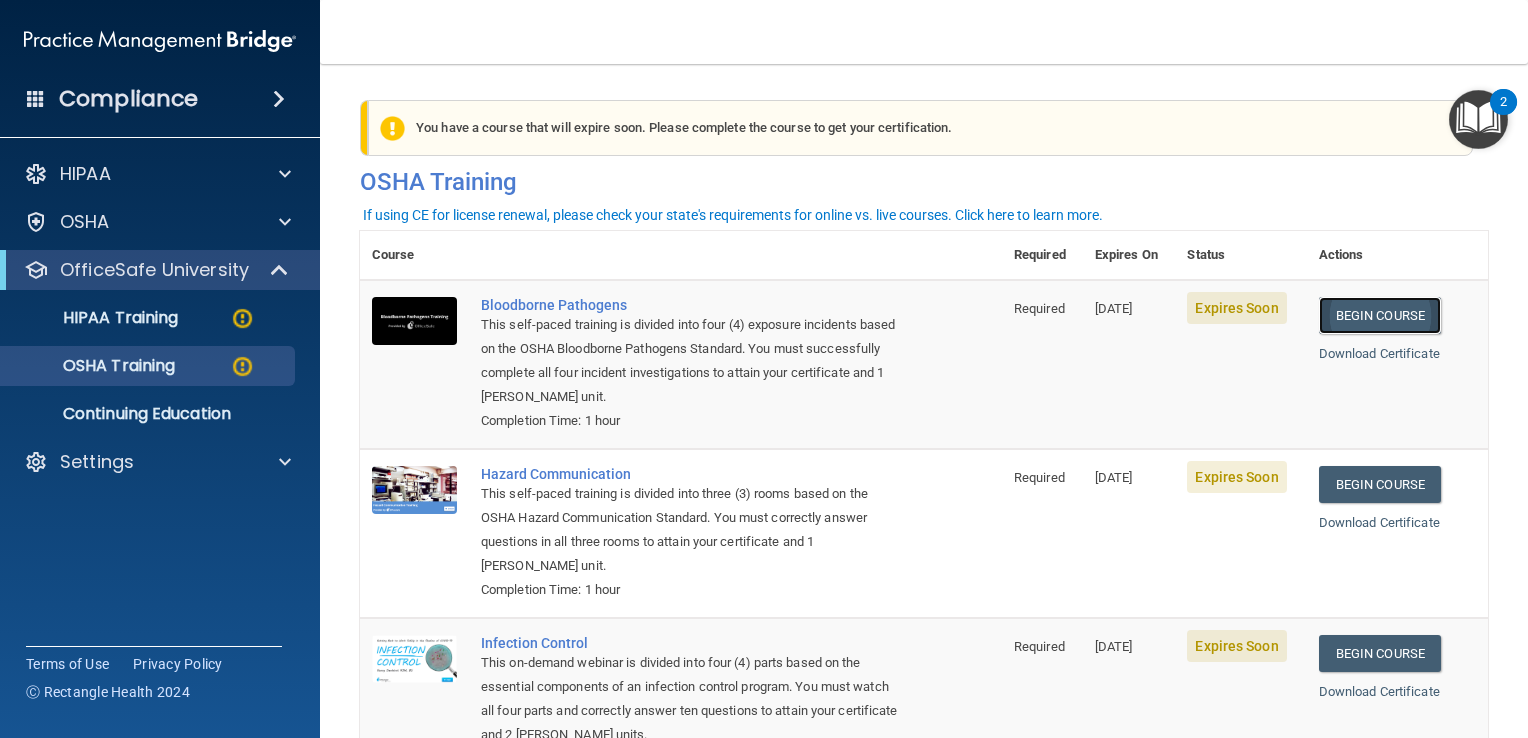 click on "Begin Course" at bounding box center [1380, 315] 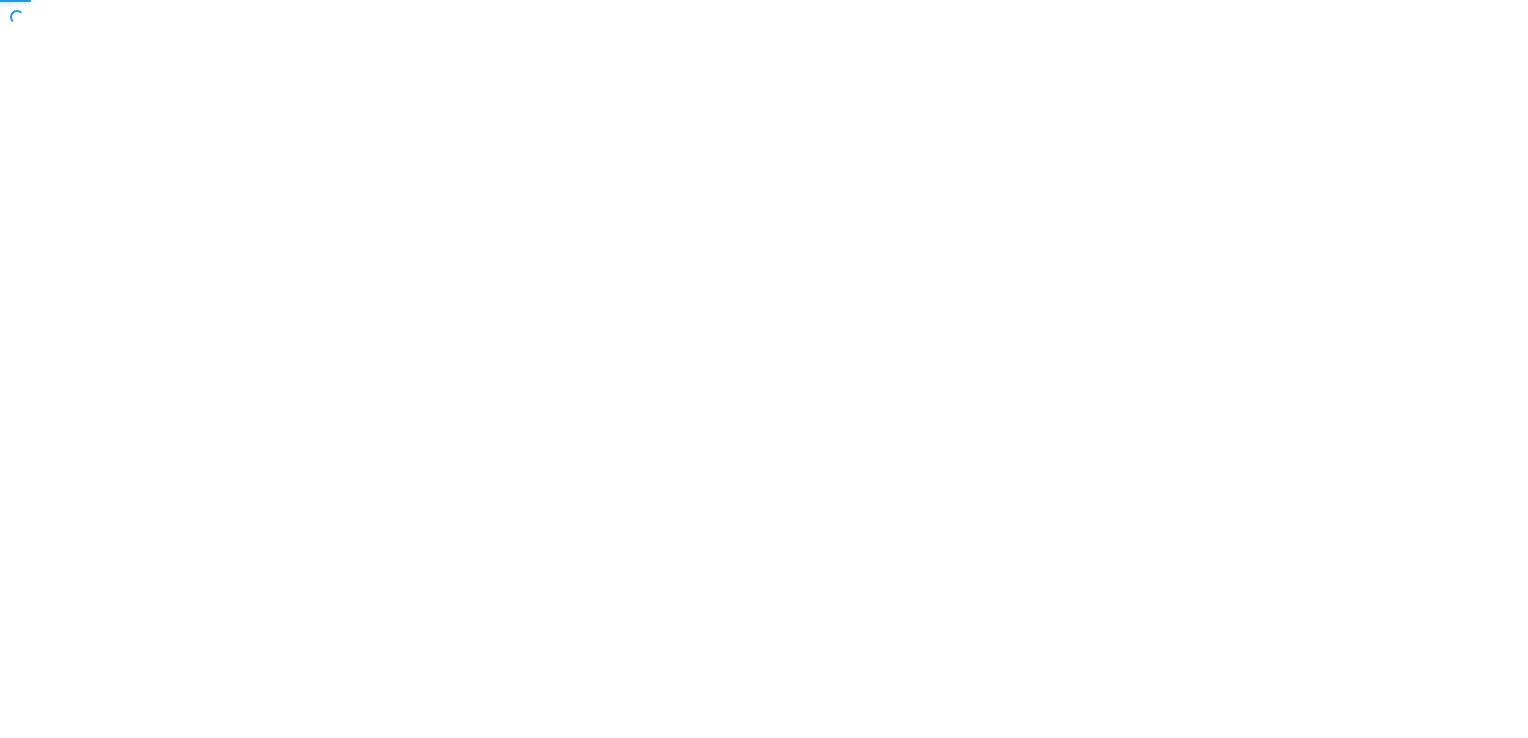 scroll, scrollTop: 0, scrollLeft: 0, axis: both 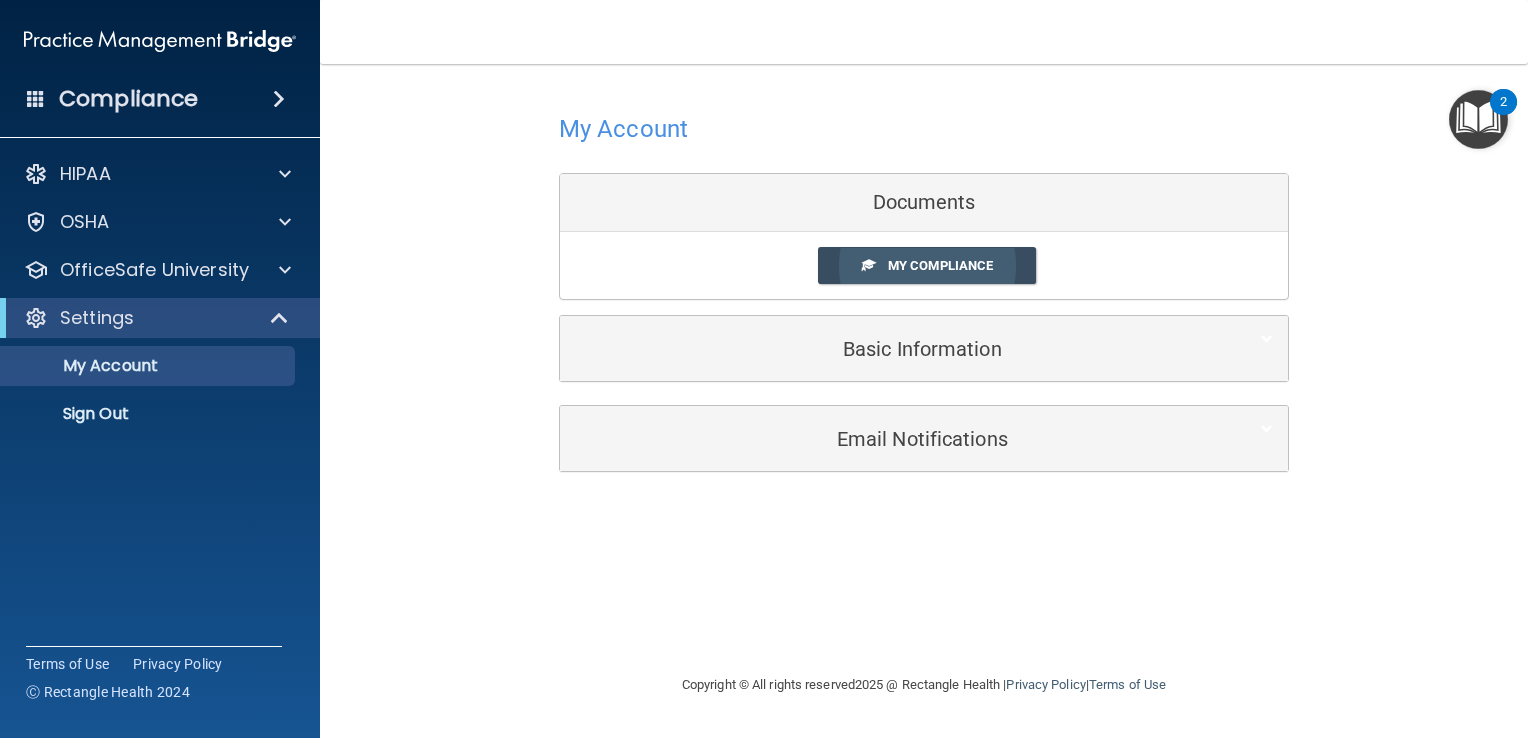 click on "My Compliance" at bounding box center (940, 265) 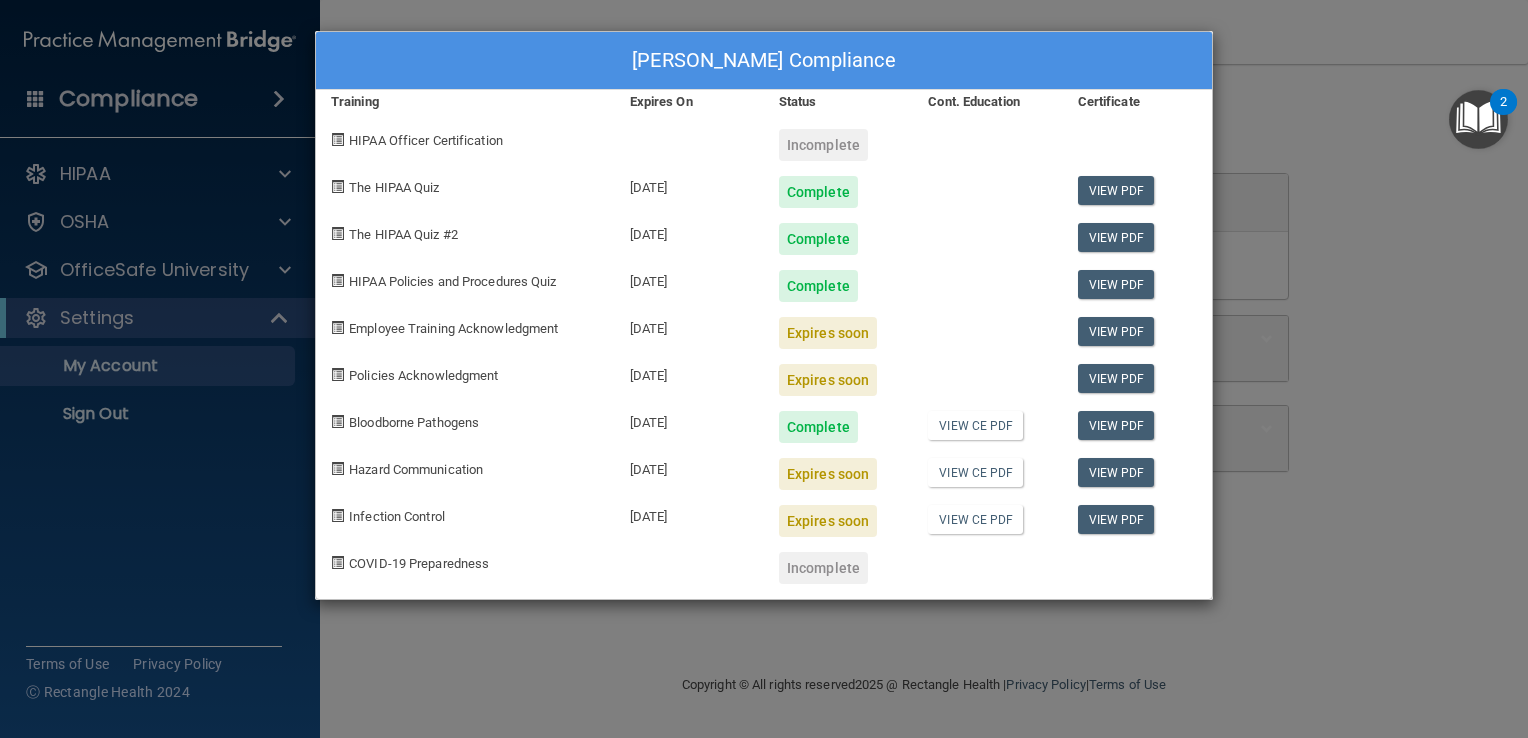 click on "Latisha Blundell's Compliance      Training   Expires On   Status   Cont. Education   Certificate         HIPAA Officer Certification             Incomplete                      The HIPAA Quiz      07/25/2026       Complete              View PDF         The HIPAA Quiz #2      07/25/2026       Complete              View PDF         HIPAA Policies and Procedures Quiz      07/25/2026       Complete              View PDF         Employee Training Acknowledgment      08/05/2025       Expires soon              View PDF         Policies Acknowledgment      08/05/2025       Expires soon              View PDF         Bloodborne Pathogens      07/25/2026       Complete        View CE PDF       View PDF         Hazard Communication      08/05/2025       Expires soon        View CE PDF       View PDF         Infection Control      08/05/2025       Expires soon        View CE PDF       View PDF         COVID-19 Preparedness             Incomplete" at bounding box center [764, 369] 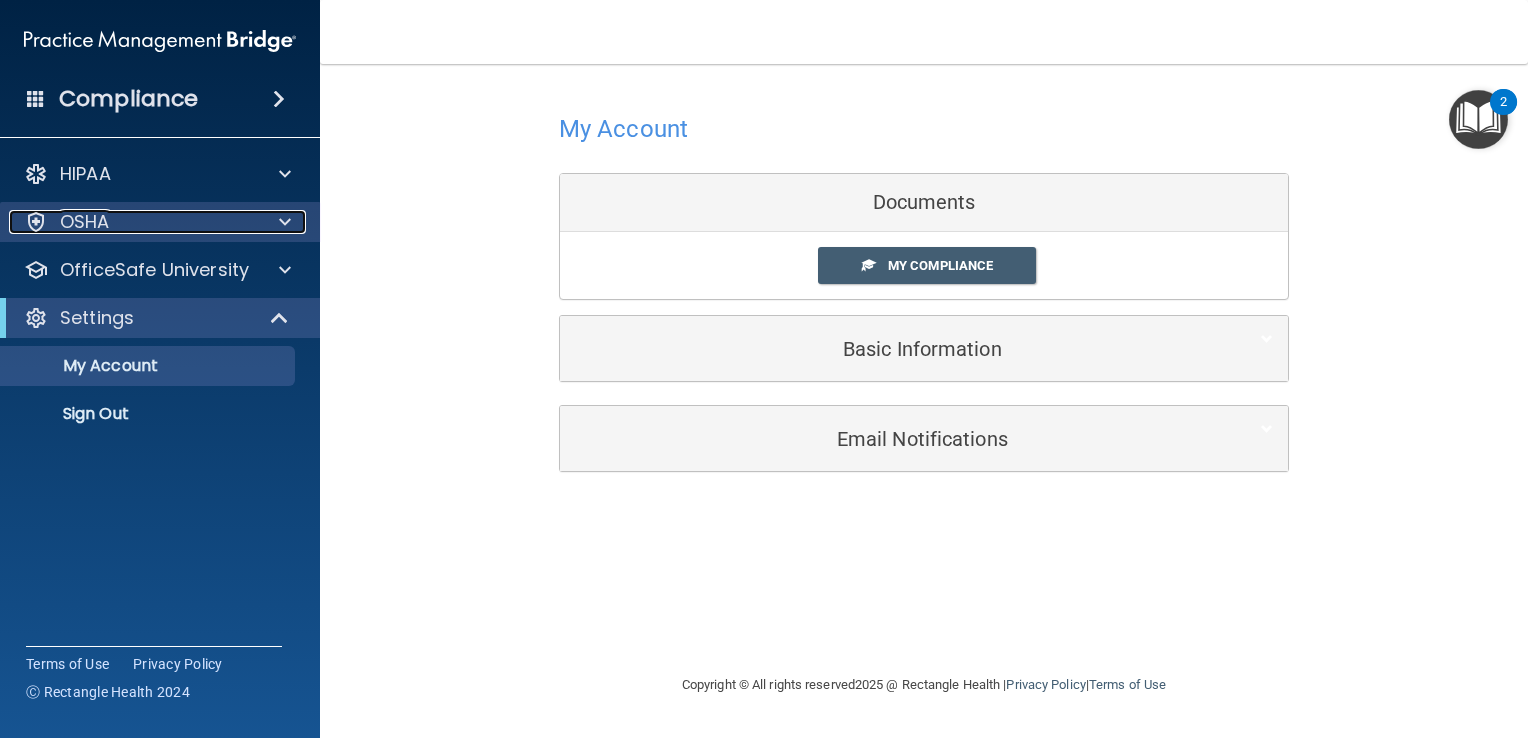 click on "OSHA" at bounding box center [85, 222] 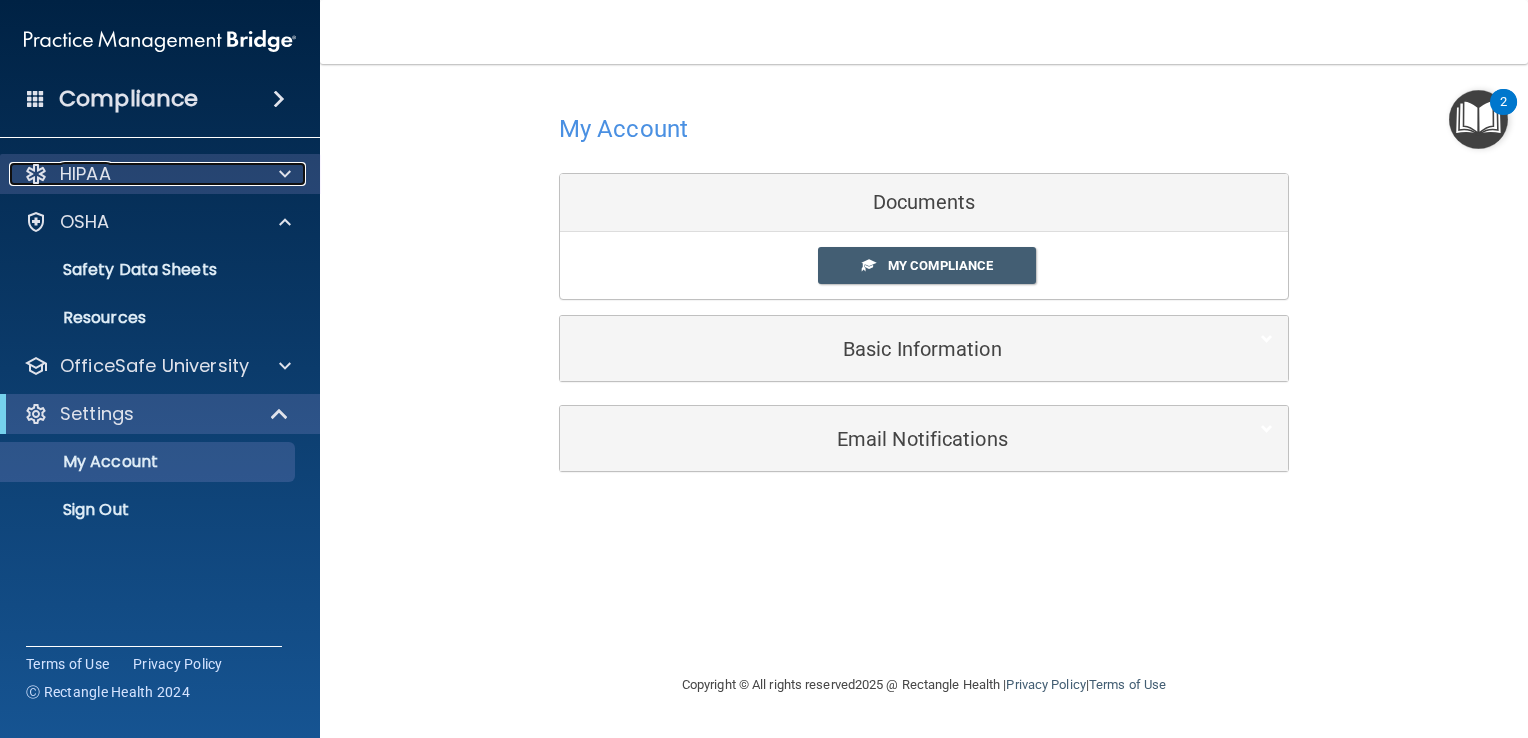 click on "HIPAA" at bounding box center [85, 174] 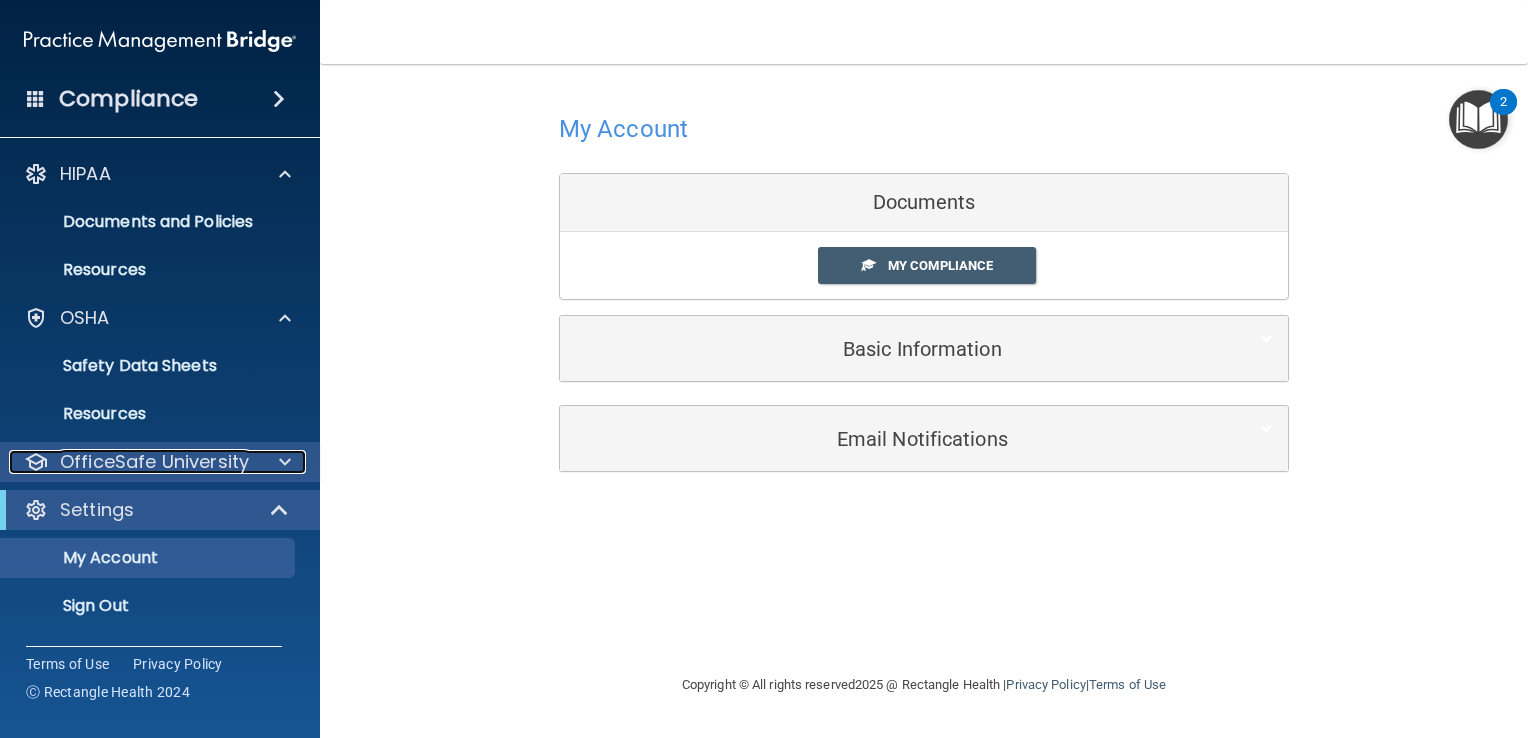 click on "OfficeSafe University" at bounding box center [154, 462] 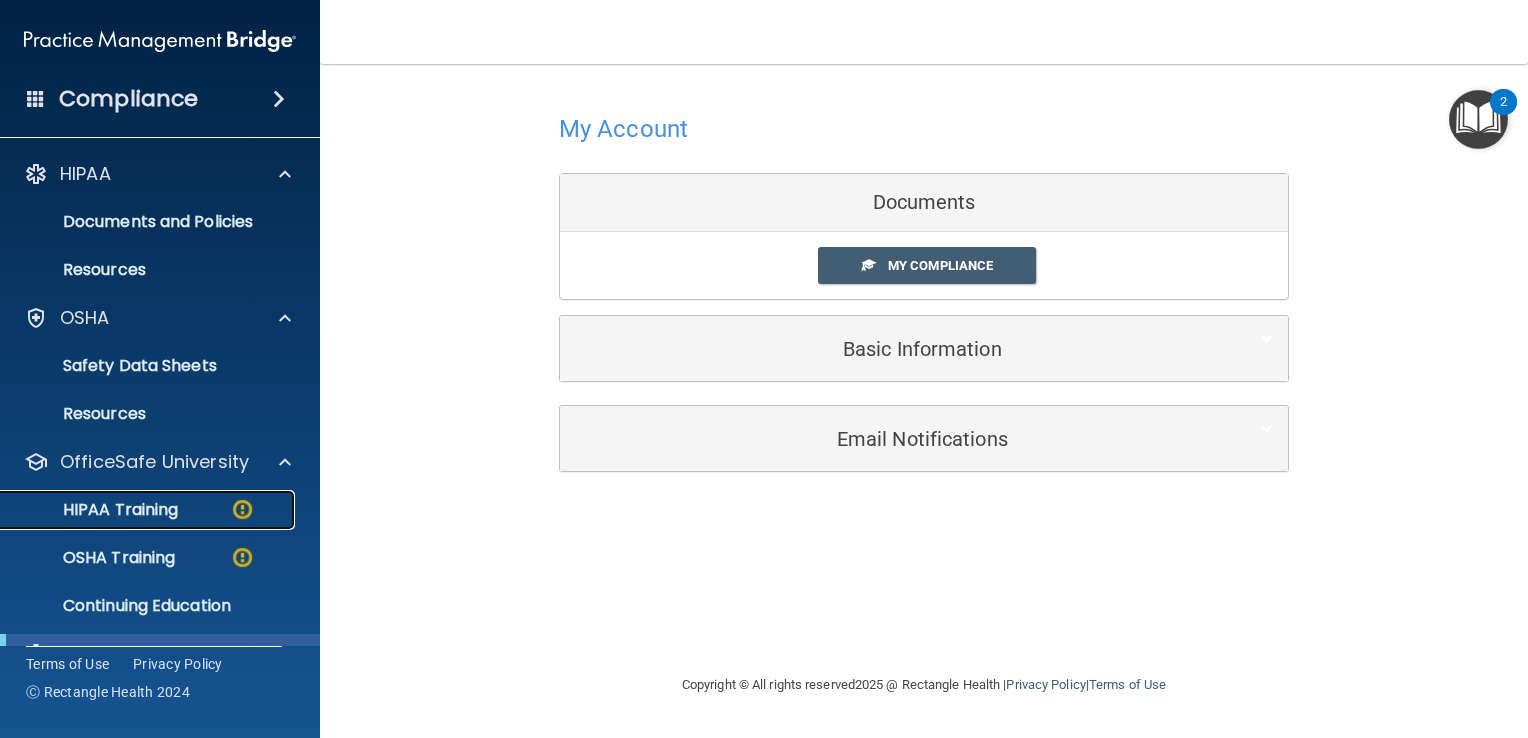 click on "HIPAA Training" at bounding box center (95, 510) 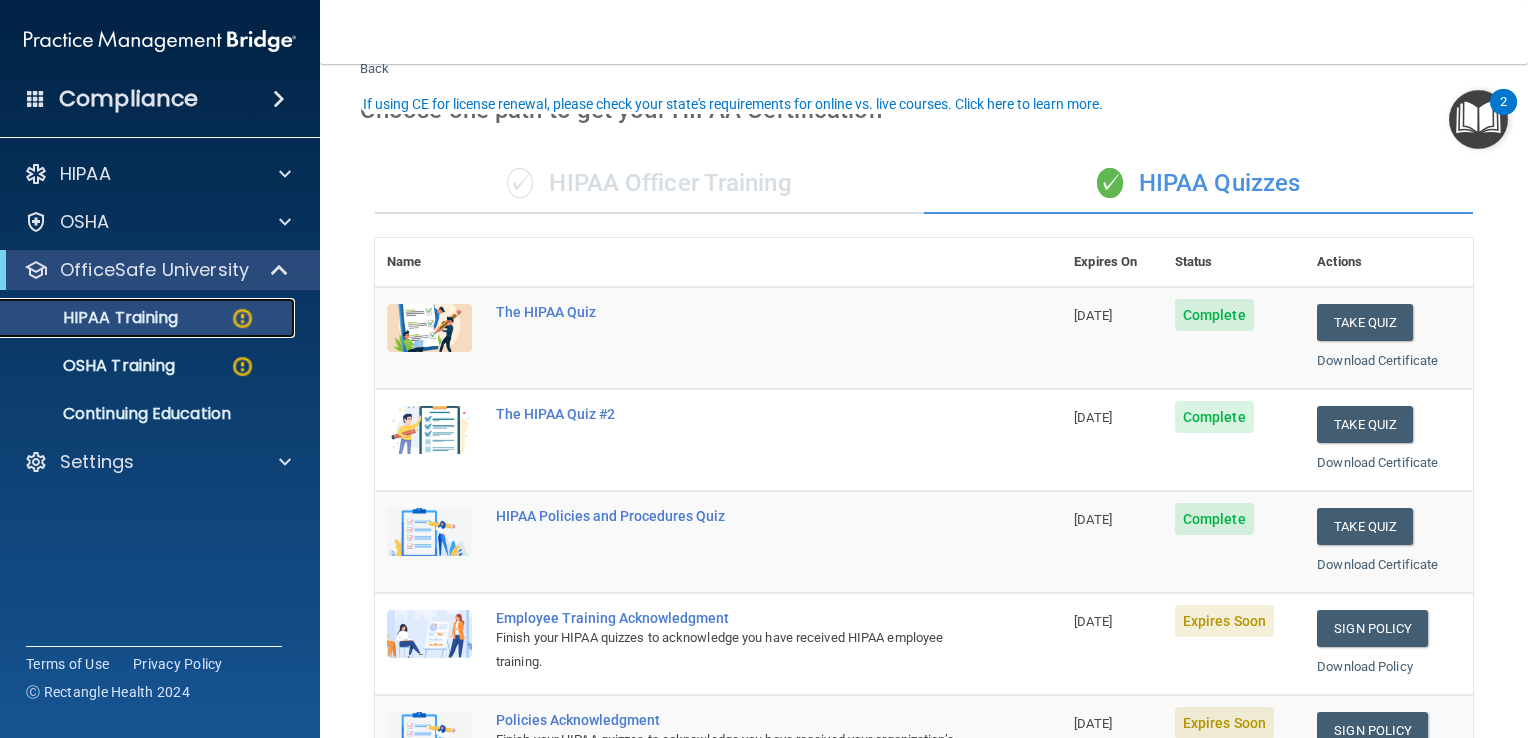 scroll, scrollTop: 100, scrollLeft: 0, axis: vertical 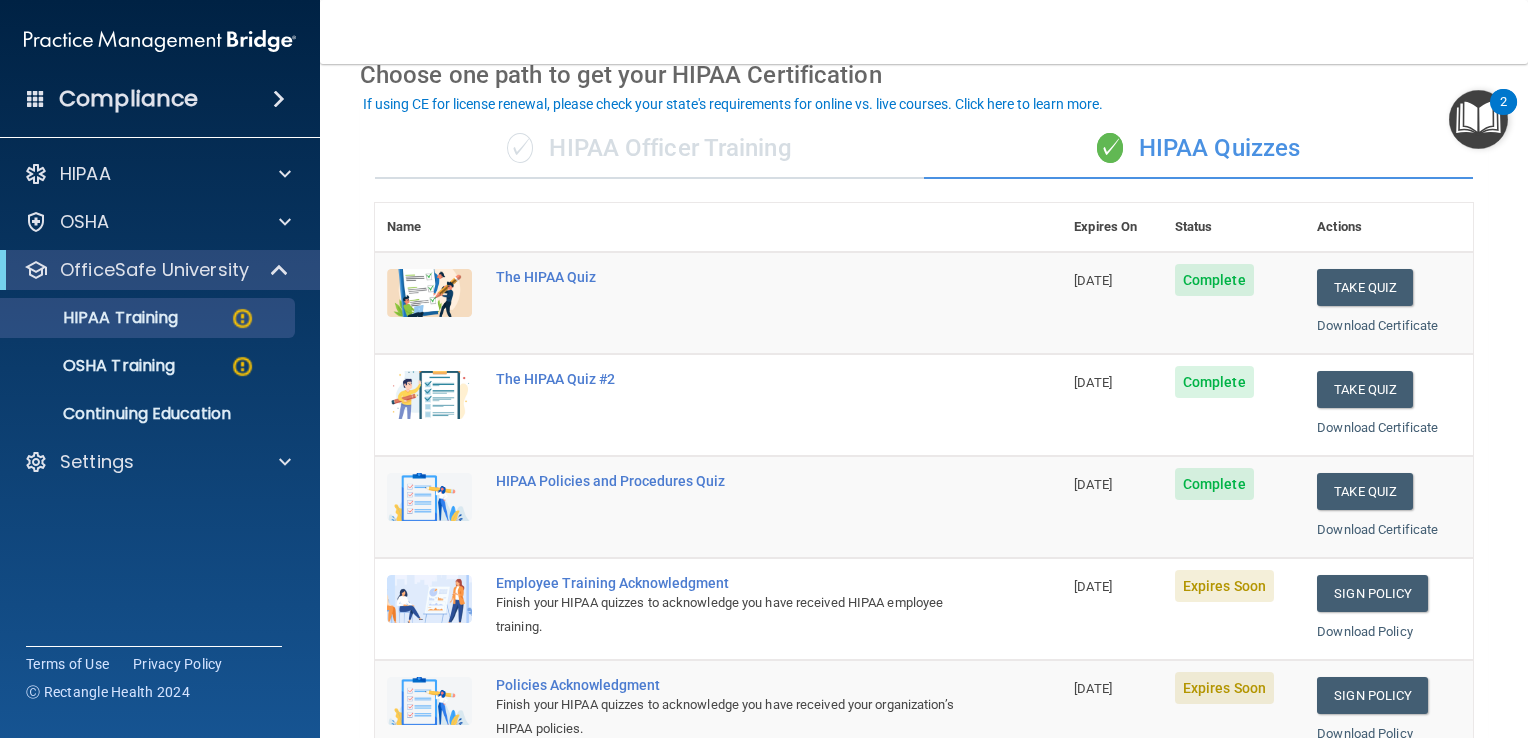 click on "Sign Policy       Sign Policy       Download Policy" at bounding box center [1389, 710] 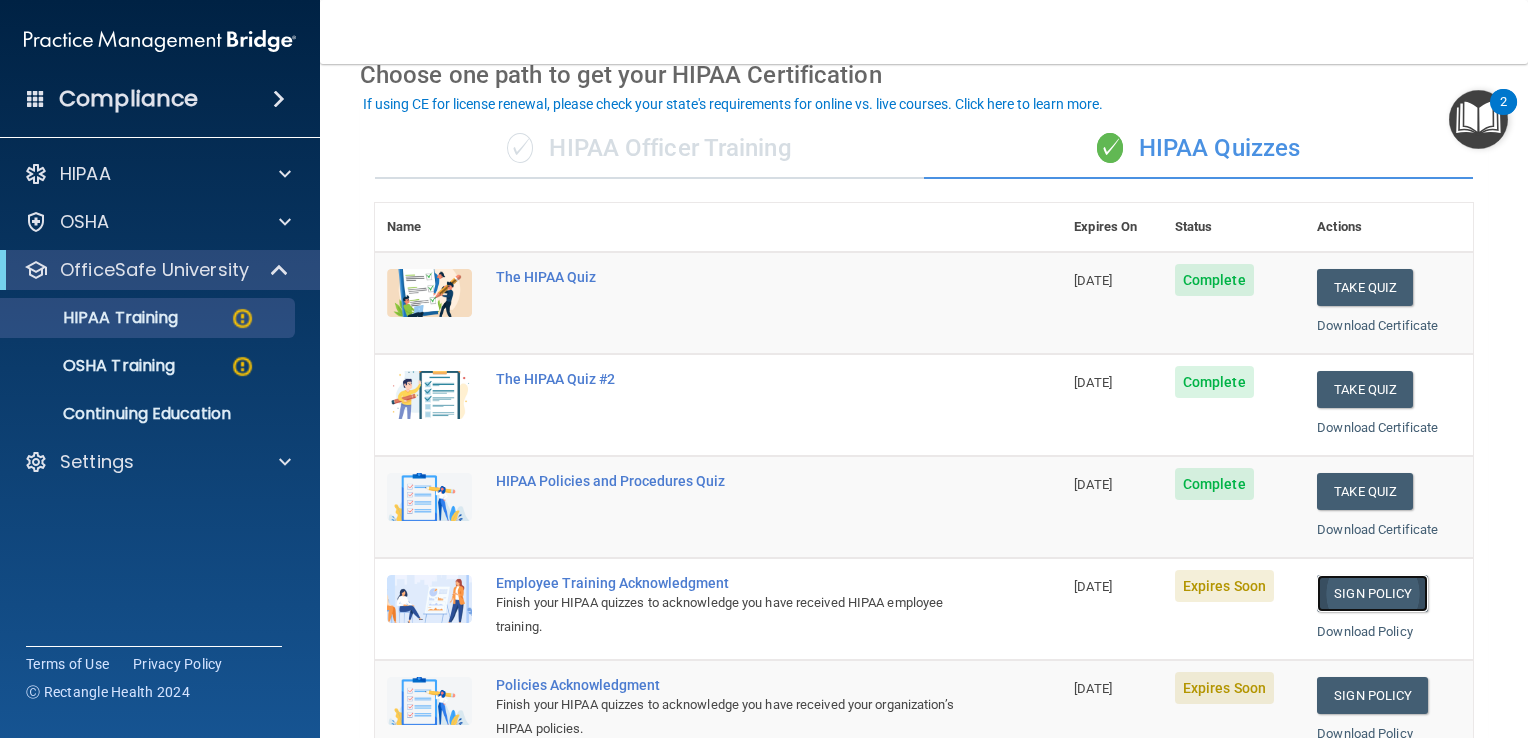 click on "Sign Policy" at bounding box center [1372, 593] 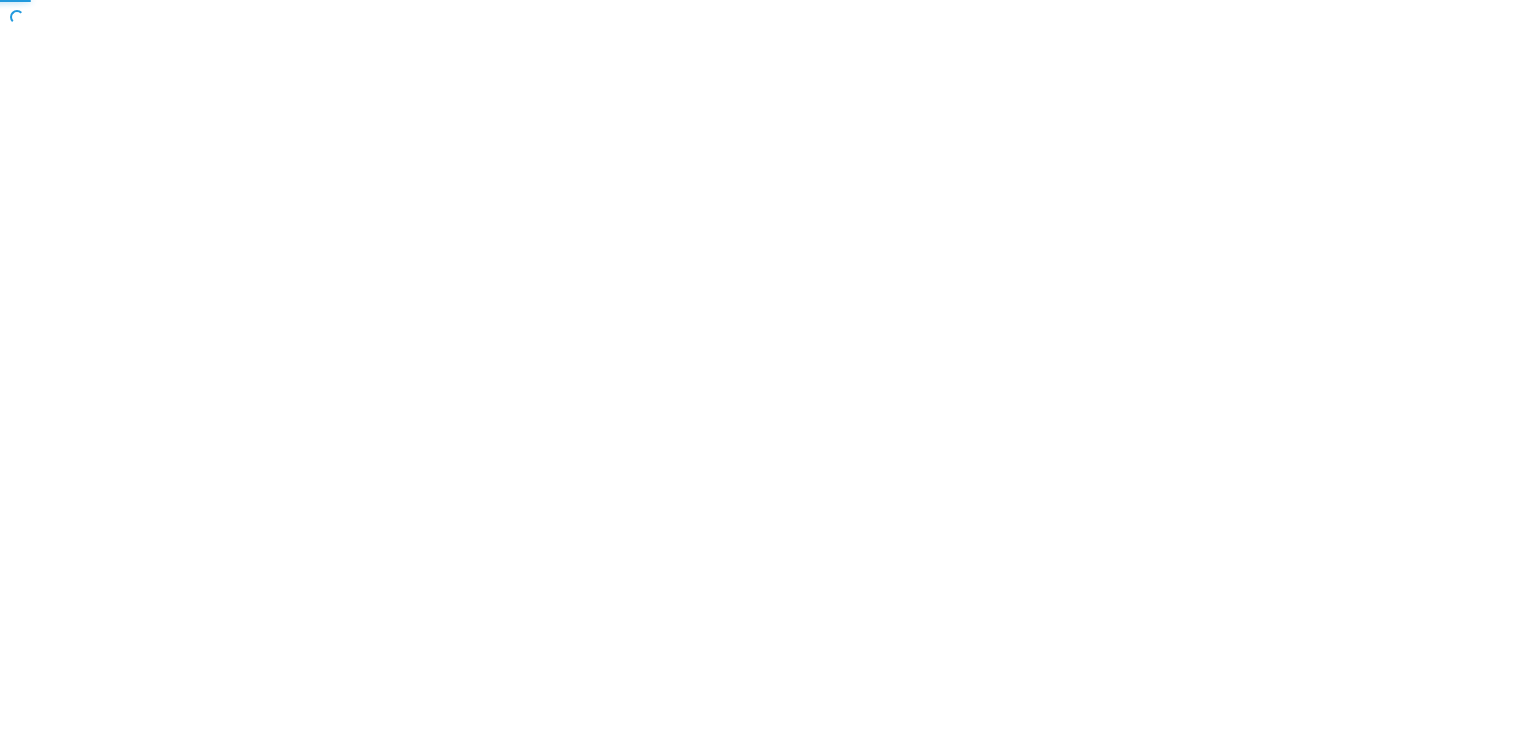 scroll, scrollTop: 0, scrollLeft: 0, axis: both 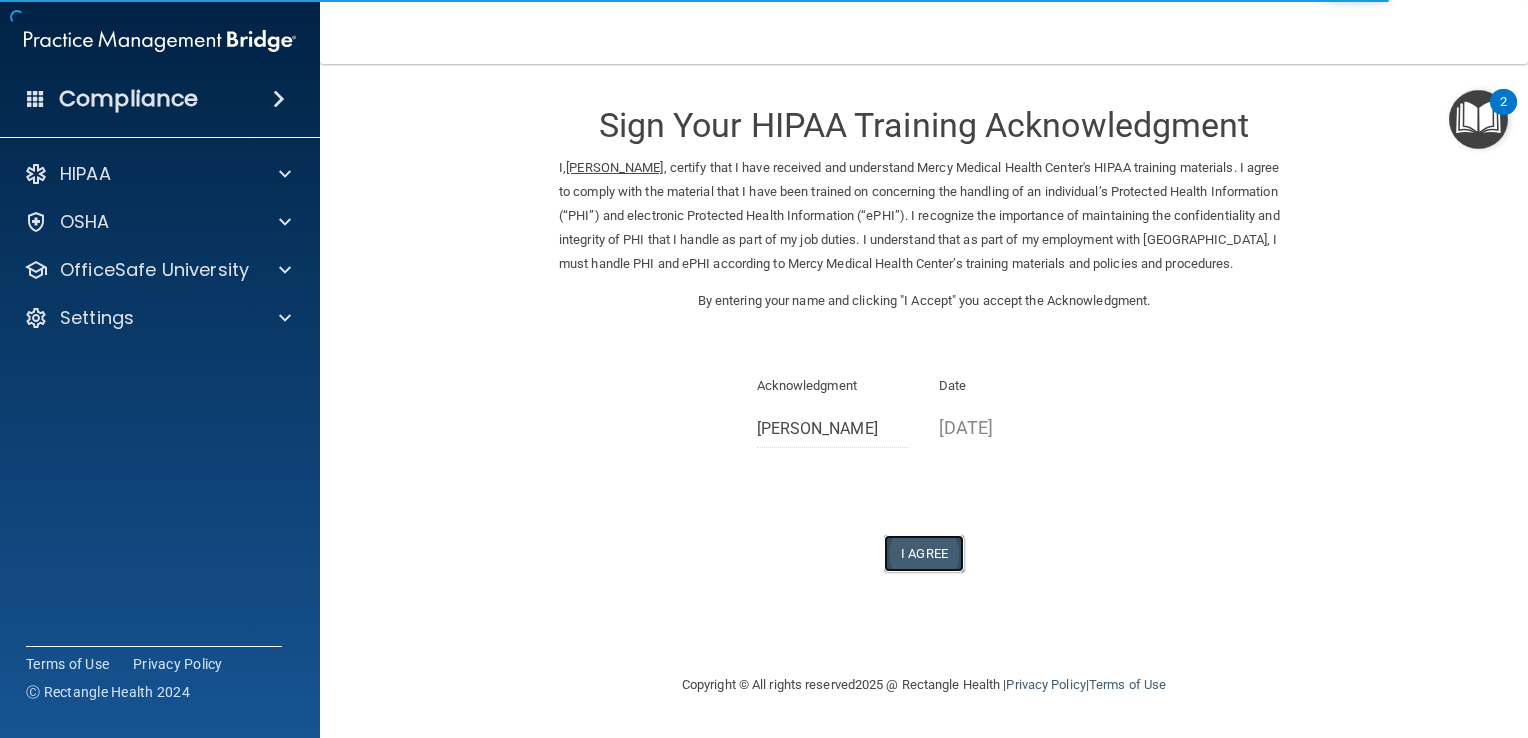 click on "I Agree" at bounding box center (924, 553) 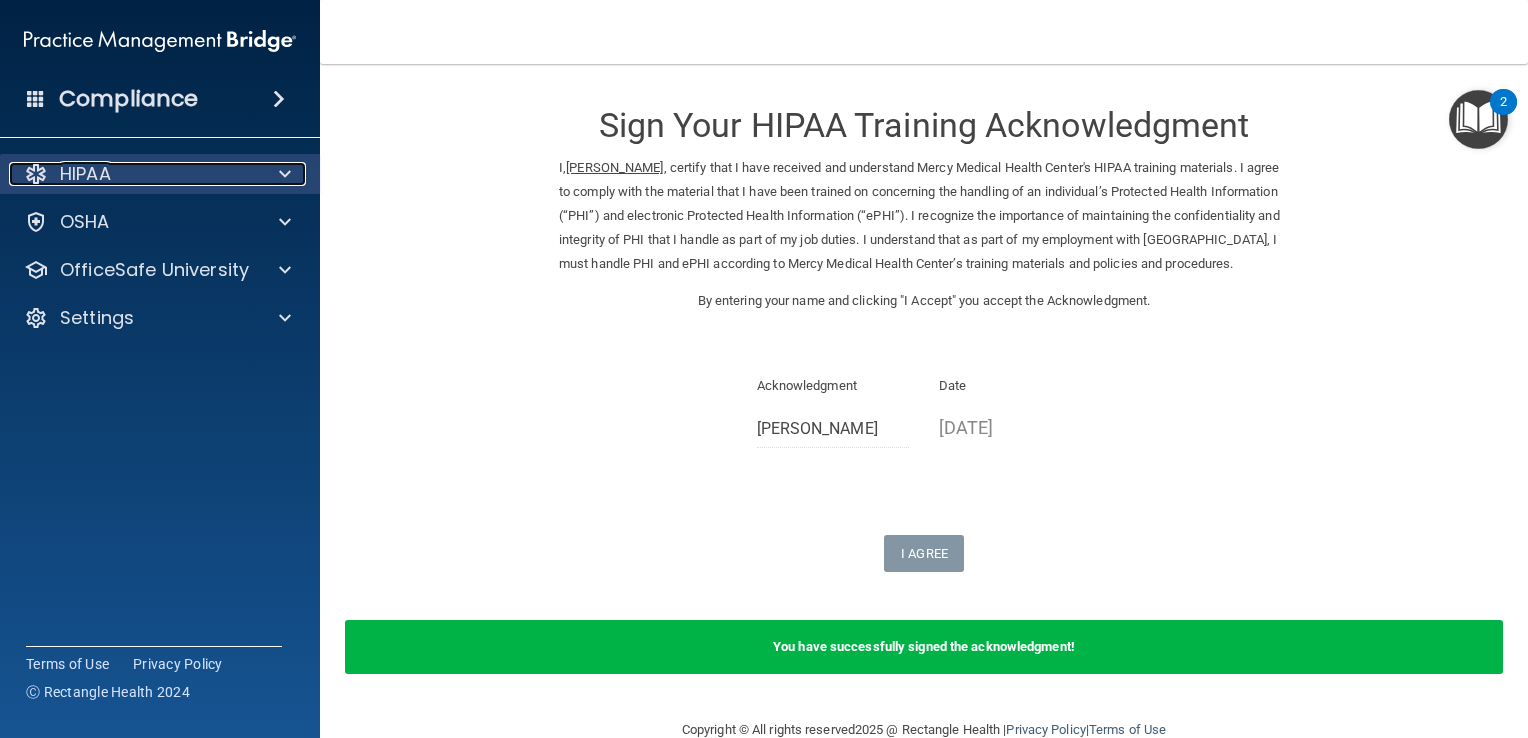 click on "HIPAA" at bounding box center (85, 174) 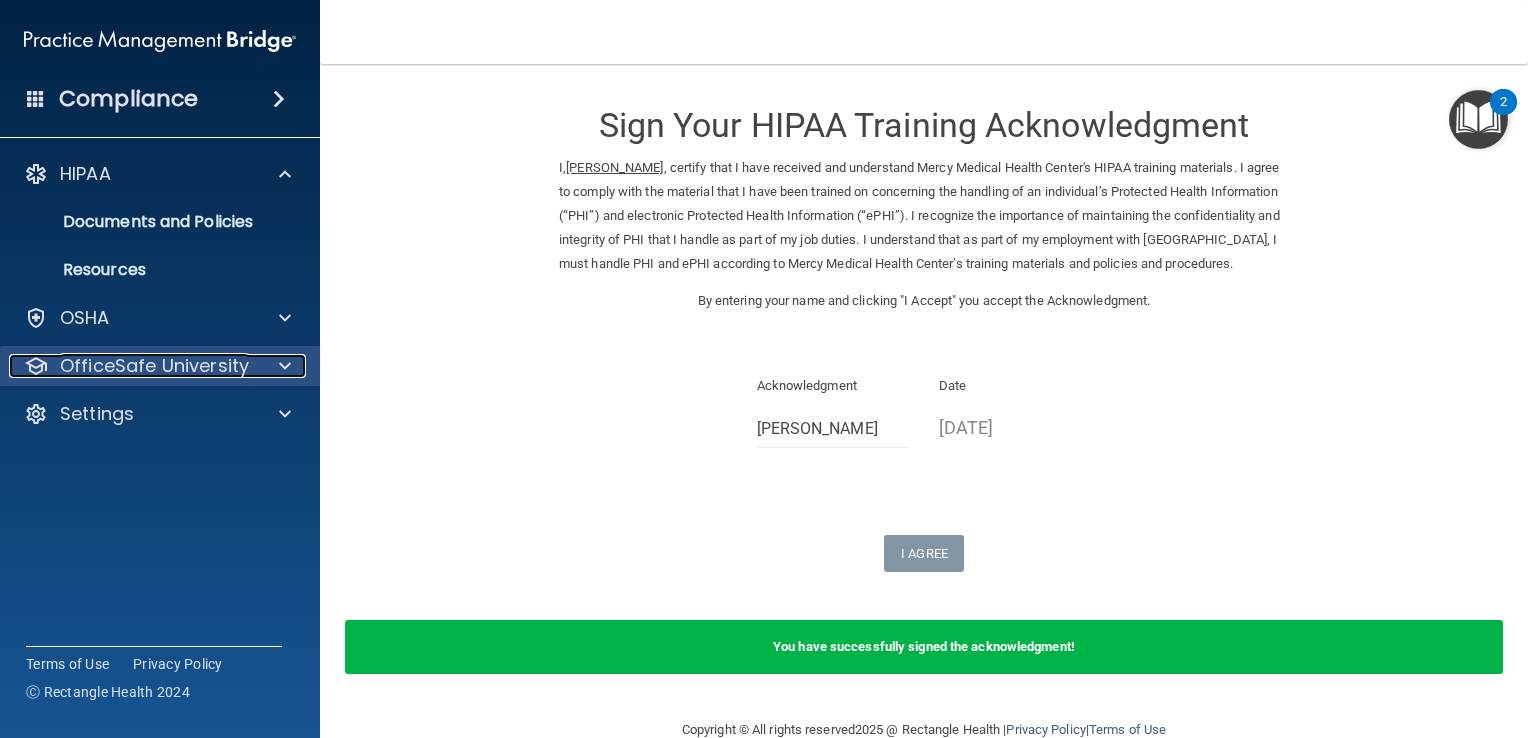 click on "OfficeSafe University" at bounding box center (154, 366) 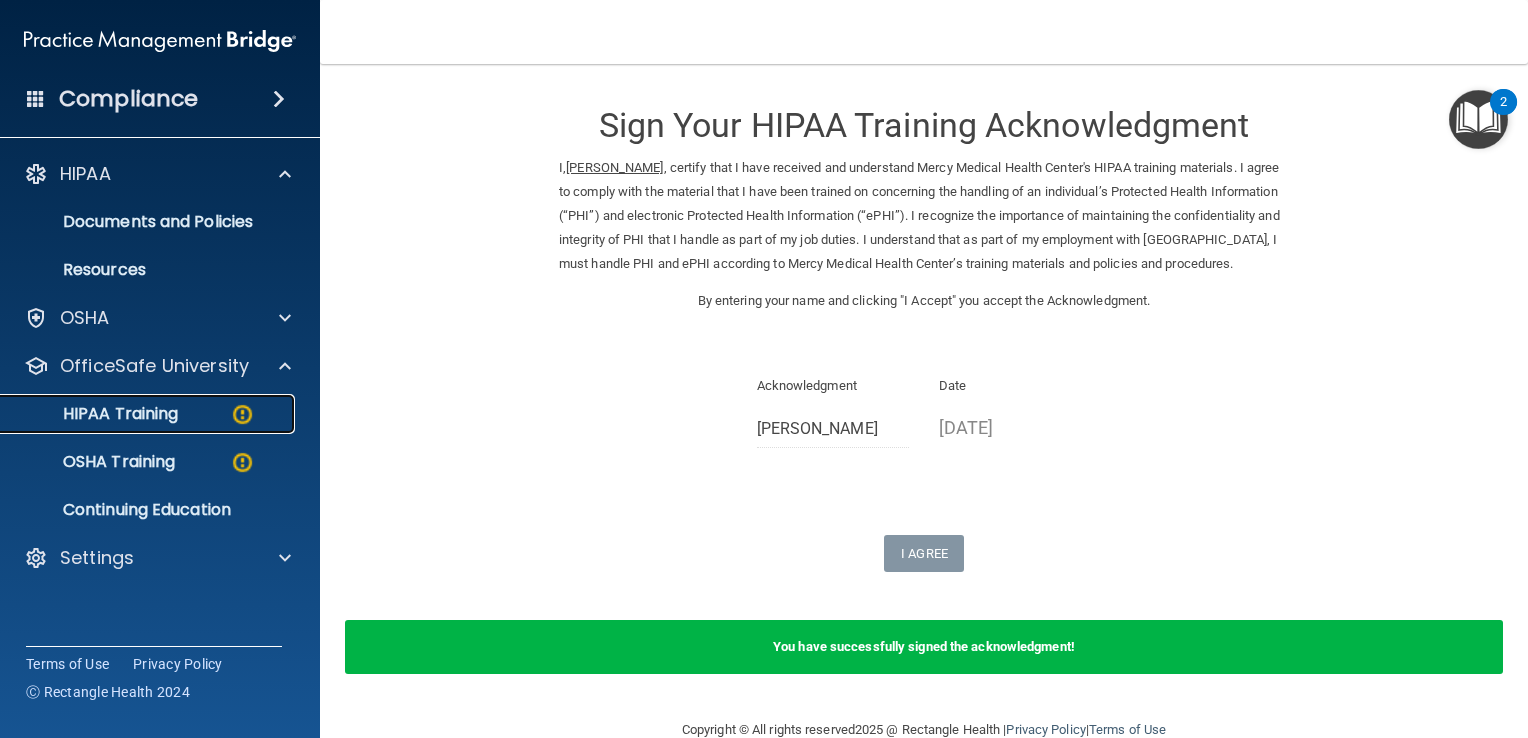 click on "HIPAA Training" at bounding box center (95, 414) 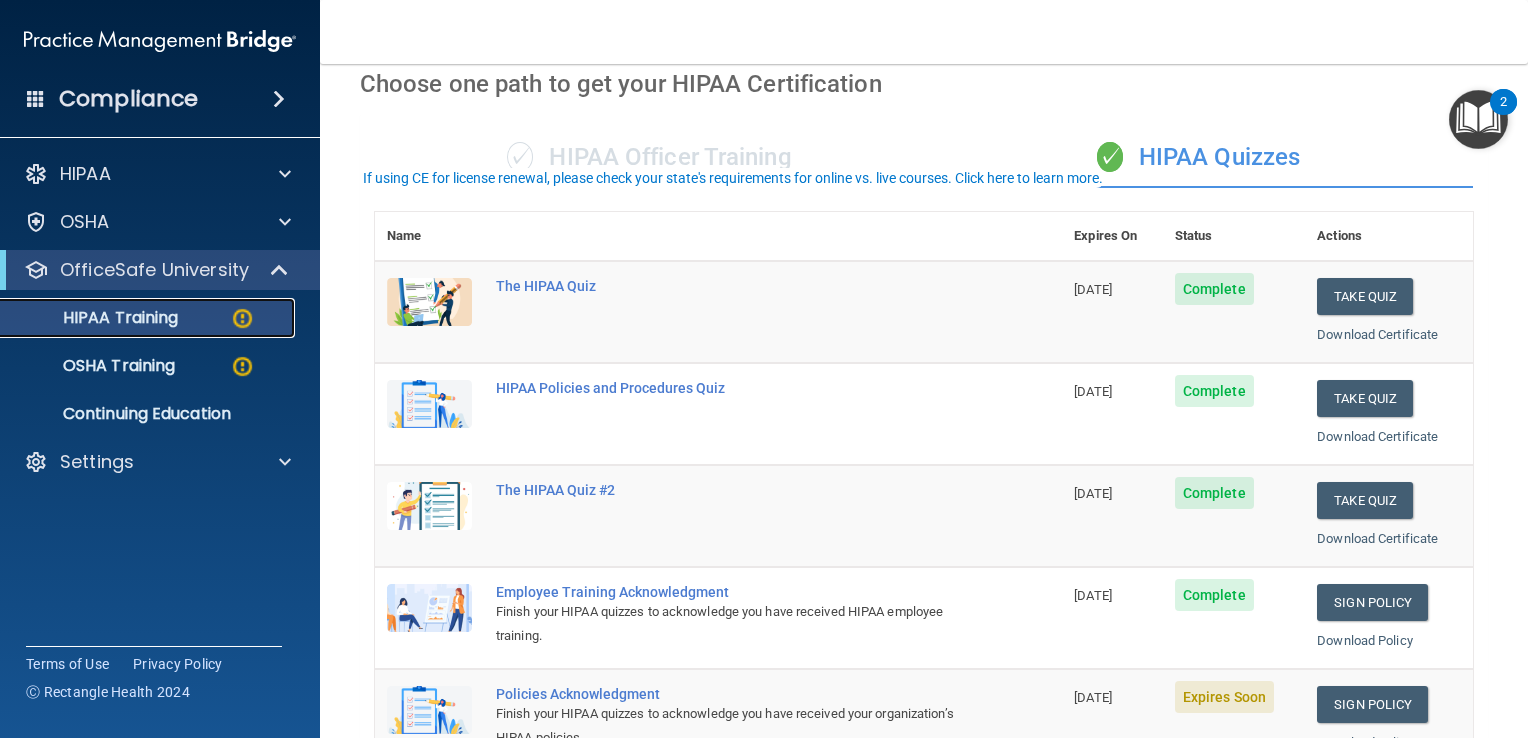 scroll, scrollTop: 200, scrollLeft: 0, axis: vertical 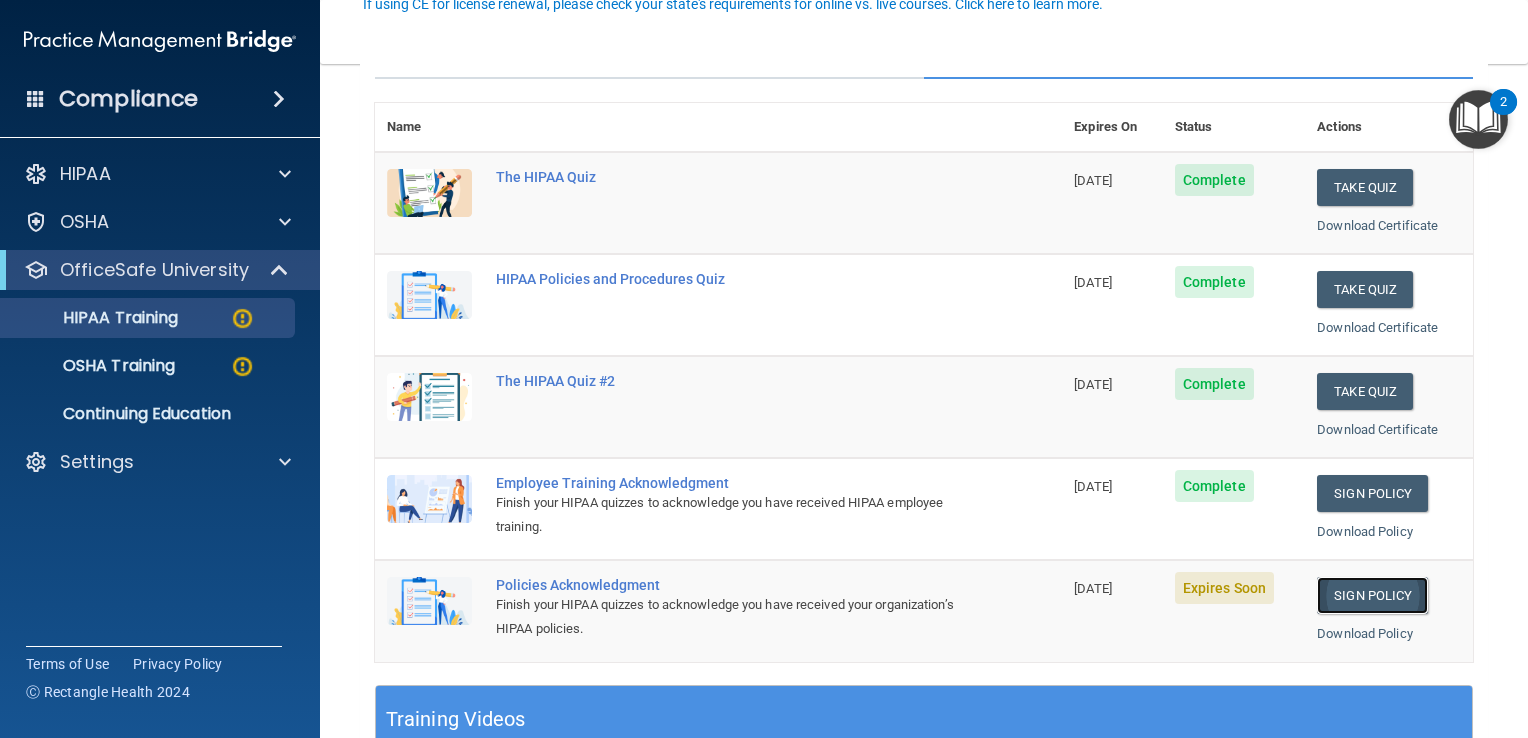 click on "Sign Policy" at bounding box center (1372, 595) 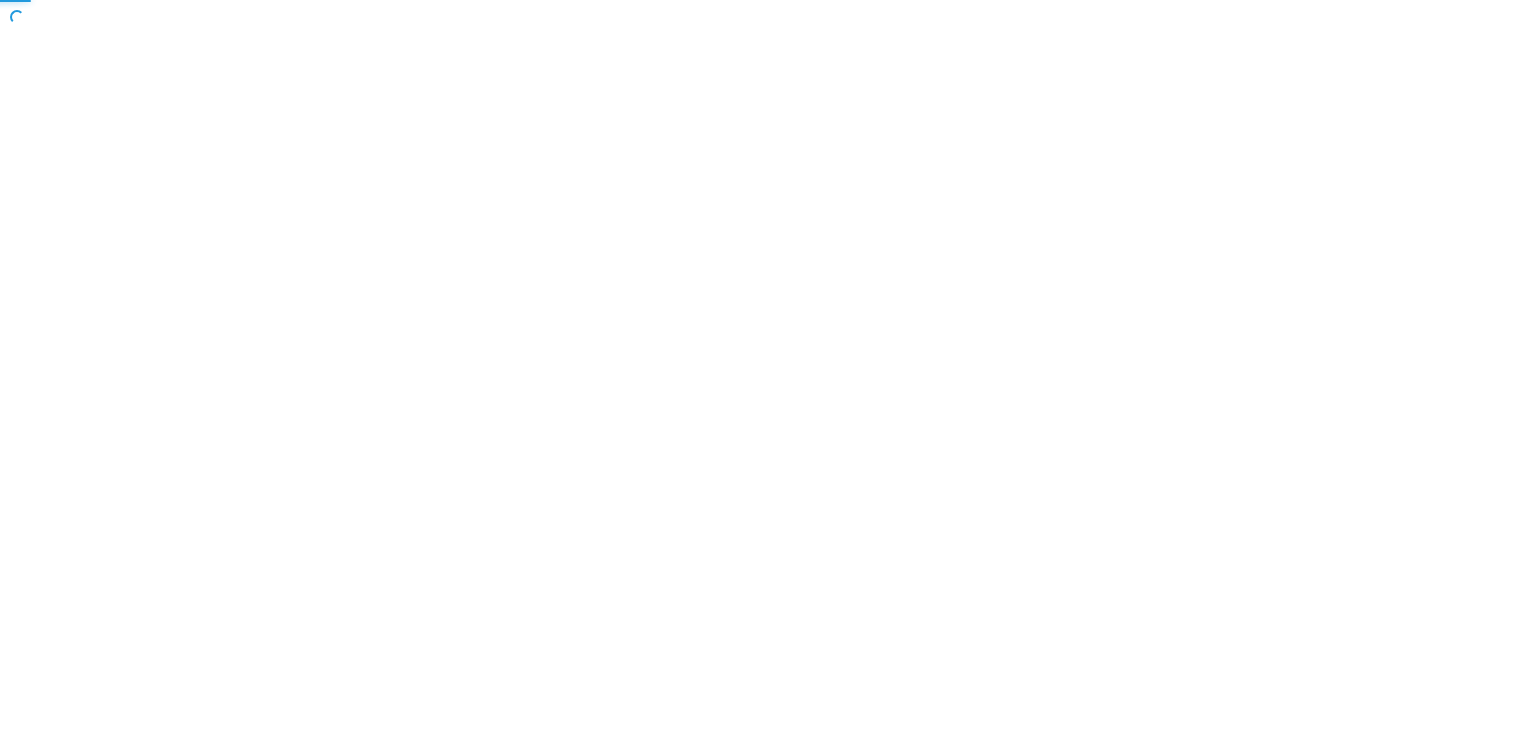 scroll, scrollTop: 0, scrollLeft: 0, axis: both 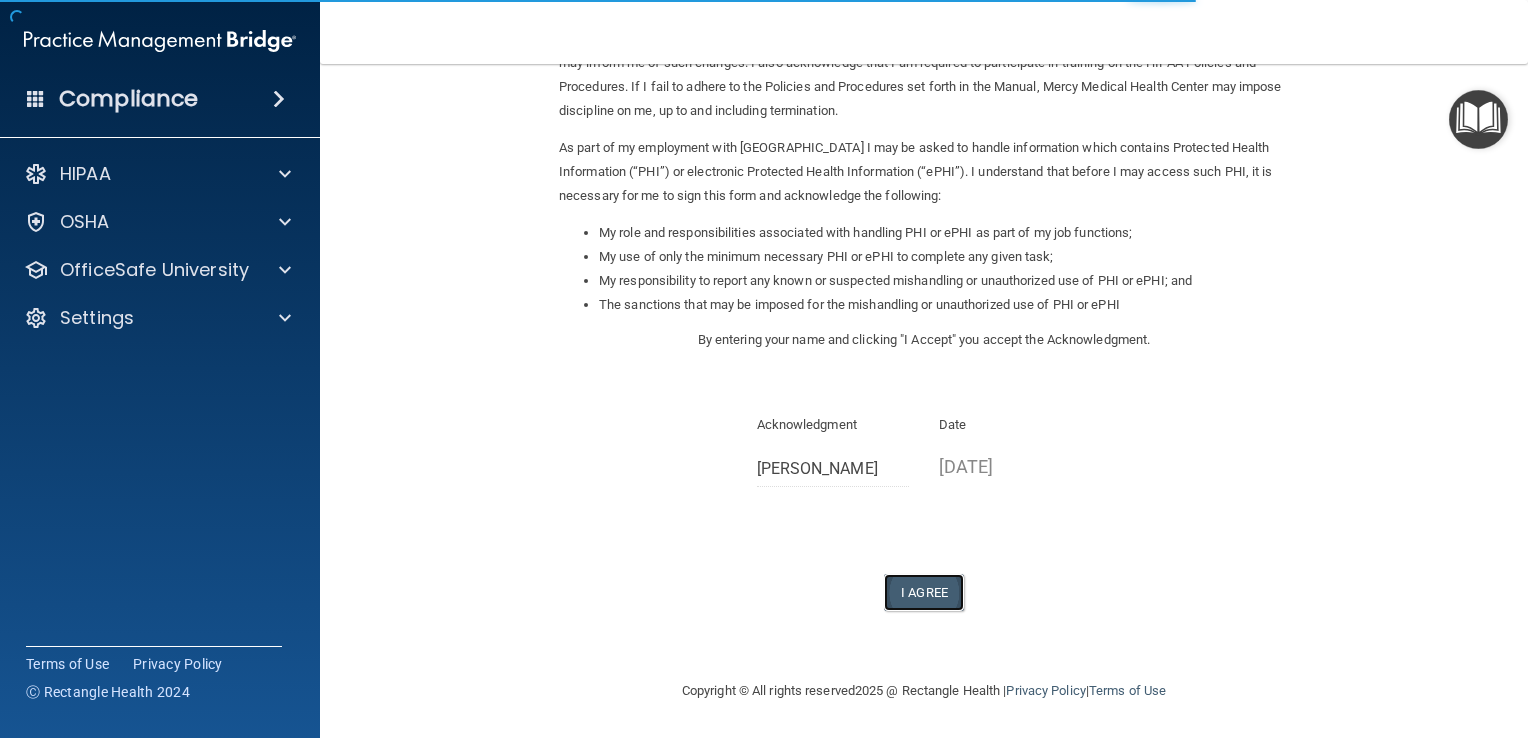 click on "I Agree" at bounding box center (924, 592) 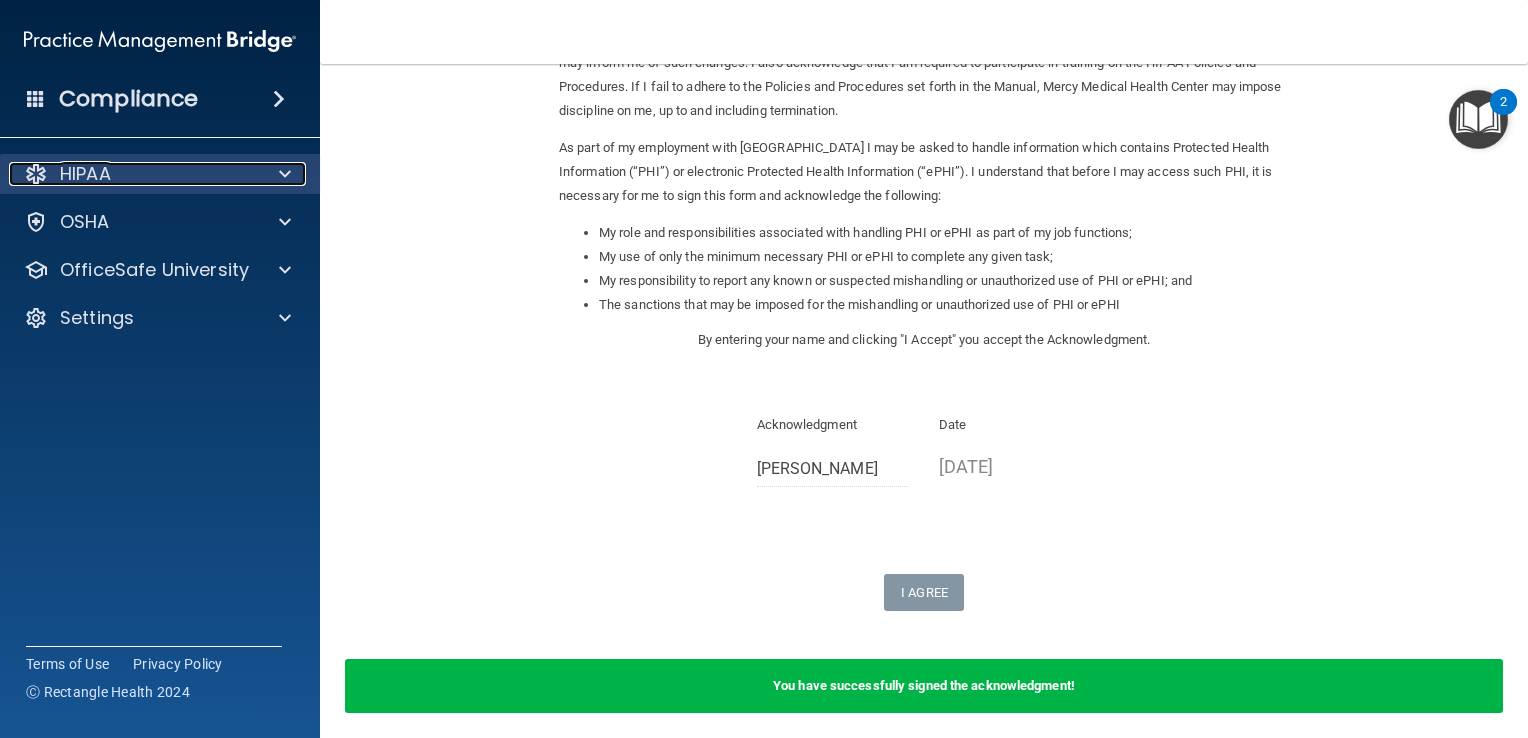 click on "HIPAA" at bounding box center (85, 174) 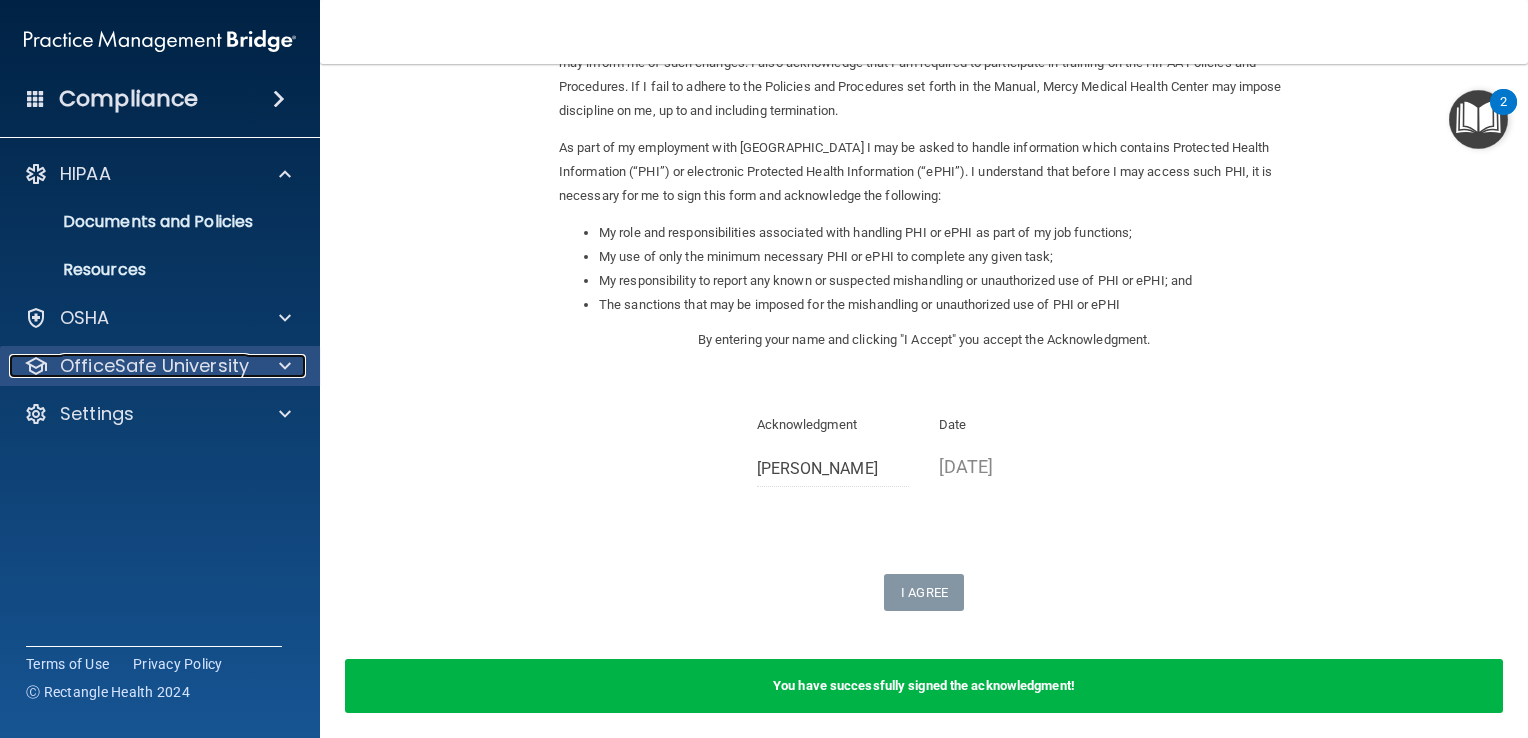 click on "OfficeSafe University" at bounding box center [154, 366] 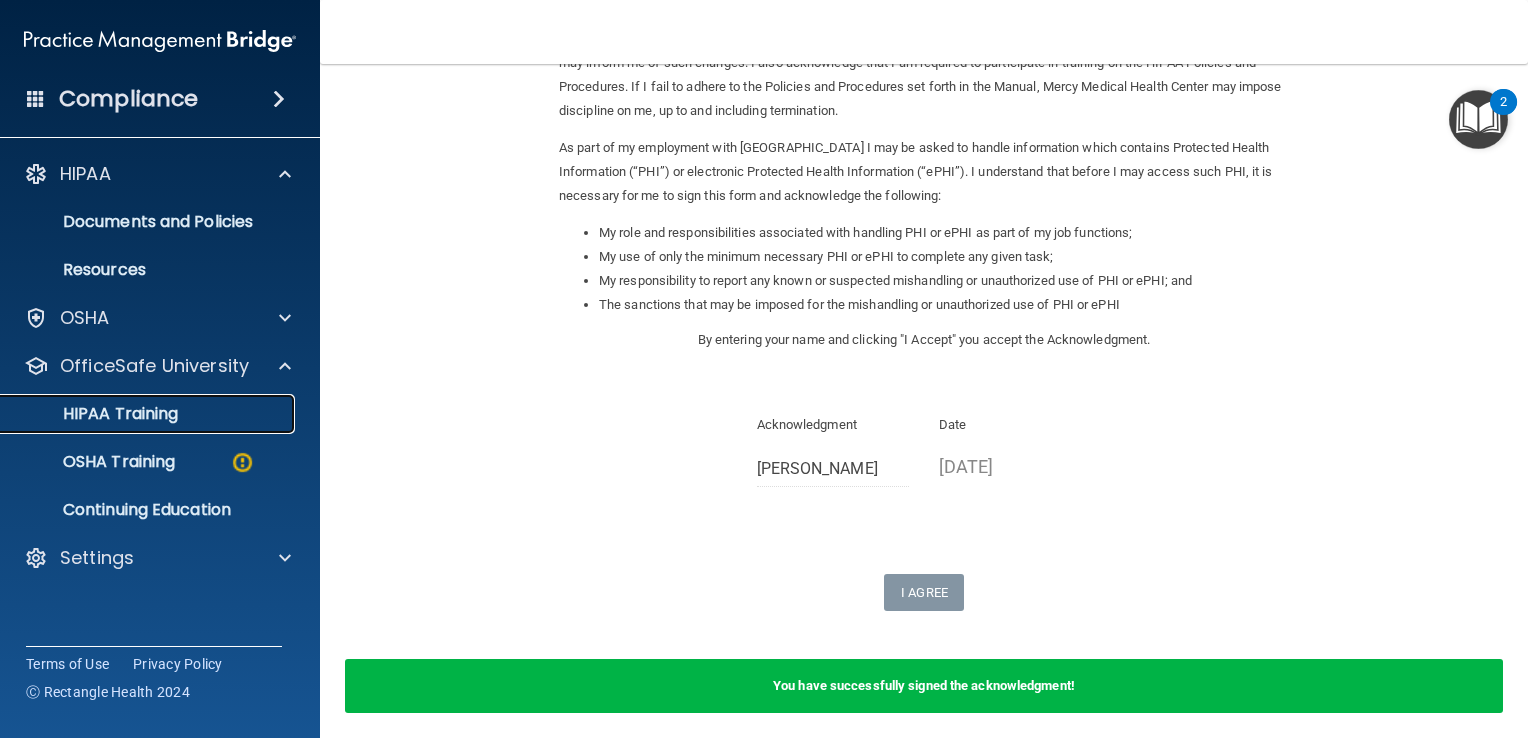 click on "HIPAA Training" at bounding box center (95, 414) 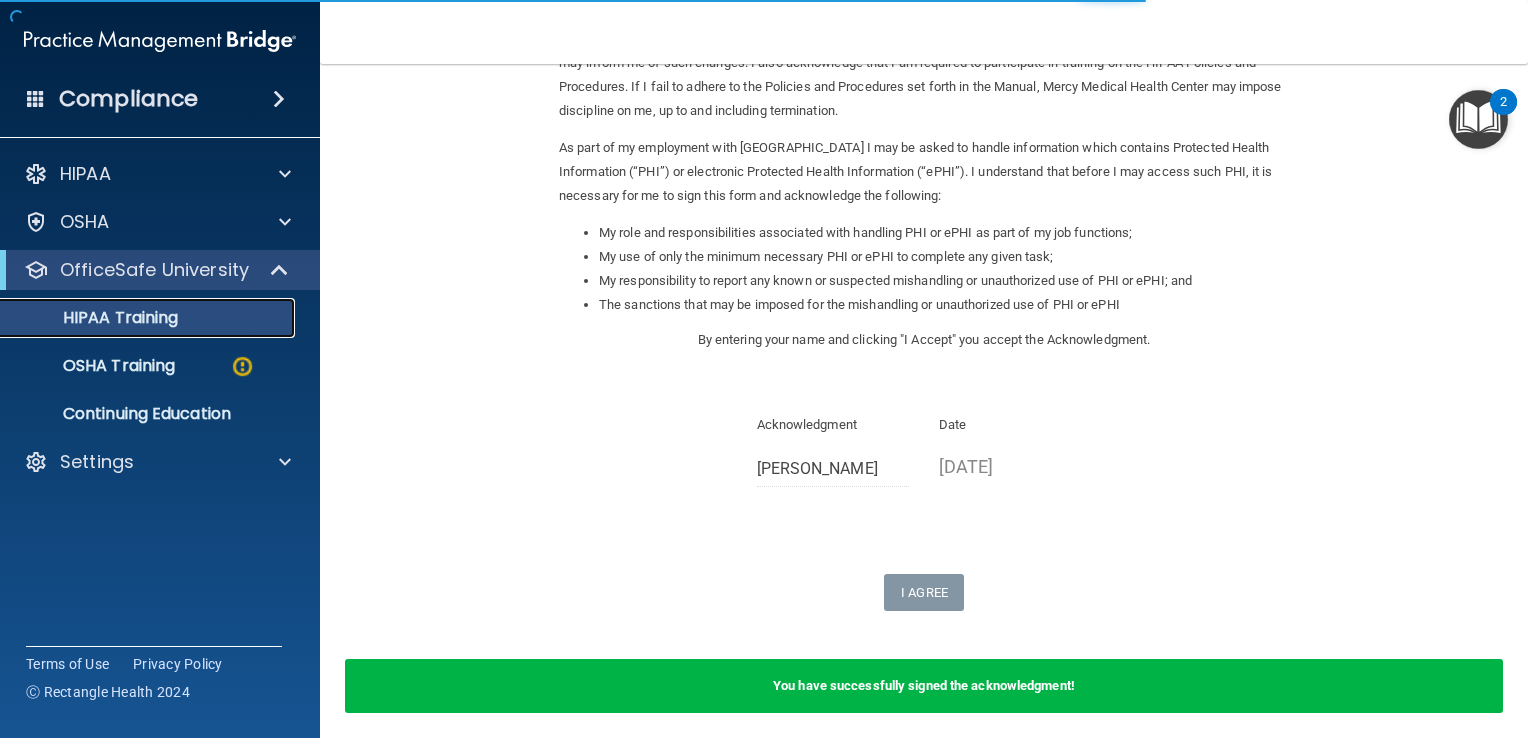 scroll, scrollTop: 685, scrollLeft: 0, axis: vertical 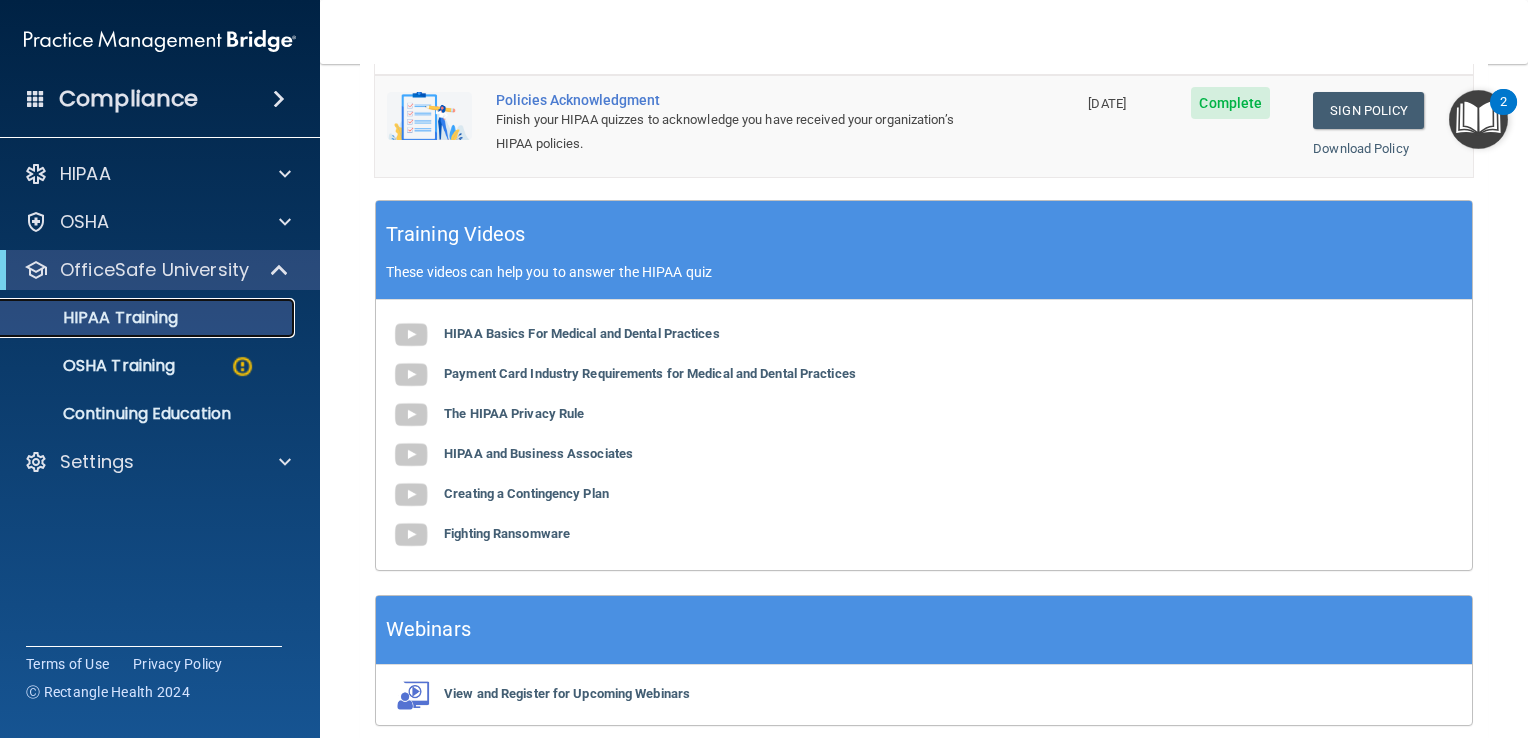 click on "HIPAA Training" at bounding box center (95, 318) 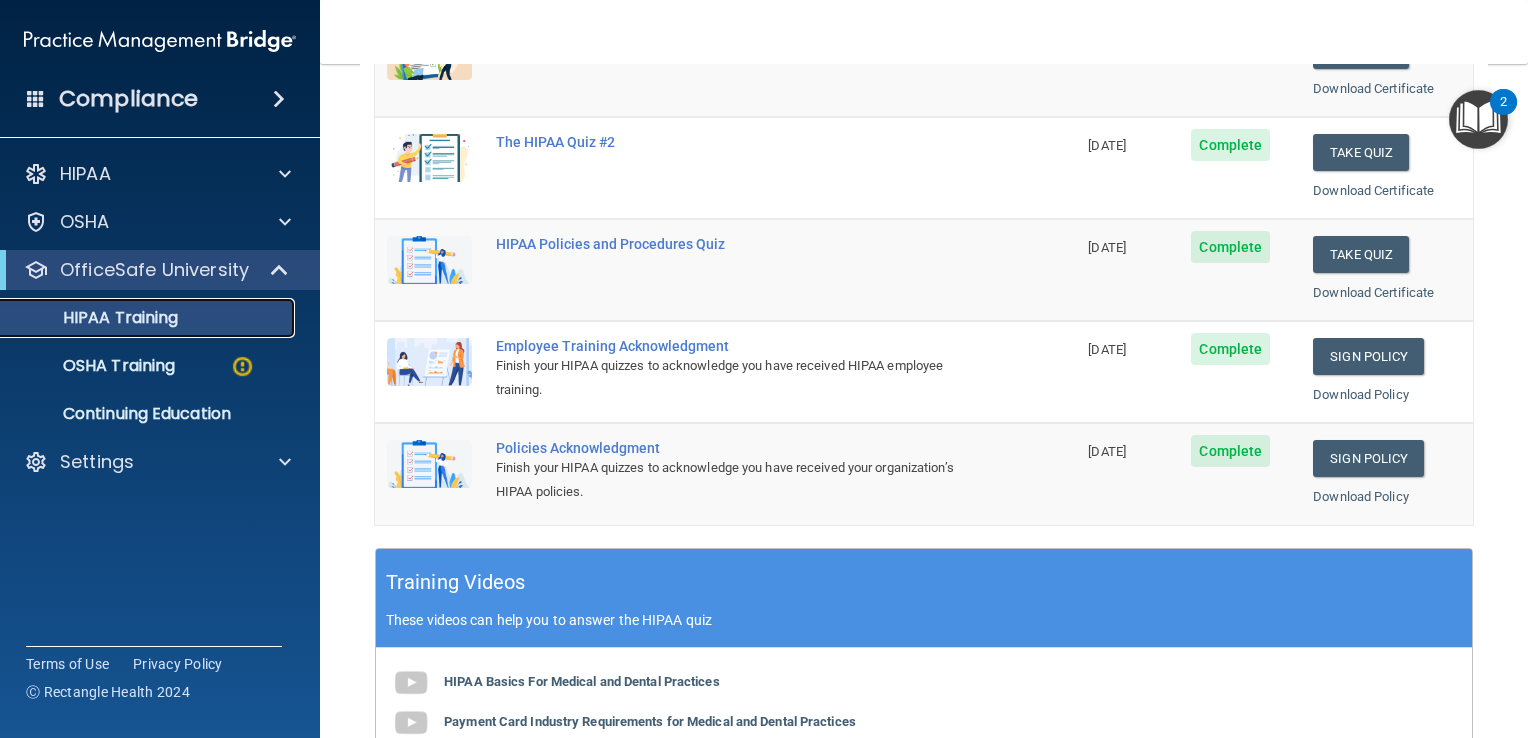 scroll, scrollTop: 326, scrollLeft: 0, axis: vertical 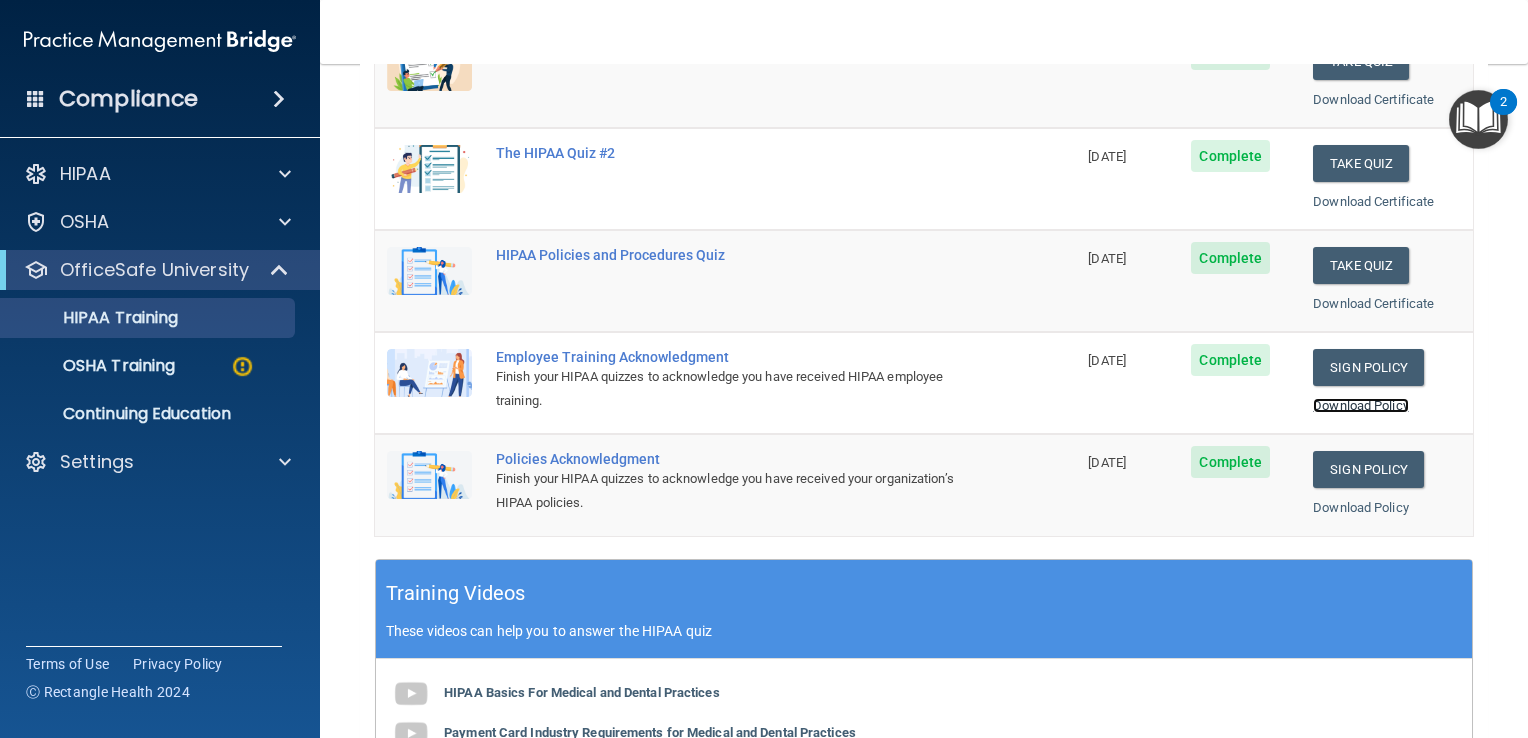 click on "Download Policy" at bounding box center [1361, 405] 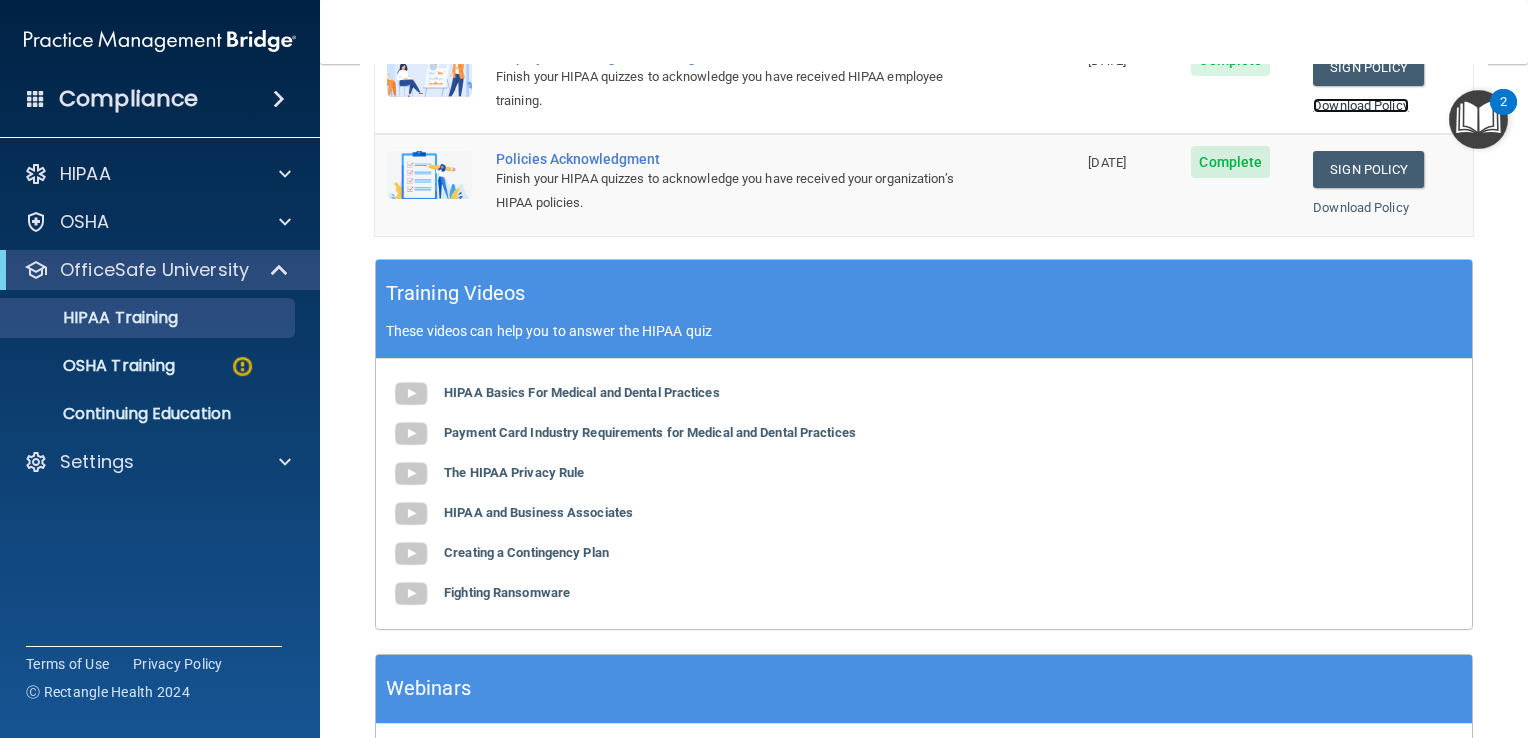 scroll, scrollTop: 526, scrollLeft: 0, axis: vertical 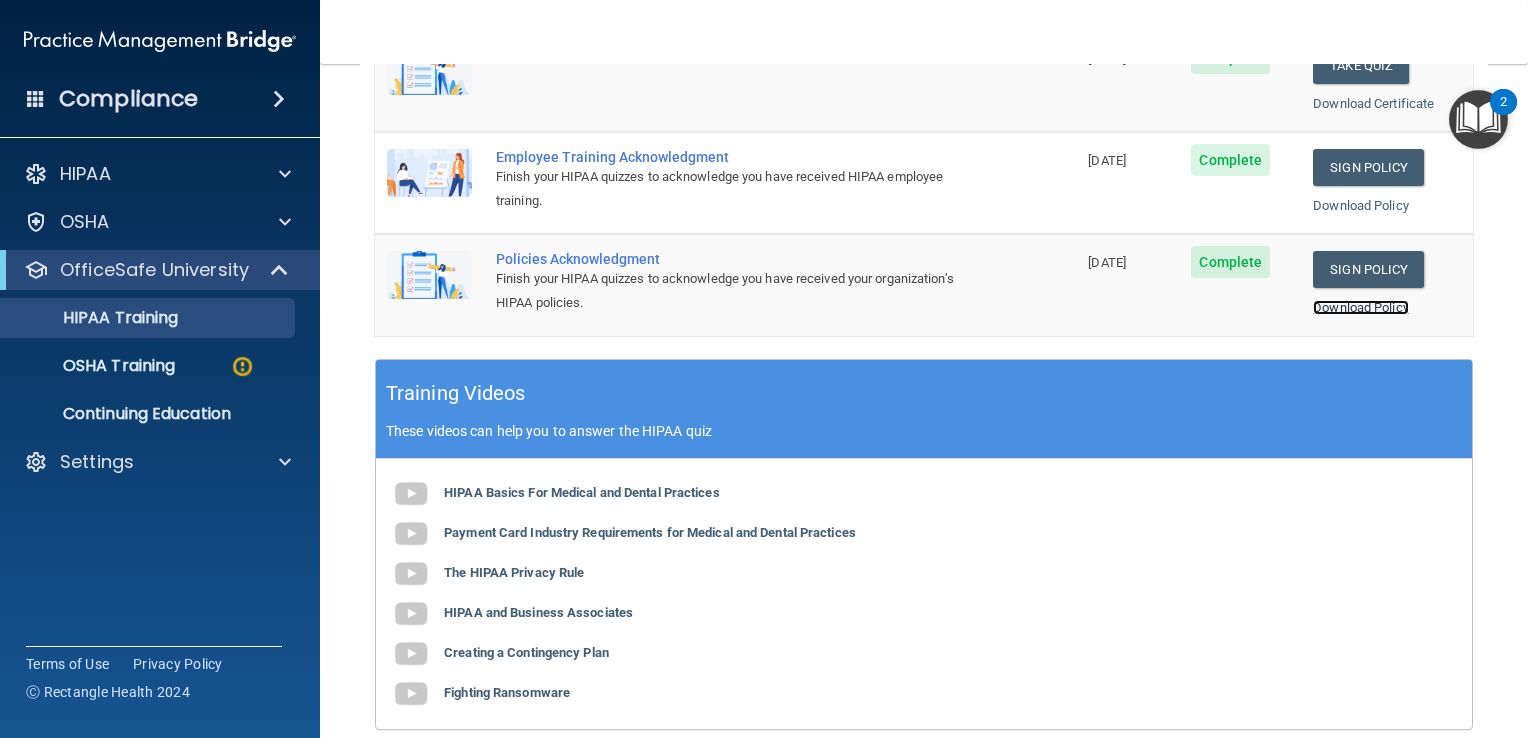 click on "Download Policy" at bounding box center [1361, 307] 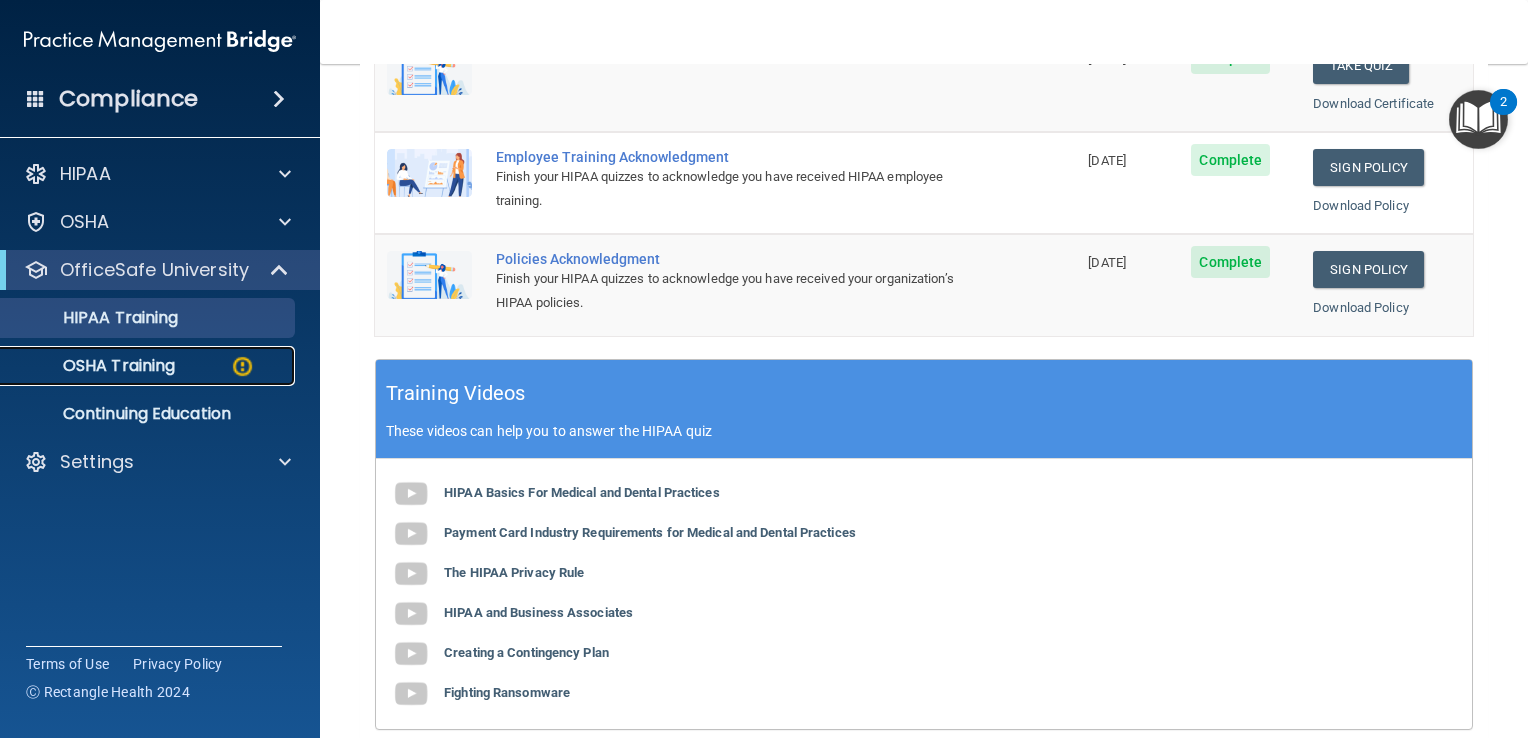 click on "OSHA Training" at bounding box center [94, 366] 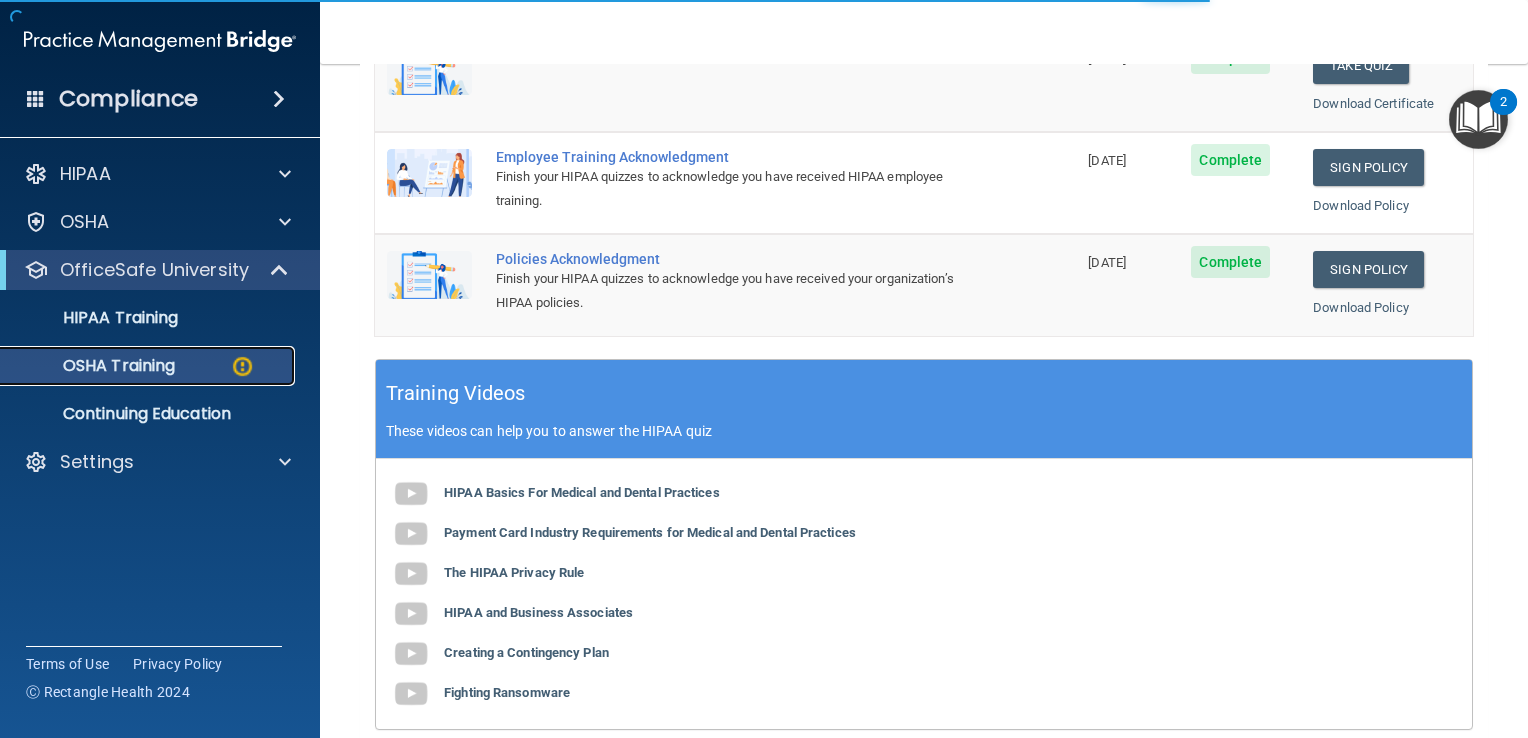 scroll, scrollTop: 300, scrollLeft: 0, axis: vertical 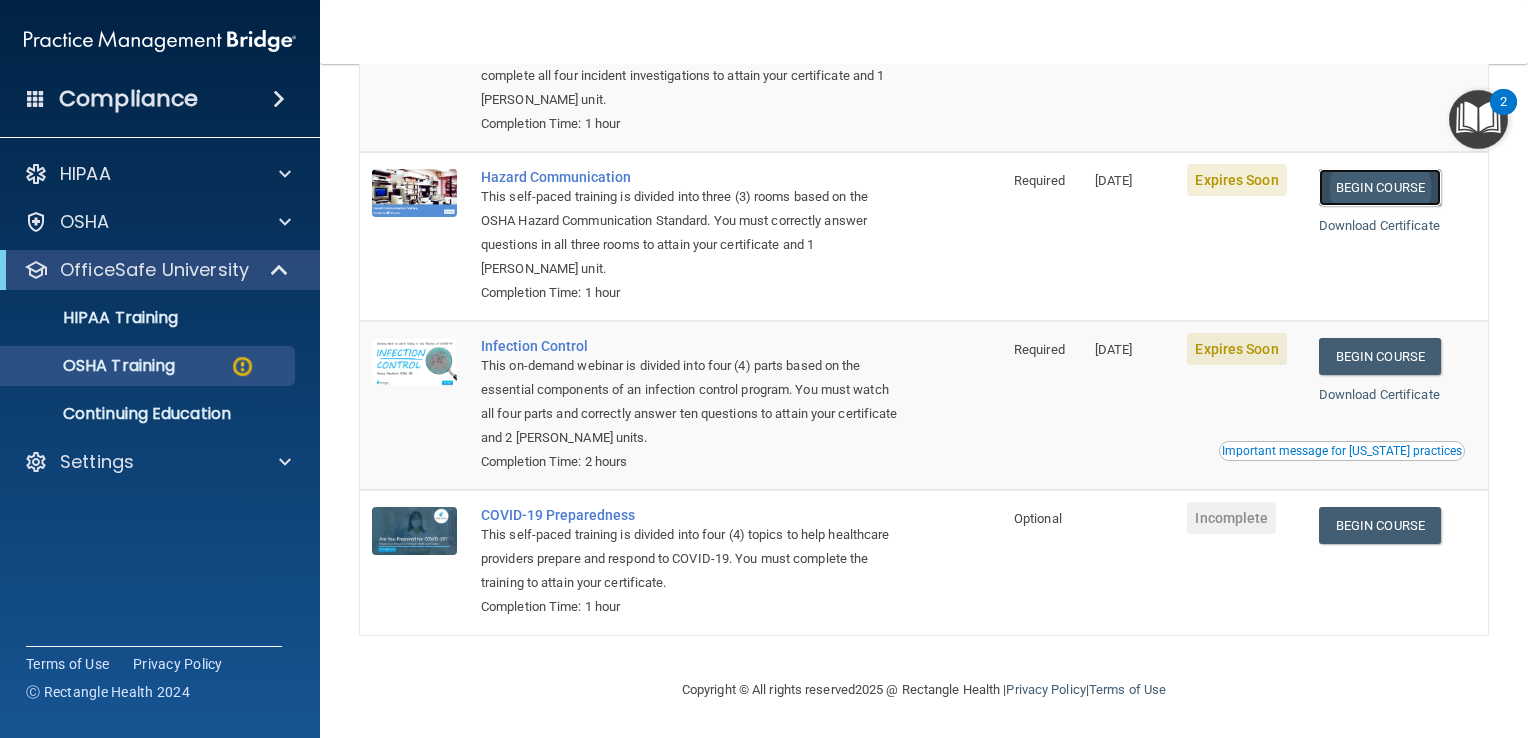 click on "Begin Course" at bounding box center (1380, 187) 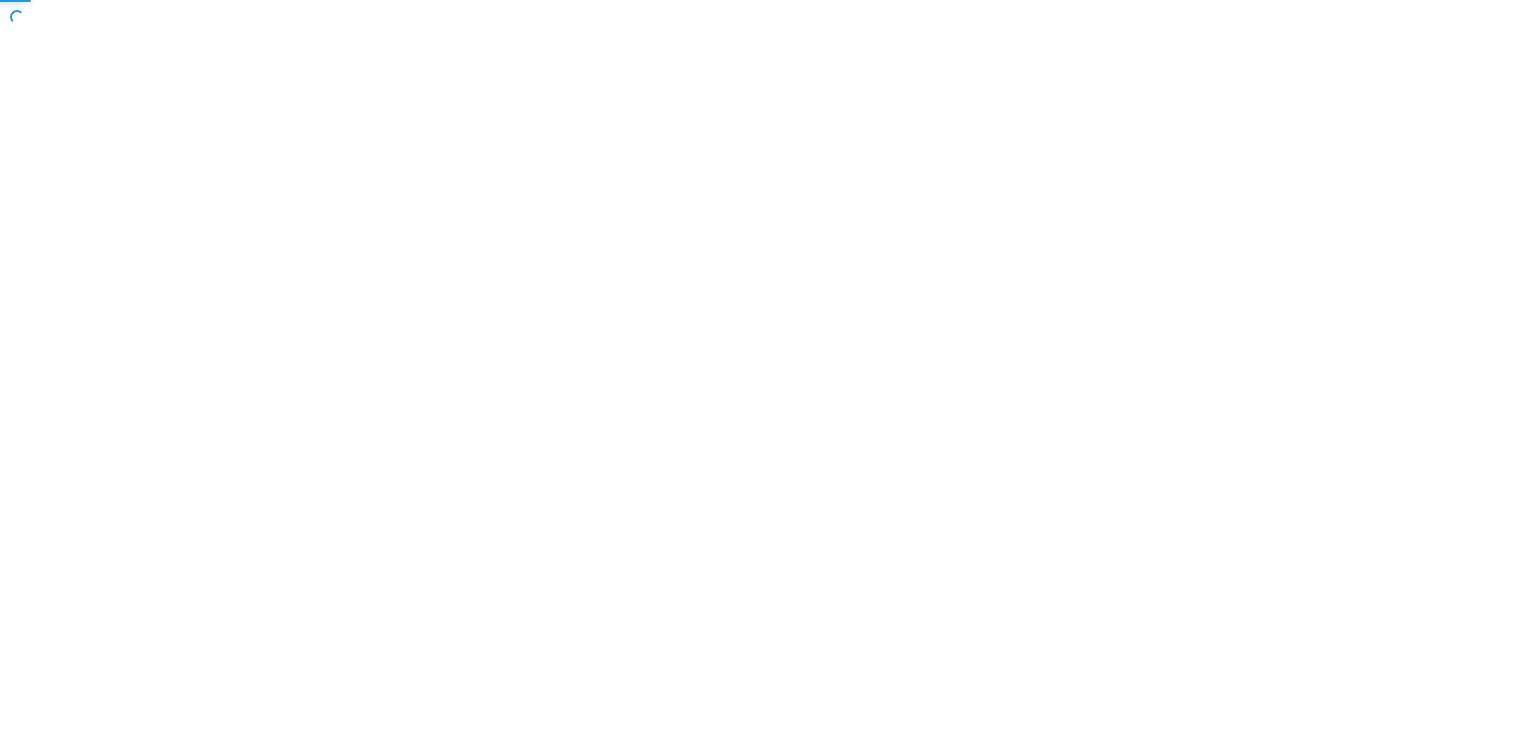 scroll, scrollTop: 0, scrollLeft: 0, axis: both 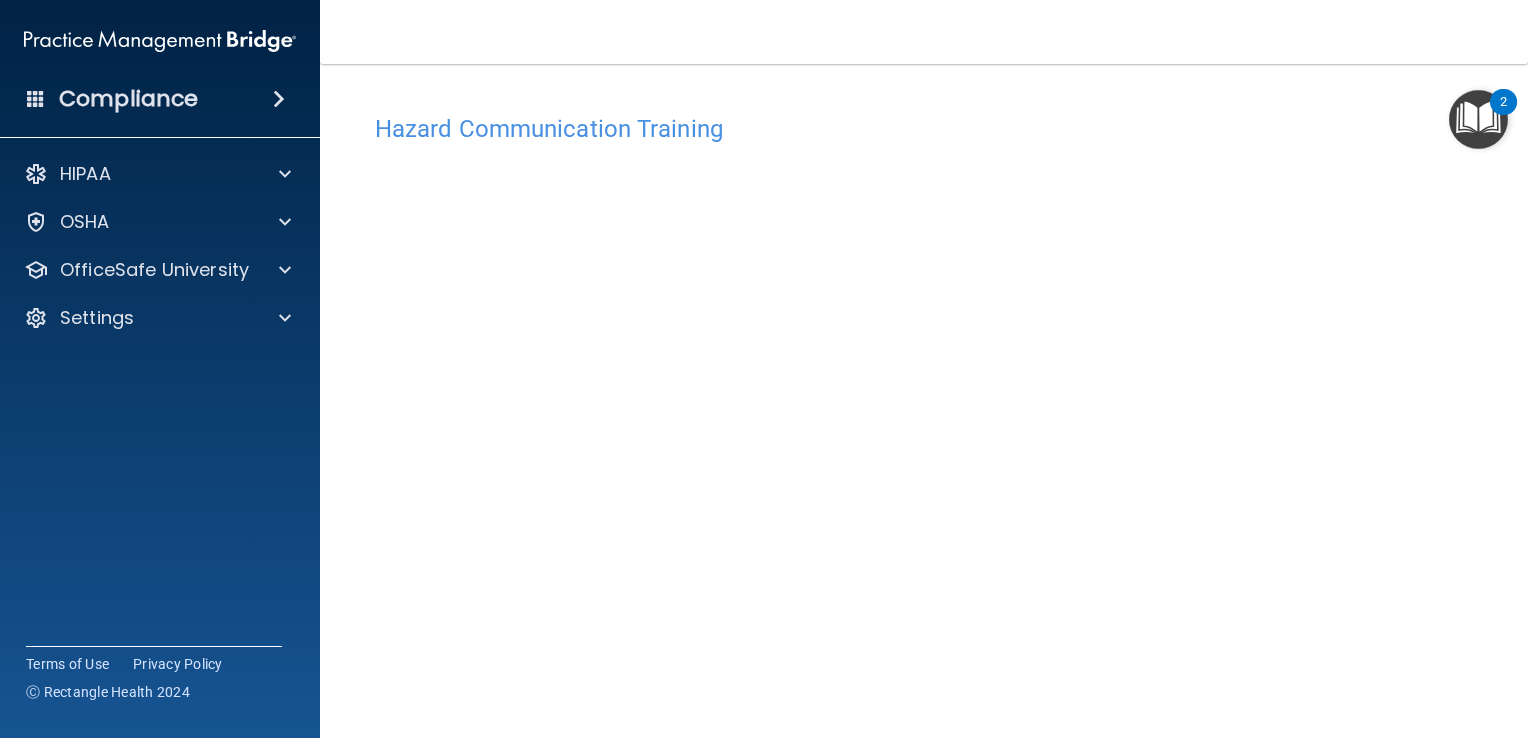 click on "Hazard Communication Training         This course doesn’t expire until [DATE]. Are you sure you want to take this course now?   Take the course anyway!" at bounding box center (924, 452) 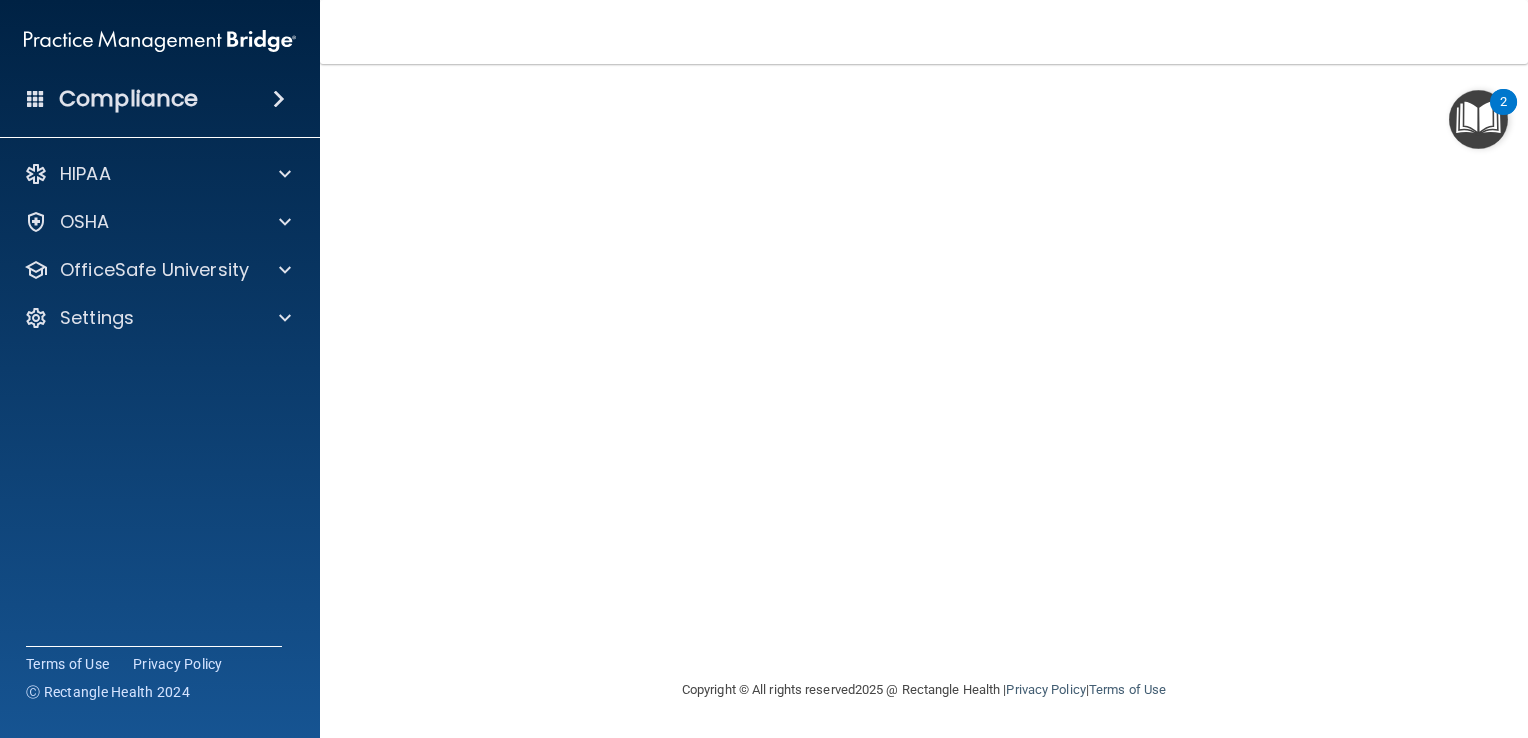 scroll, scrollTop: 13, scrollLeft: 0, axis: vertical 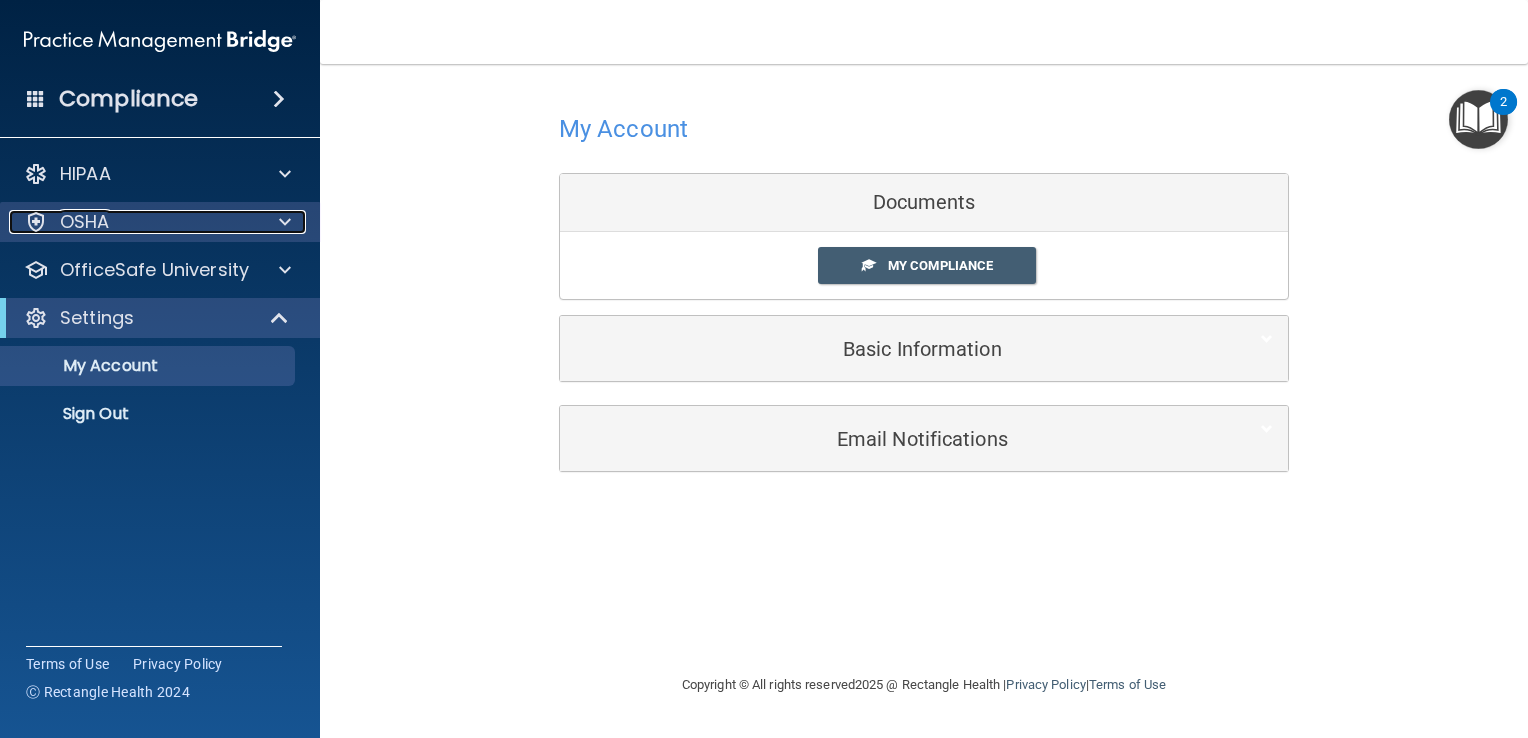 click on "OSHA" at bounding box center [85, 222] 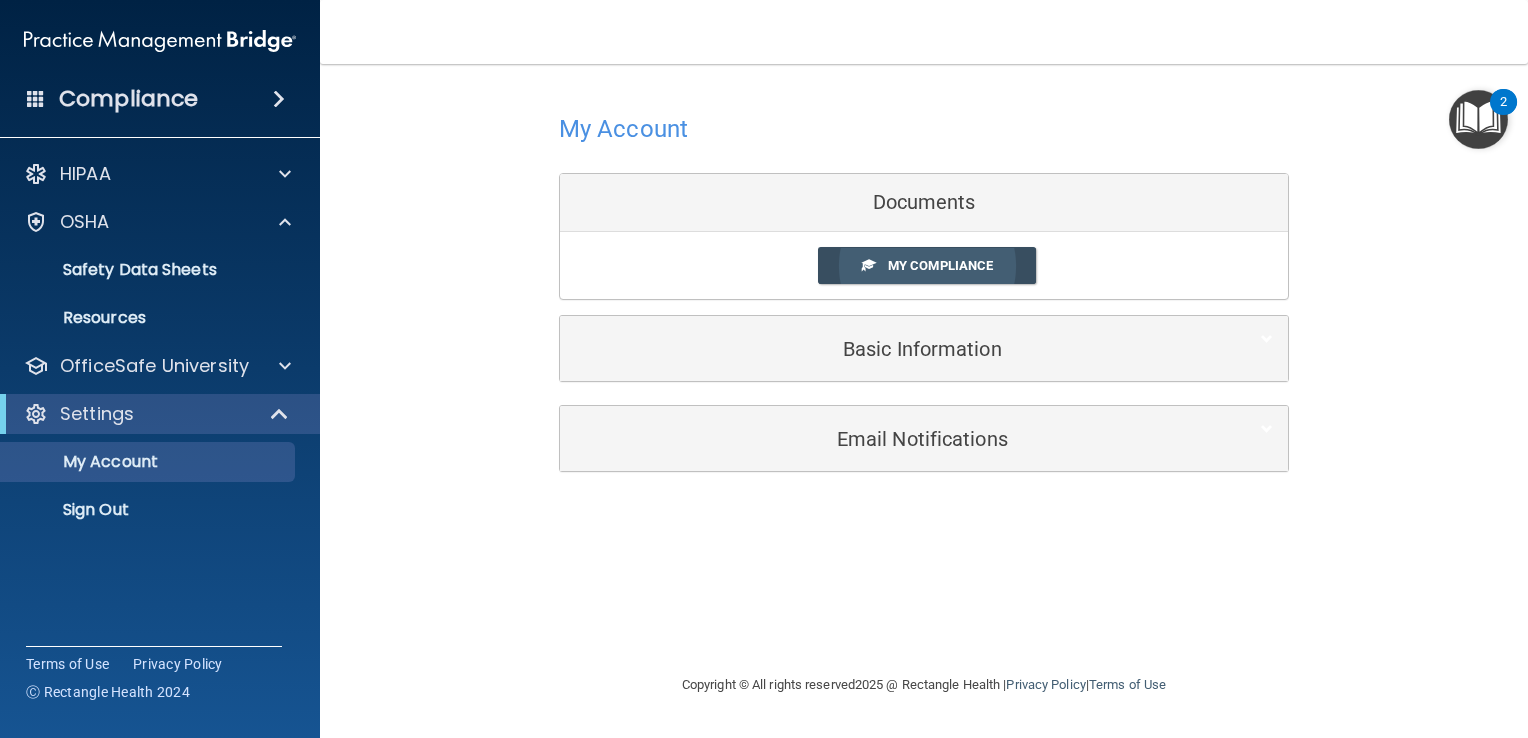 click on "My Compliance" at bounding box center (940, 265) 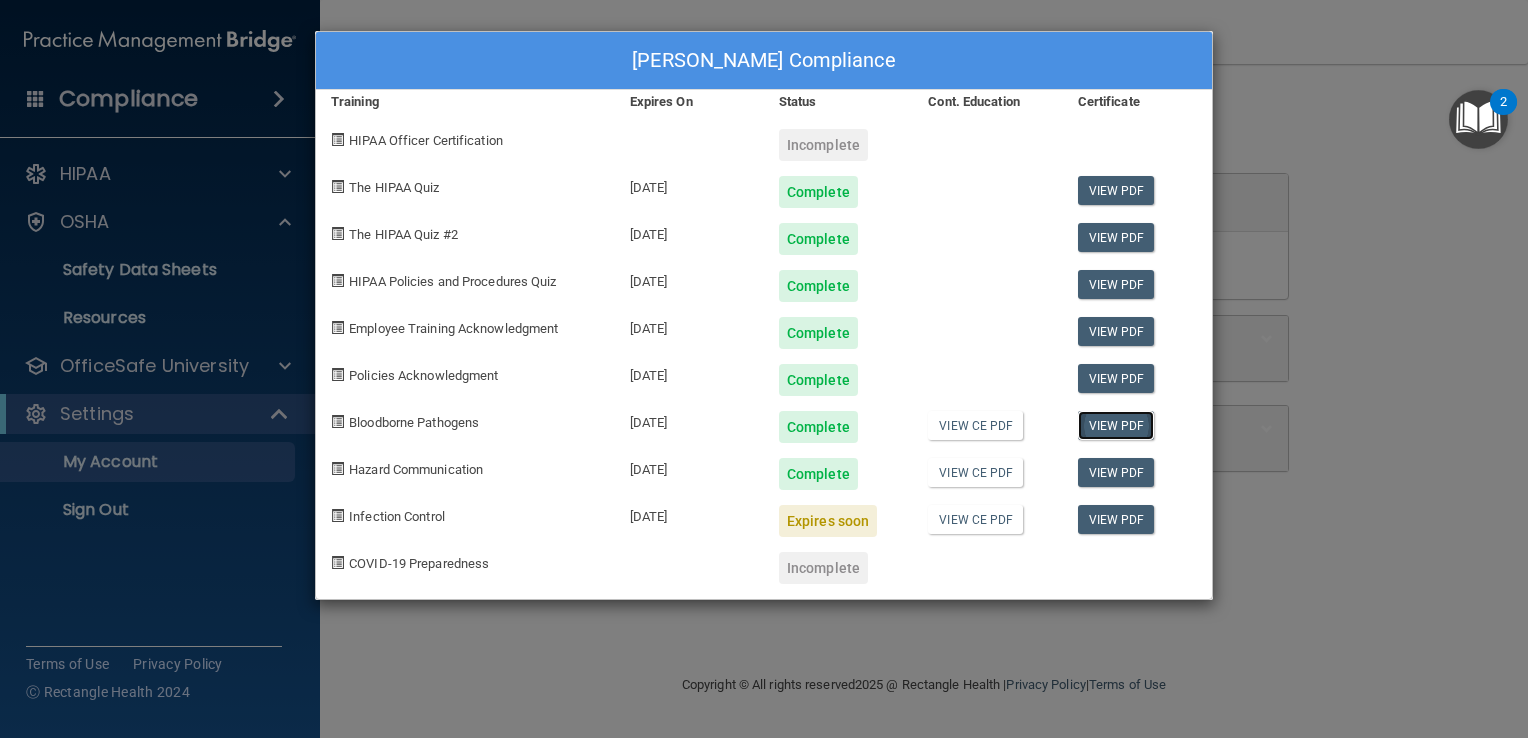 click on "View PDF" at bounding box center (1116, 425) 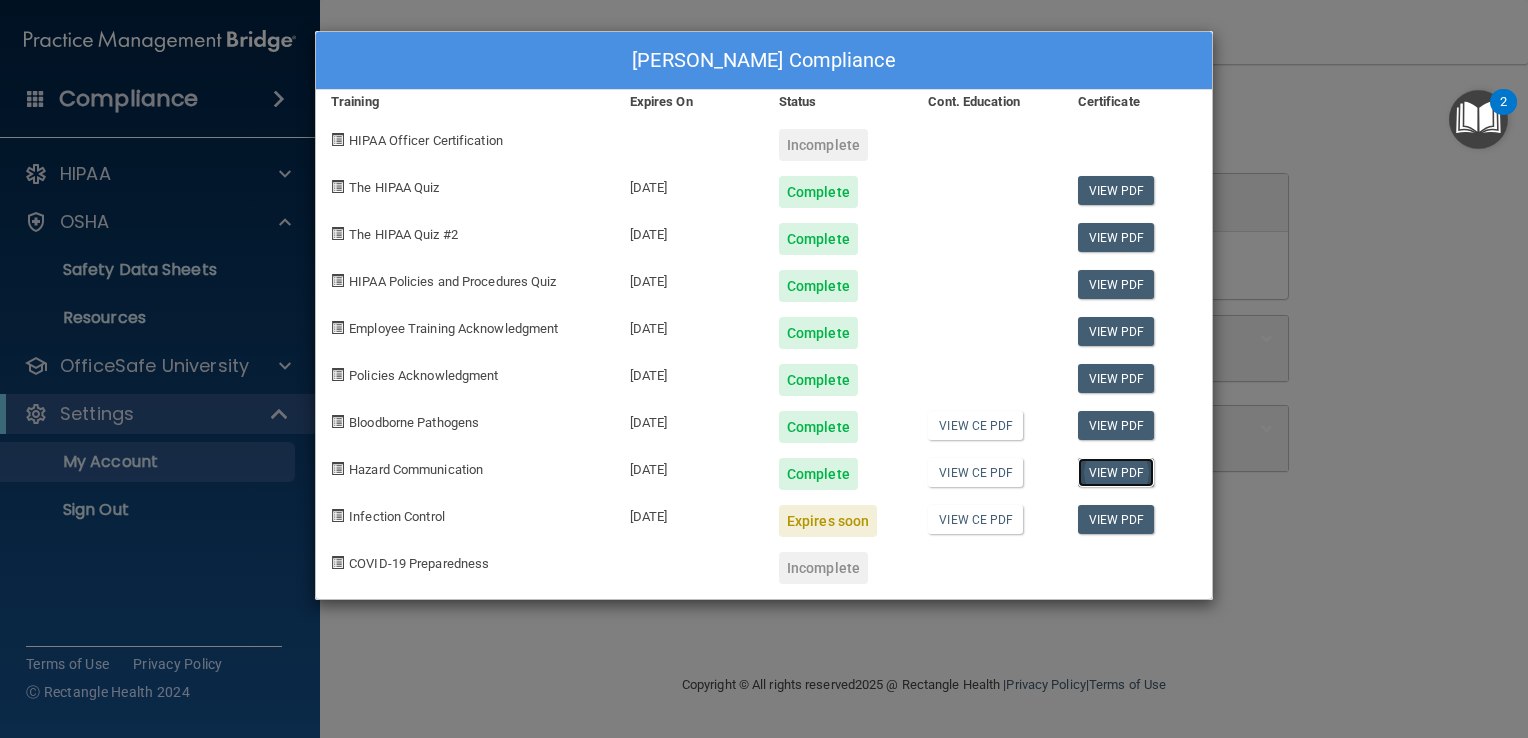 click on "View PDF" at bounding box center [1116, 472] 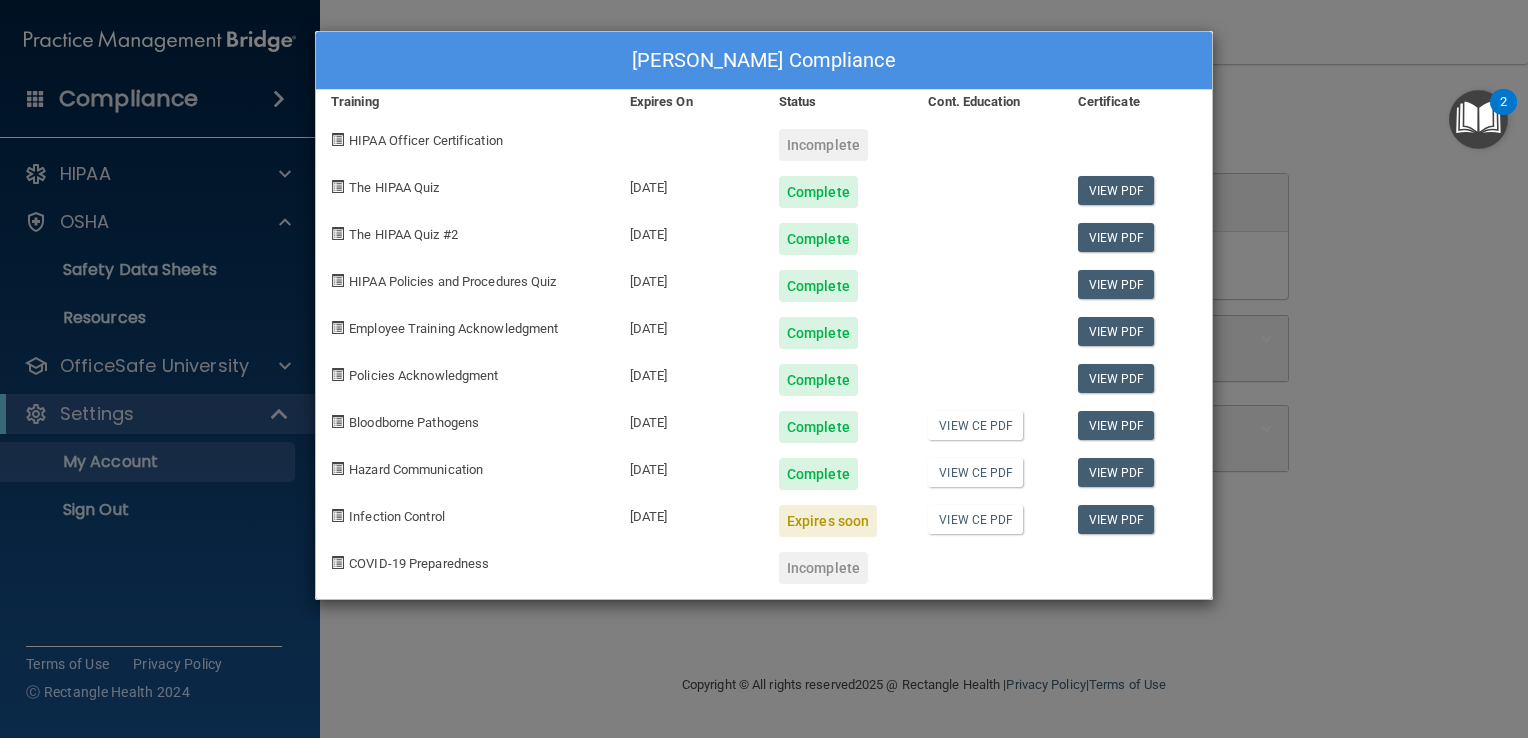 click on "Latisha Blundell's Compliance      Training   Expires On   Status   Cont. Education   Certificate         HIPAA Officer Certification             Incomplete                      The HIPAA Quiz      07/25/2026       Complete              View PDF         The HIPAA Quiz #2      07/25/2026       Complete              View PDF         HIPAA Policies and Procedures Quiz      07/25/2026       Complete              View PDF         Employee Training Acknowledgment      07/25/2026       Complete              View PDF         Policies Acknowledgment      07/25/2026       Complete              View PDF         Bloodborne Pathogens      07/25/2026       Complete        View CE PDF       View PDF         Hazard Communication      07/25/2026       Complete        View CE PDF       View PDF         Infection Control      08/05/2025       Expires soon        View CE PDF       View PDF         COVID-19 Preparedness             Incomplete" at bounding box center [764, 369] 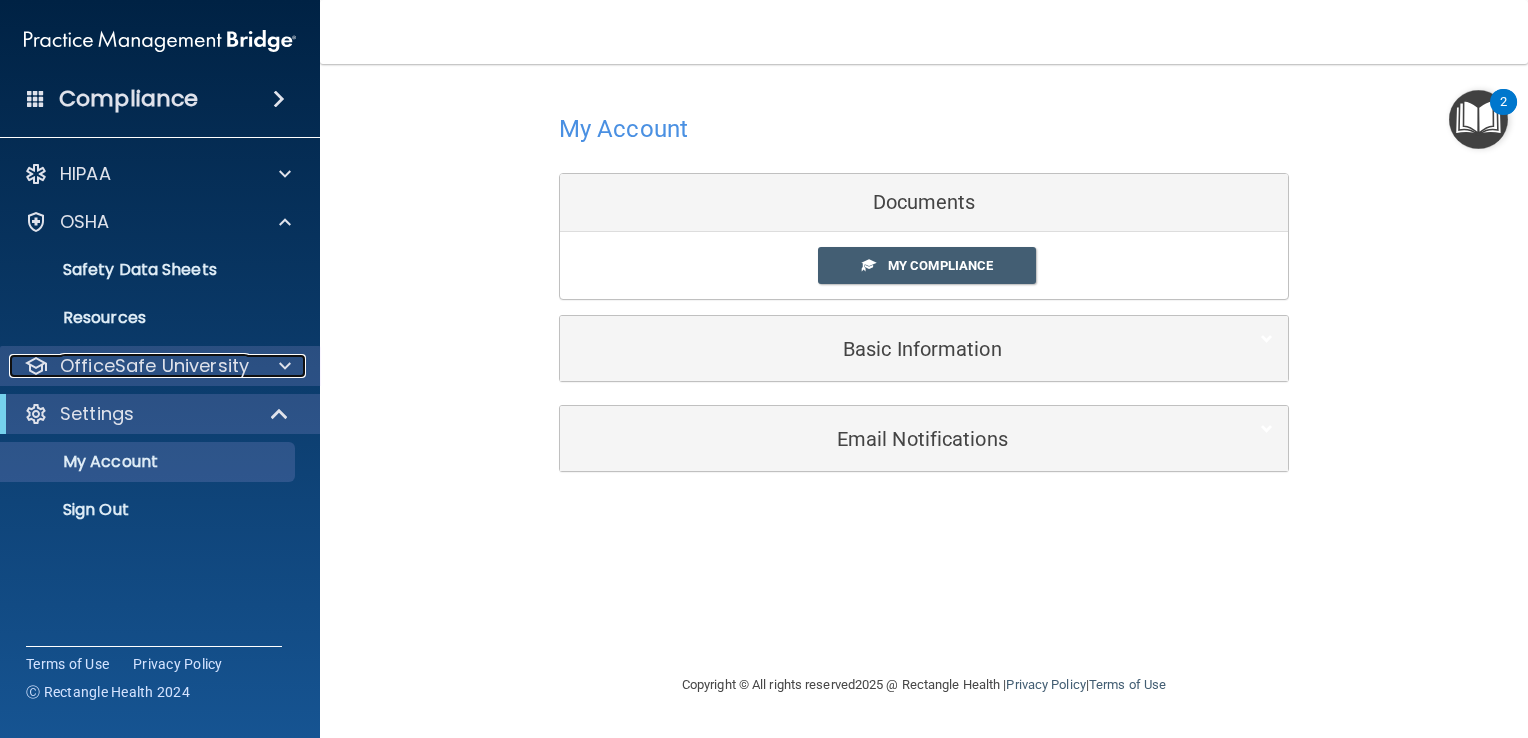 click on "OfficeSafe University" at bounding box center (154, 366) 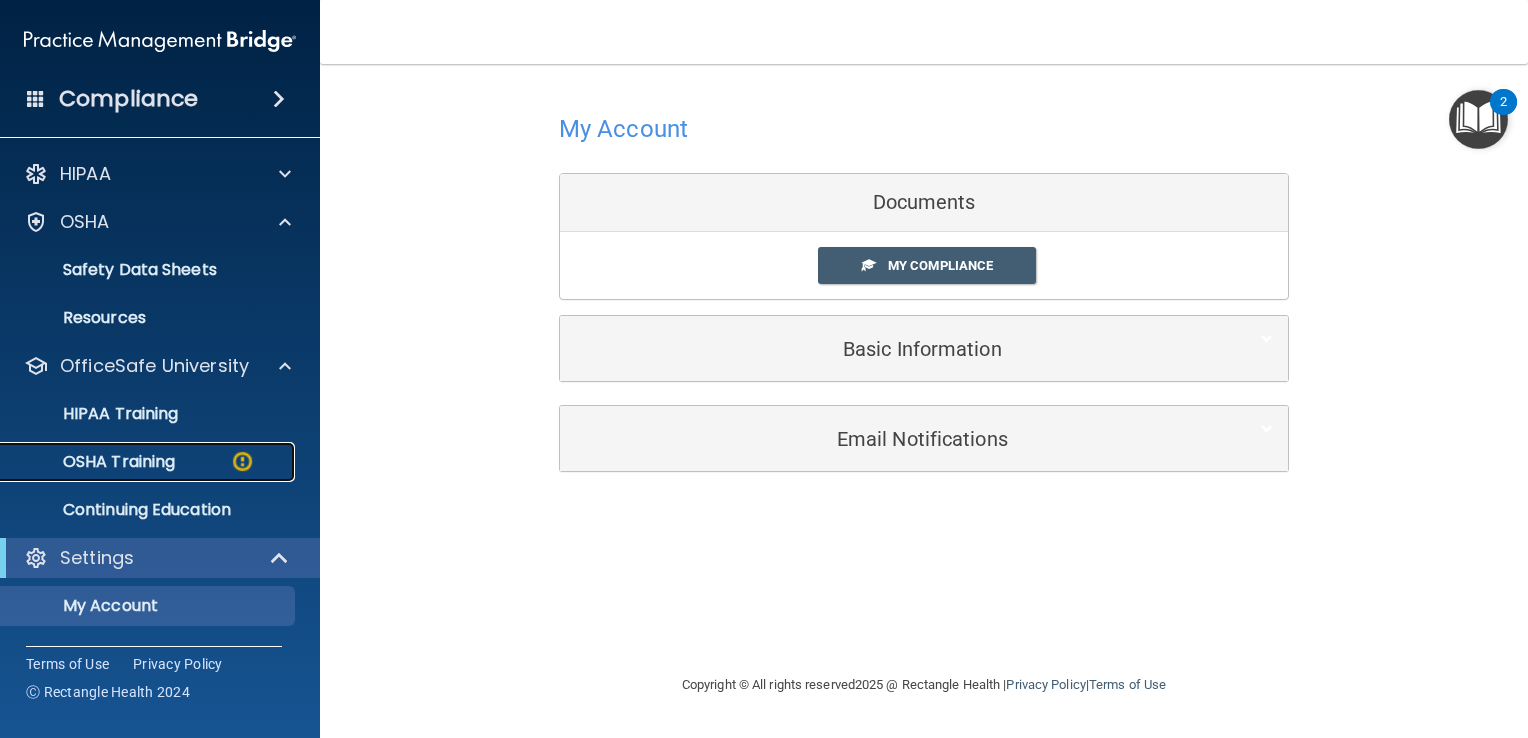 click on "OSHA Training" at bounding box center [94, 462] 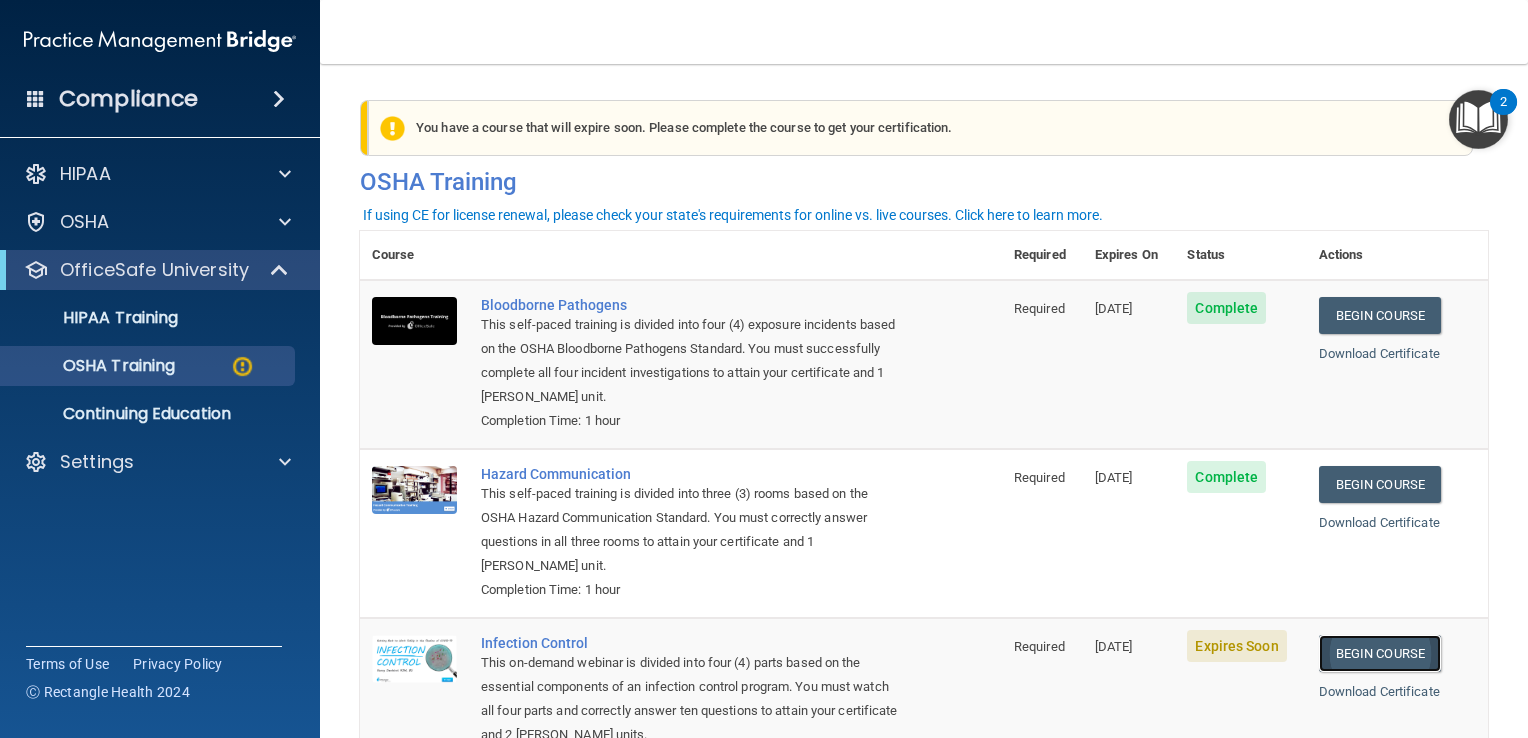 click on "Begin Course" at bounding box center [1380, 653] 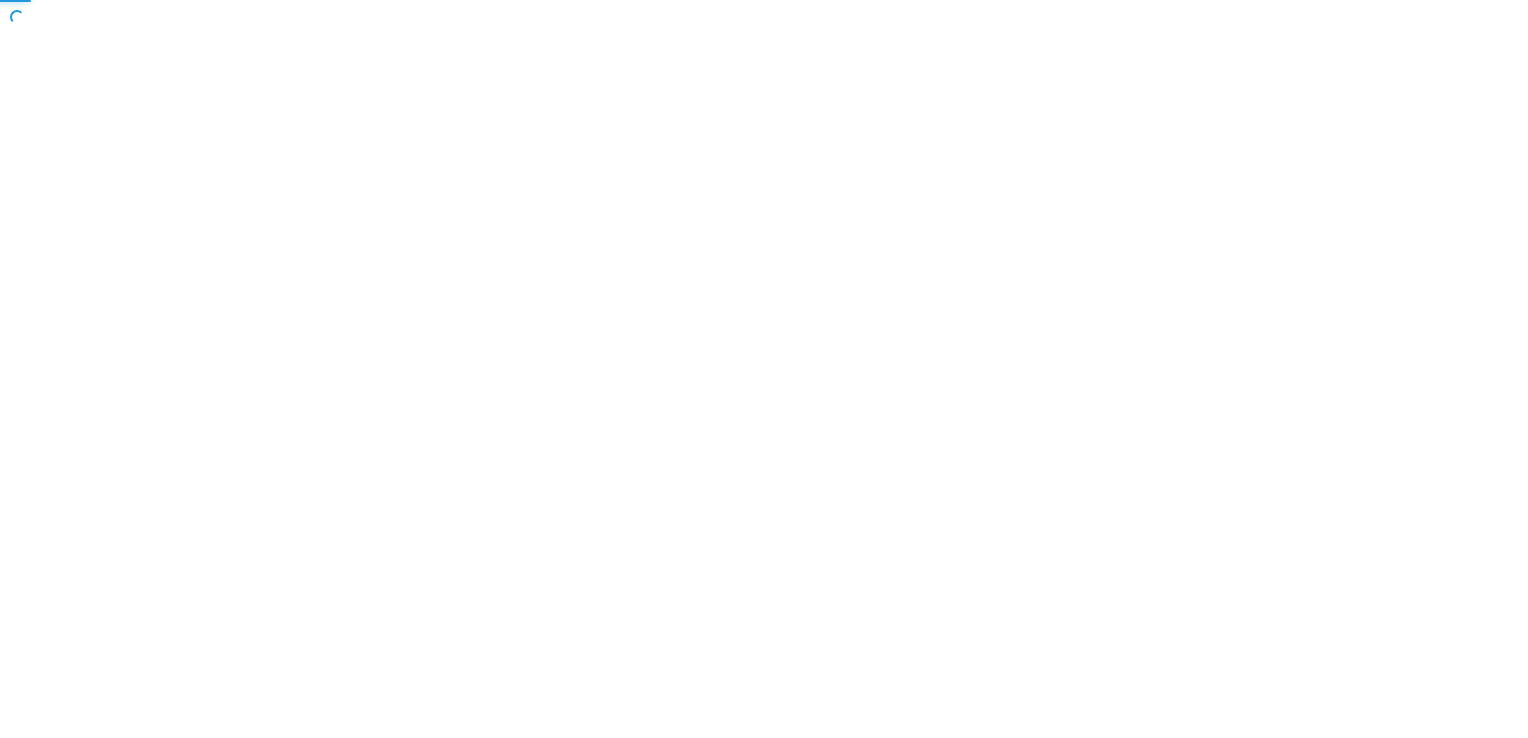 scroll, scrollTop: 0, scrollLeft: 0, axis: both 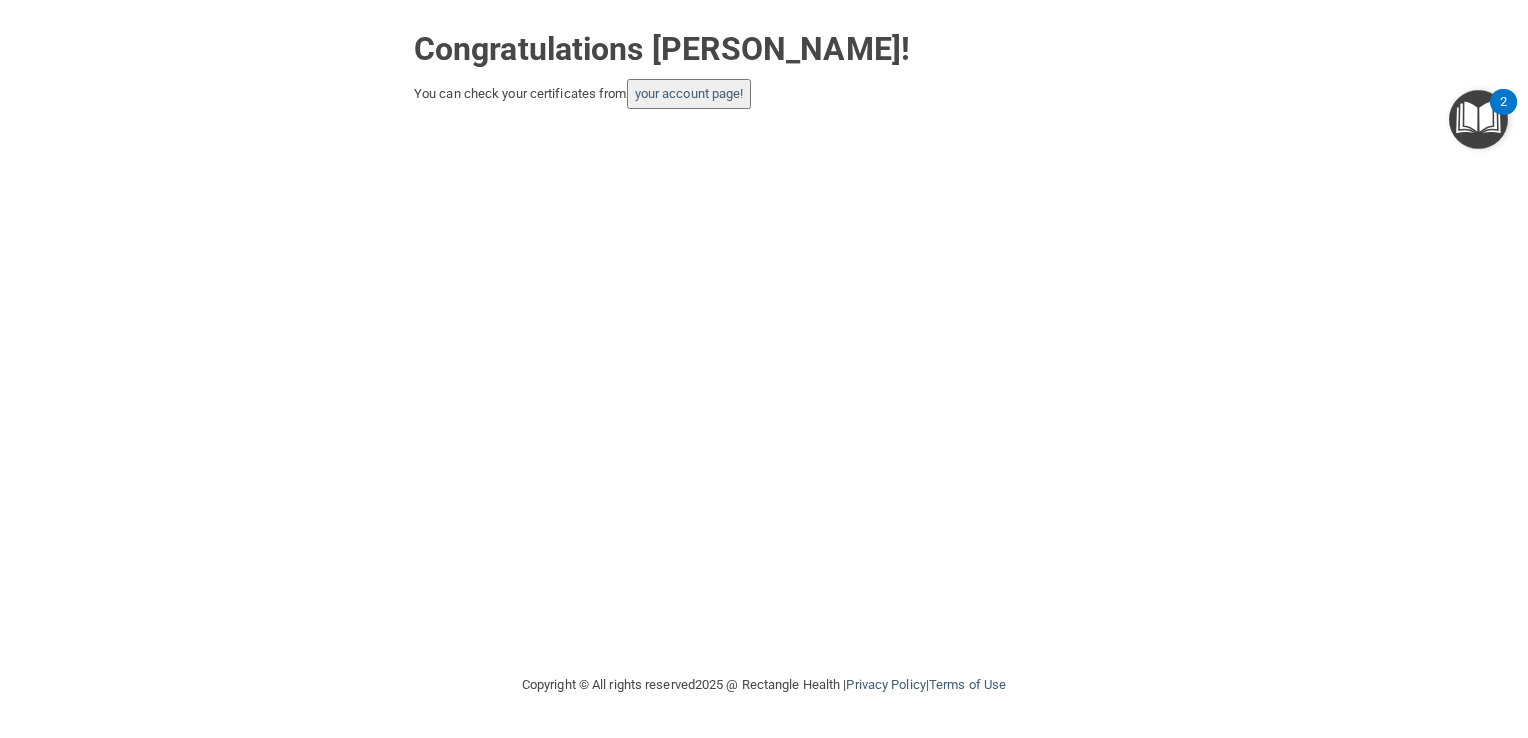 click on "your account page!" at bounding box center (689, 94) 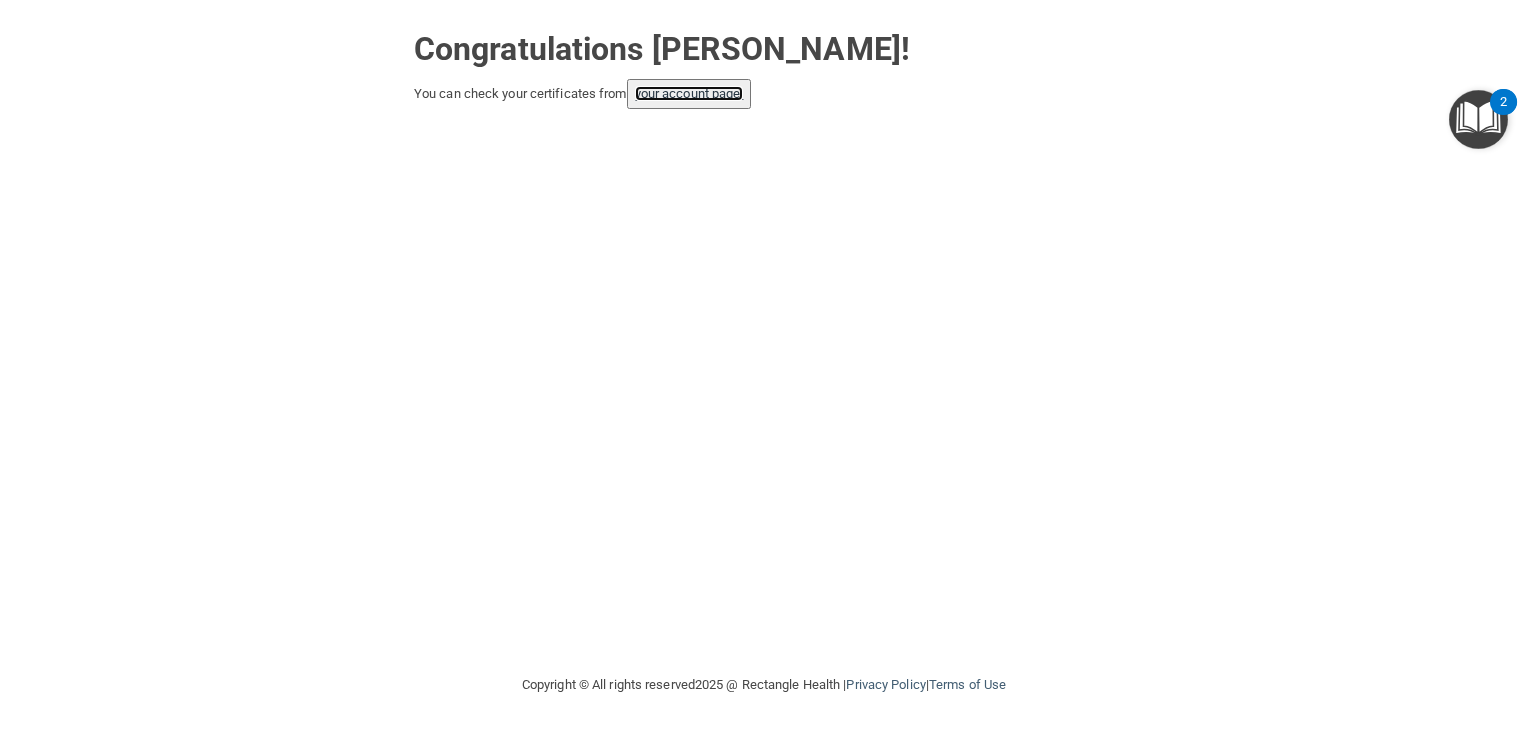 click on "your account page!" at bounding box center [689, 93] 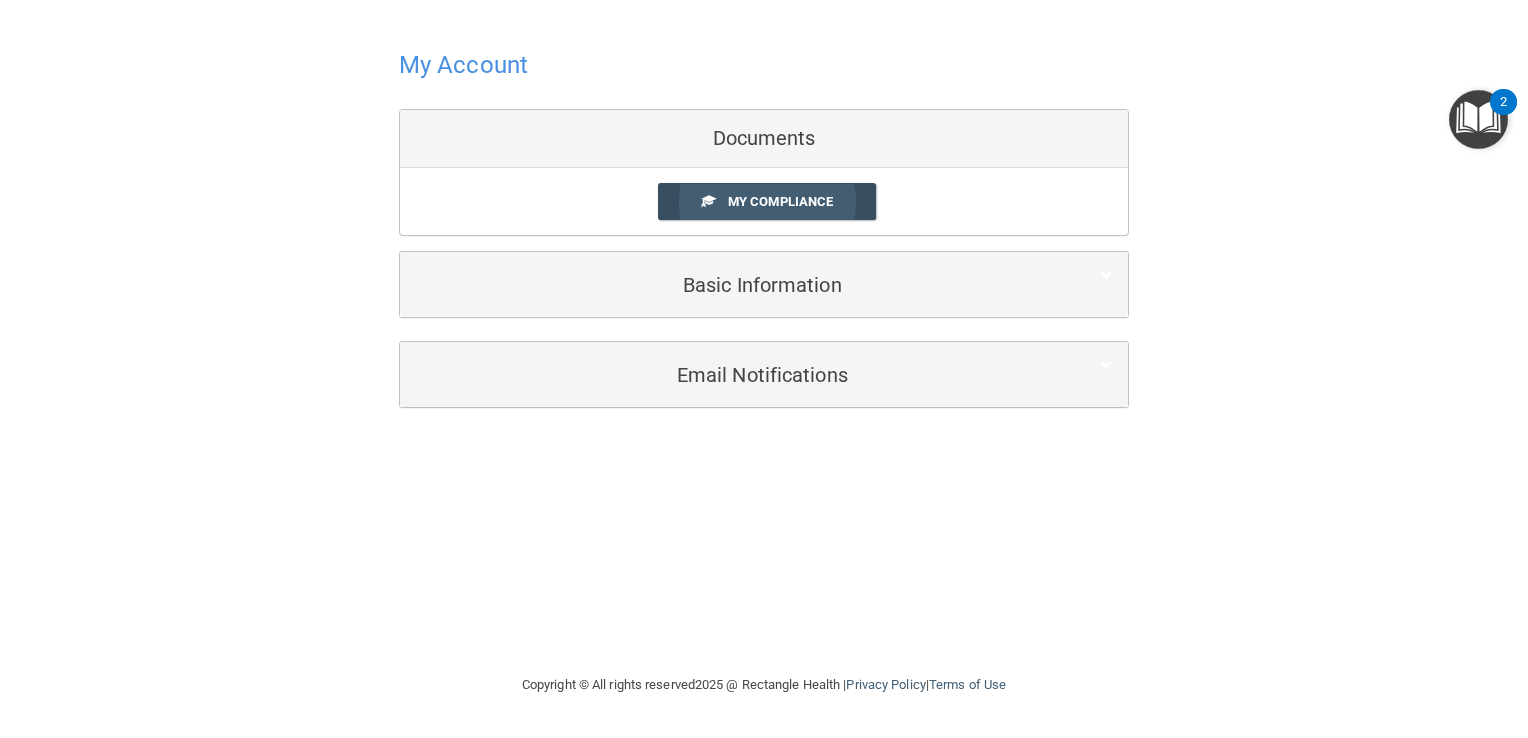 click on "My Compliance" at bounding box center [780, 201] 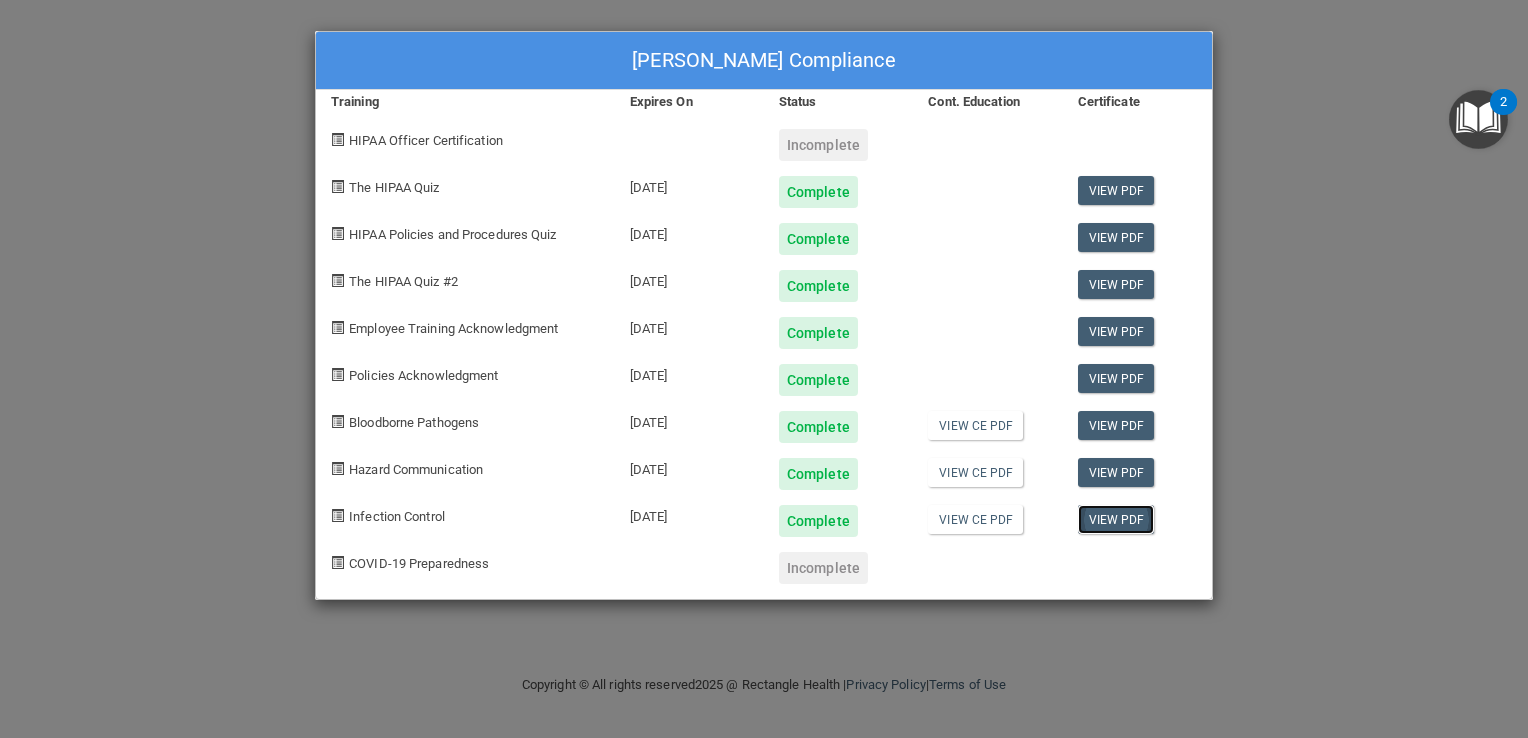 click on "View PDF" at bounding box center (1116, 519) 